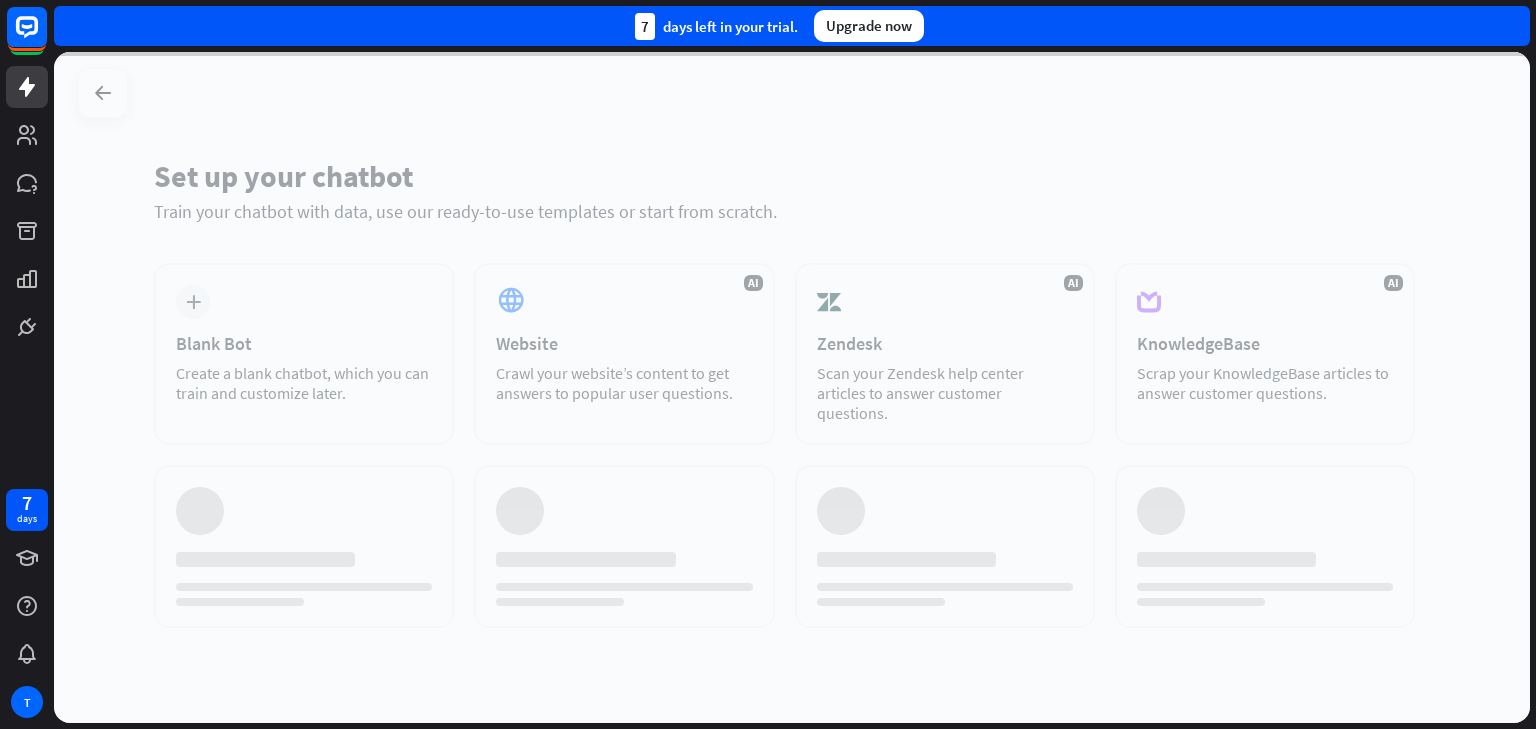 scroll, scrollTop: 0, scrollLeft: 0, axis: both 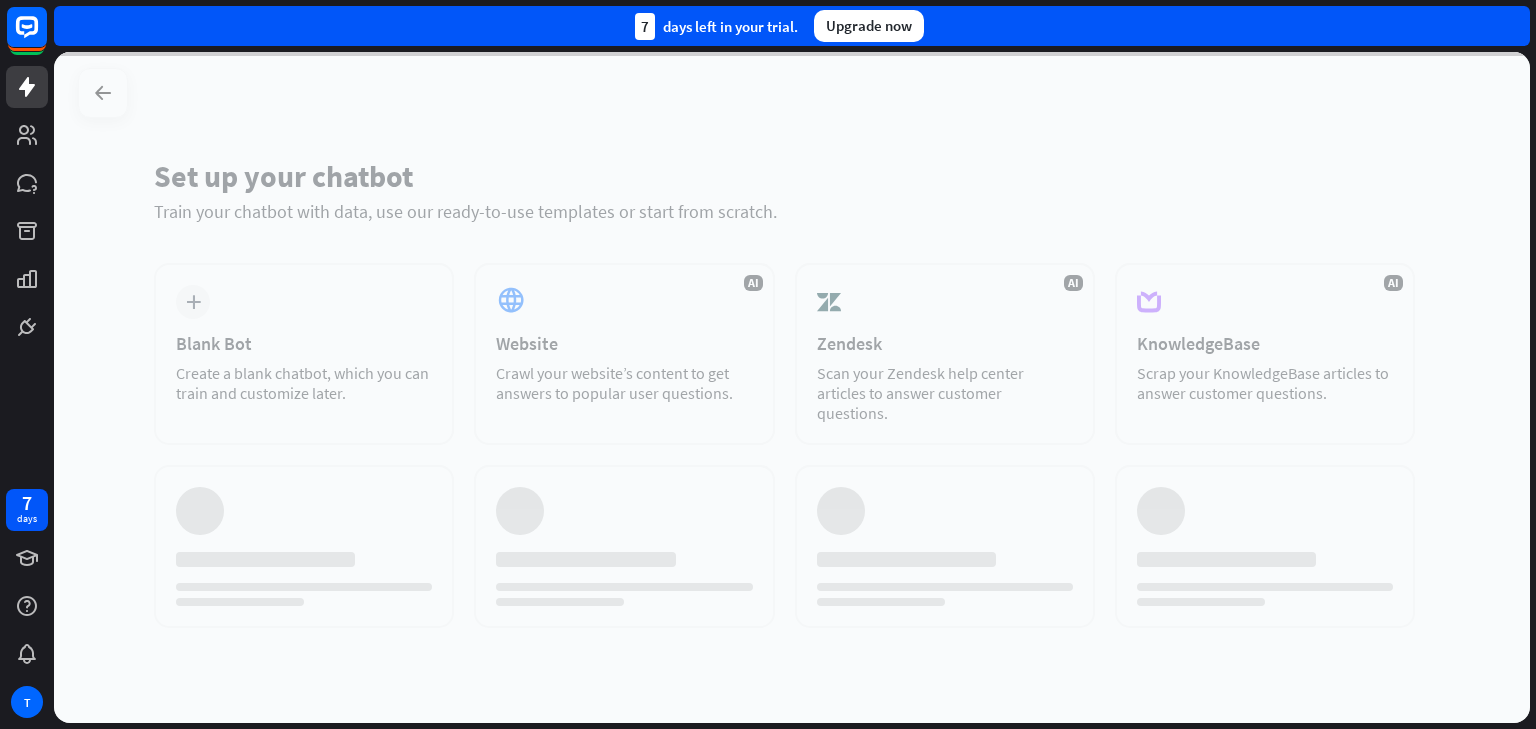 click at bounding box center (792, 387) 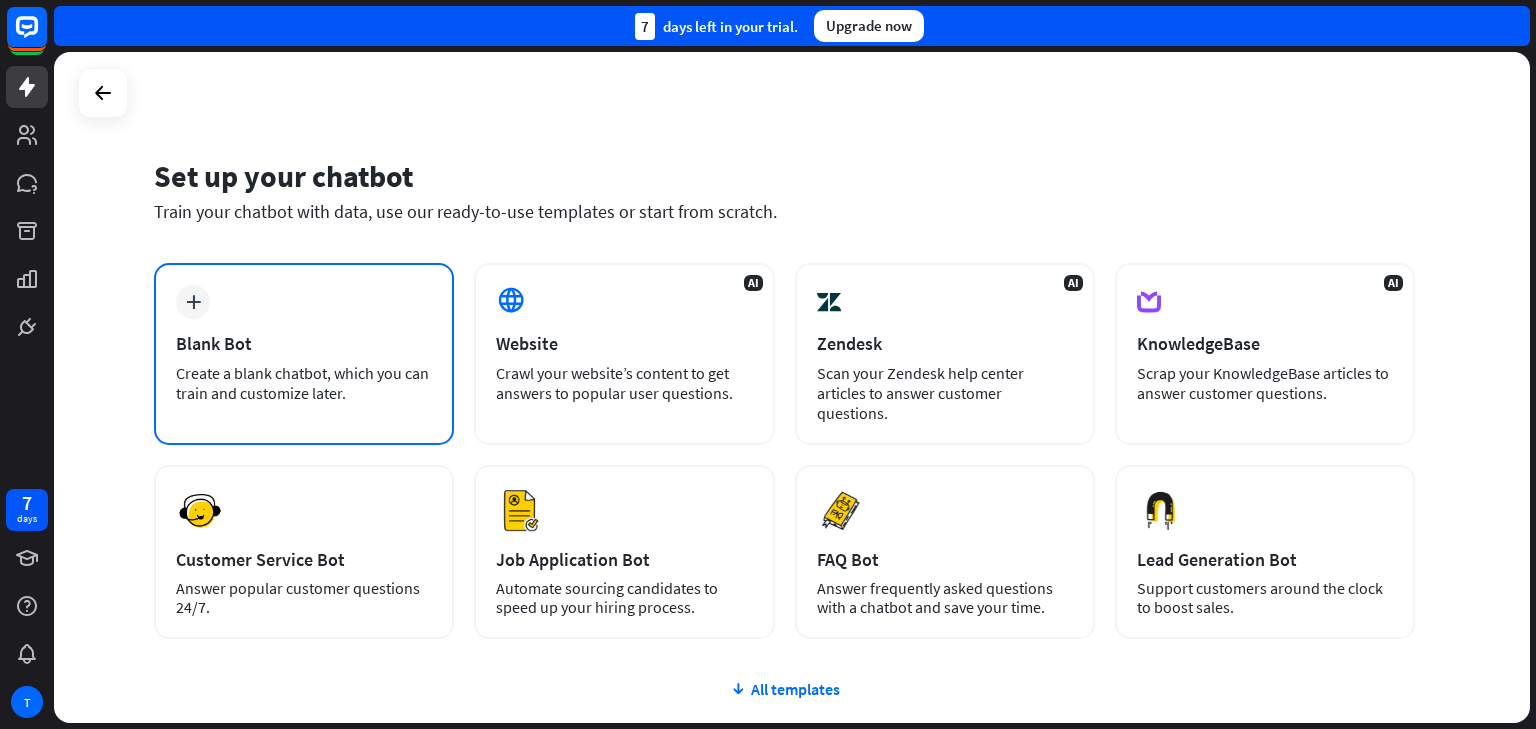 click on "plus   Blank Bot
Create a blank chatbot, which you can train and
customize later." at bounding box center (304, 354) 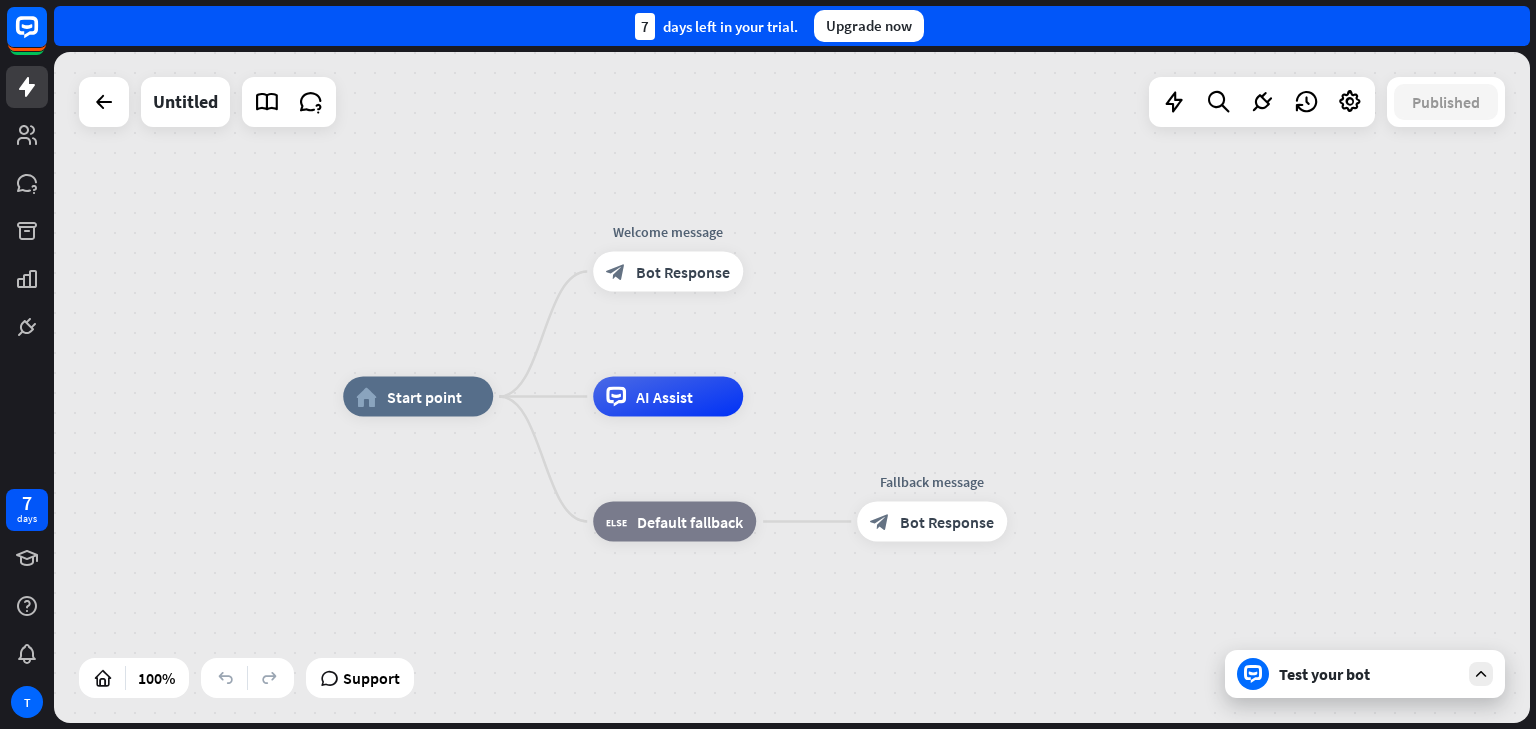drag, startPoint x: 932, startPoint y: 312, endPoint x: 744, endPoint y: 412, distance: 212.9413 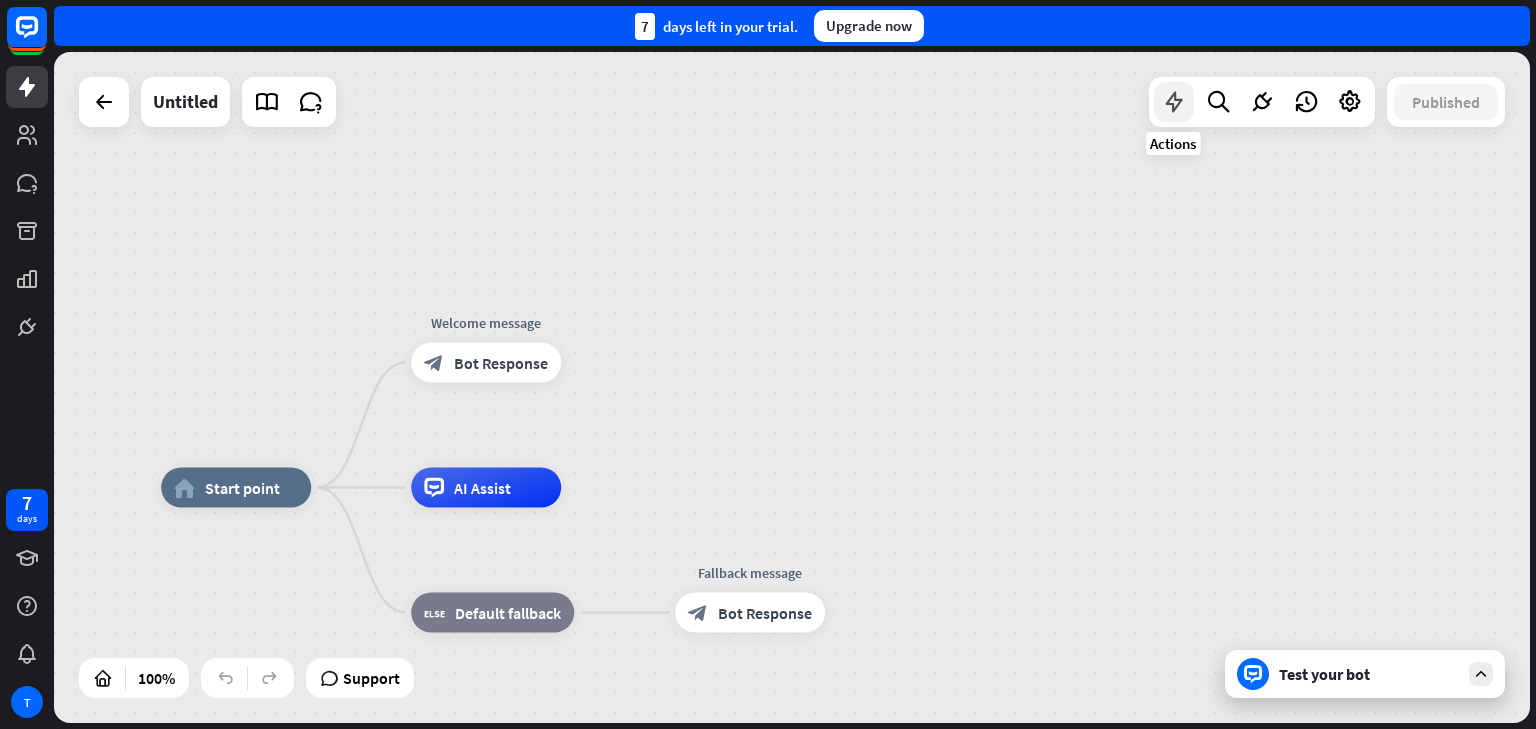 click at bounding box center (1174, 102) 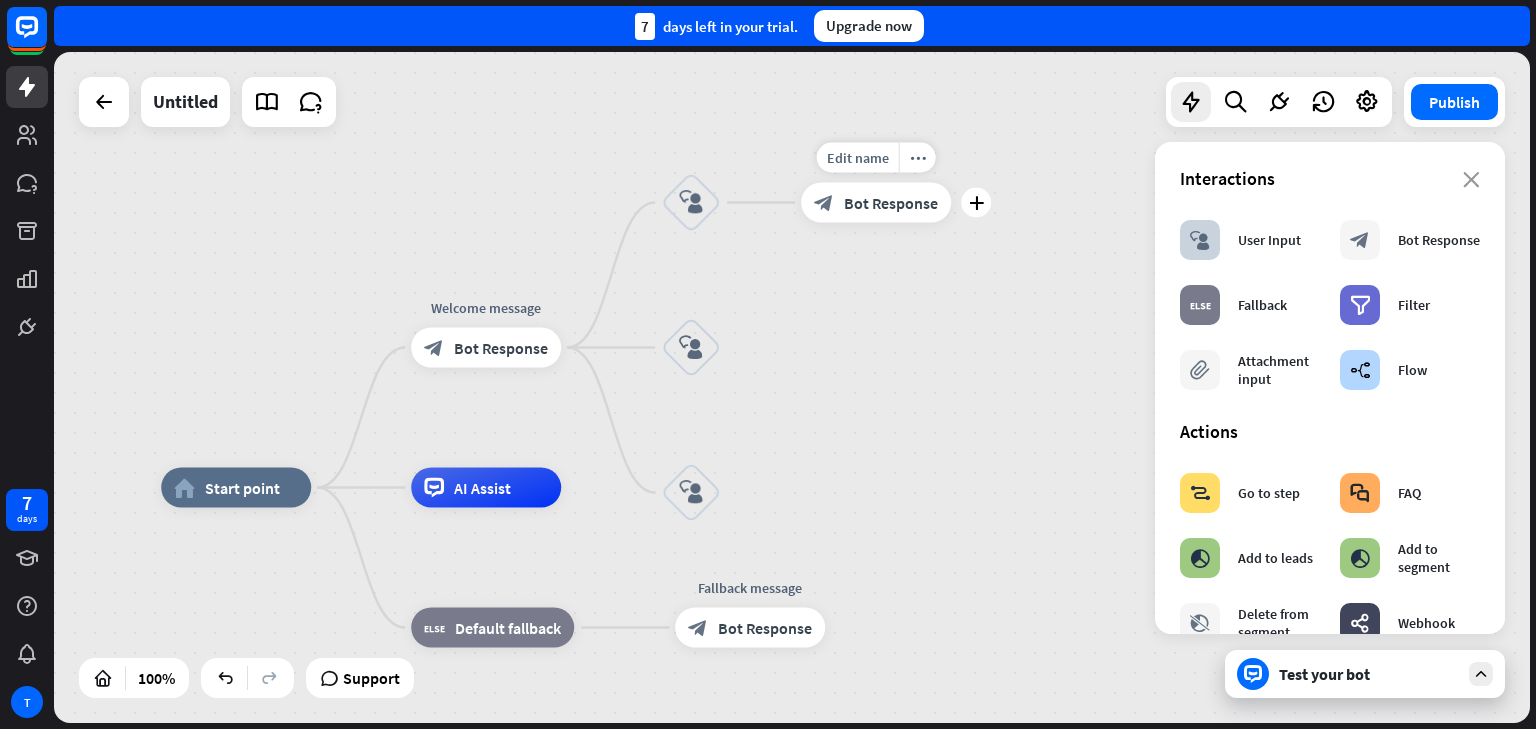 drag, startPoint x: 758, startPoint y: 345, endPoint x: 881, endPoint y: 264, distance: 147.27525 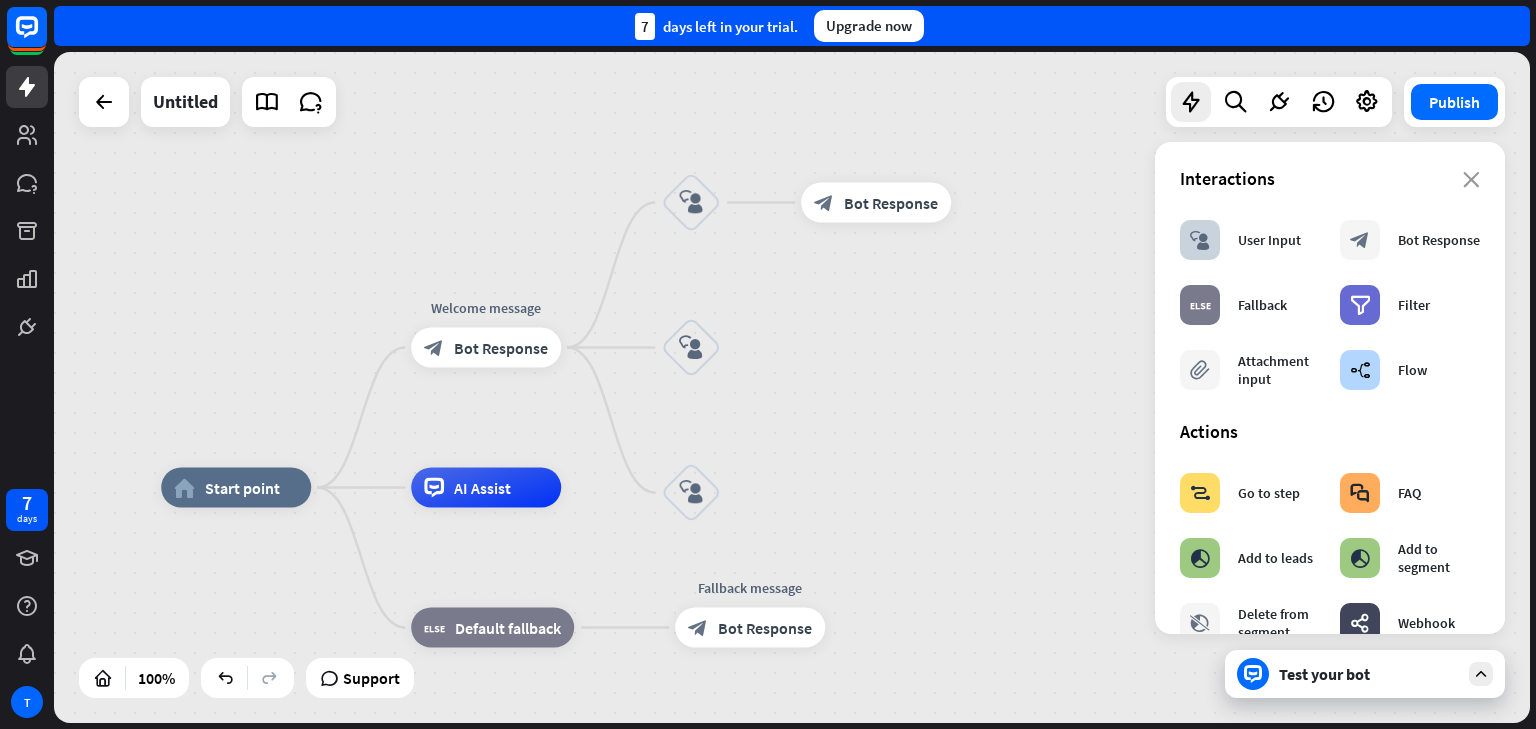 drag, startPoint x: 885, startPoint y: 215, endPoint x: 947, endPoint y: 272, distance: 84.21995 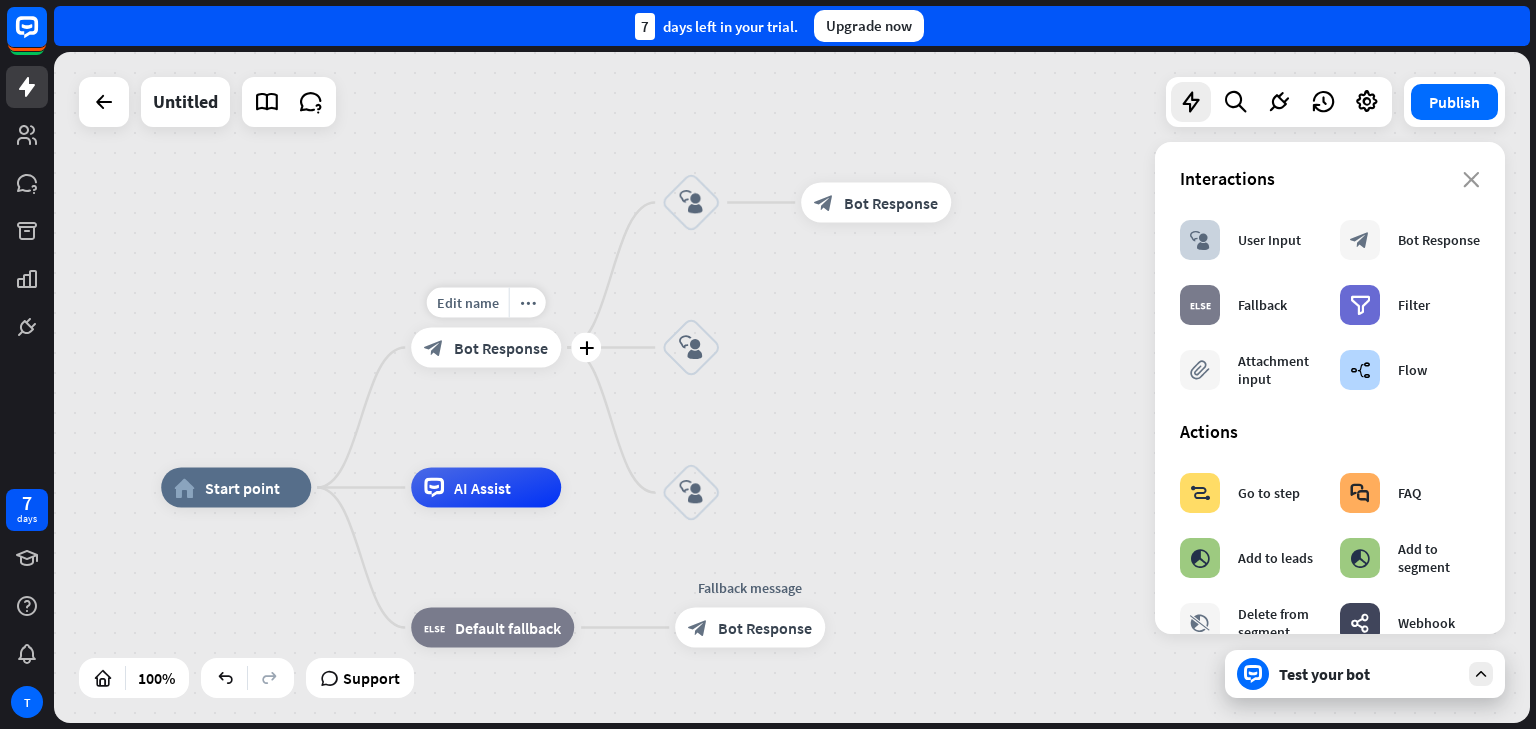 click on "Bot Response" at bounding box center [501, 348] 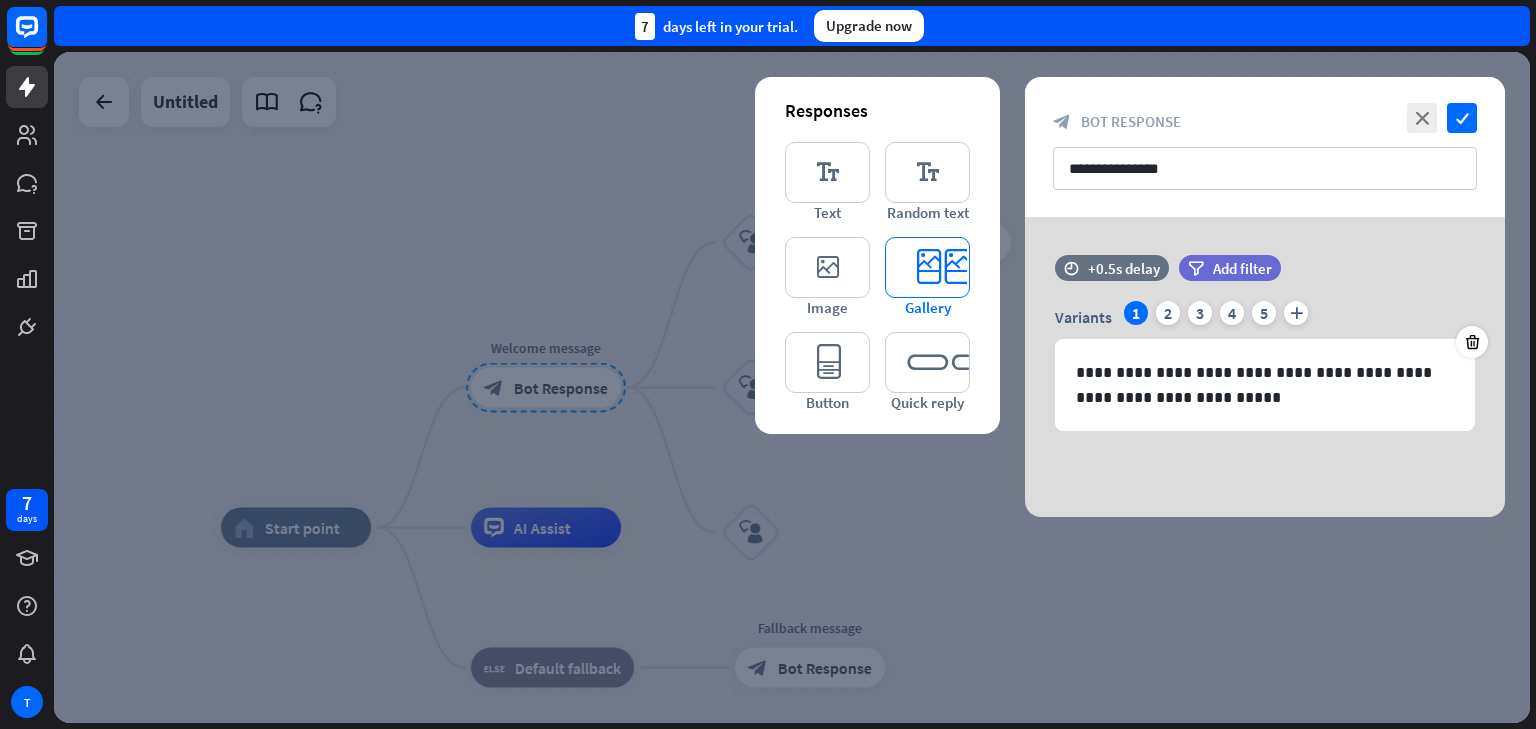 click on "editor_card" at bounding box center [927, 267] 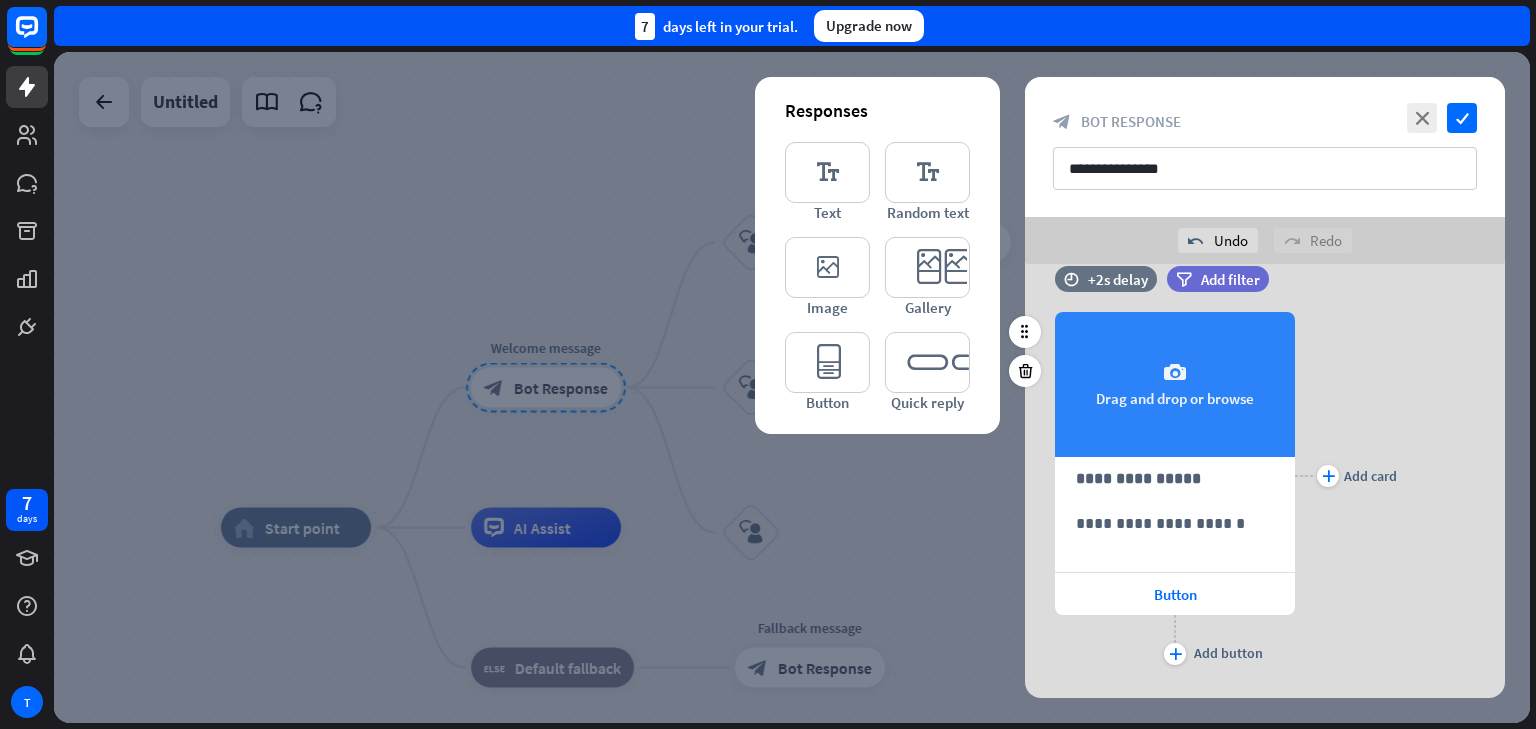 scroll, scrollTop: 233, scrollLeft: 0, axis: vertical 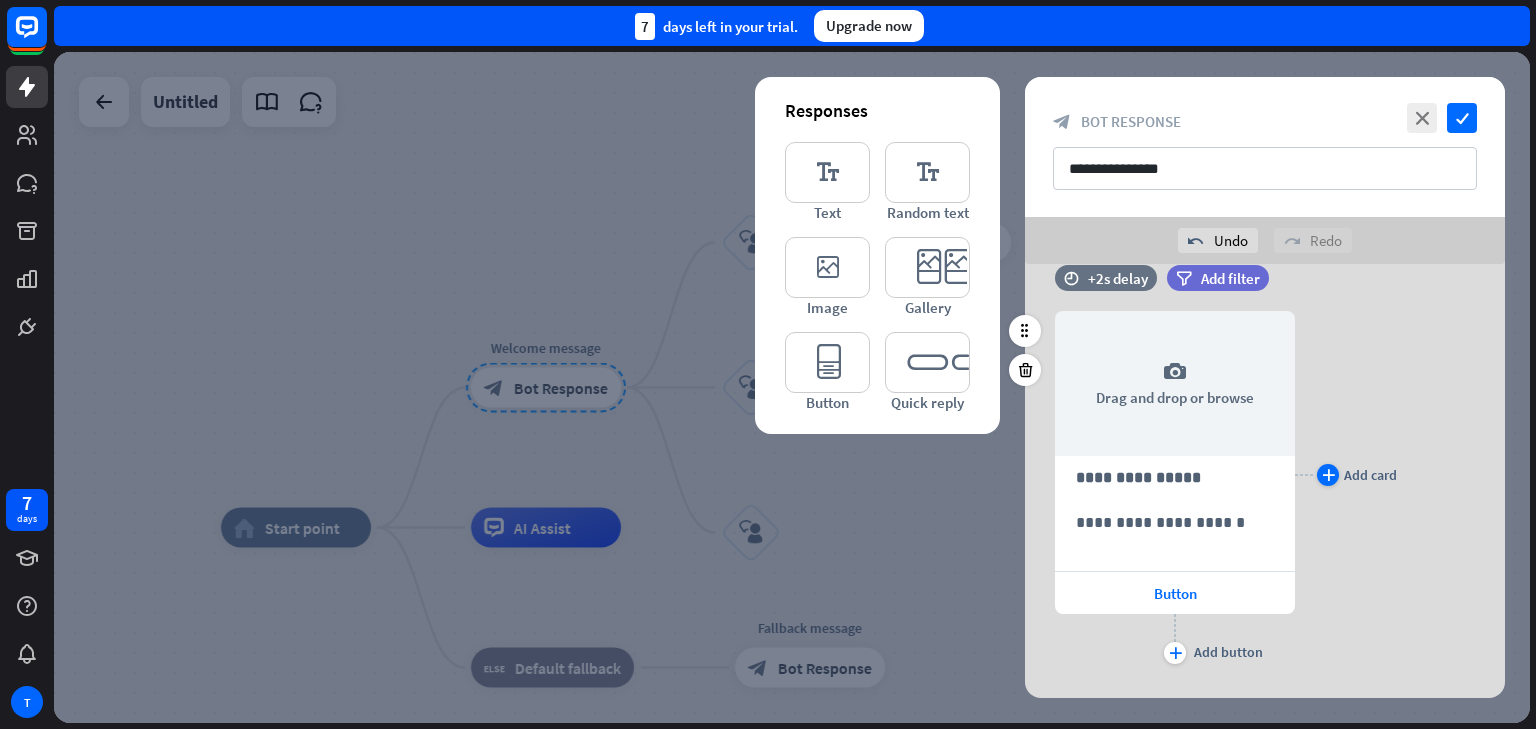 click on "Add card" at bounding box center (1370, 475) 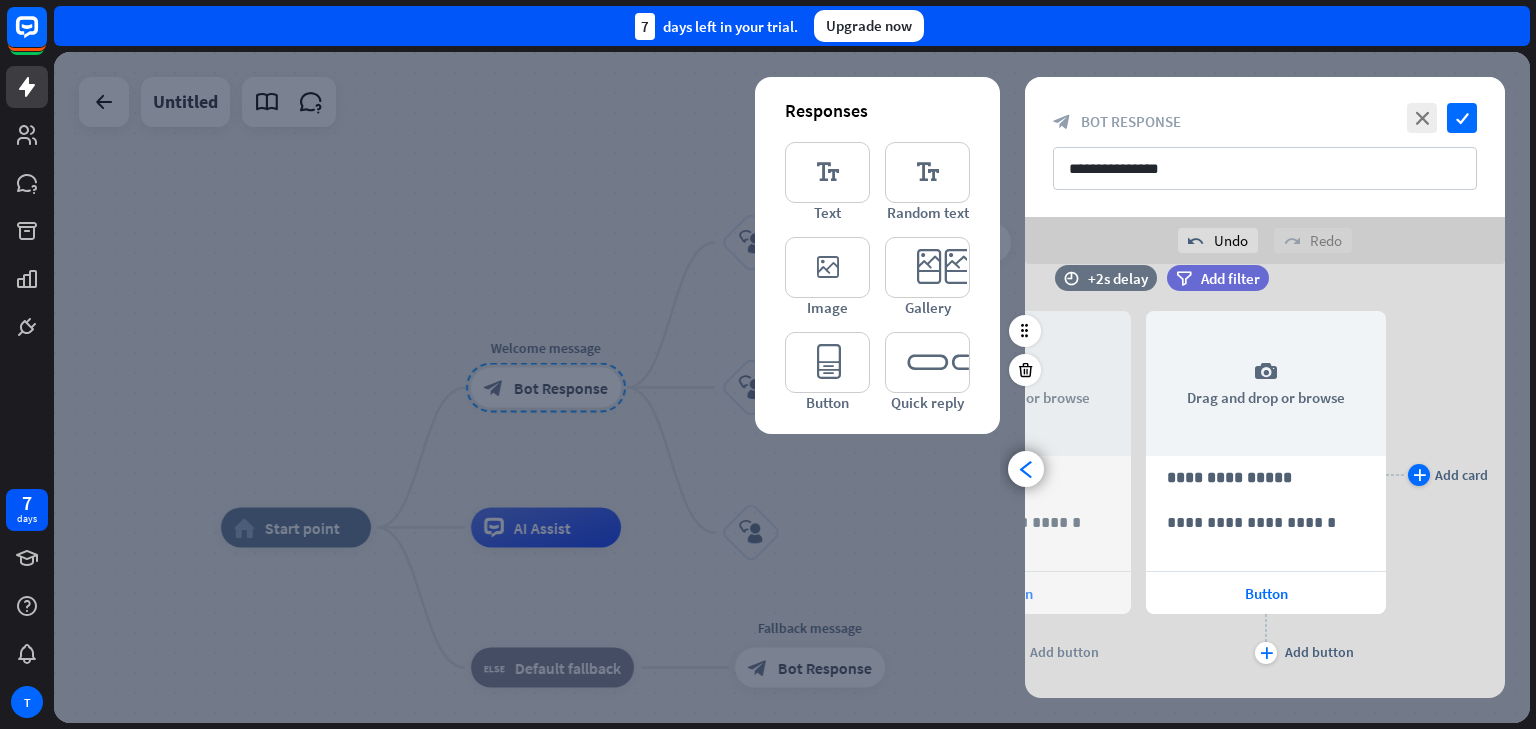 click on "Add card" at bounding box center (1461, 475) 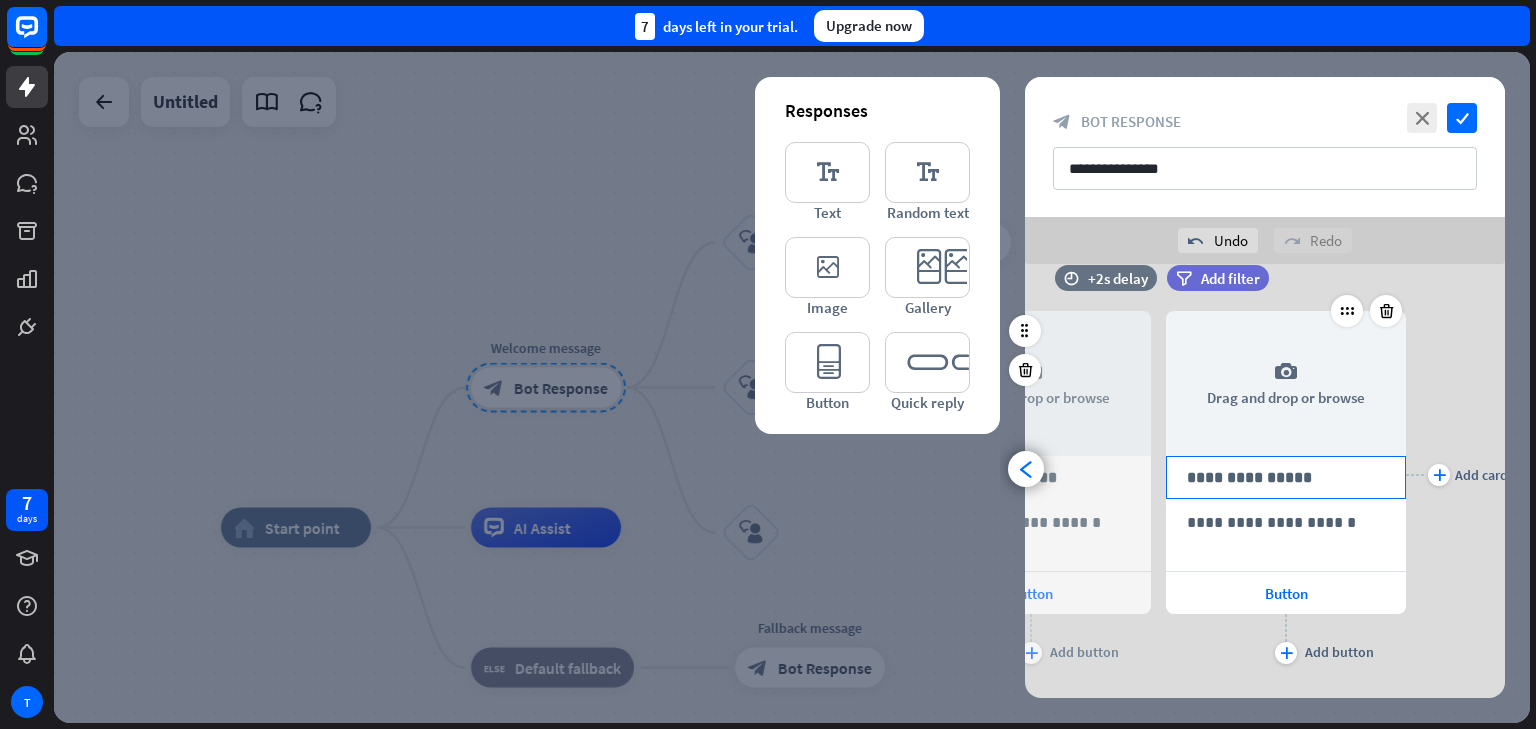 scroll, scrollTop: 0, scrollLeft: 420, axis: horizontal 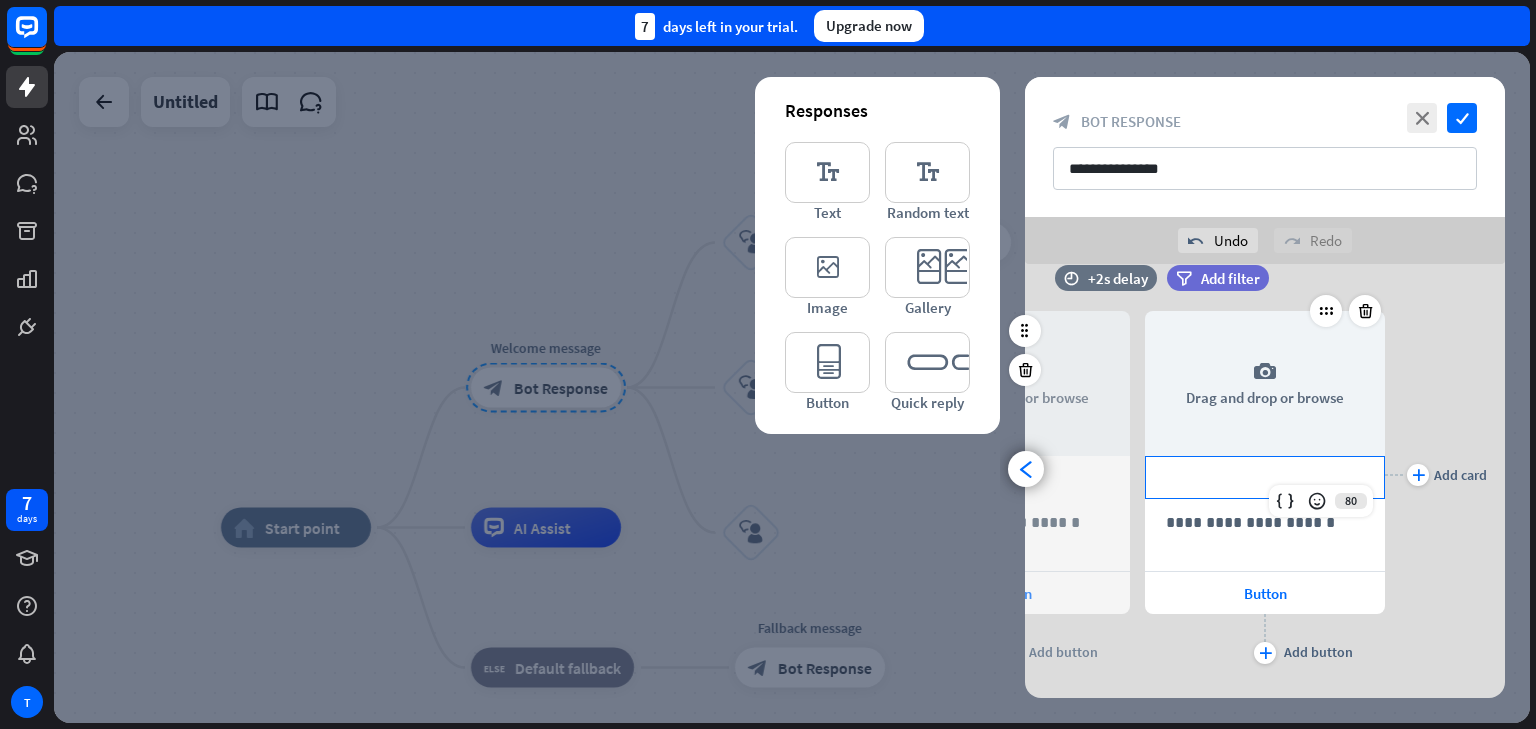 click on "**********" at bounding box center [1265, 477] 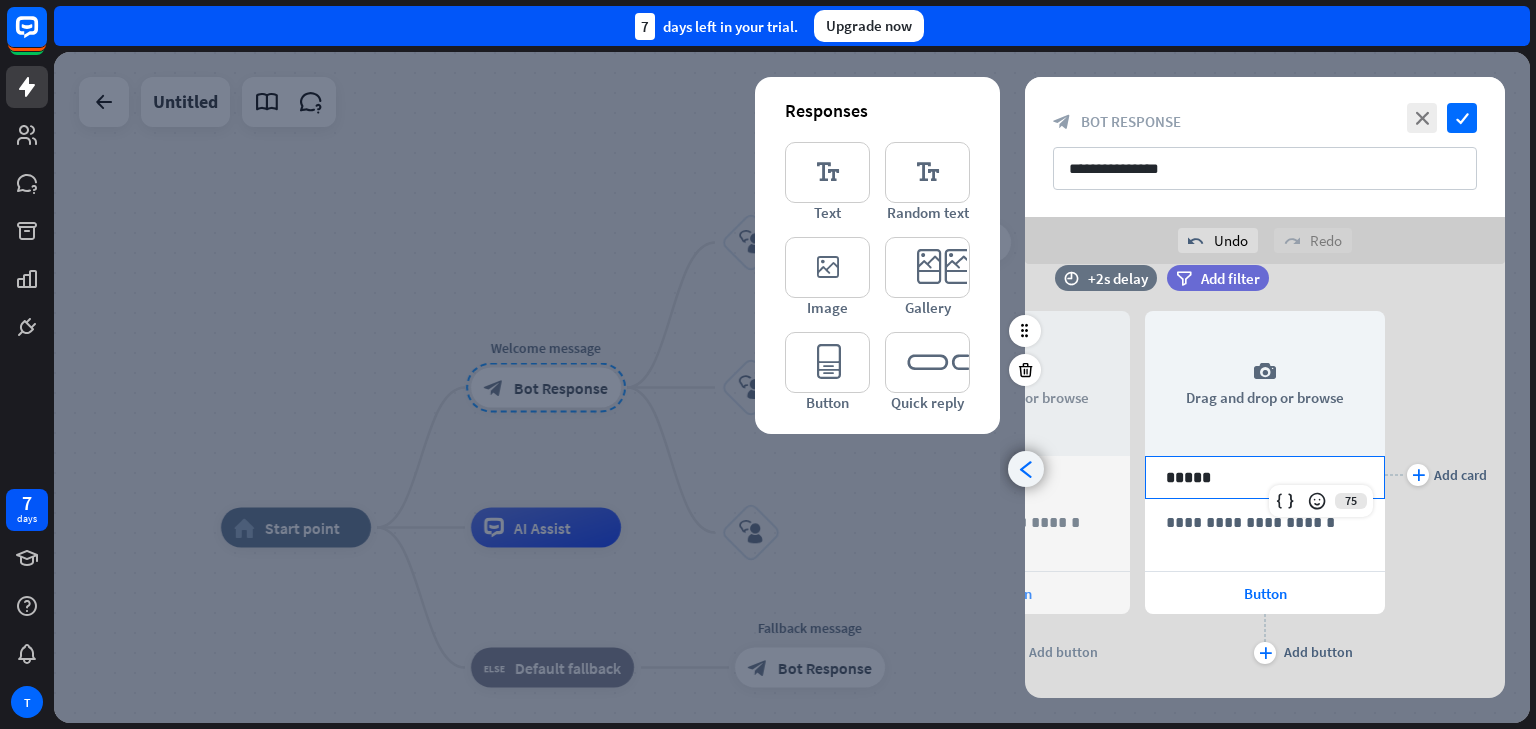 click on "arrowhead_left" at bounding box center [1026, 469] 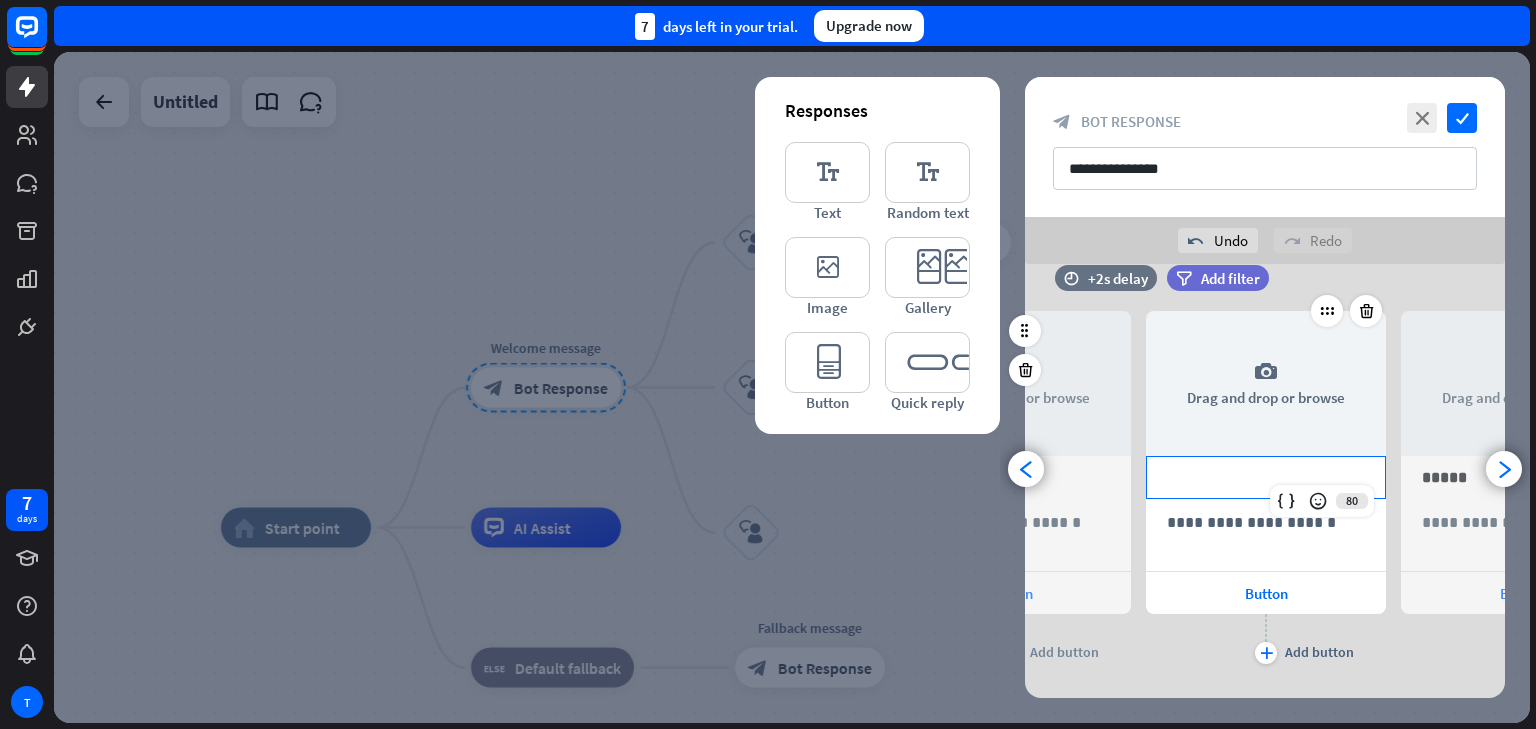 click on "**********" at bounding box center [1266, 477] 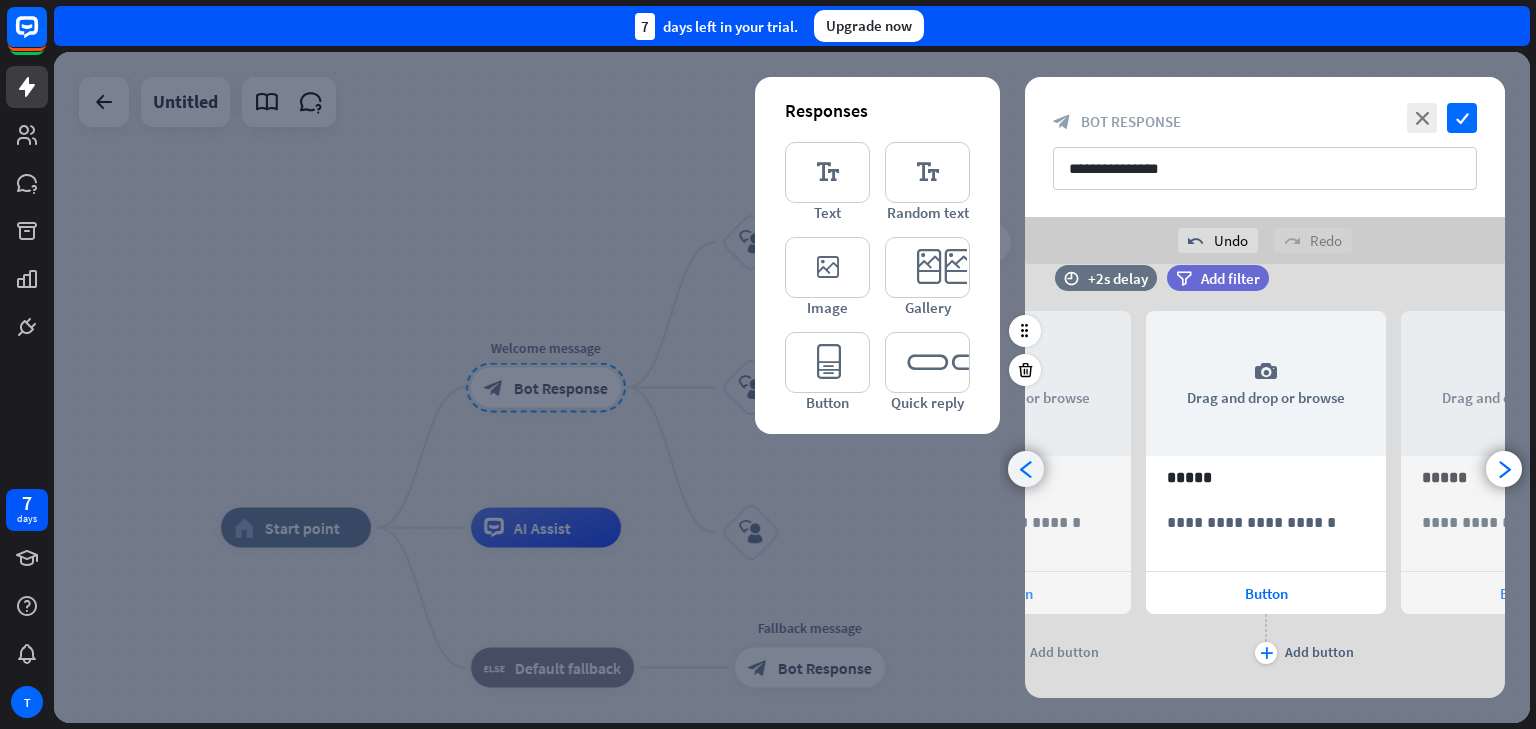 click on "arrowhead_left" at bounding box center (1026, 469) 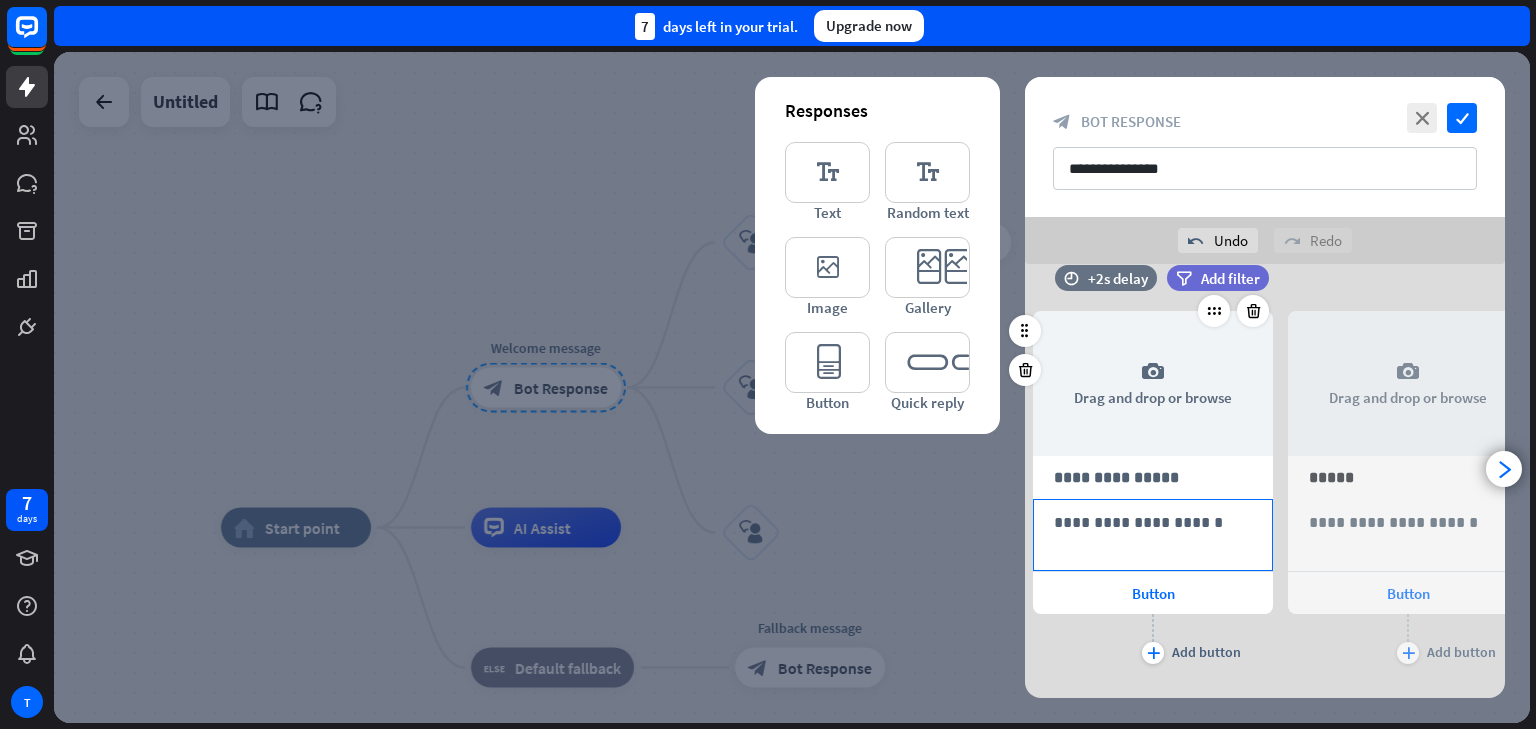scroll, scrollTop: 0, scrollLeft: 0, axis: both 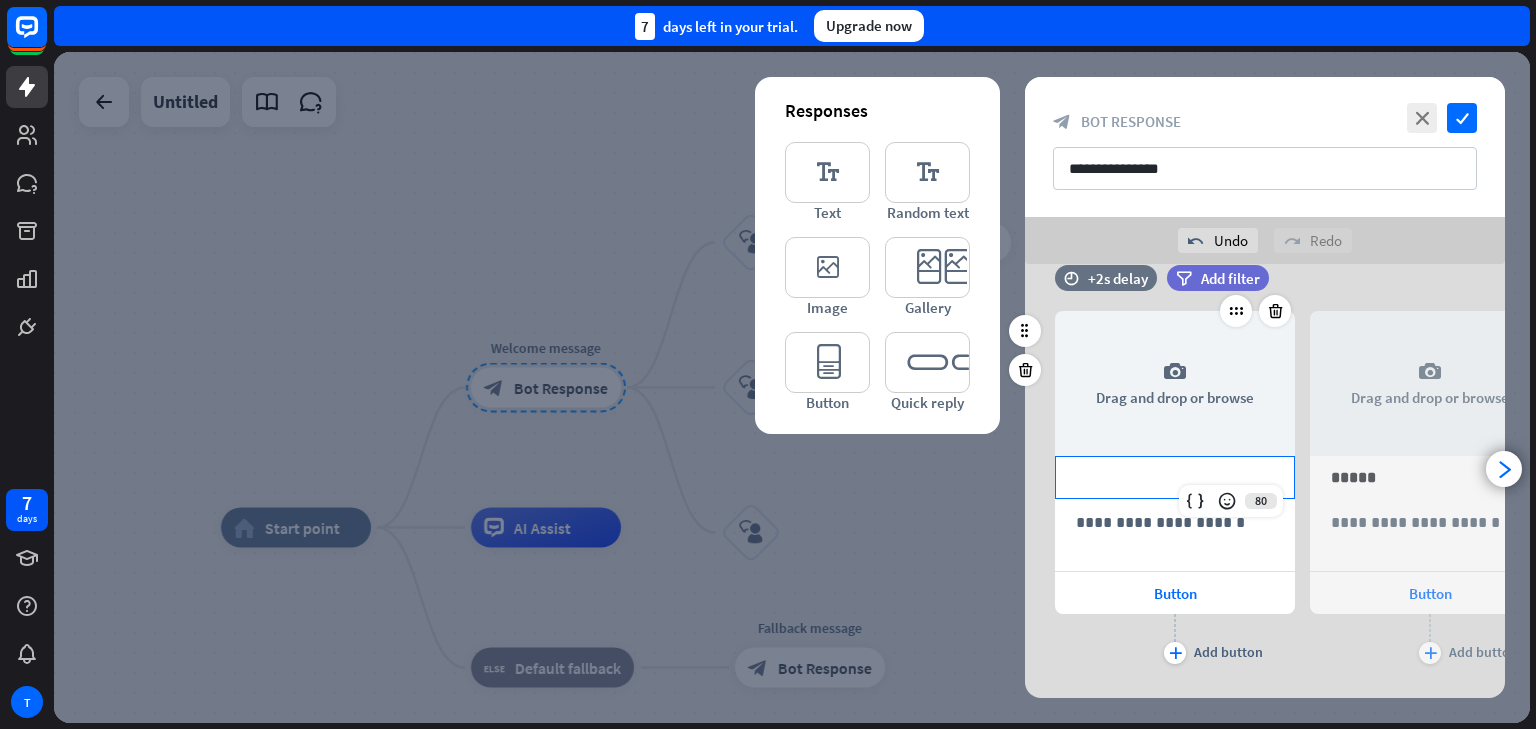 click on "**********" at bounding box center [1175, 477] 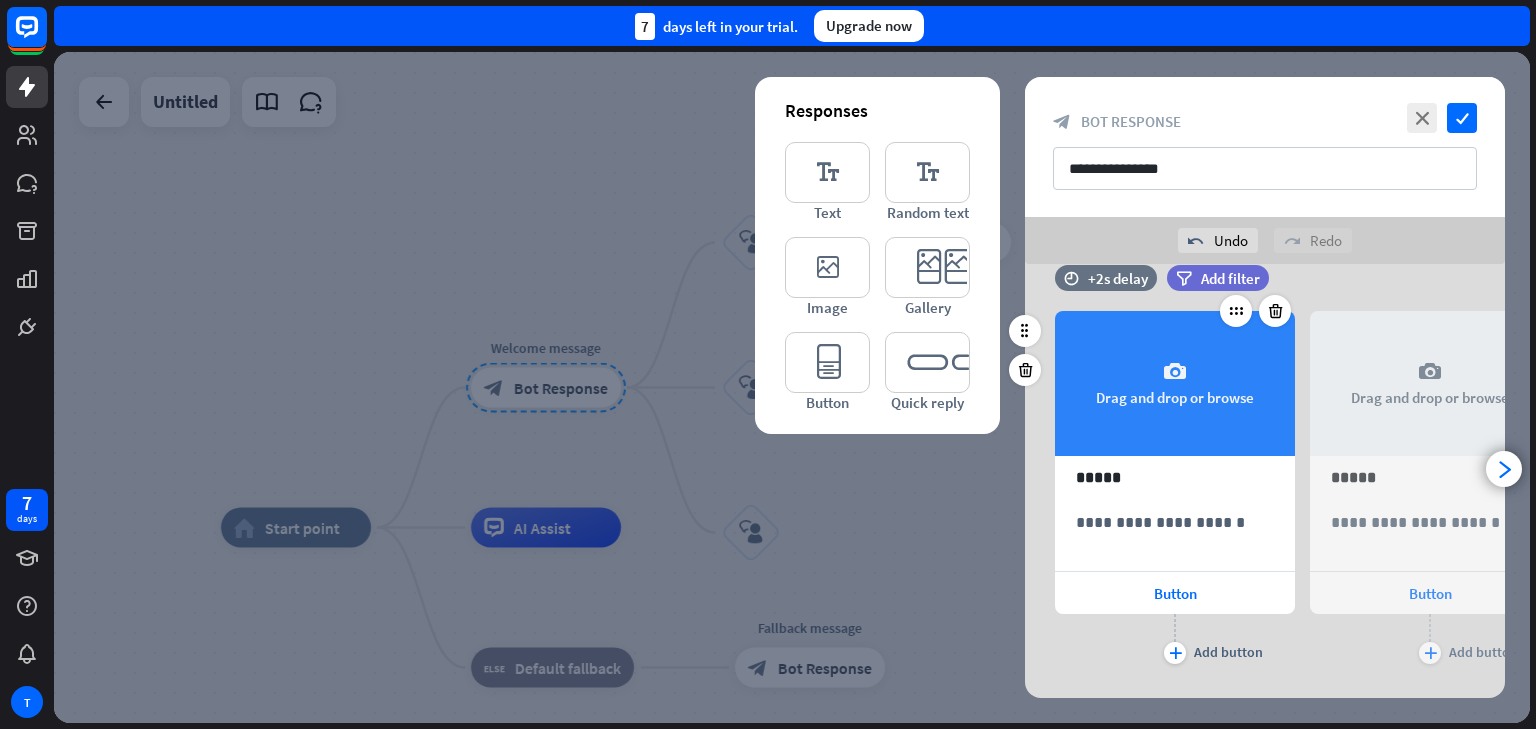 click on "camera
Drag and drop or browse" at bounding box center (1175, 383) 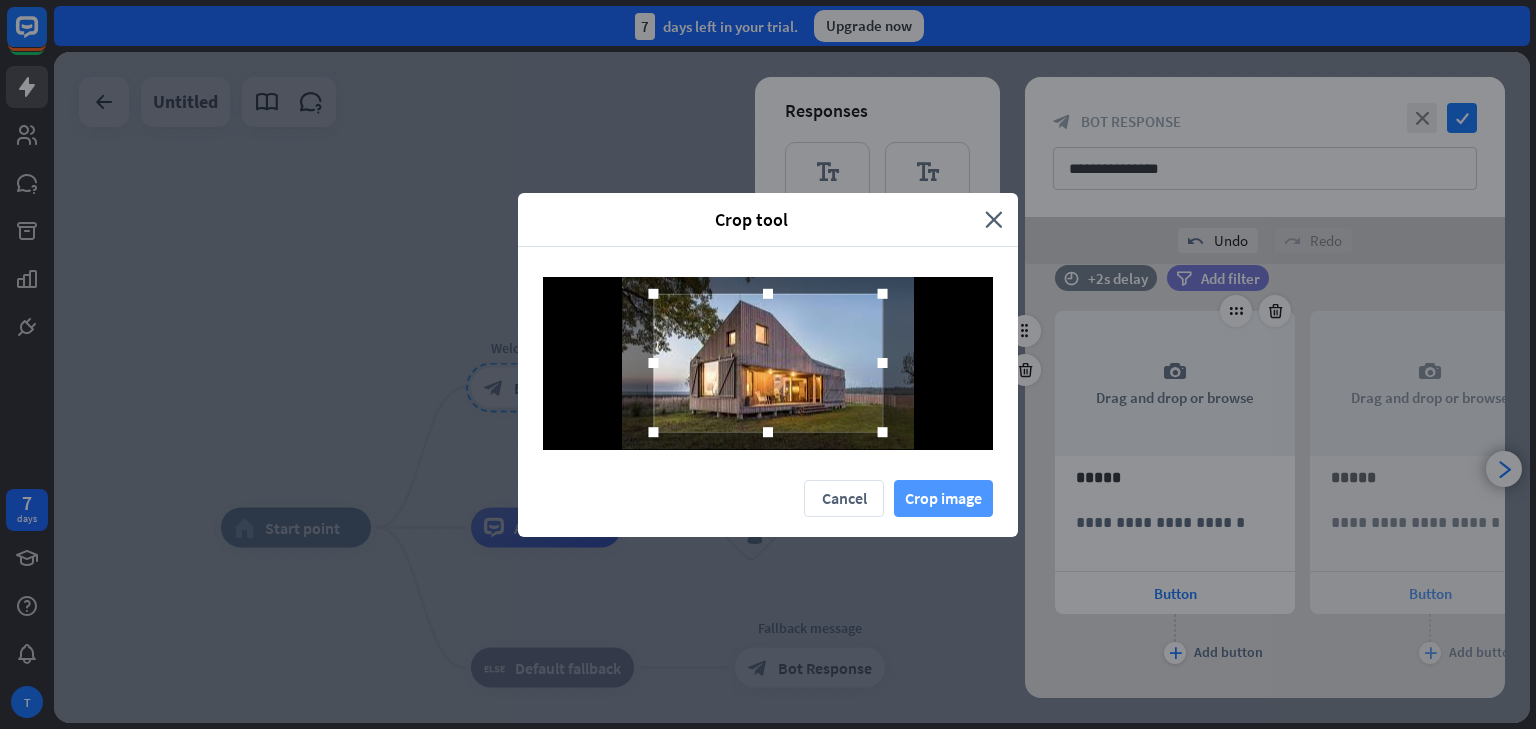 click on "Crop image" at bounding box center (943, 498) 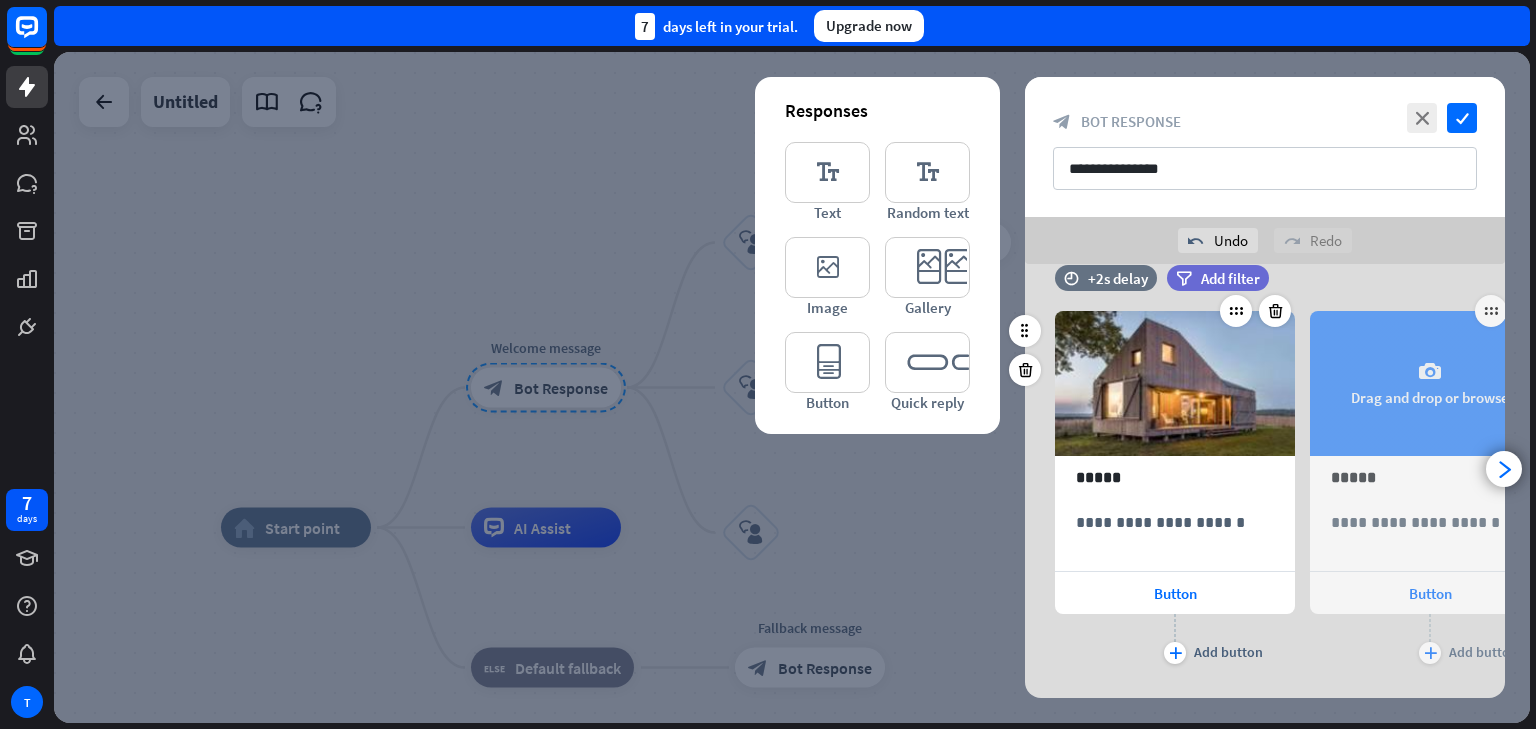 click on "camera
Drag and drop or browse" at bounding box center [1430, 383] 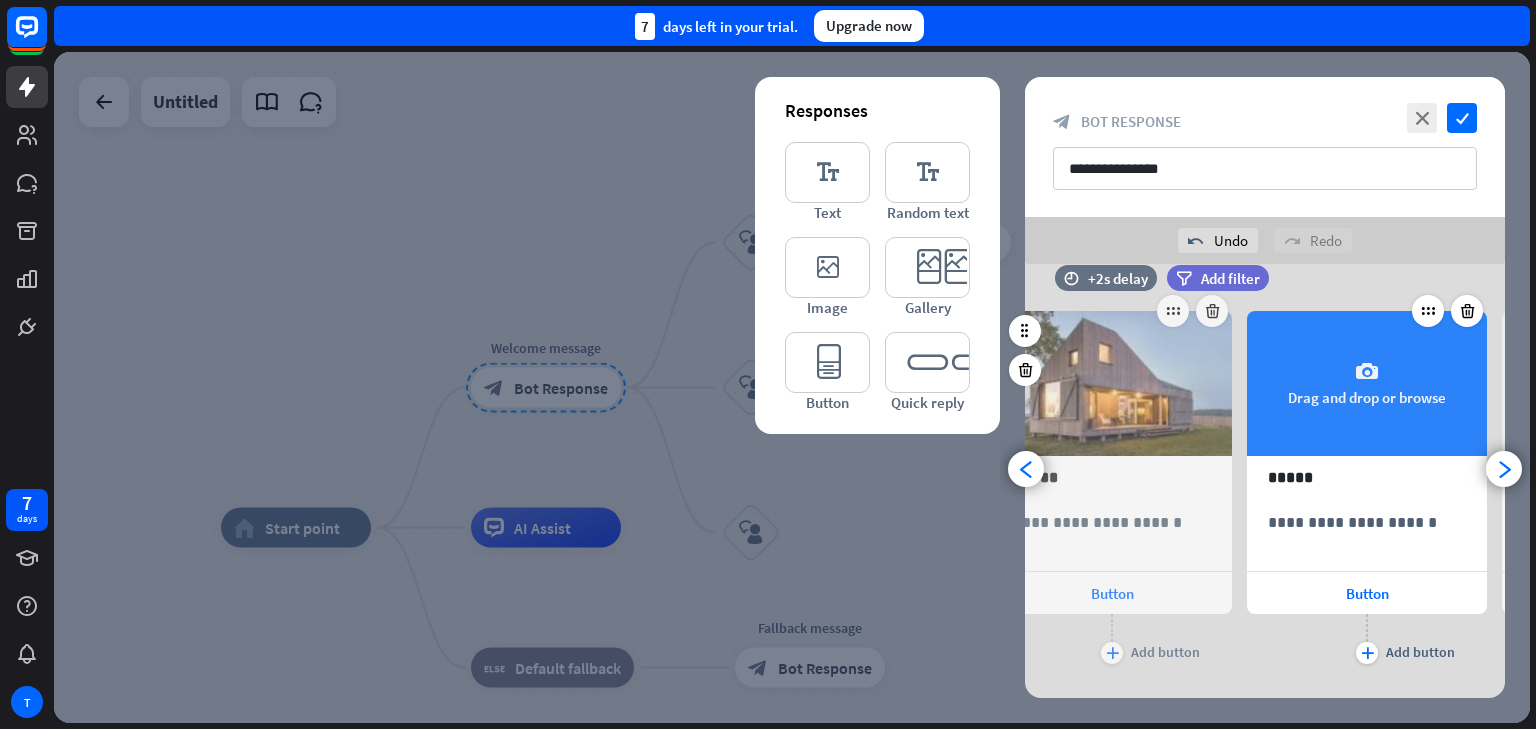 scroll, scrollTop: 0, scrollLeft: 164, axis: horizontal 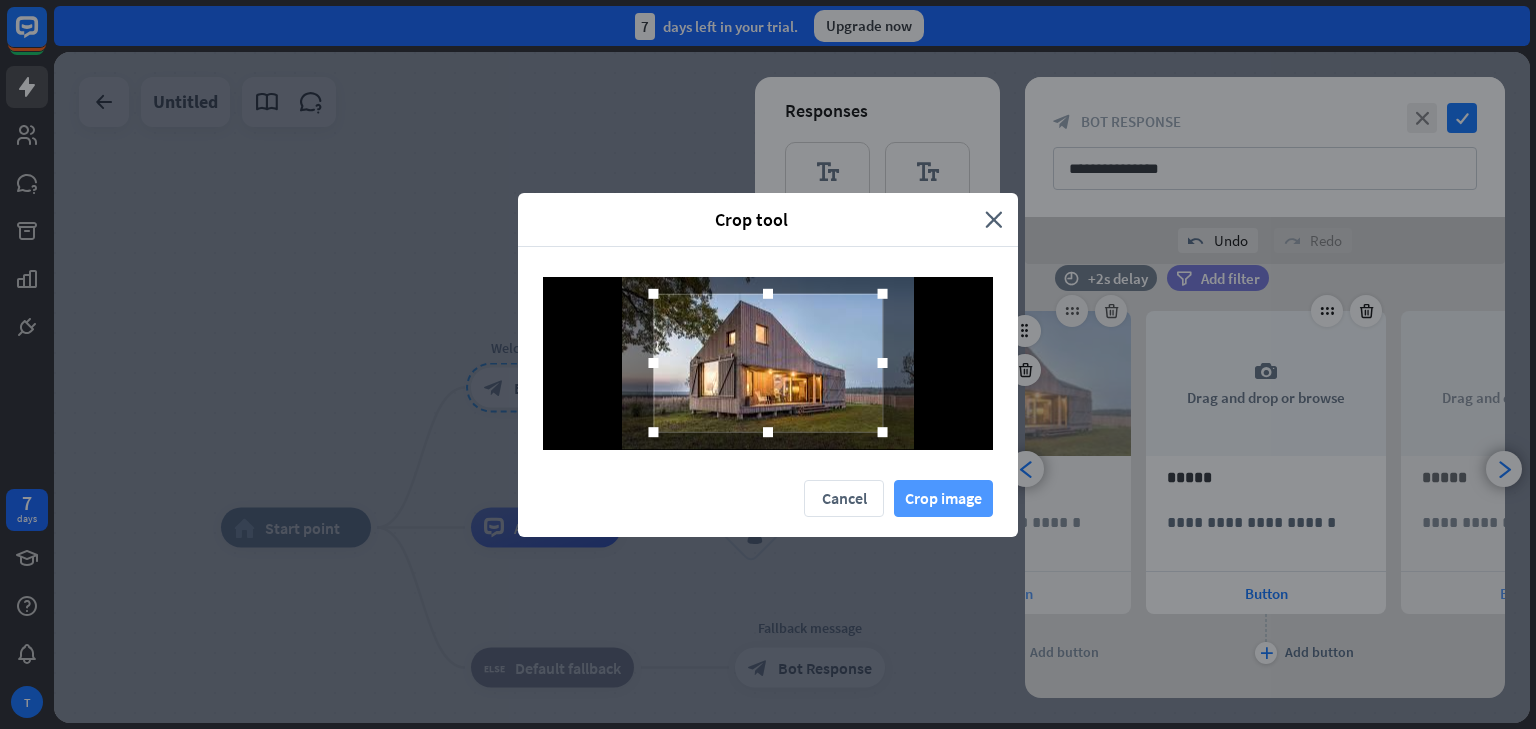 click on "Crop image" at bounding box center (943, 498) 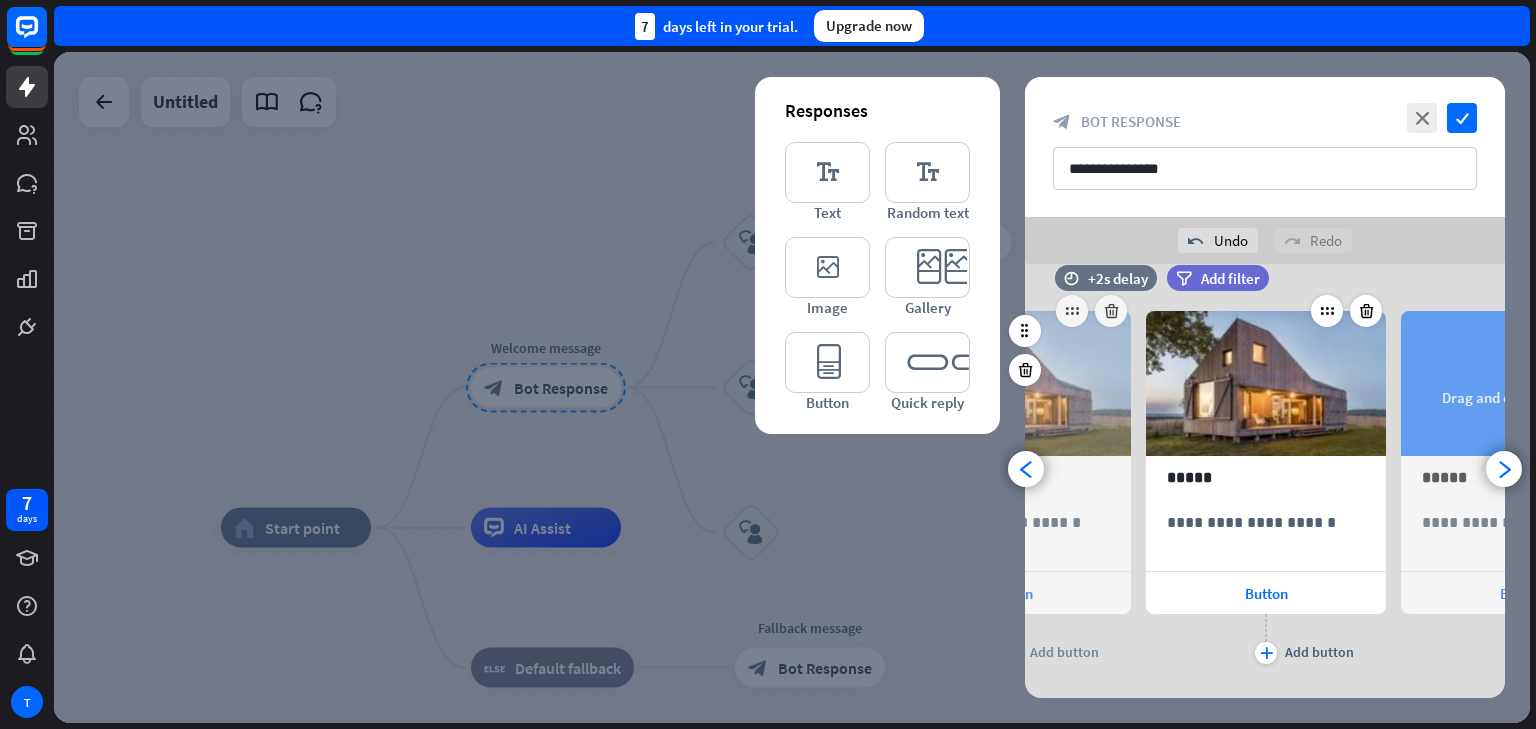 click on "camera
Drag and drop or browse" at bounding box center (1521, 383) 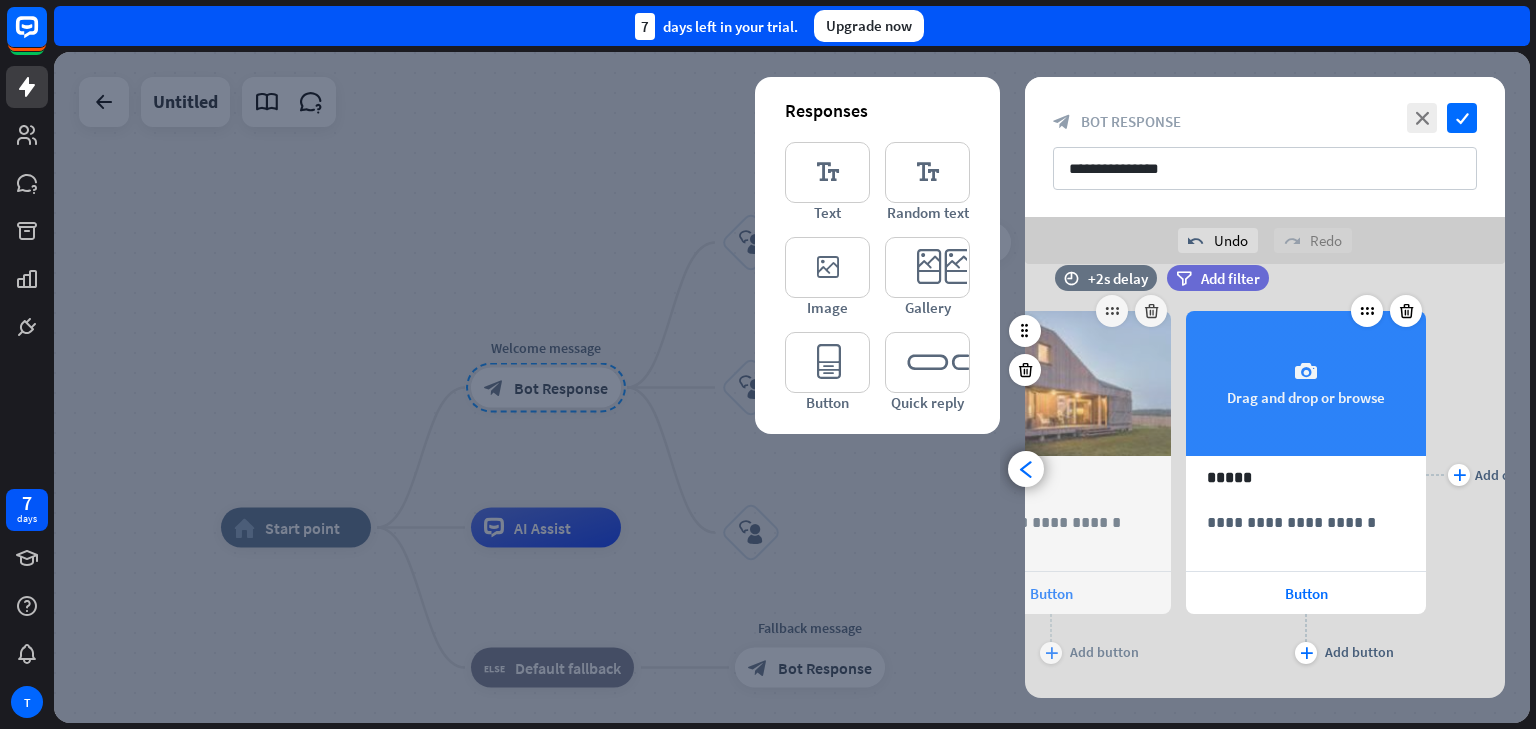 scroll, scrollTop: 0, scrollLeft: 420, axis: horizontal 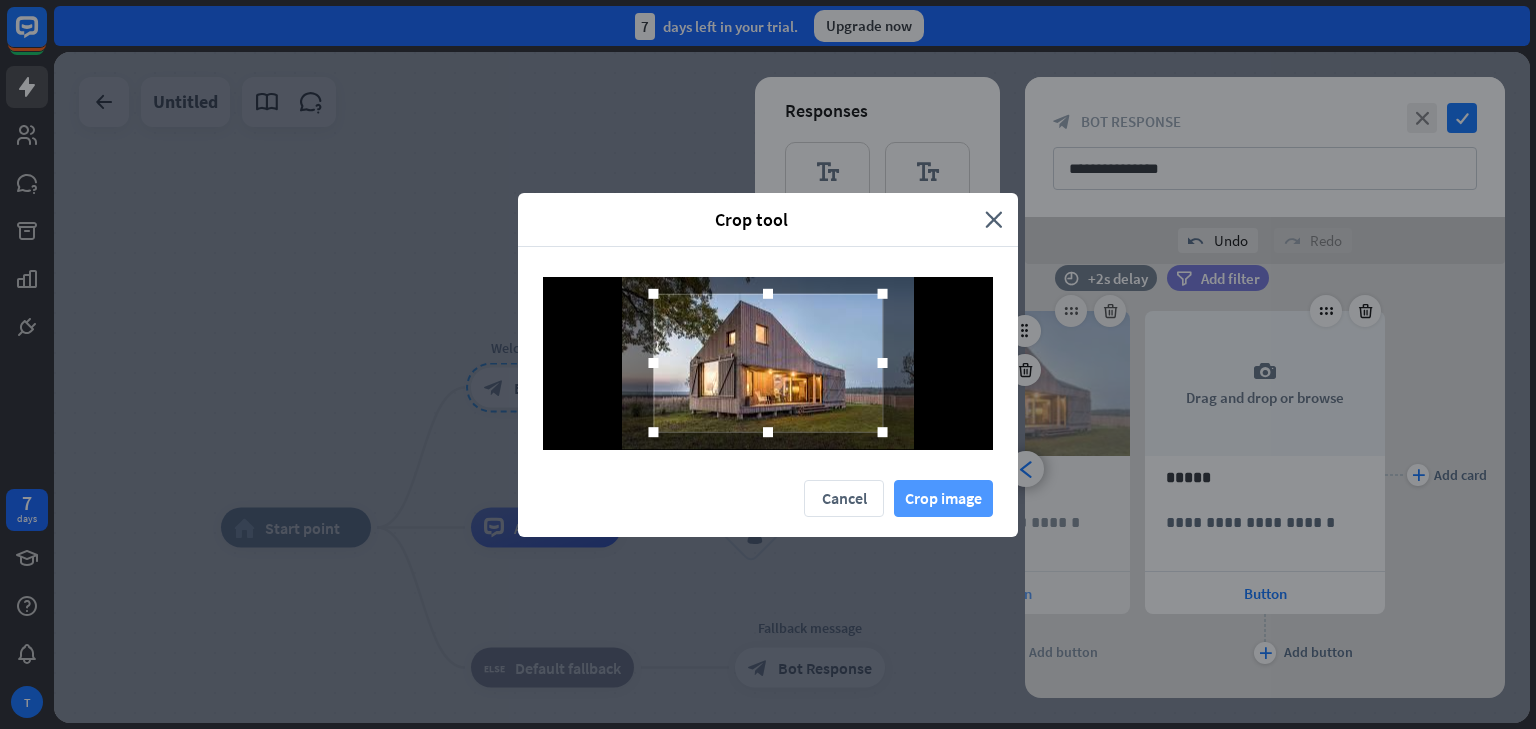 click on "Crop image" at bounding box center (943, 498) 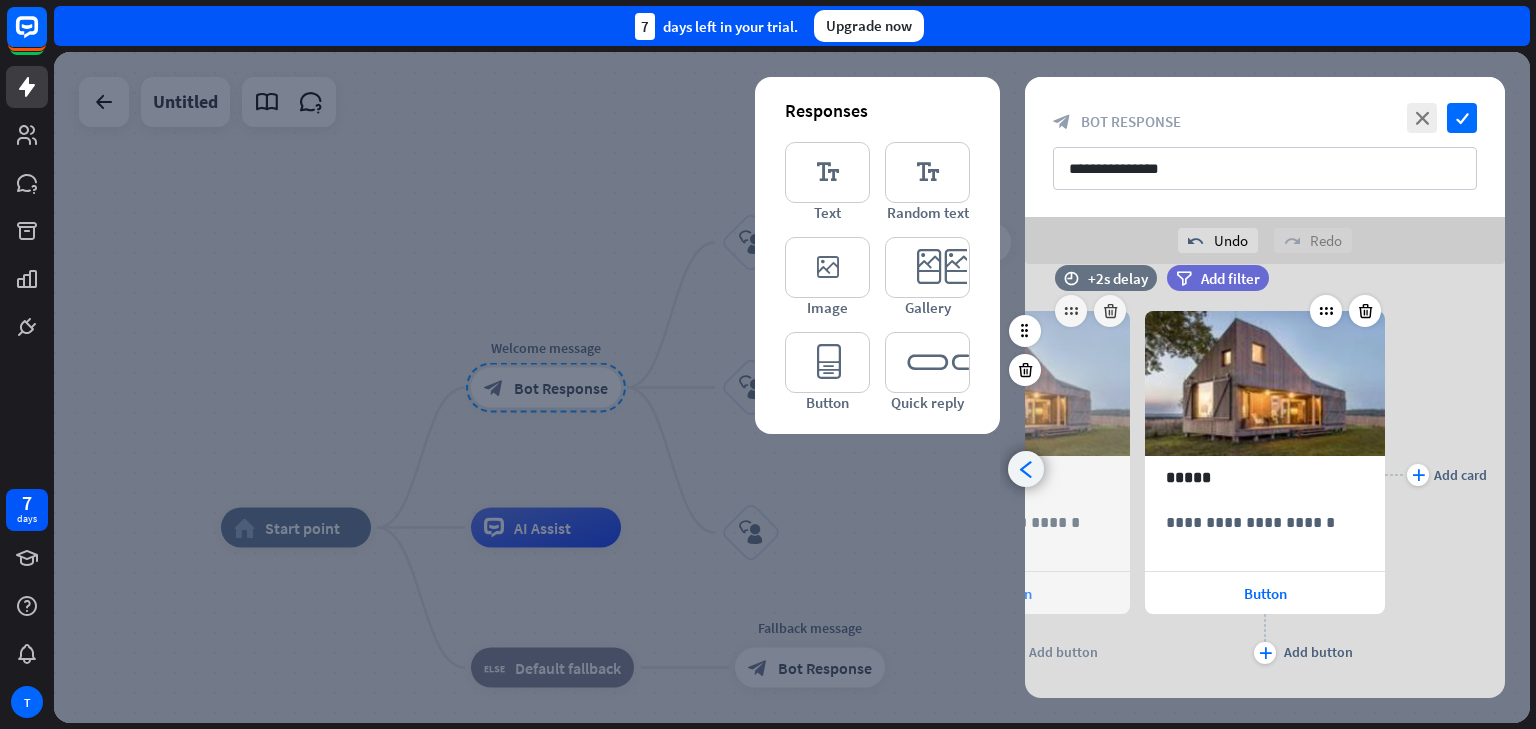 click on "arrowhead_left" at bounding box center (1026, 469) 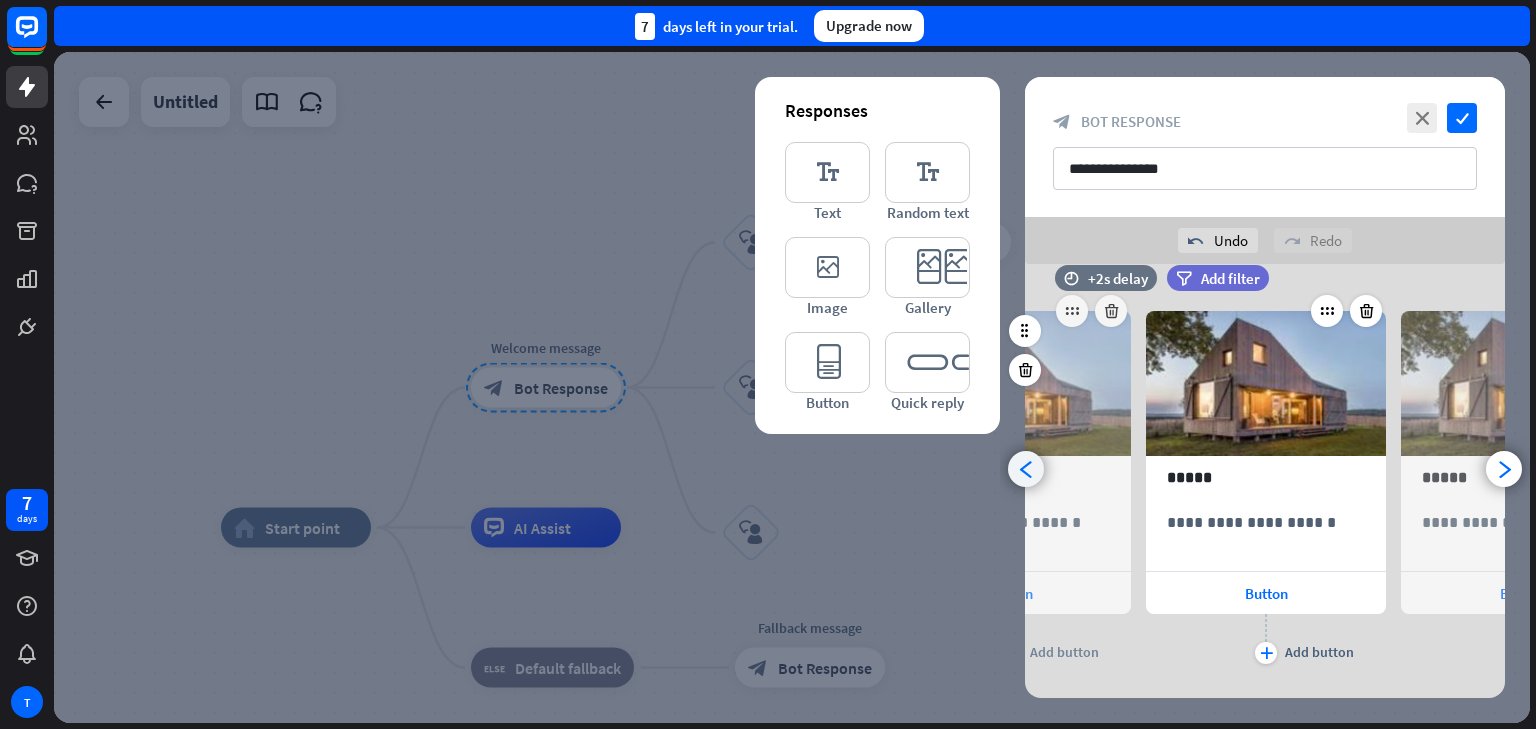 click on "arrowhead_left" at bounding box center (1026, 469) 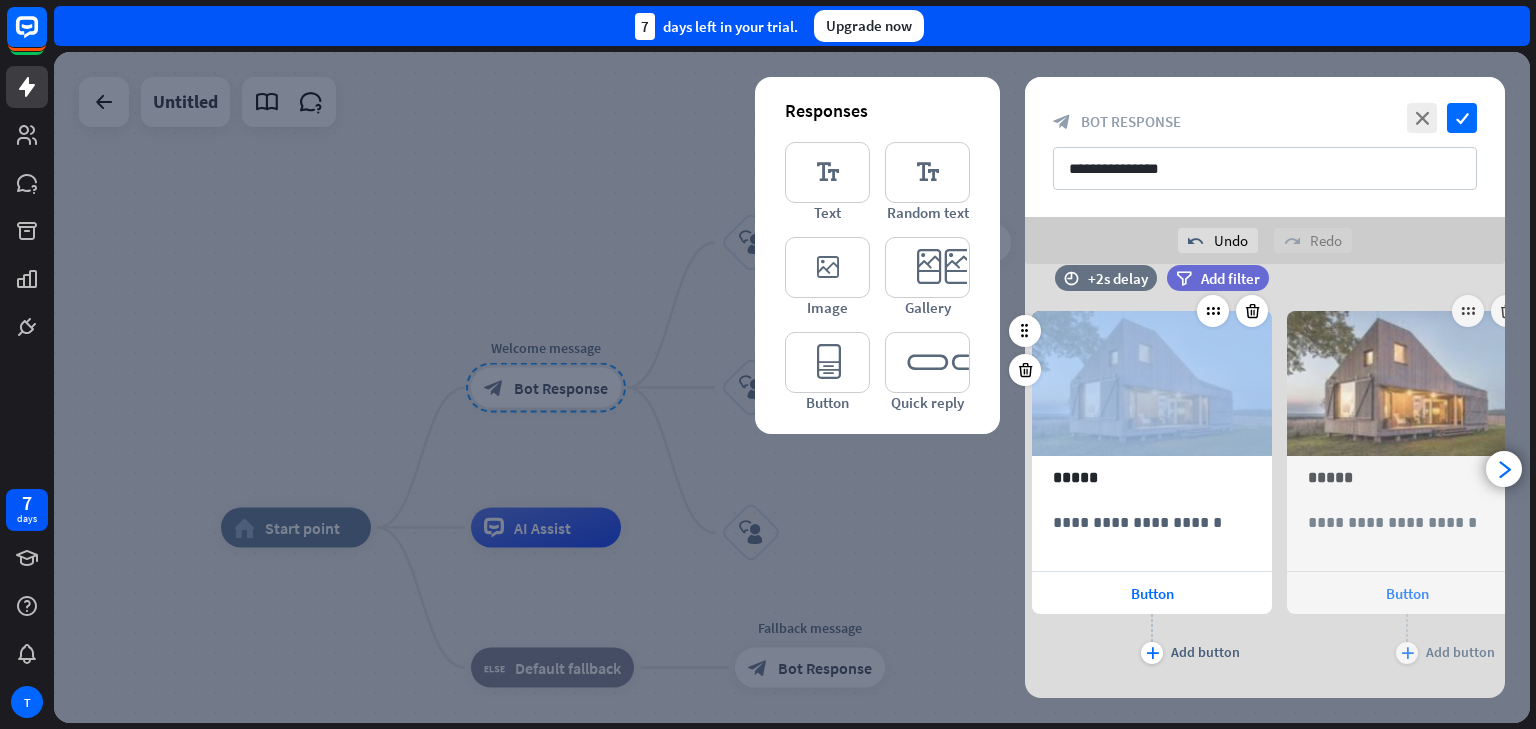 click on "**********" at bounding box center [1265, 481] 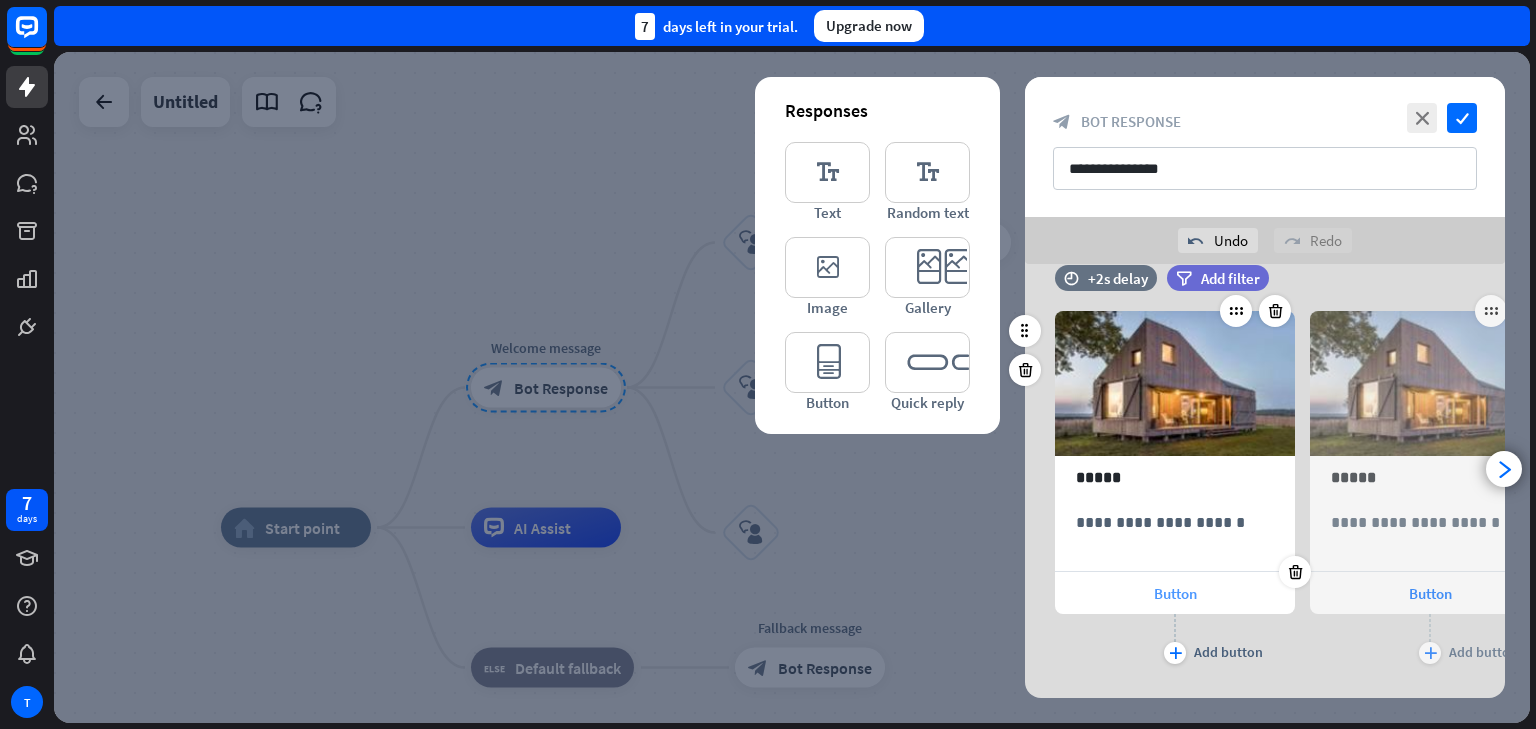 click on "Button" at bounding box center (1175, 593) 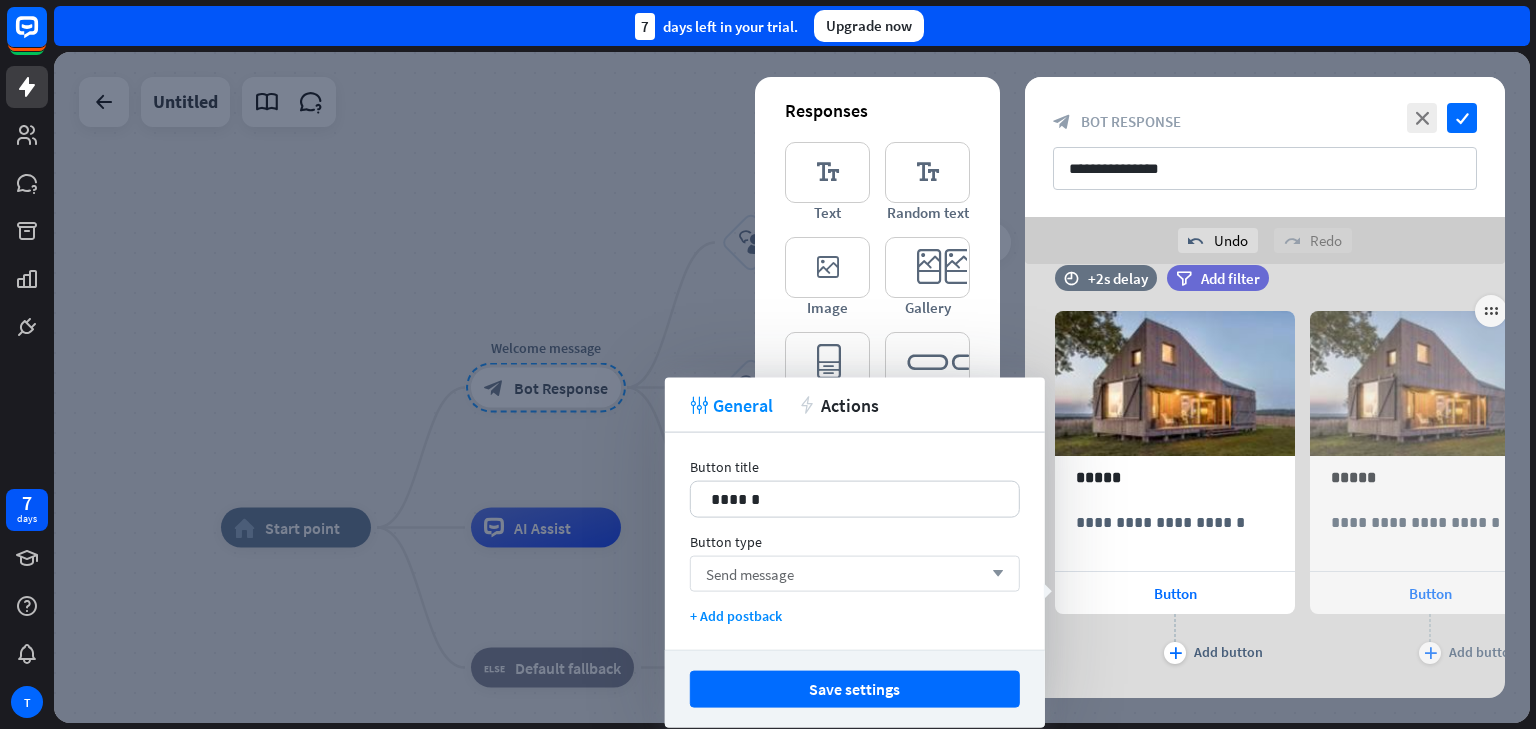 click on "Send message" at bounding box center (750, 573) 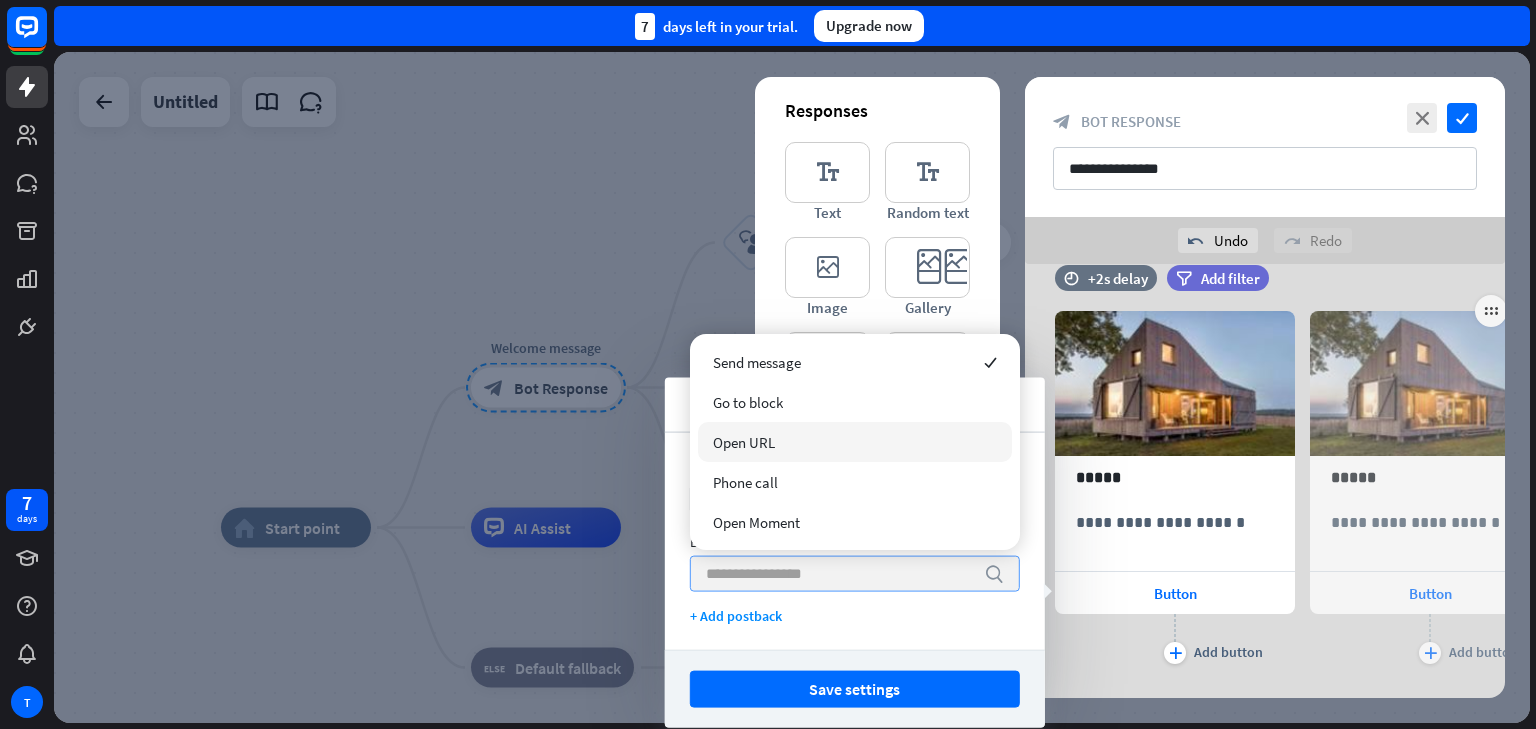 click on "Open URL" at bounding box center (744, 442) 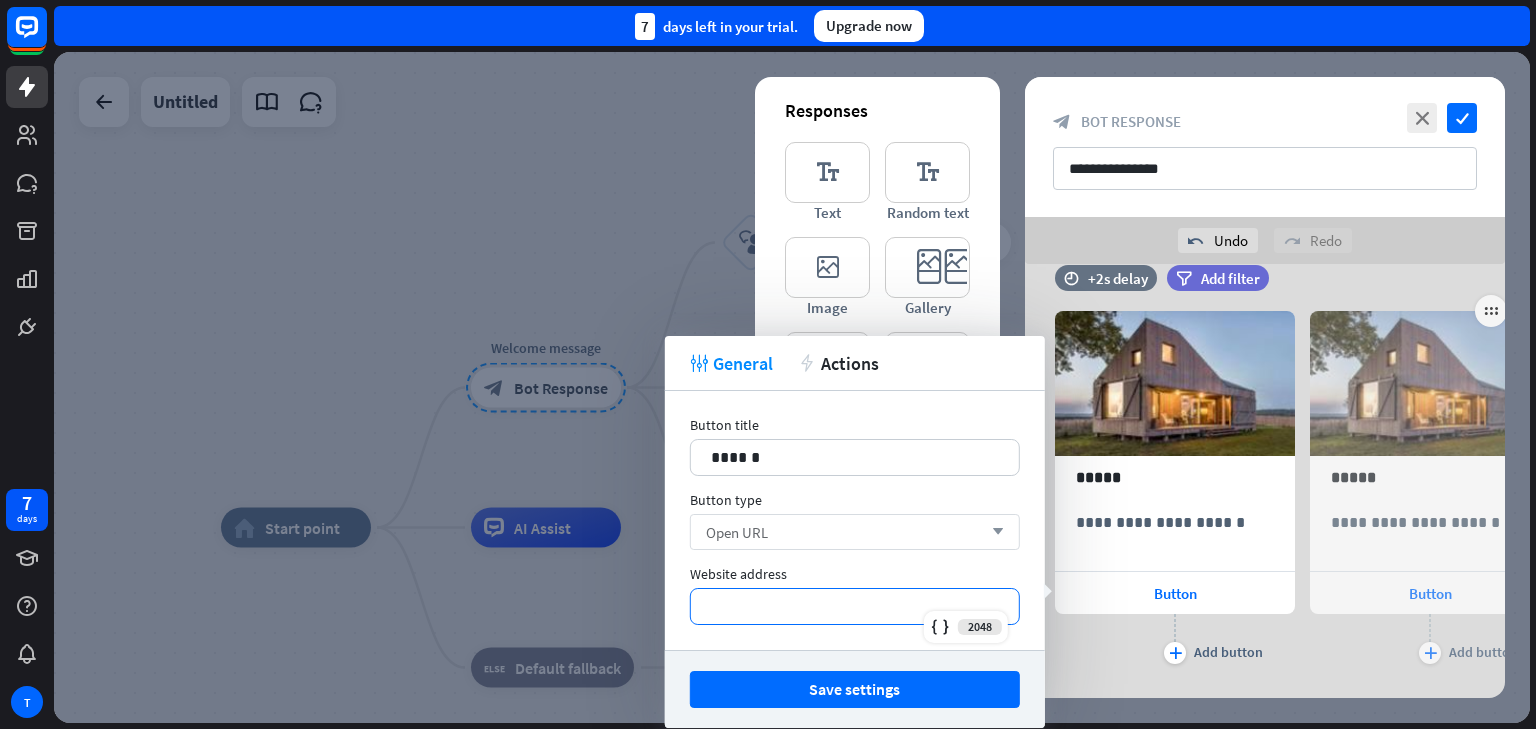 click on "*********" at bounding box center (855, 606) 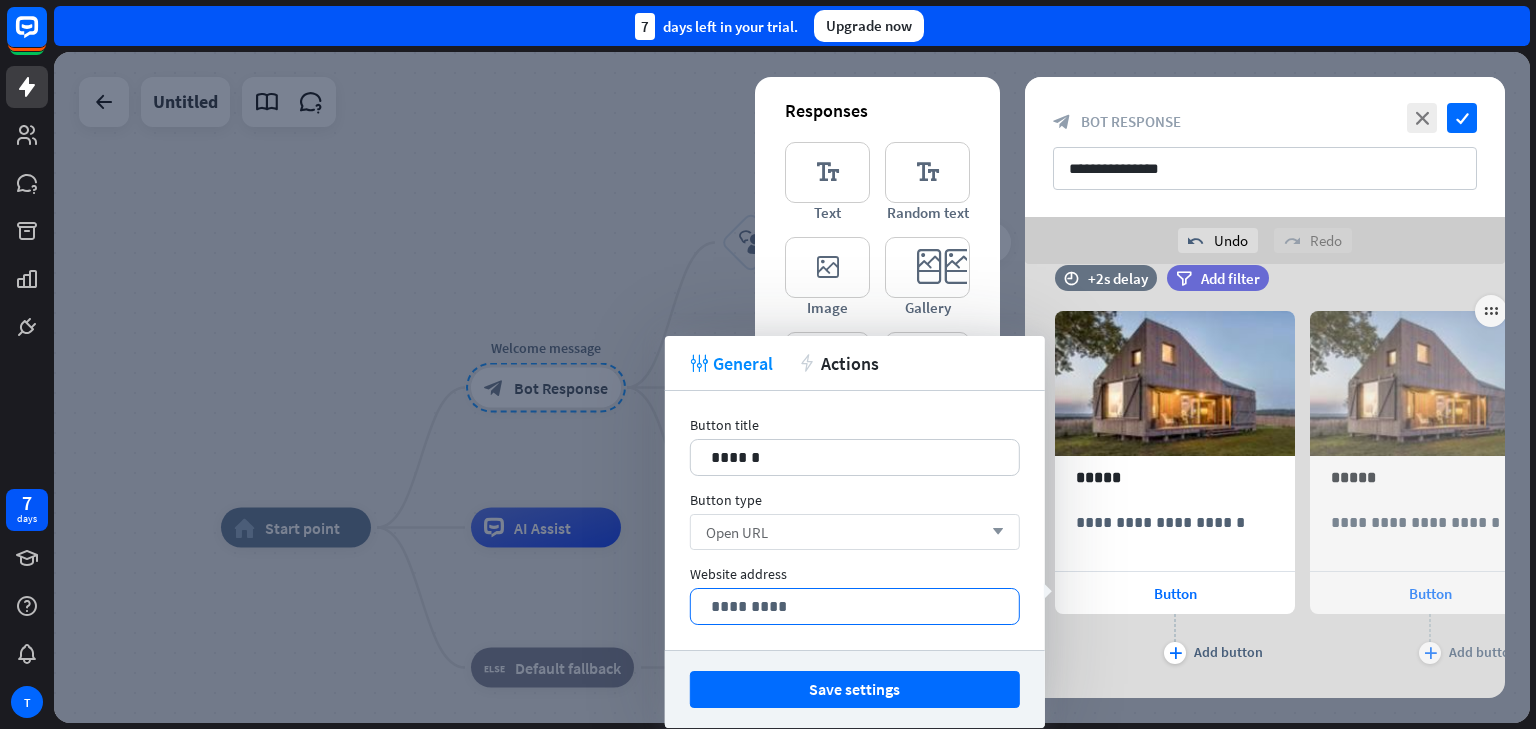 click on "*********" at bounding box center [855, 606] 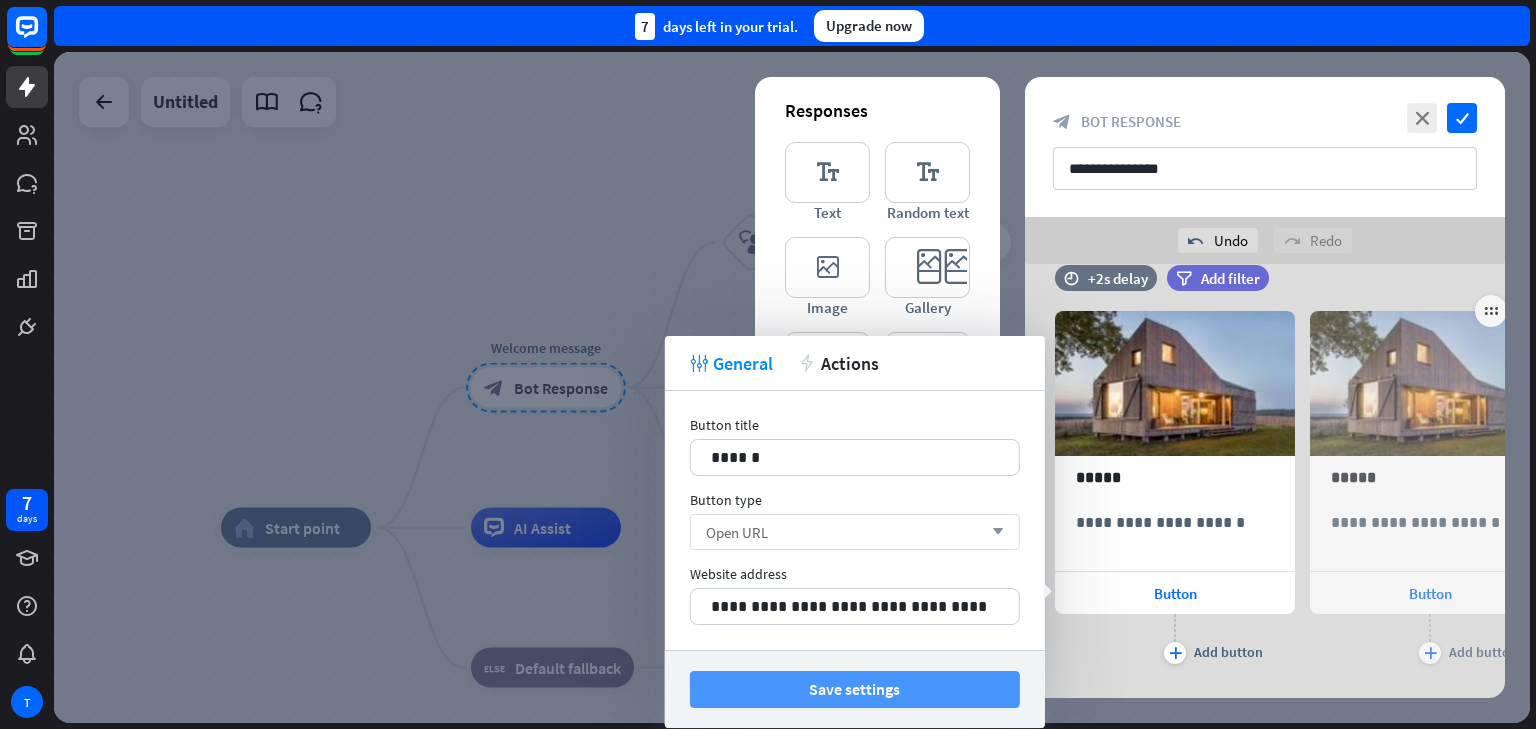 click on "Save settings" at bounding box center (855, 689) 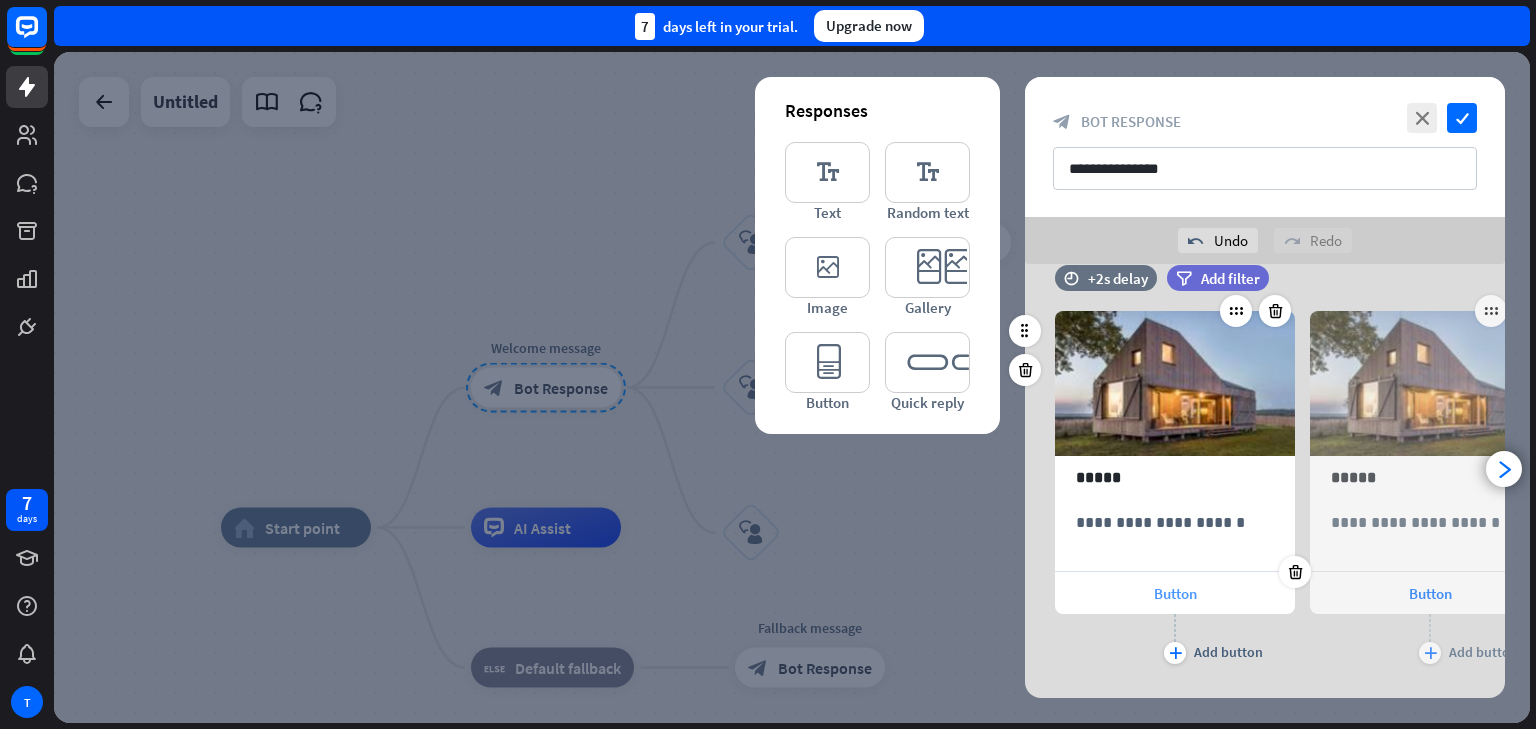 click on "Button" at bounding box center (1175, 593) 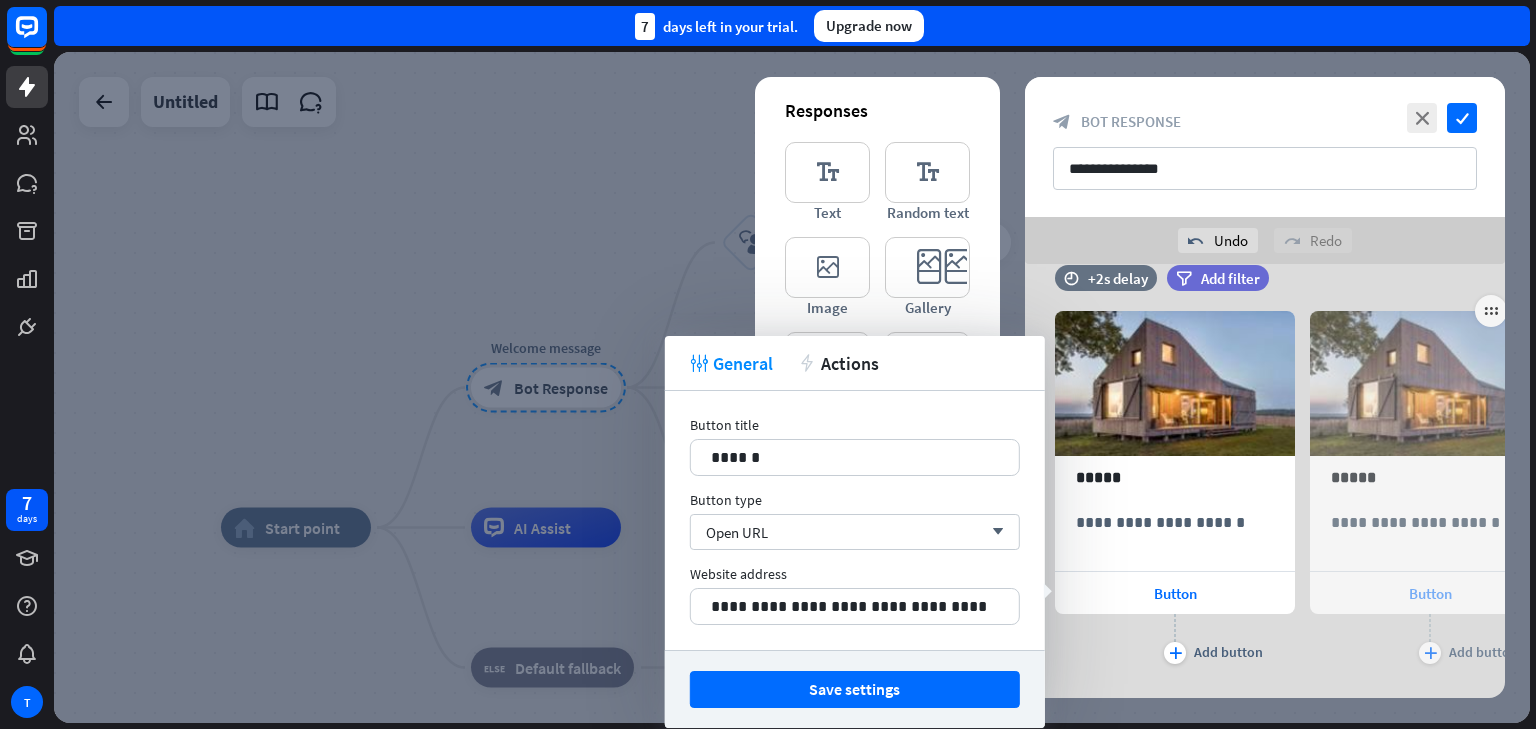 click on "Button" at bounding box center (1430, 593) 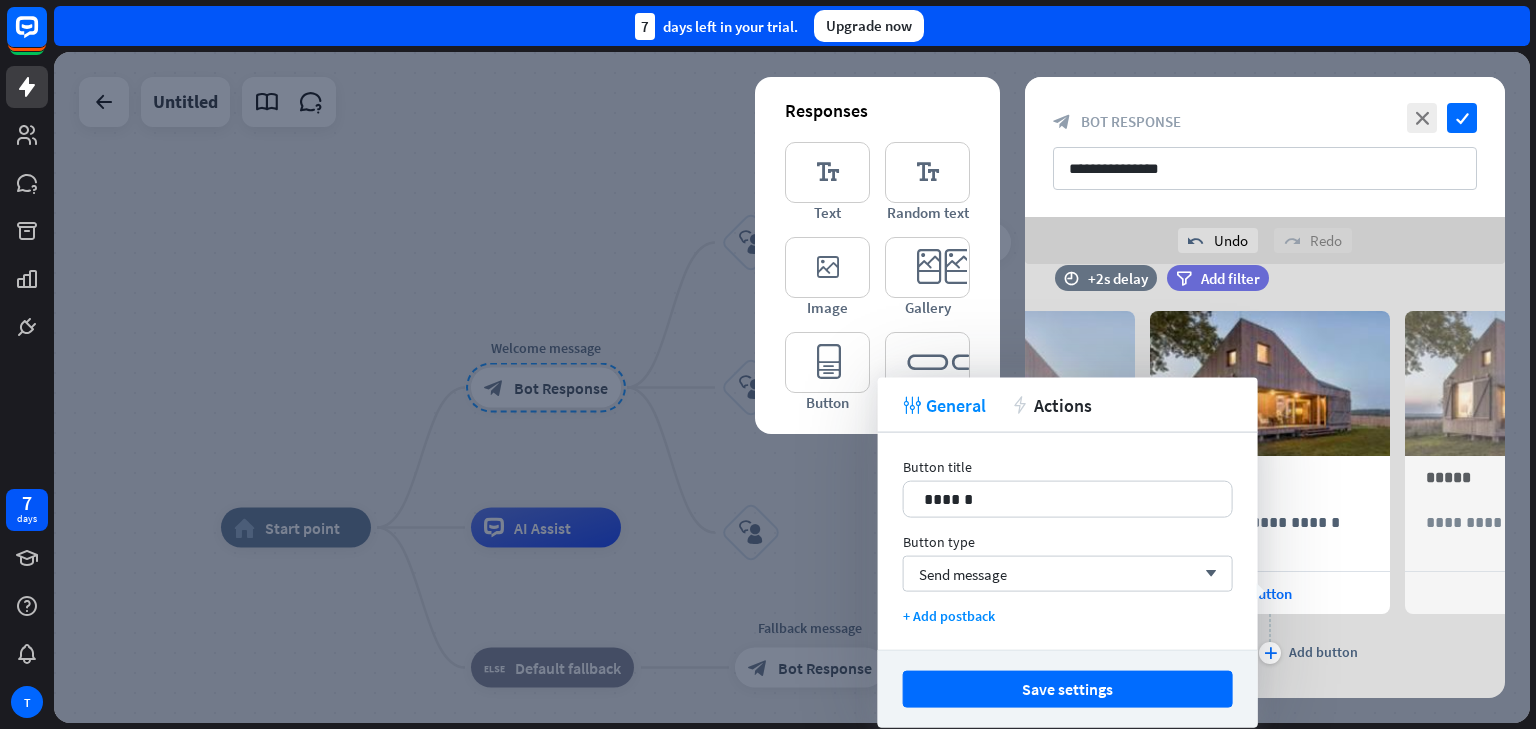 scroll, scrollTop: 0, scrollLeft: 164, axis: horizontal 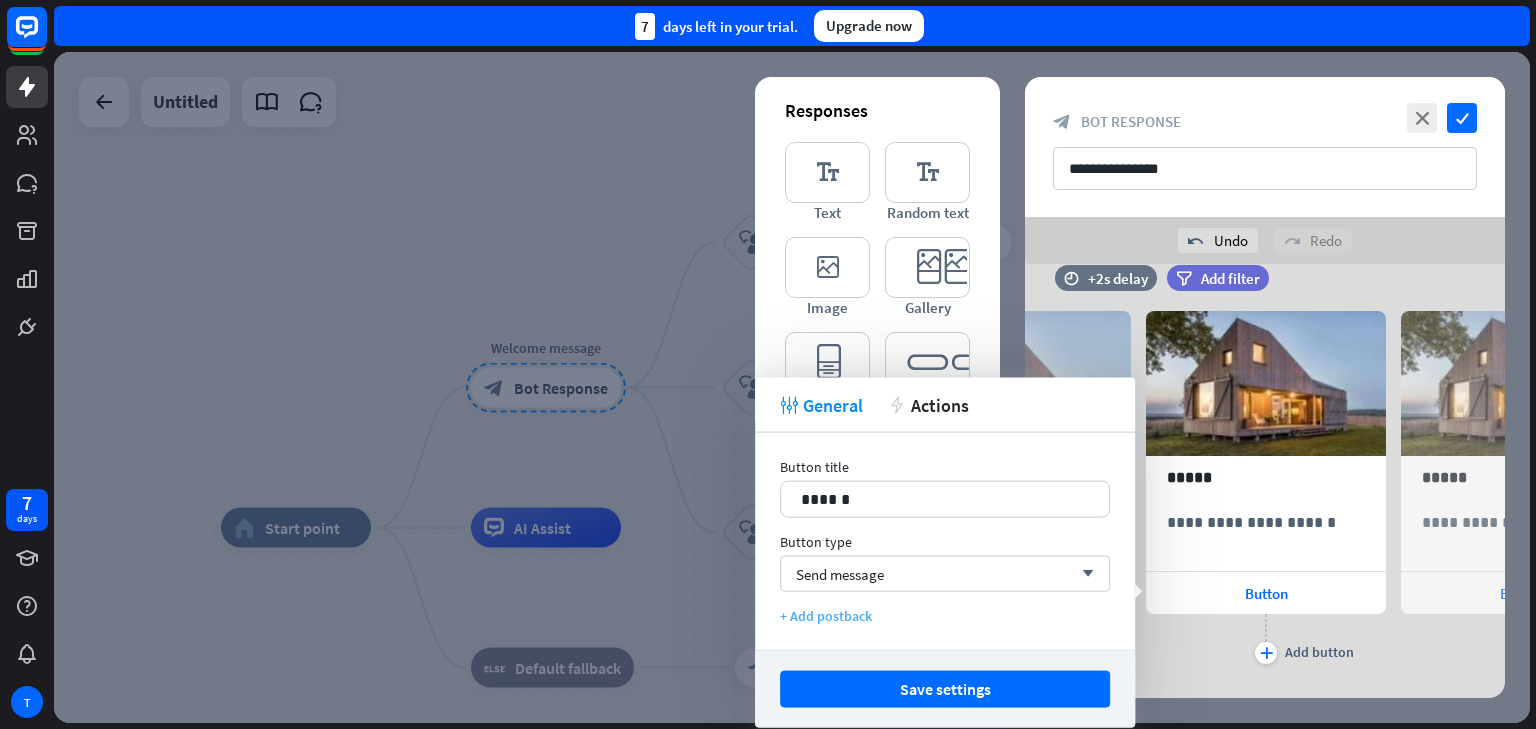 click on "+ Add postback" at bounding box center (945, 616) 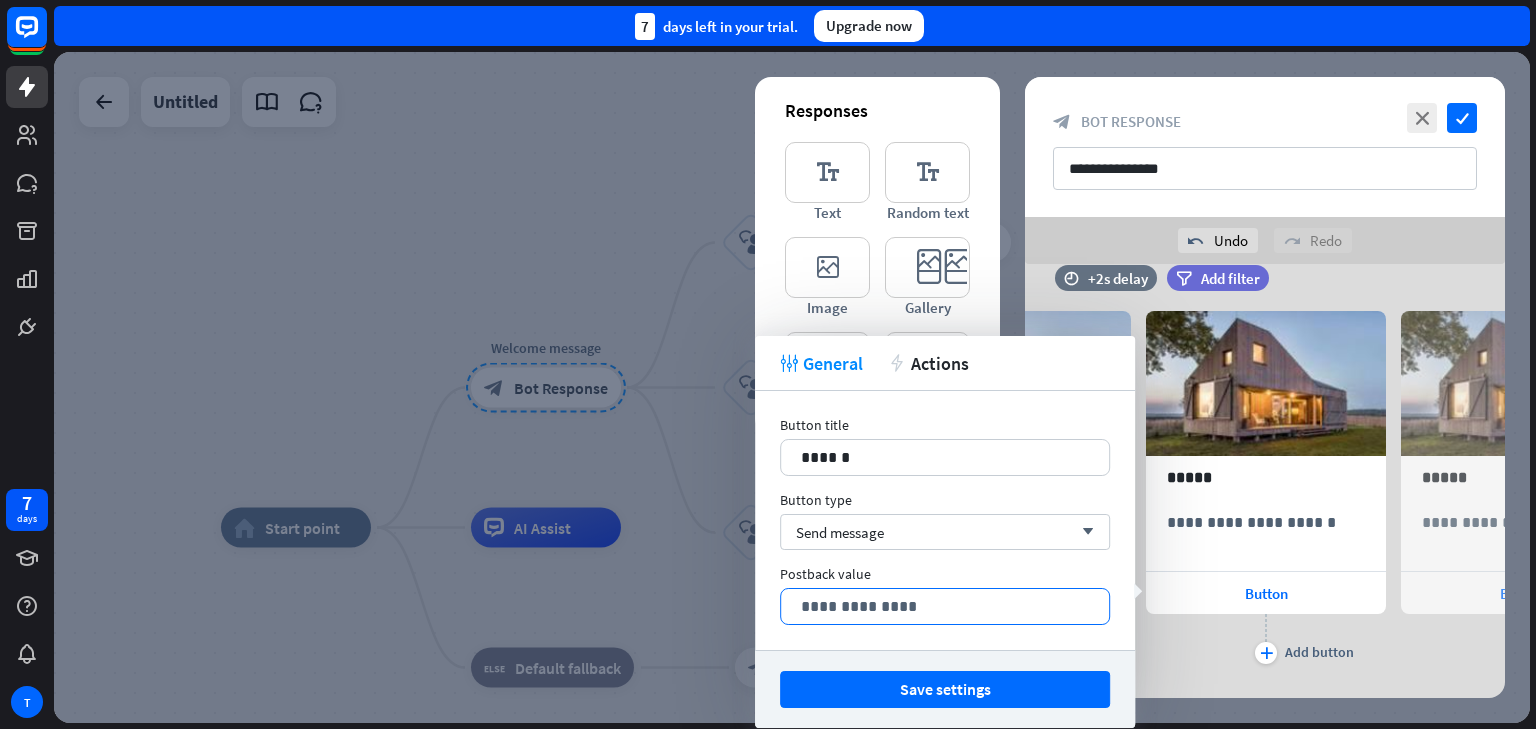 click on "**********" at bounding box center [945, 606] 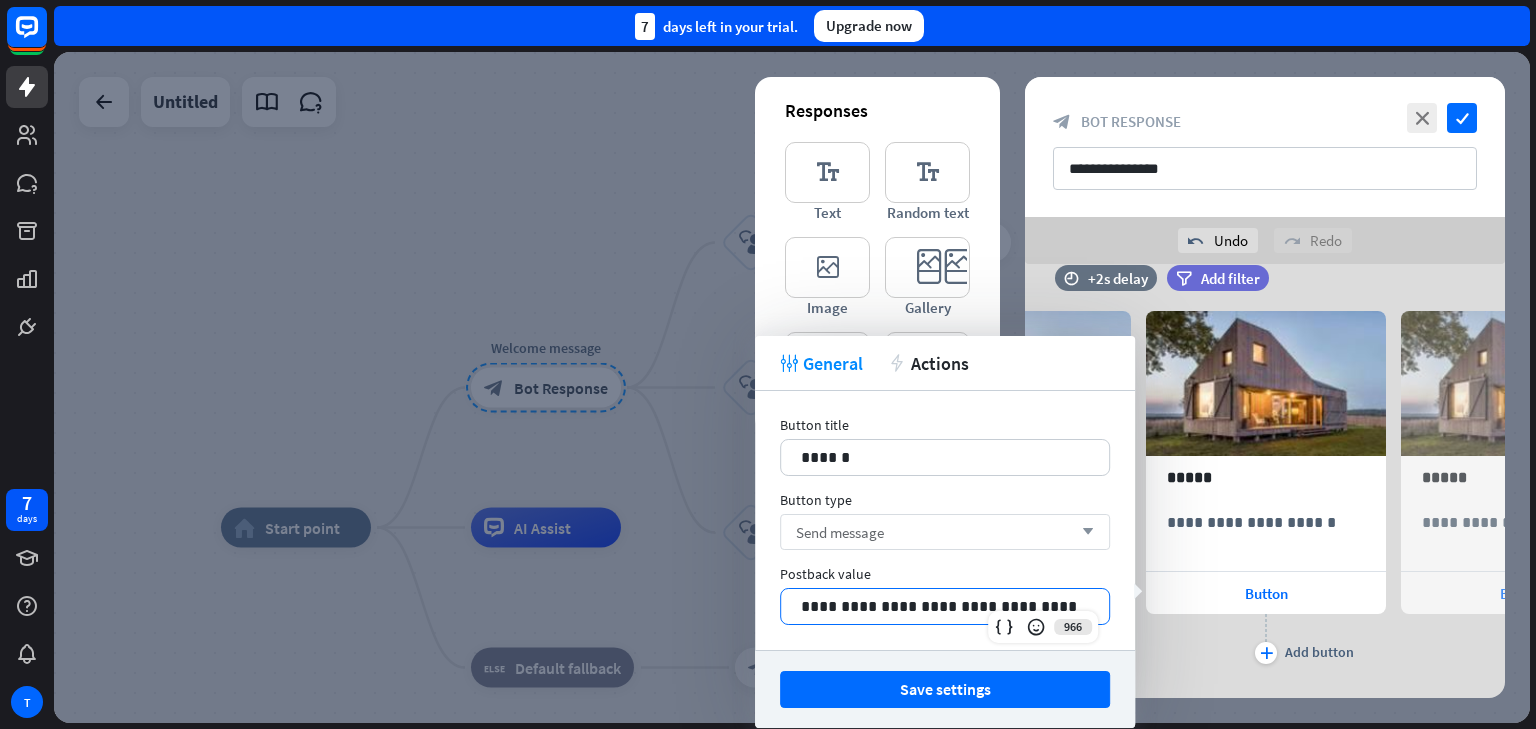click on "Send message
arrow_down" at bounding box center (945, 532) 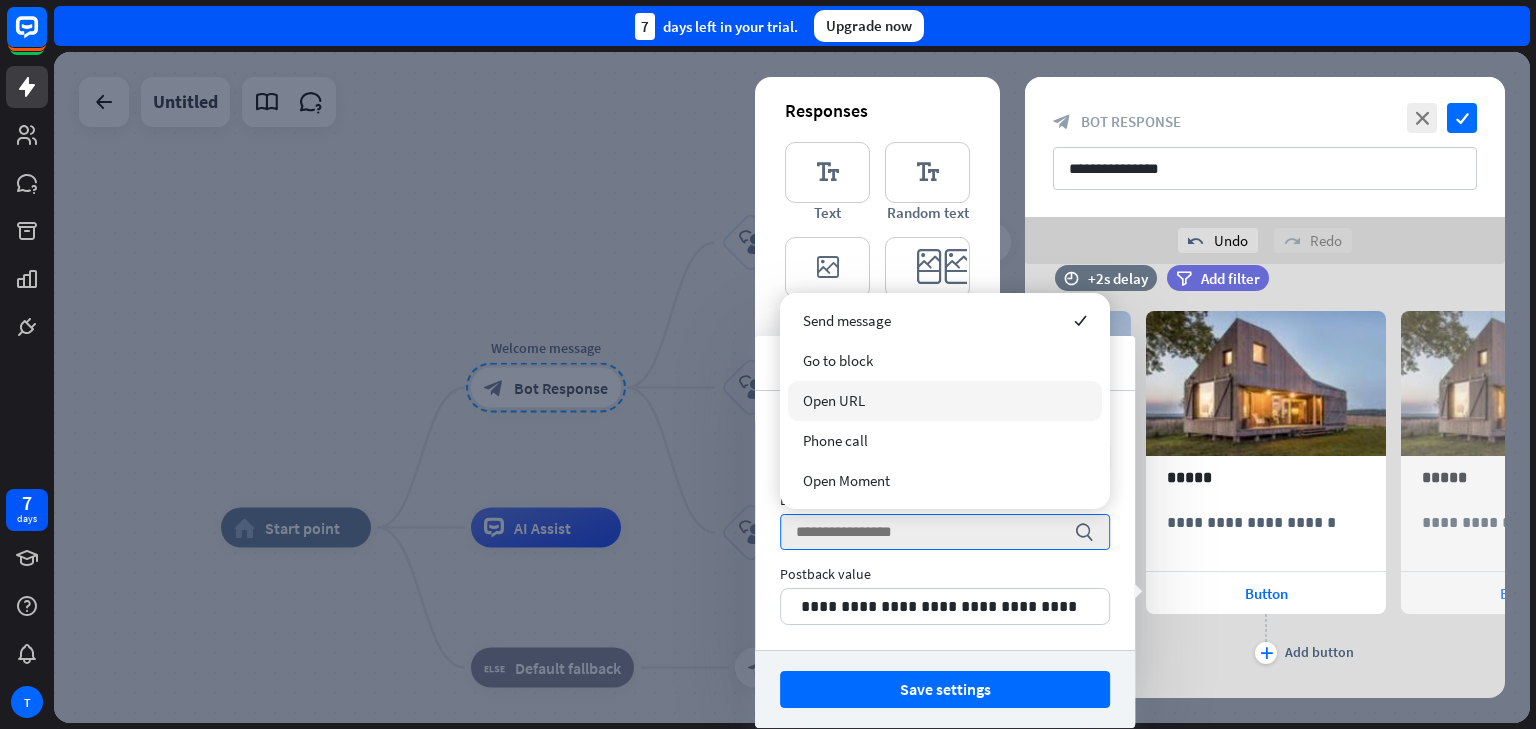 click on "Open URL" at bounding box center [834, 400] 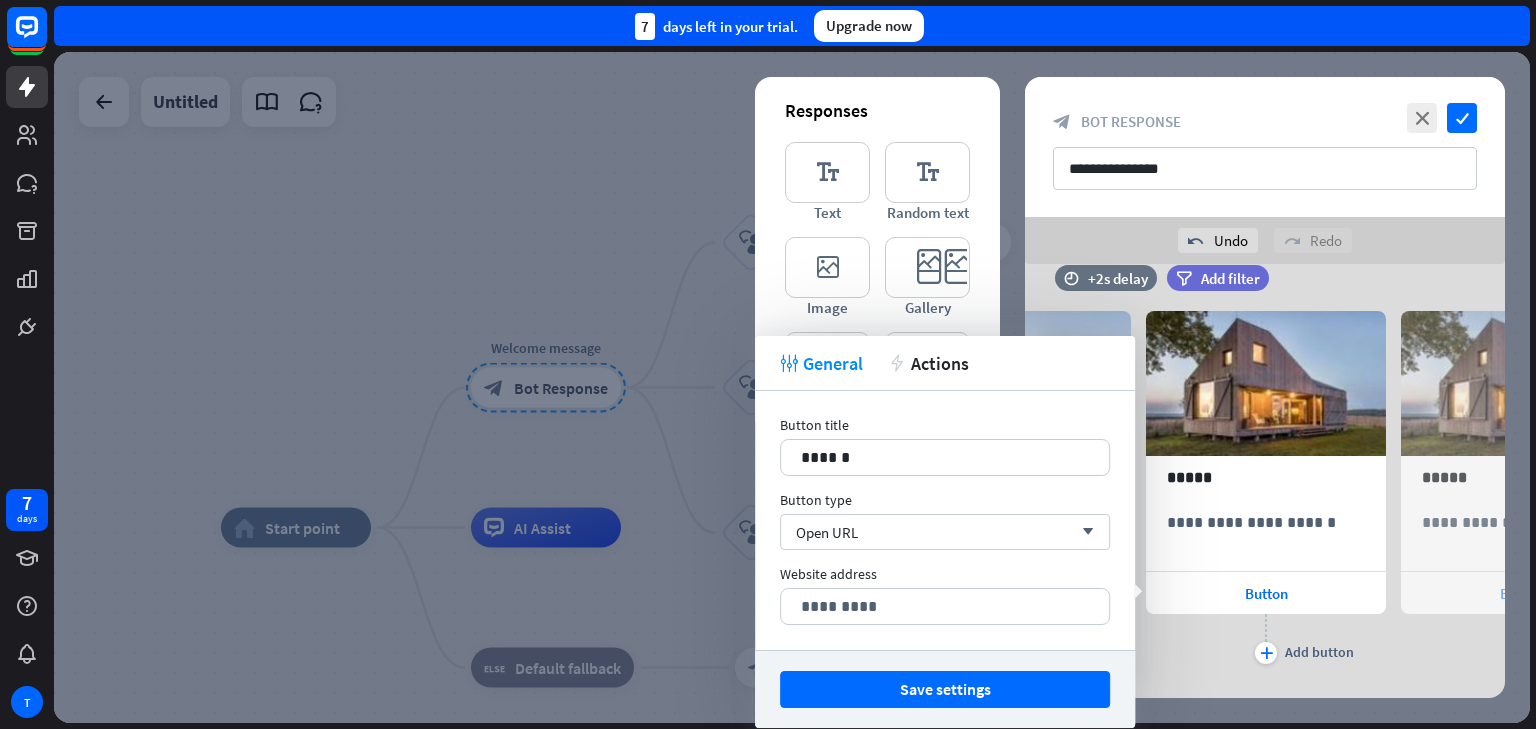click on "Button" at bounding box center [1521, 593] 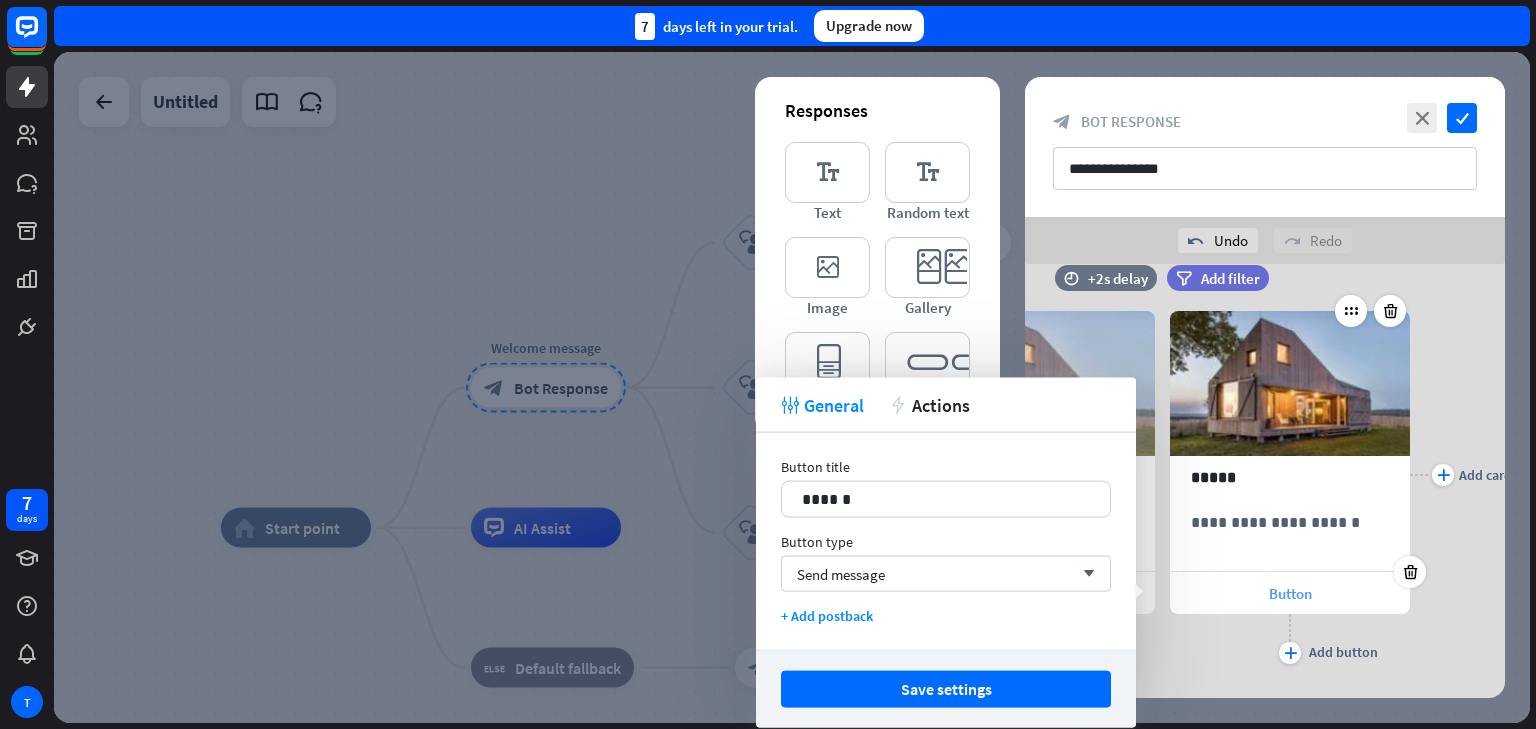scroll, scrollTop: 0, scrollLeft: 420, axis: horizontal 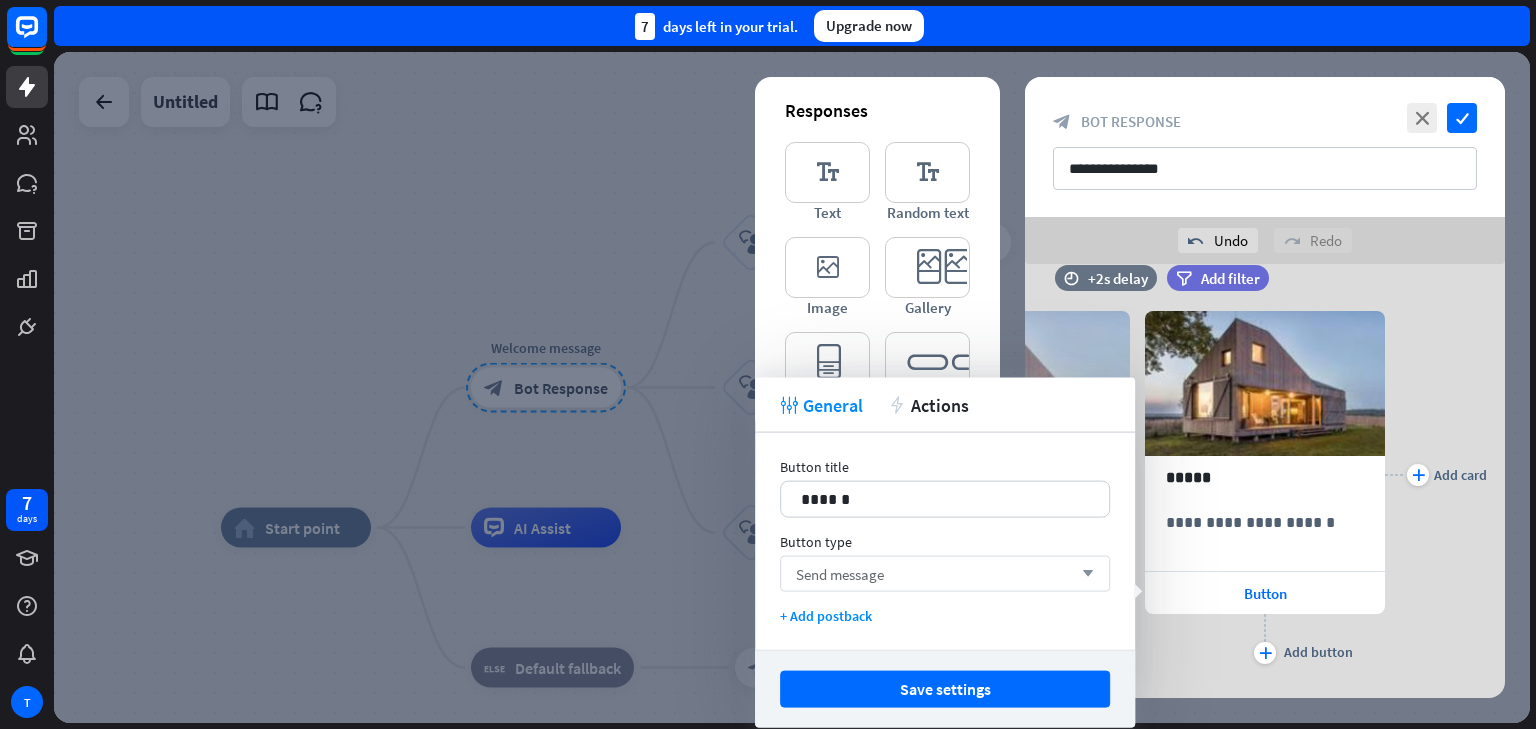 click on "Send message
arrow_down" at bounding box center (945, 574) 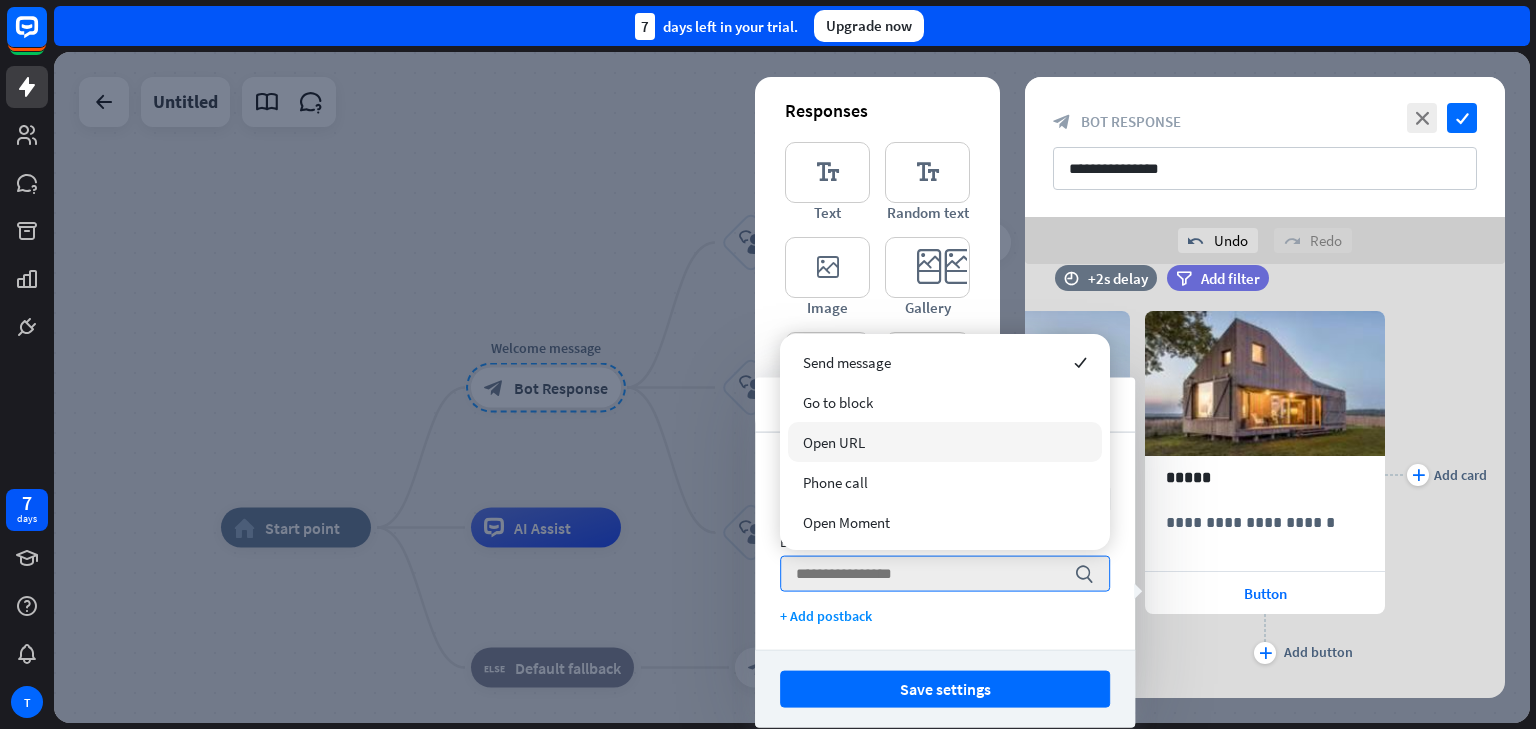 click on "Open URL" at bounding box center [834, 442] 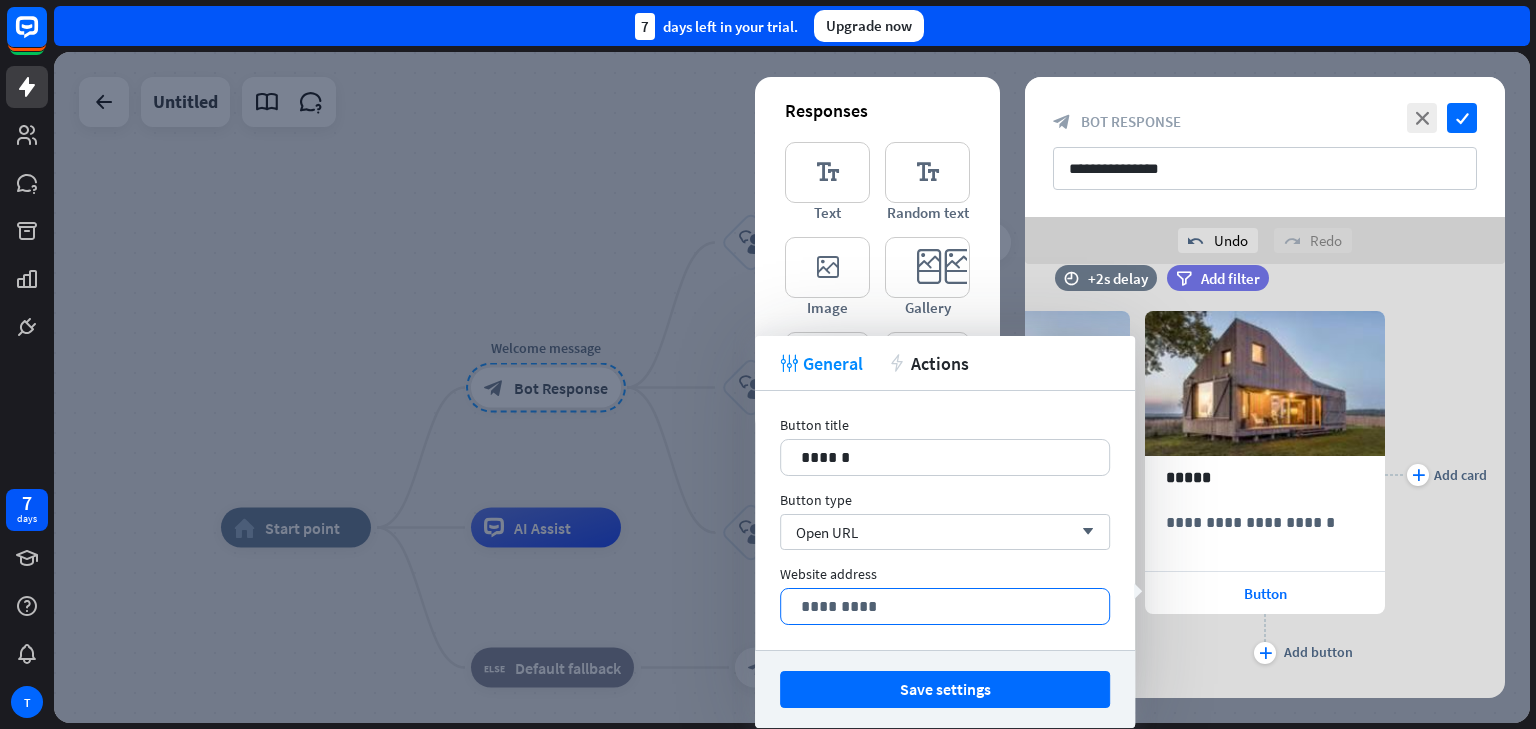 click on "*********" at bounding box center (945, 606) 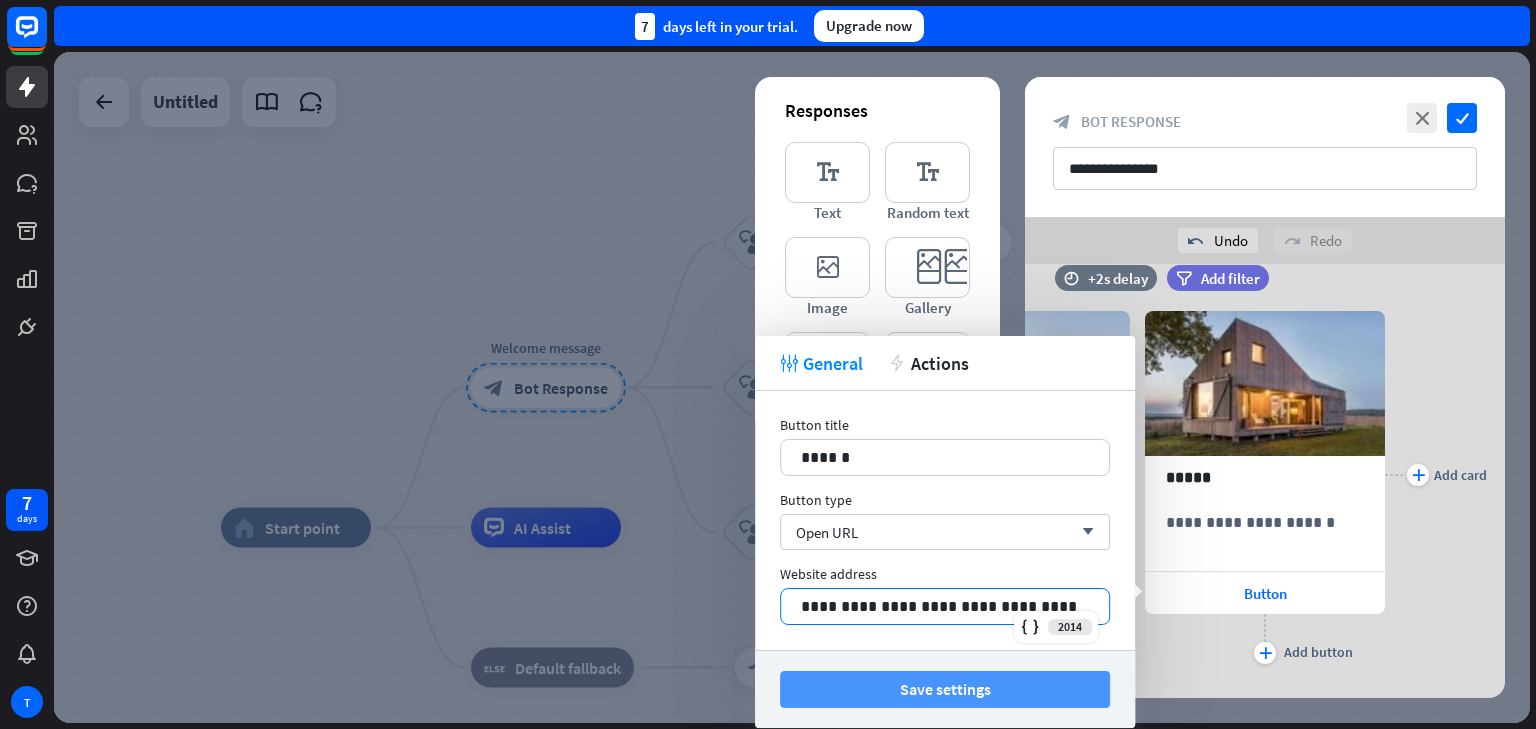 drag, startPoint x: 927, startPoint y: 688, endPoint x: 1039, endPoint y: 675, distance: 112.75194 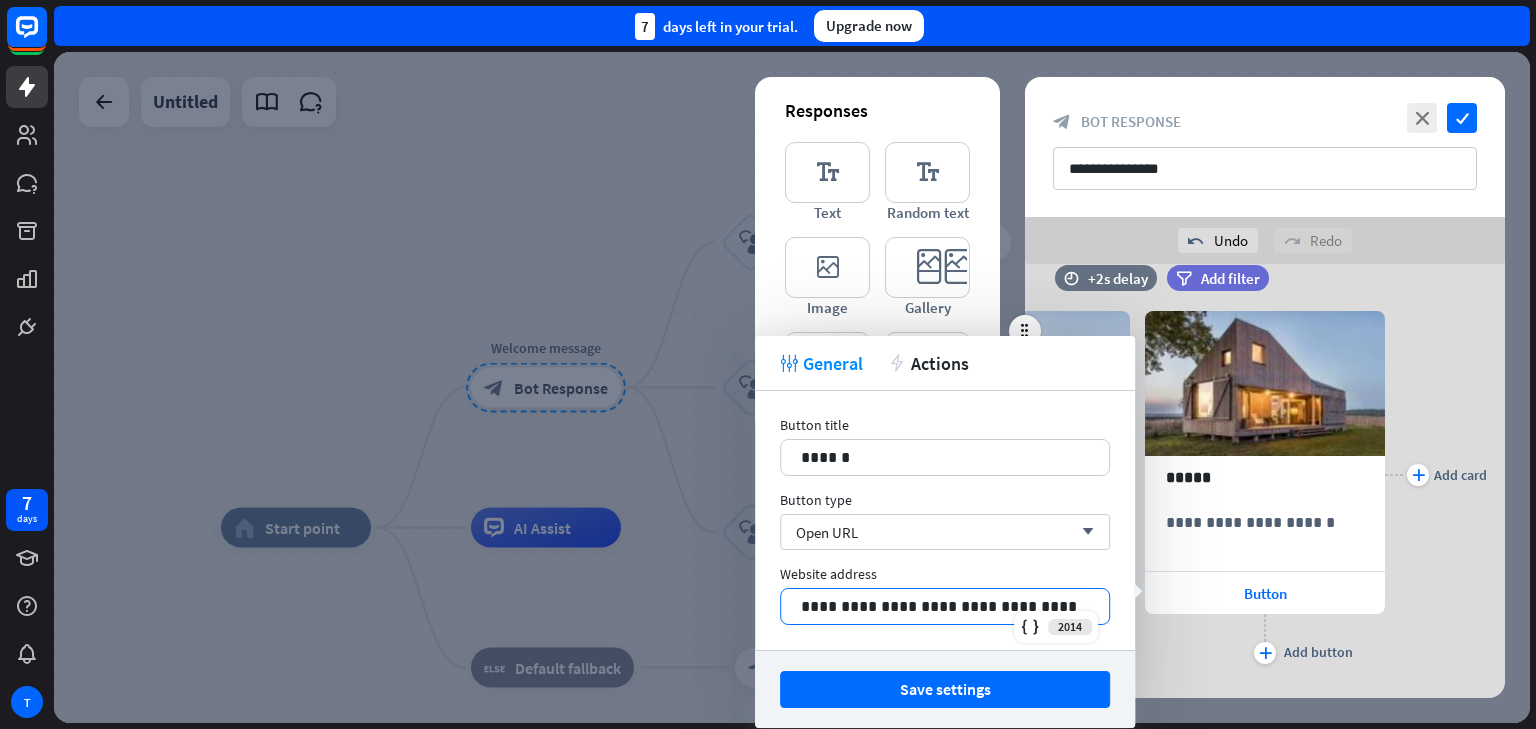 click on "Save settings" at bounding box center (945, 689) 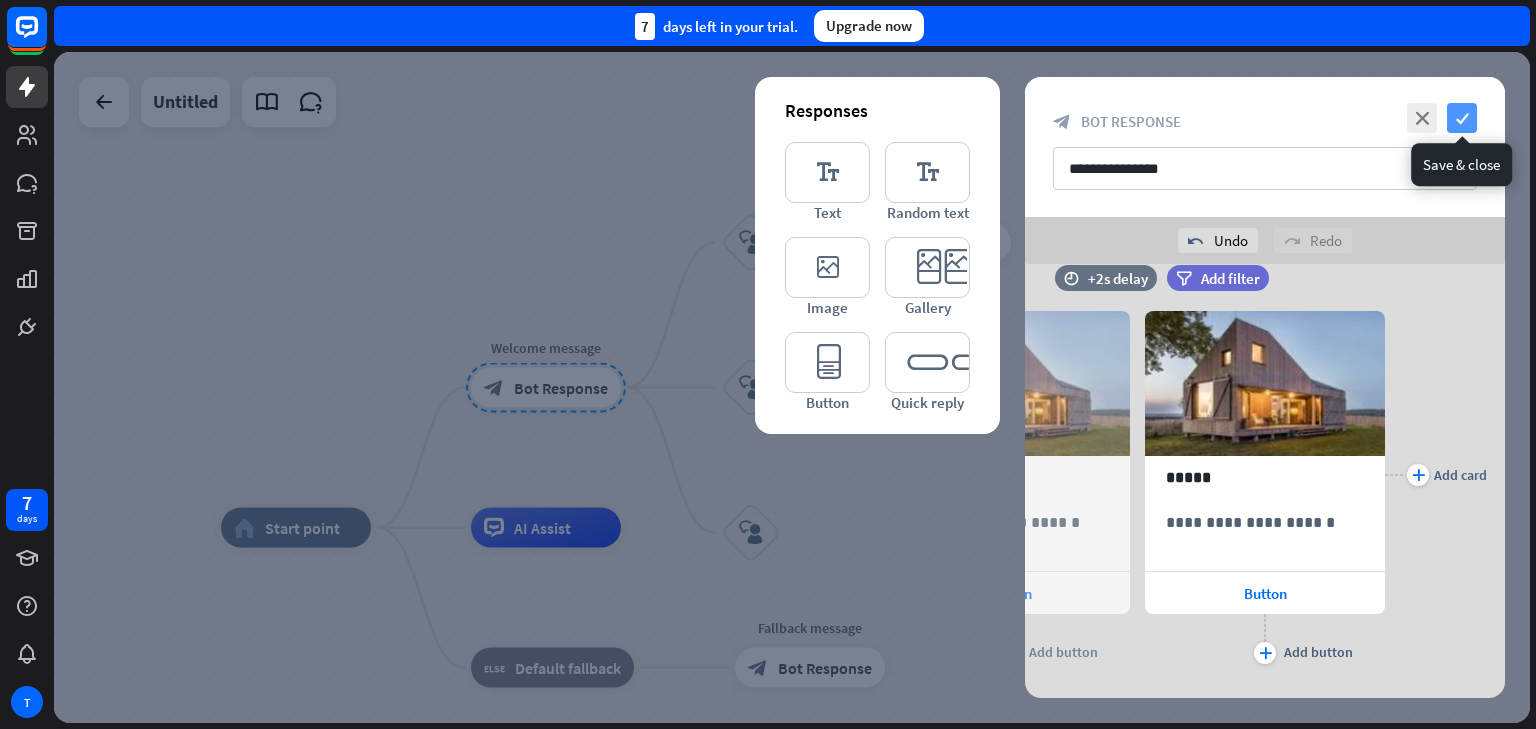click on "check" at bounding box center (1462, 118) 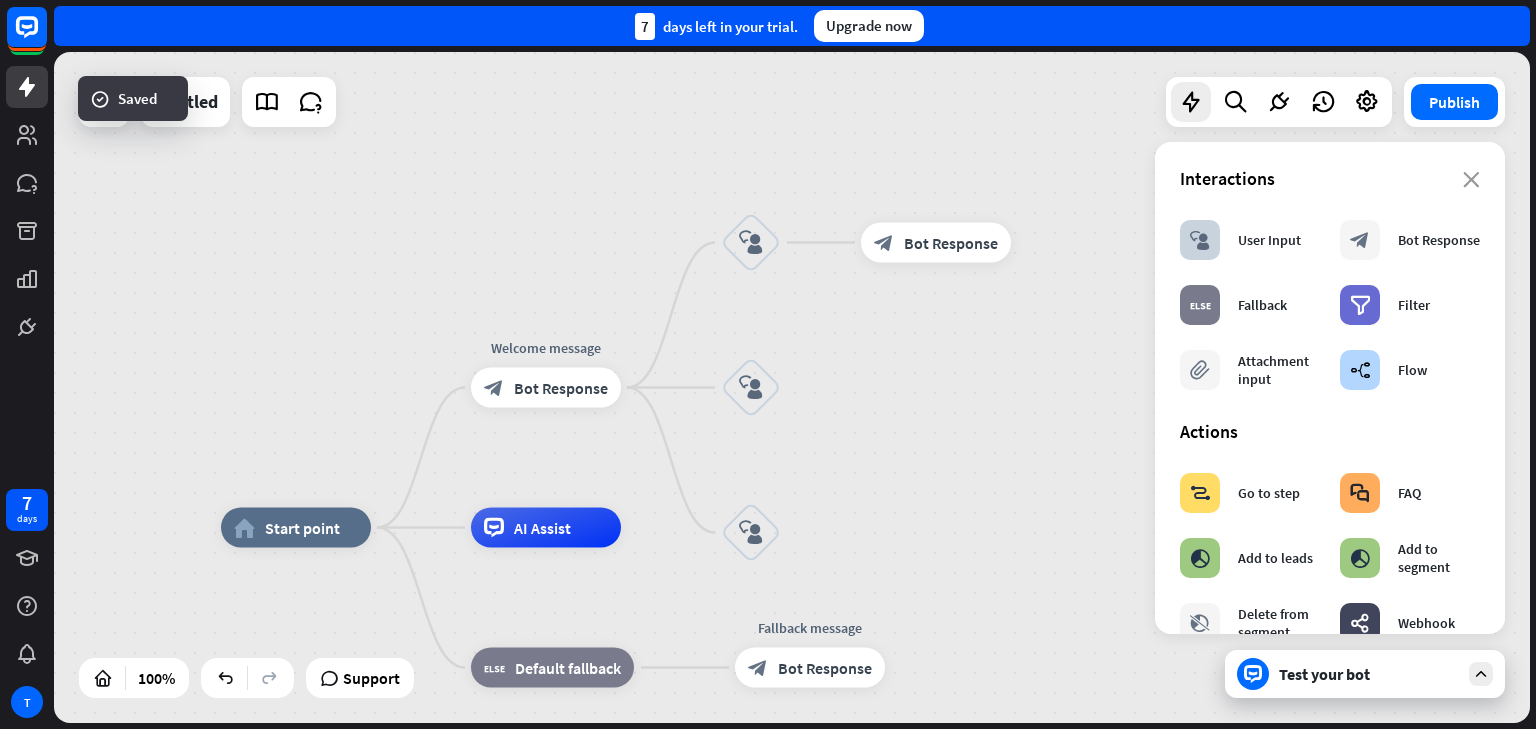 click on "home_2   Start point                 Welcome message   block_bot_response   Bot Response                   block_user_input                   block_bot_response   Bot Response                   block_user_input                   block_user_input                     AI Assist                   block_fallback   Default fallback                 Fallback message   block_bot_response   Bot Response" at bounding box center (792, 387) 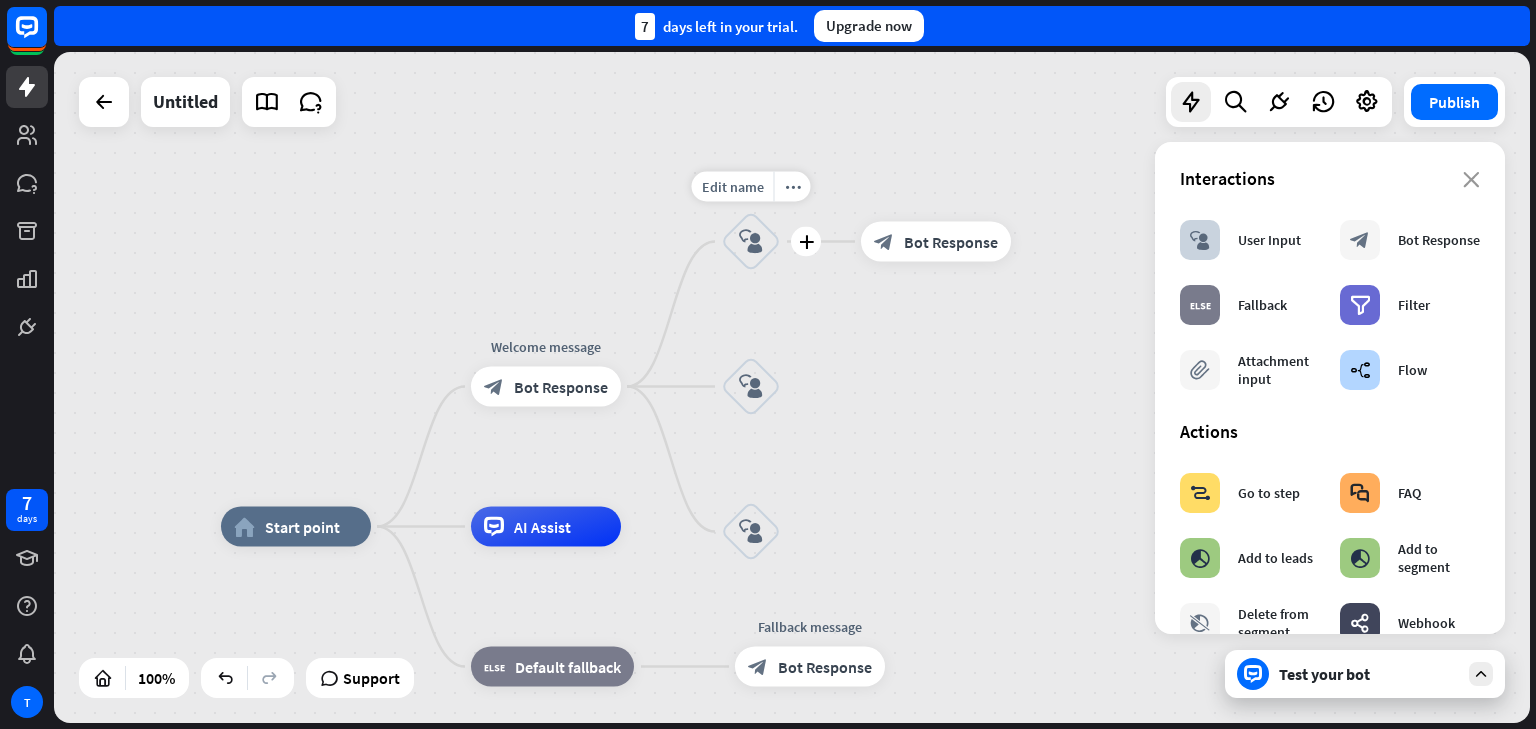 click on "block_user_input" at bounding box center [751, 242] 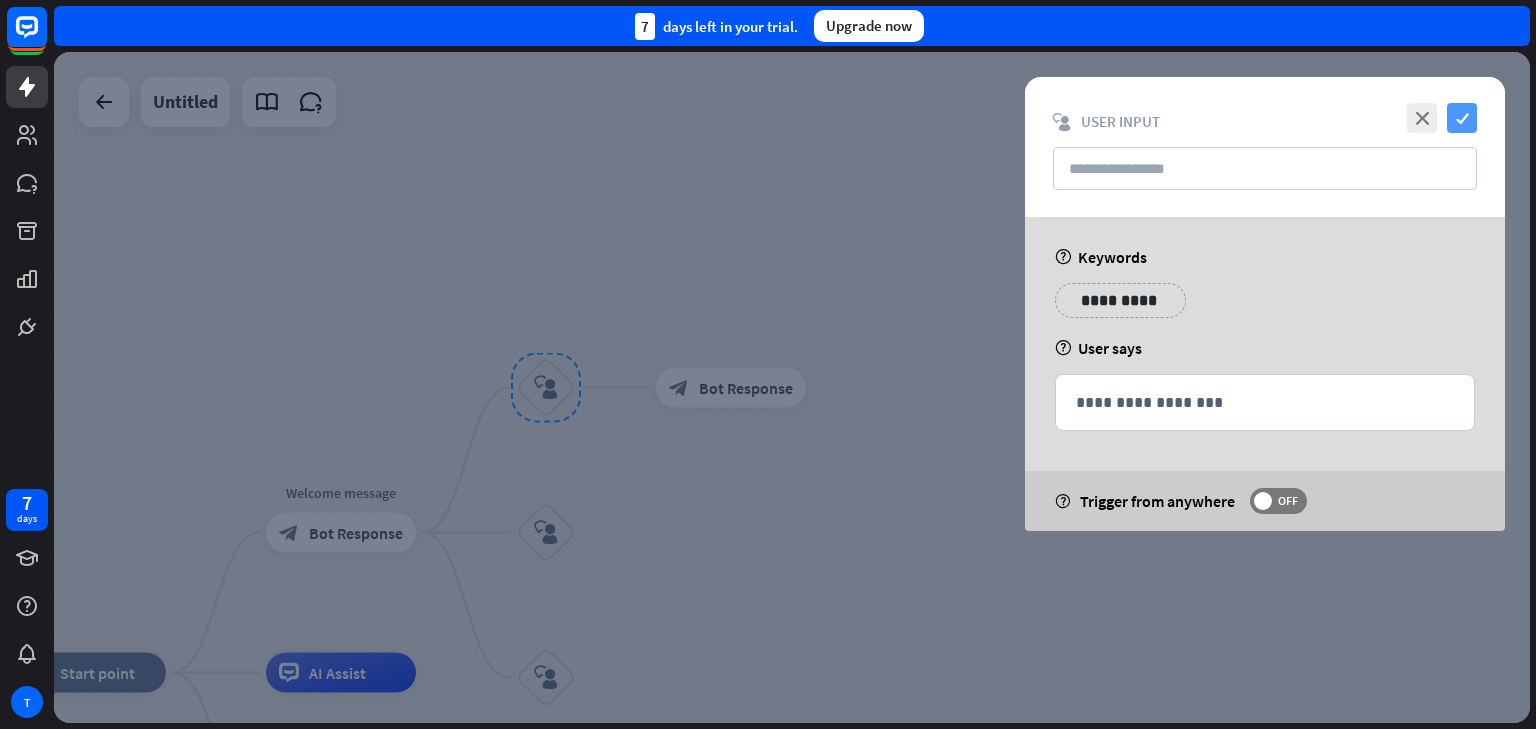 click on "check" at bounding box center (1462, 118) 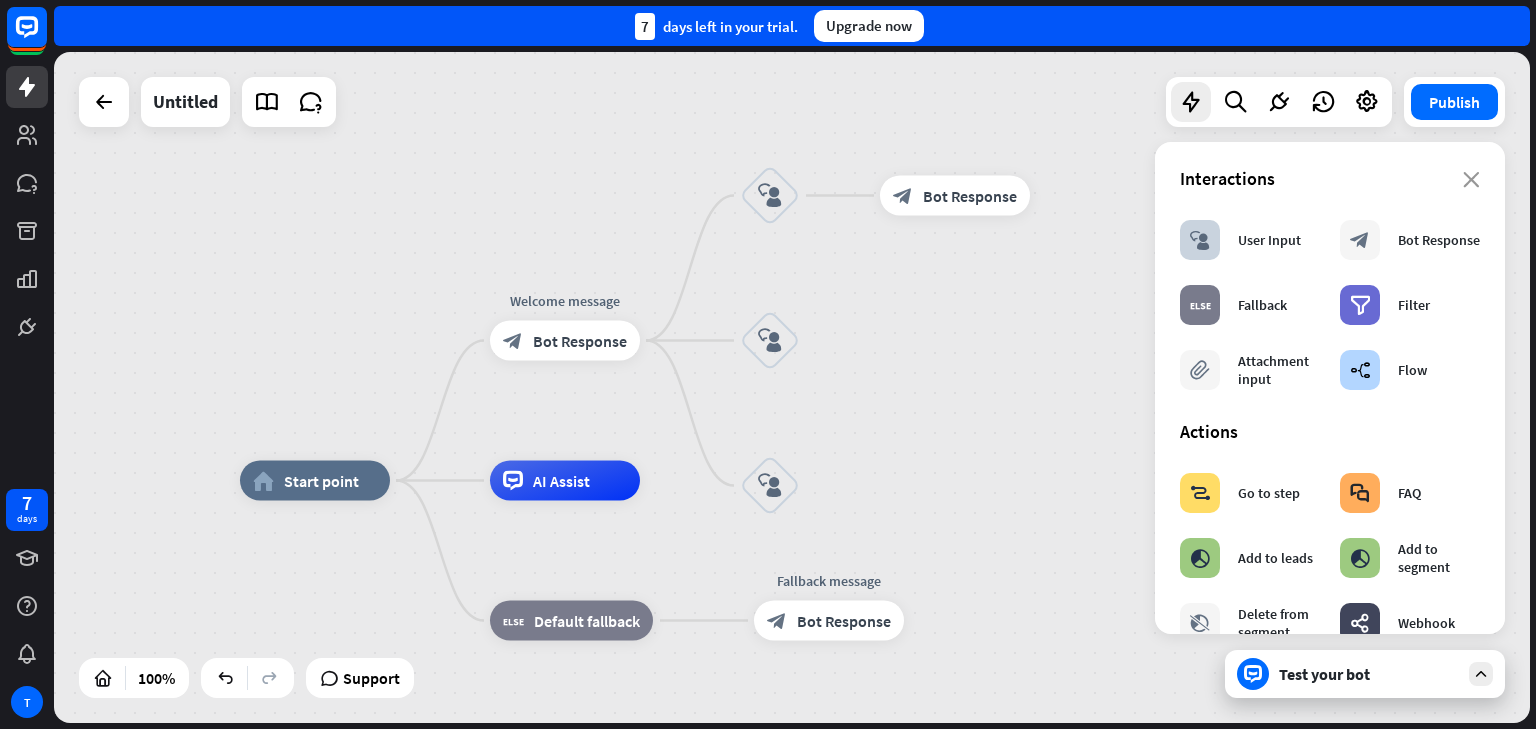 drag, startPoint x: 777, startPoint y: 530, endPoint x: 988, endPoint y: 354, distance: 274.76718 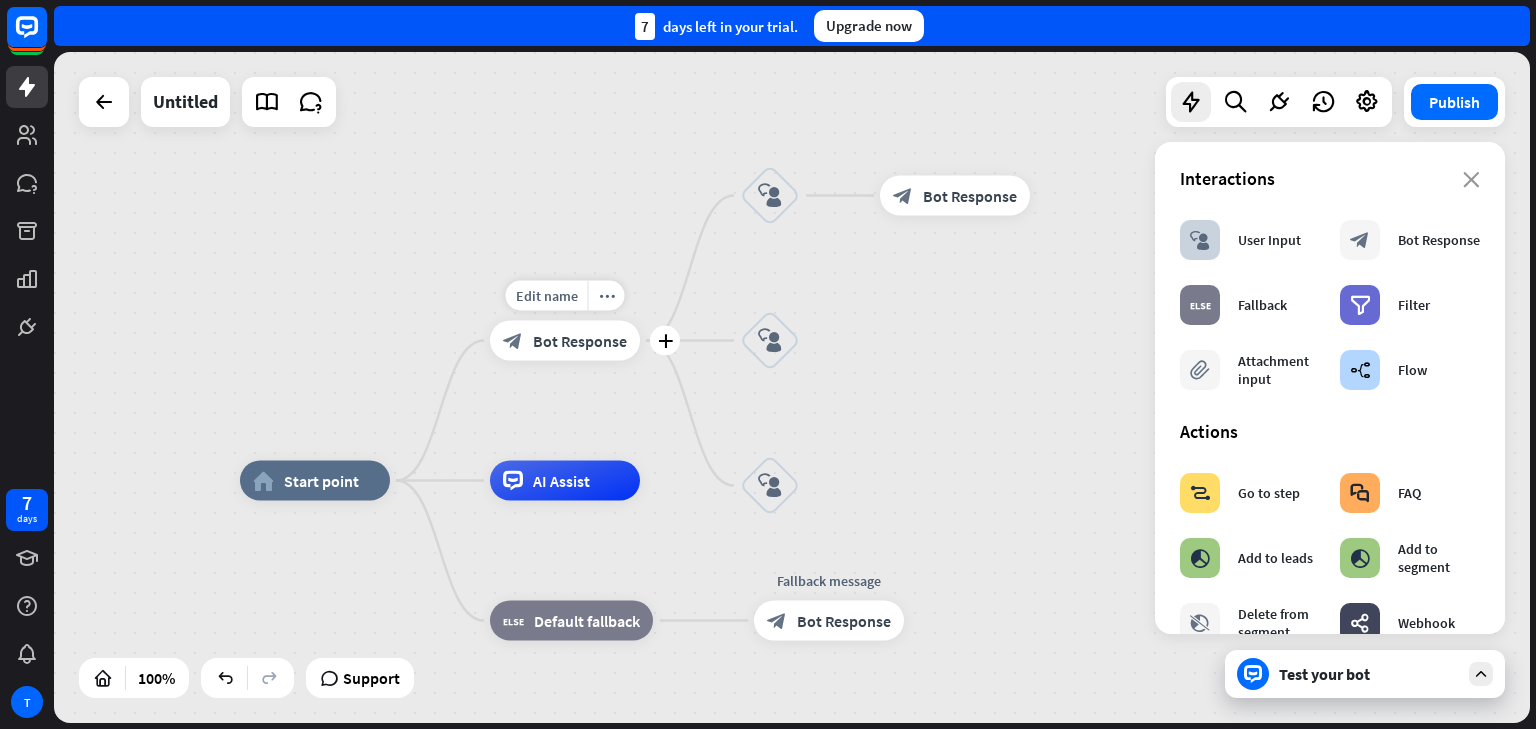 click on "block_bot_response   Bot Response" at bounding box center (565, 341) 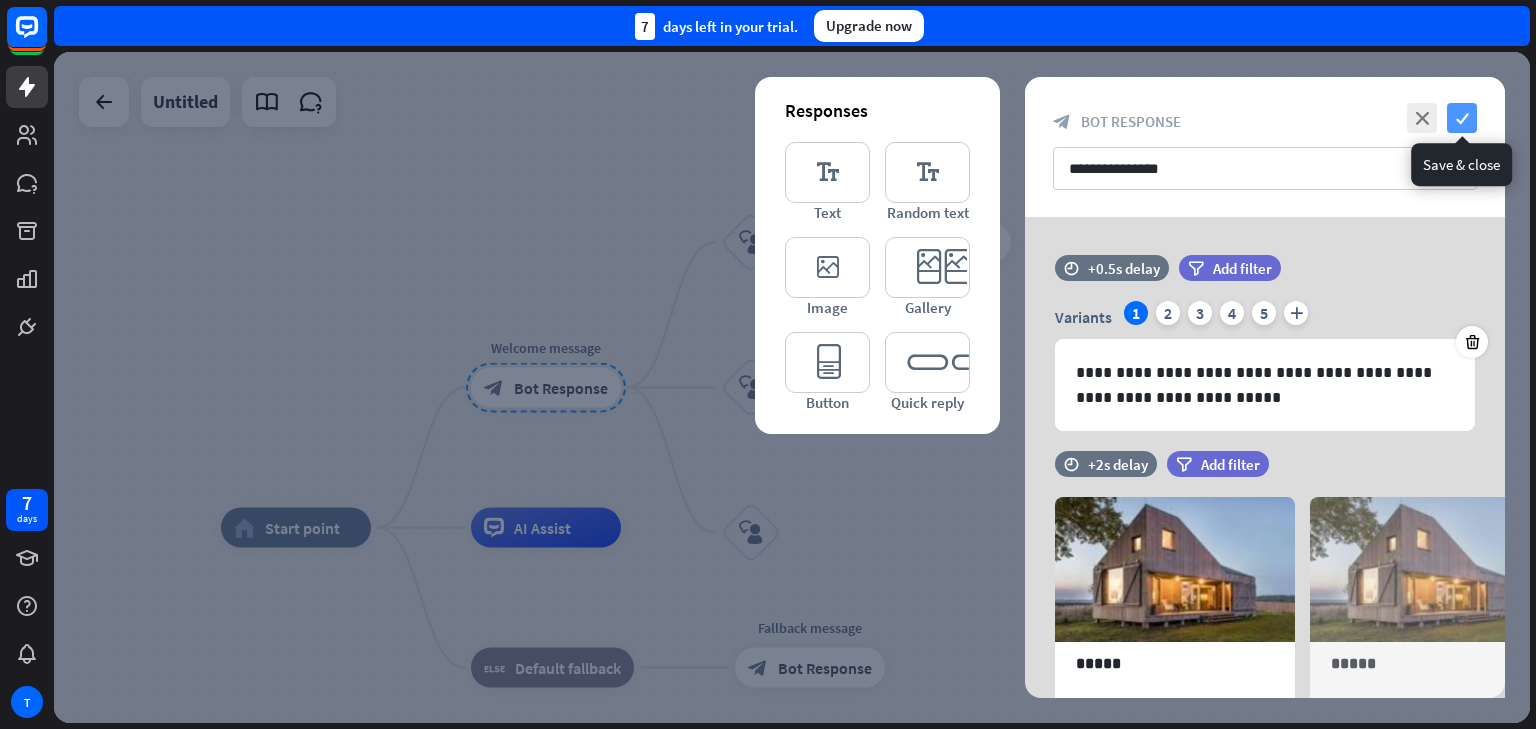 click on "check" at bounding box center (1462, 118) 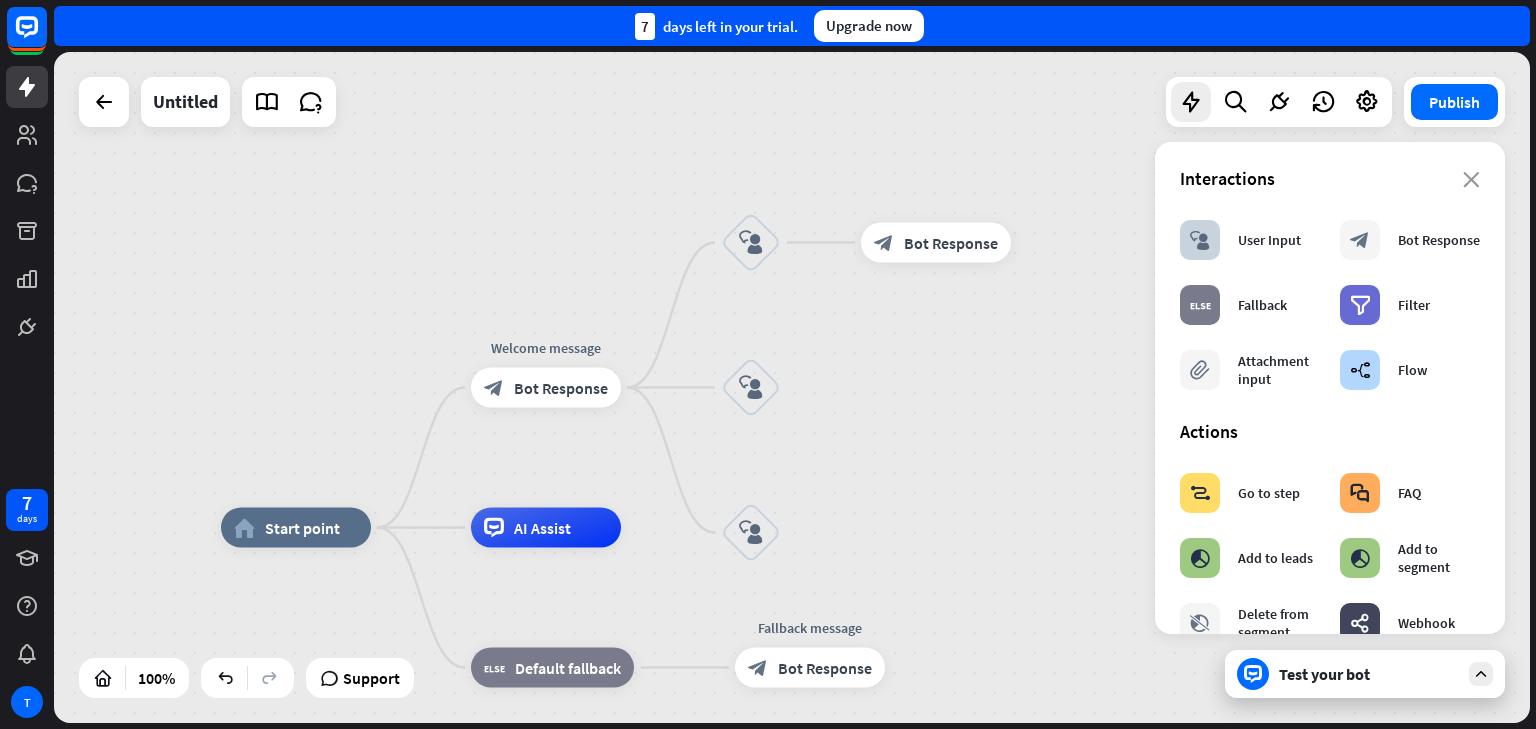 drag, startPoint x: 882, startPoint y: 405, endPoint x: 839, endPoint y: 321, distance: 94.36631 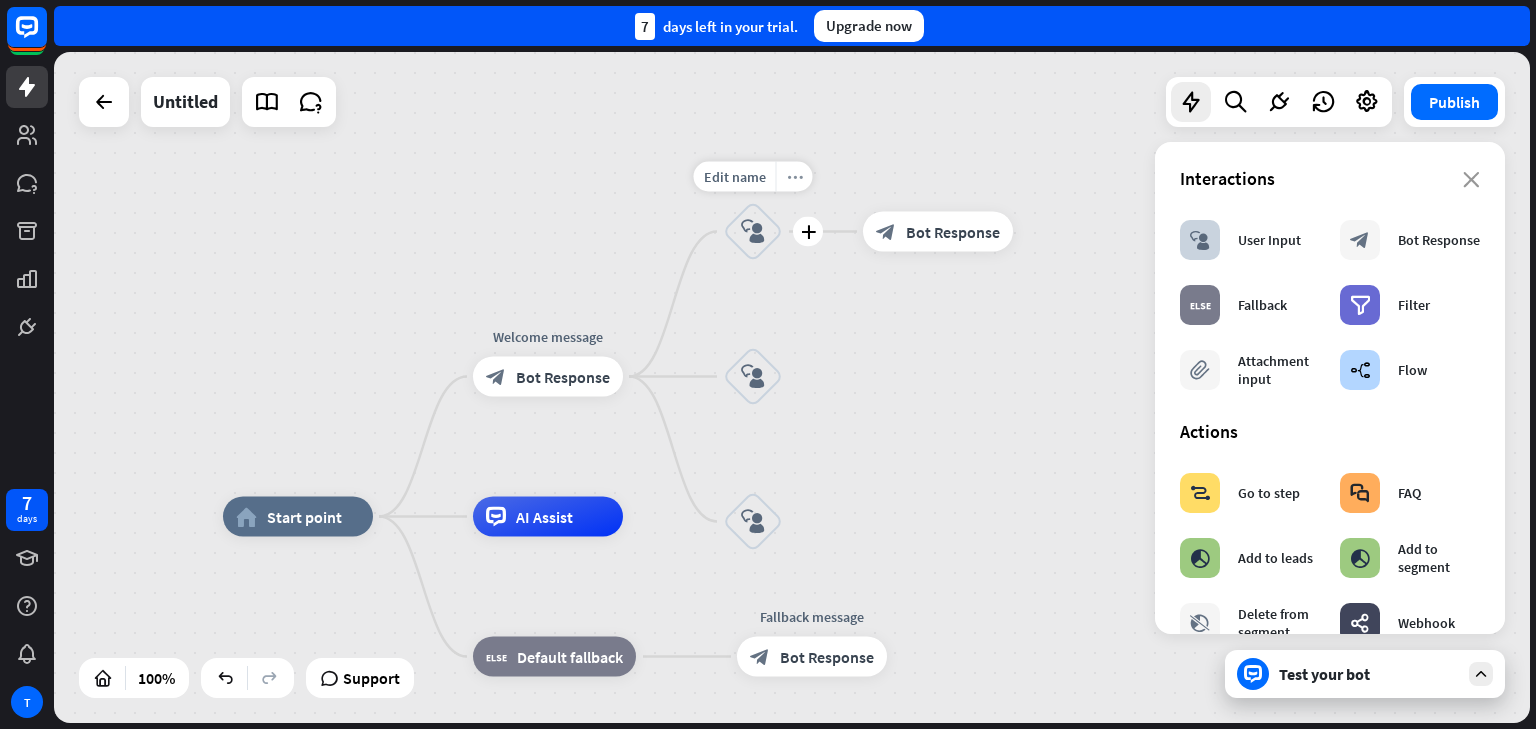 click on "more_horiz" at bounding box center [794, 177] 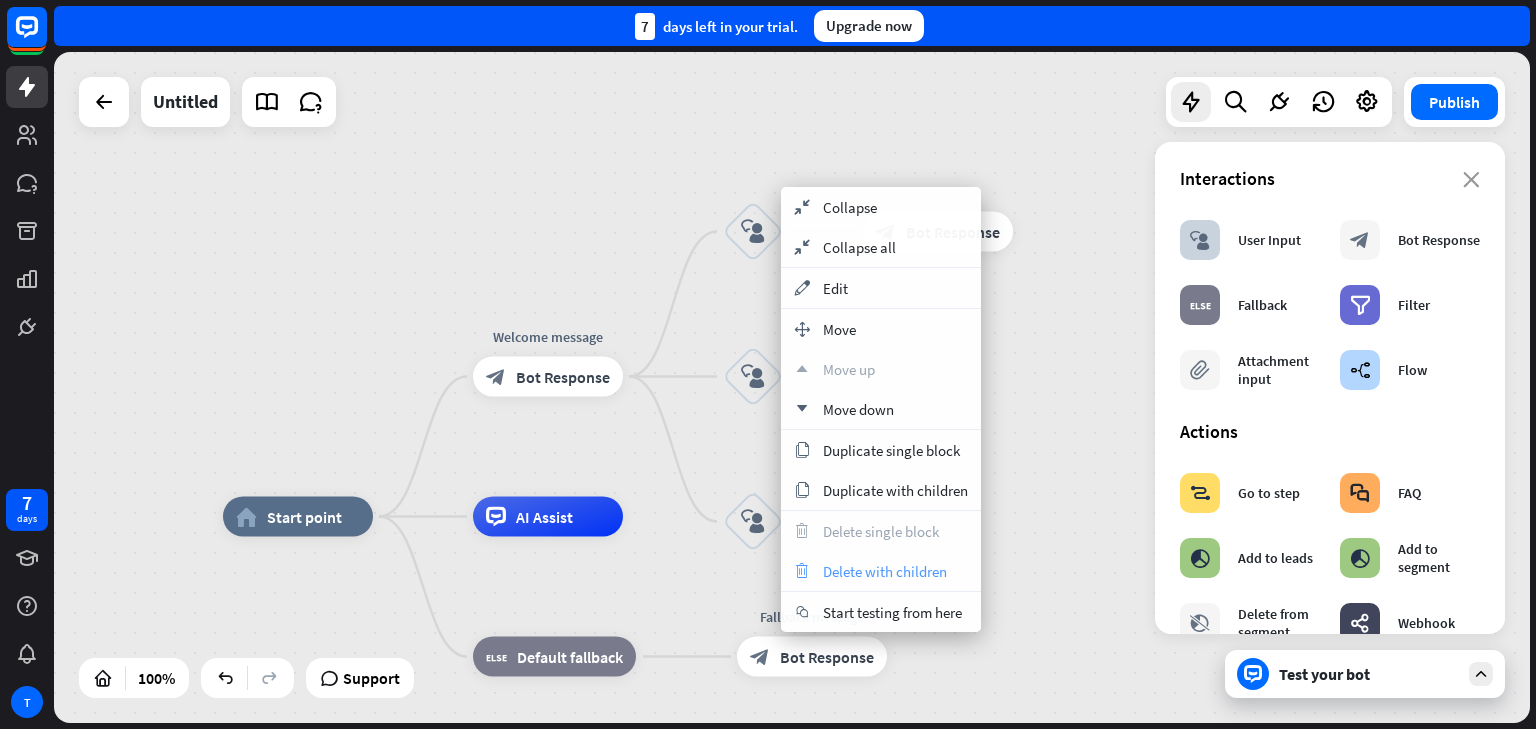 click on "Delete with children" at bounding box center [885, 571] 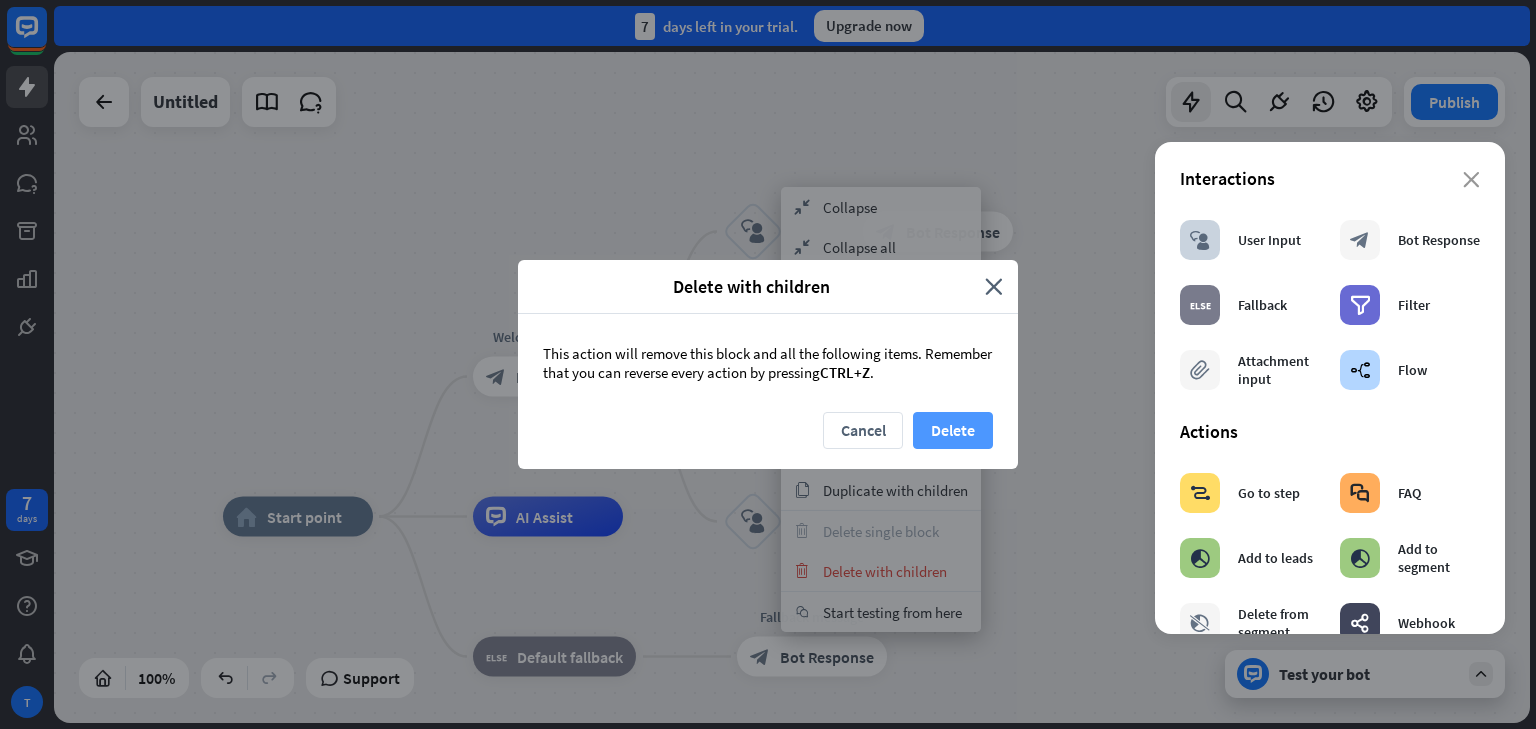 click on "Delete" at bounding box center [953, 430] 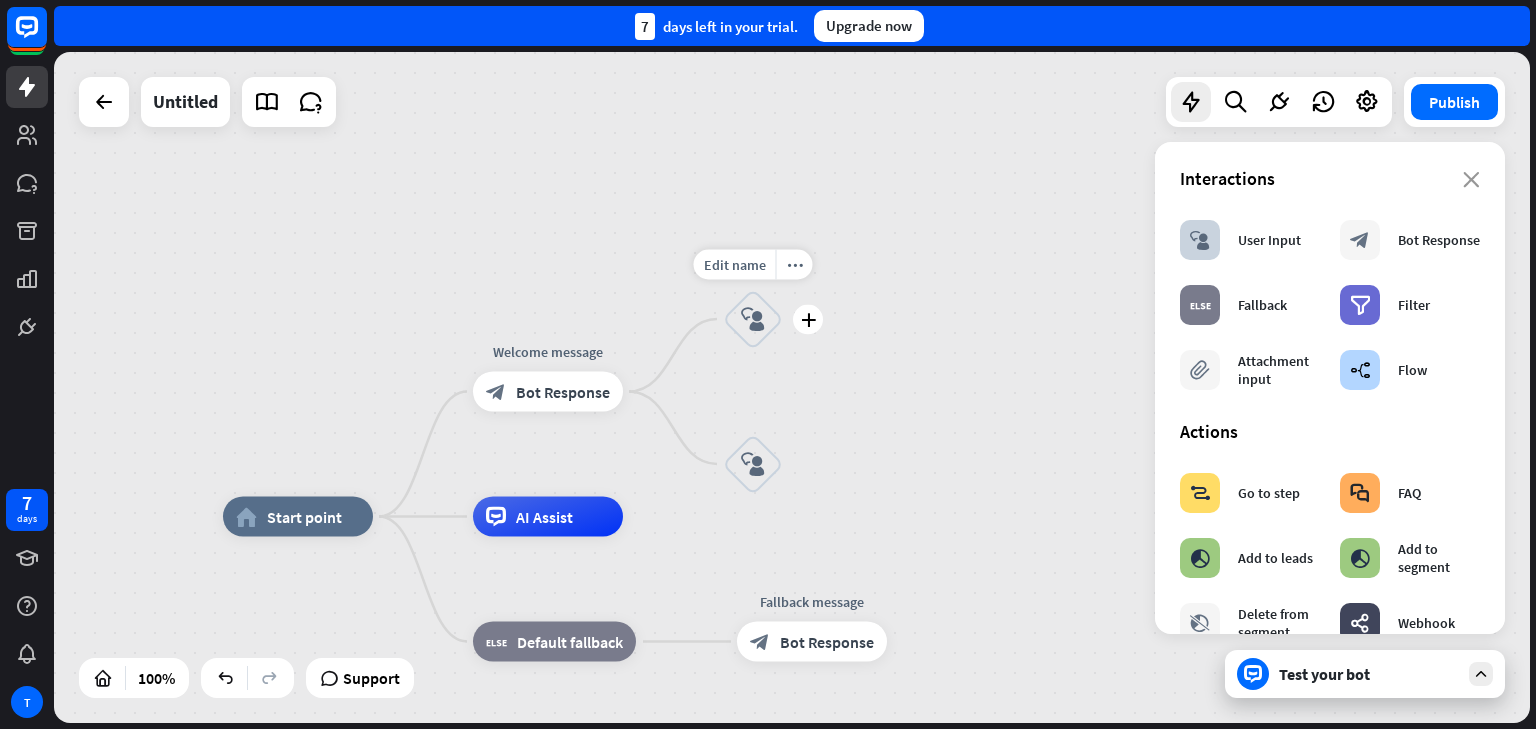 click on "block_user_input" at bounding box center [753, 319] 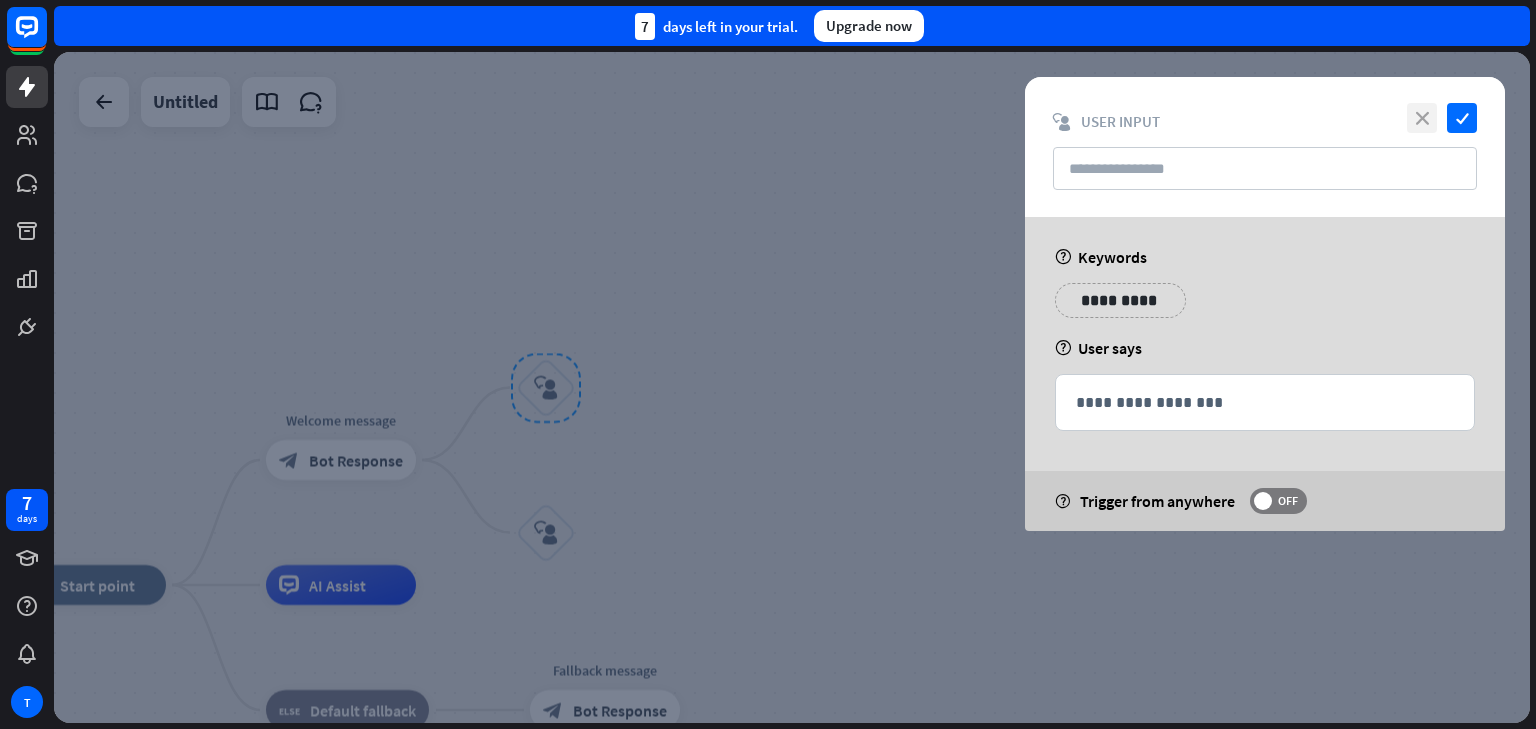 click on "close" at bounding box center [1422, 118] 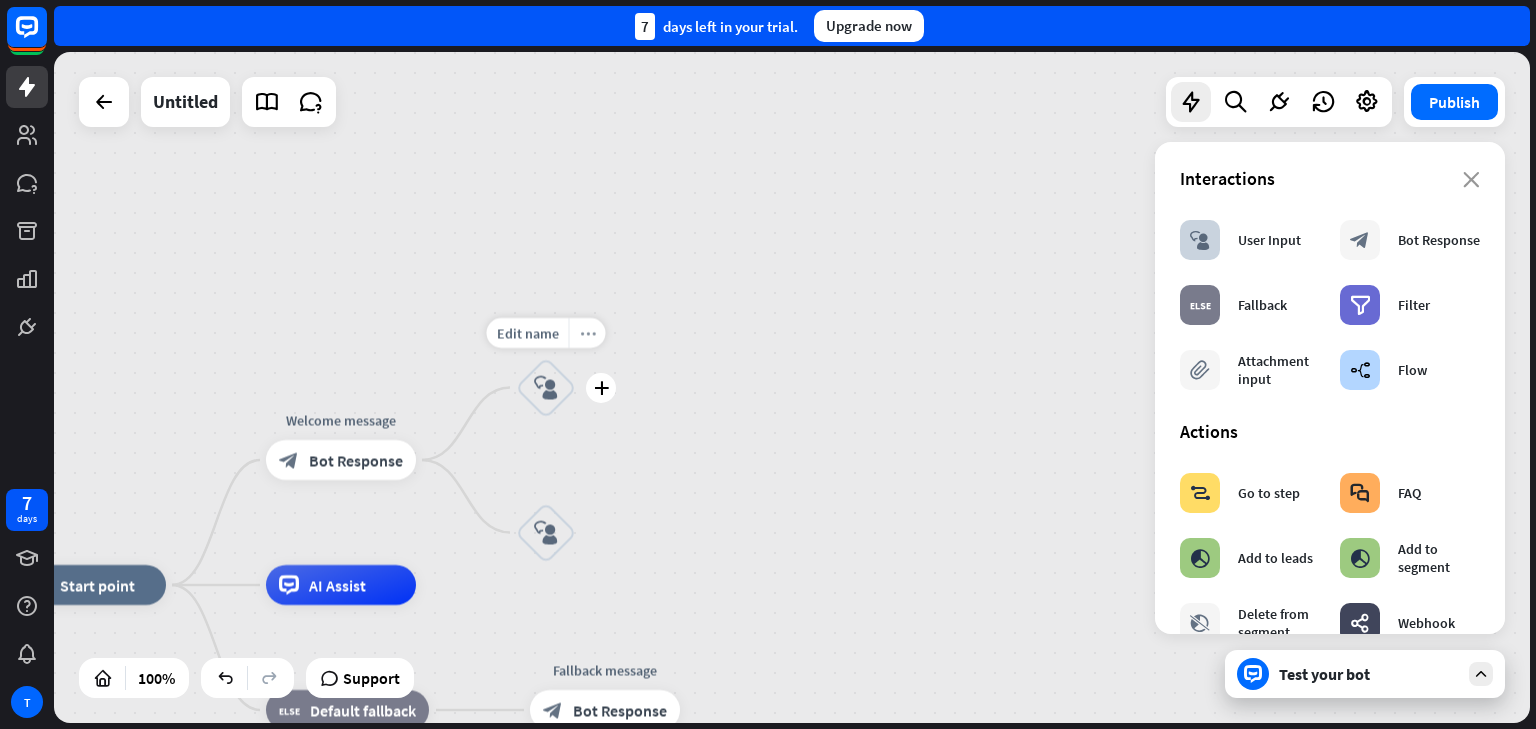 click on "more_horiz" at bounding box center (588, 332) 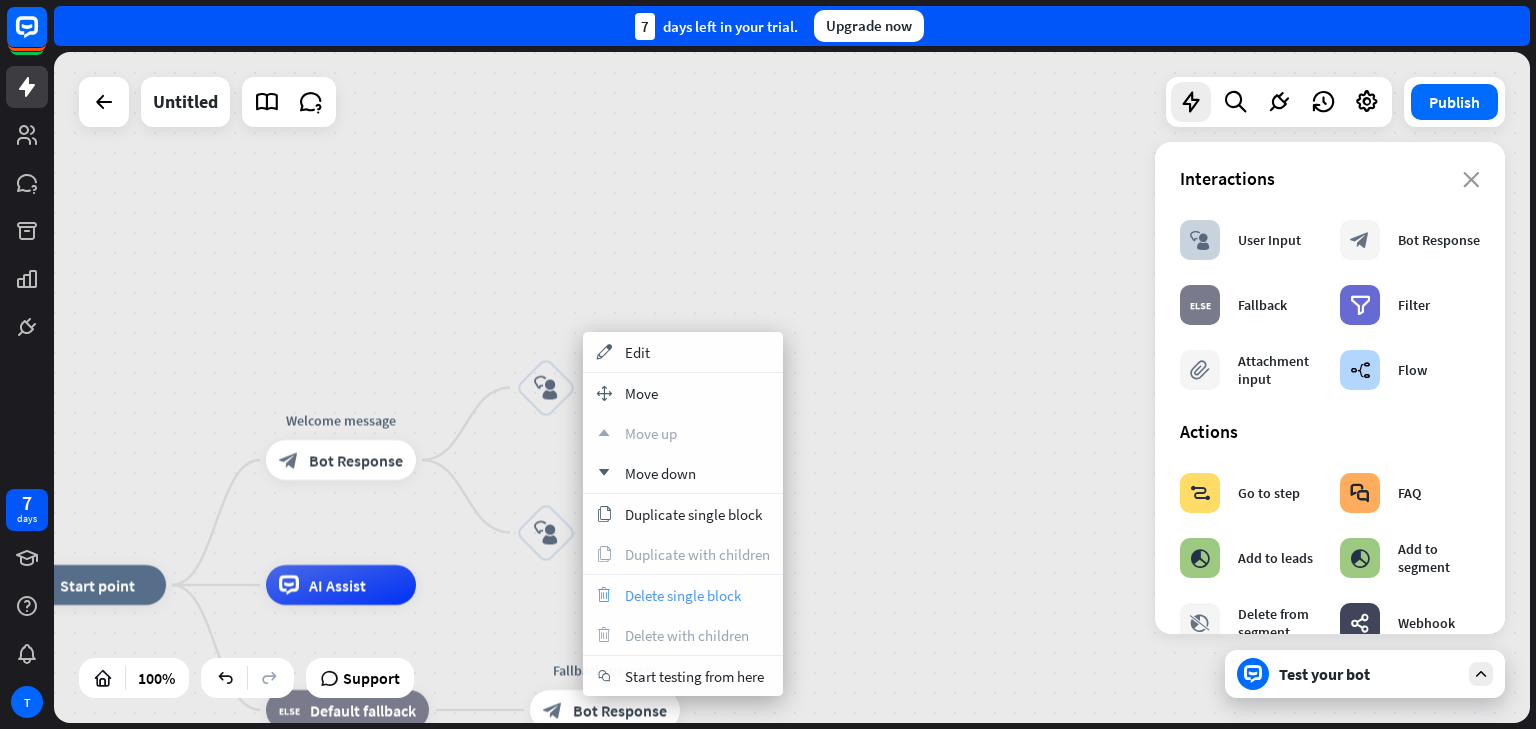 click on "trash   Delete single block" at bounding box center (683, 595) 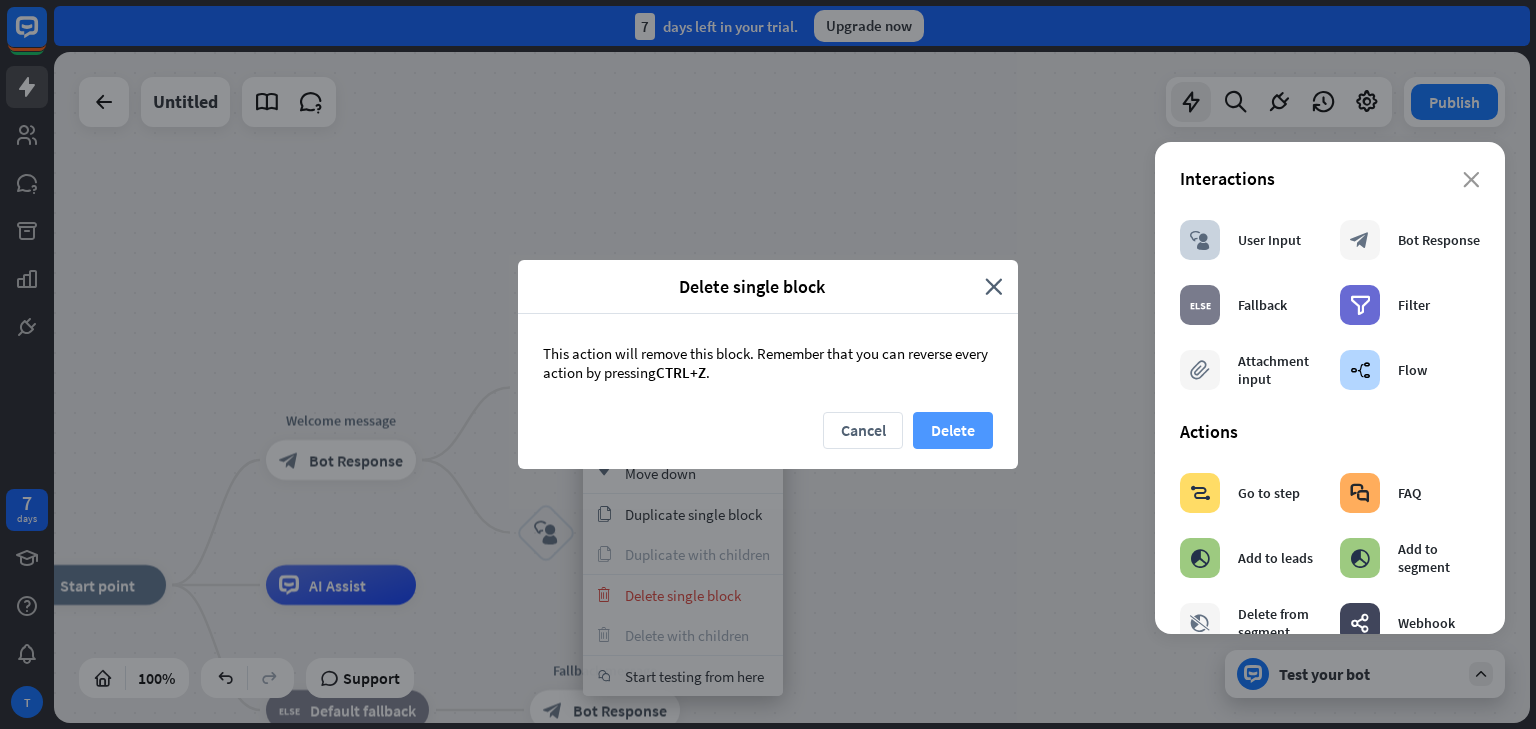 click on "Delete" at bounding box center (953, 430) 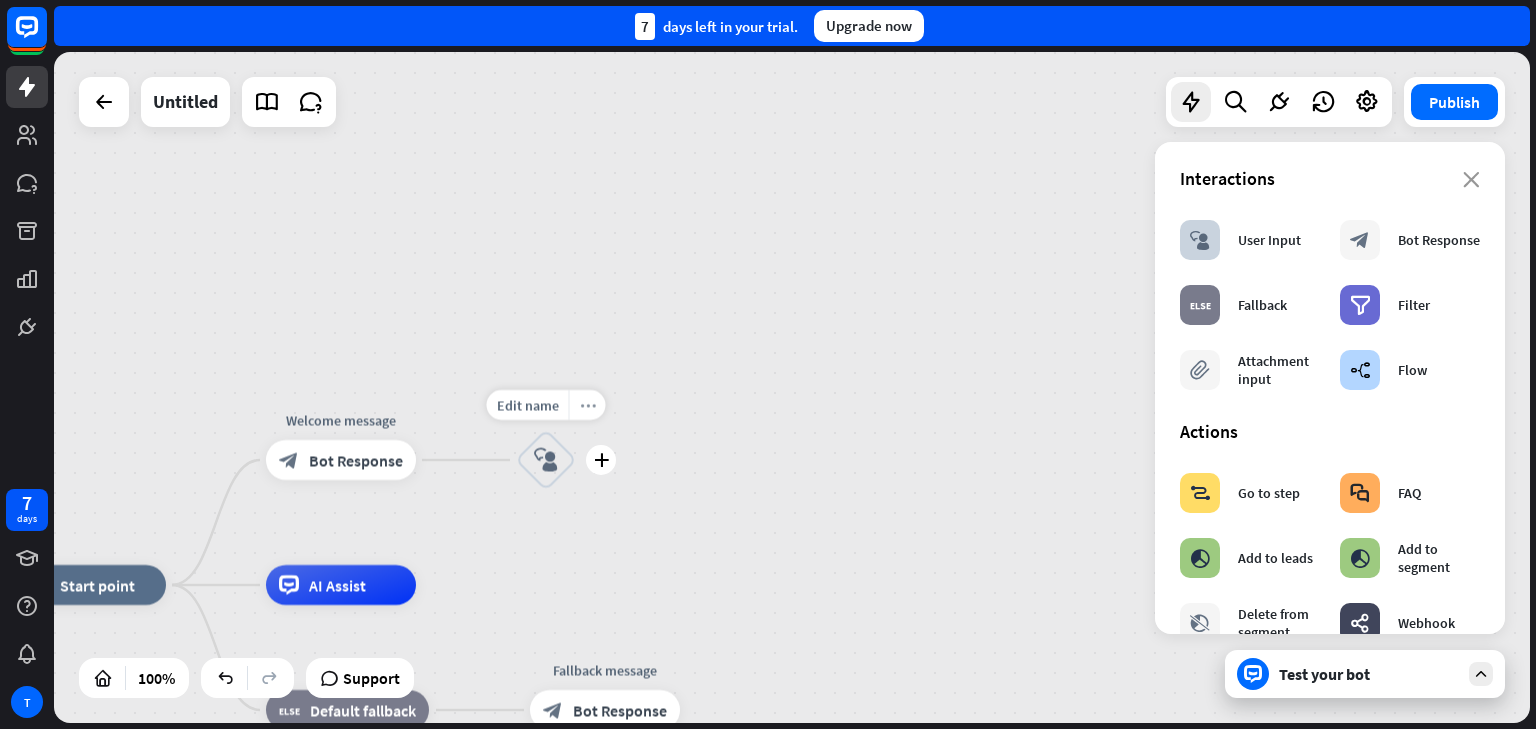 click on "more_horiz" at bounding box center (588, 405) 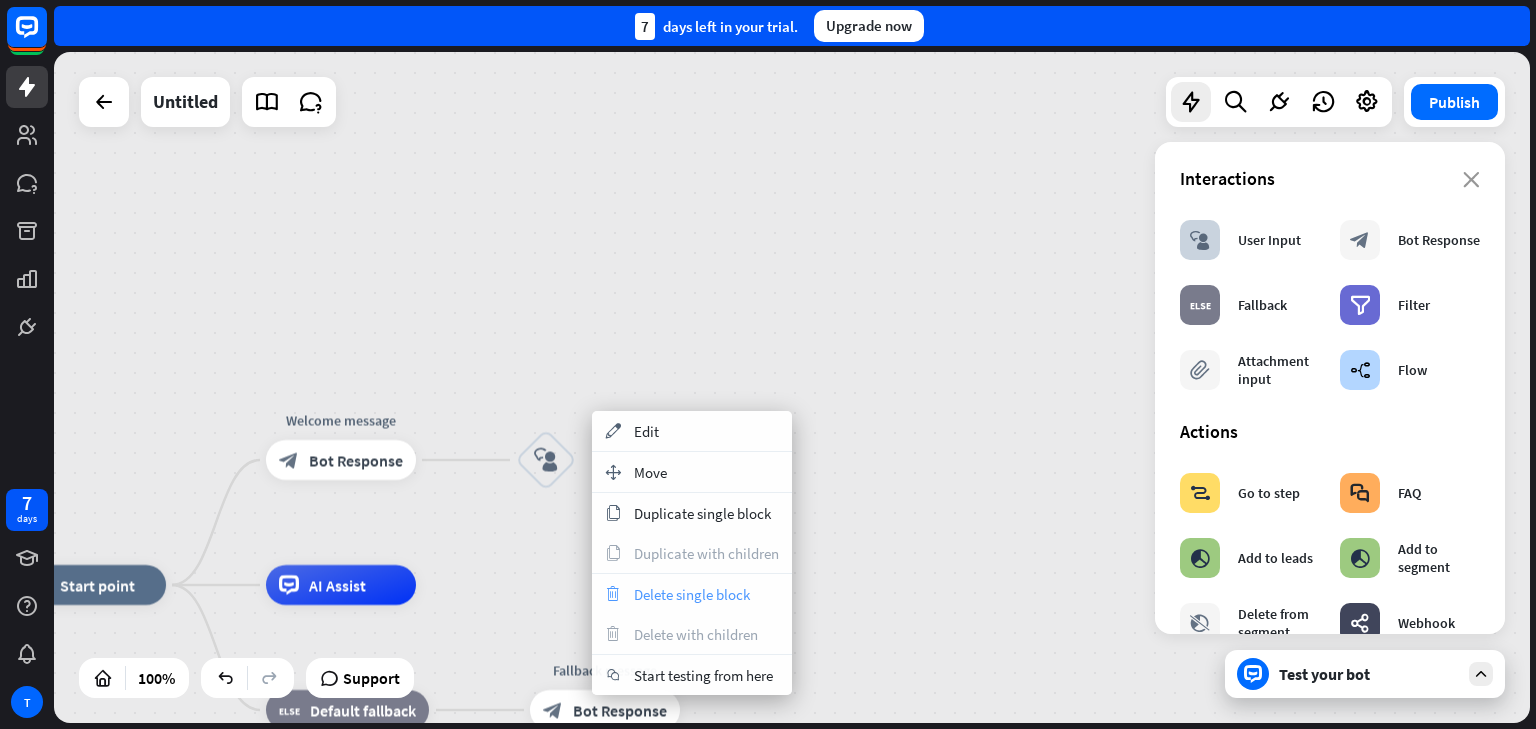 click on "Delete single block" at bounding box center [692, 594] 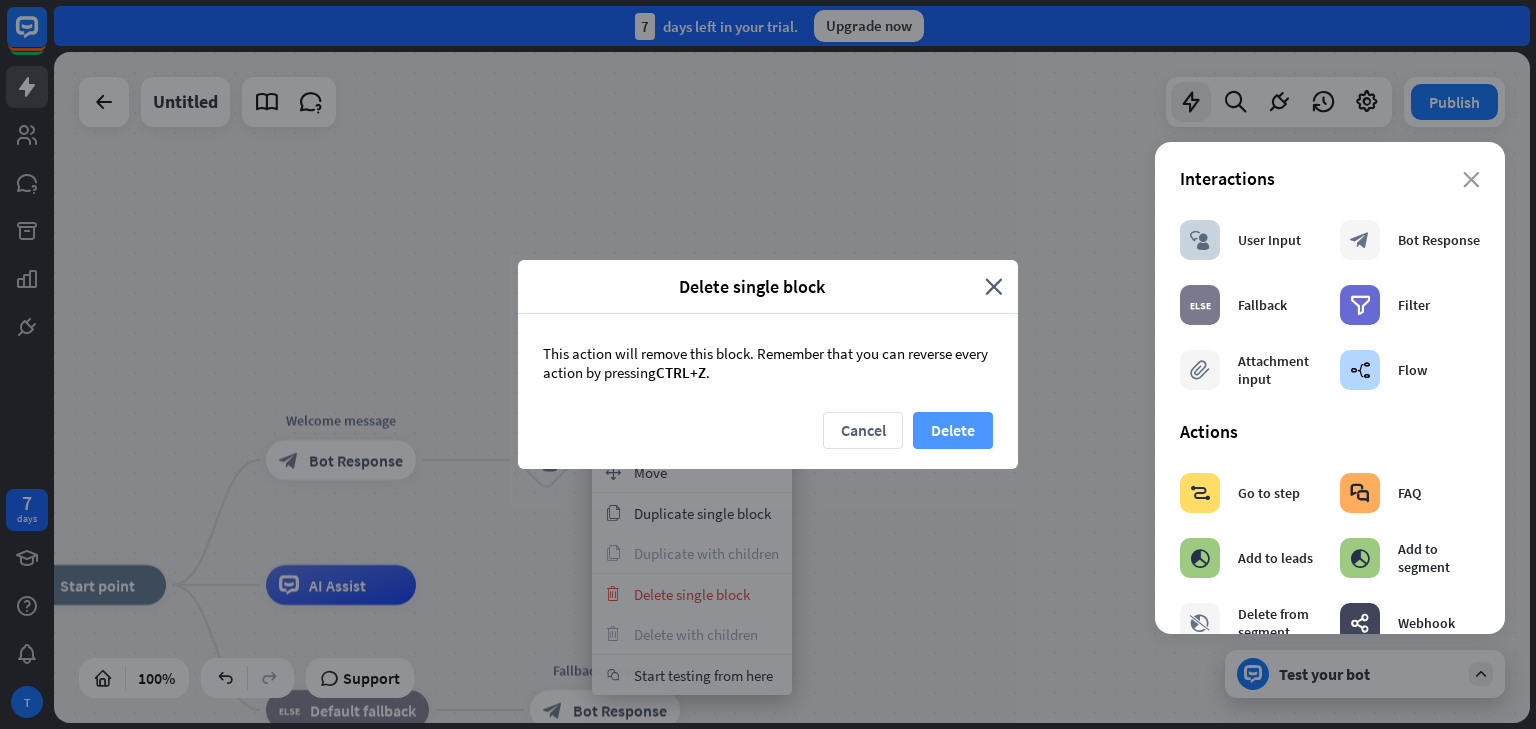 click on "Delete" at bounding box center (953, 430) 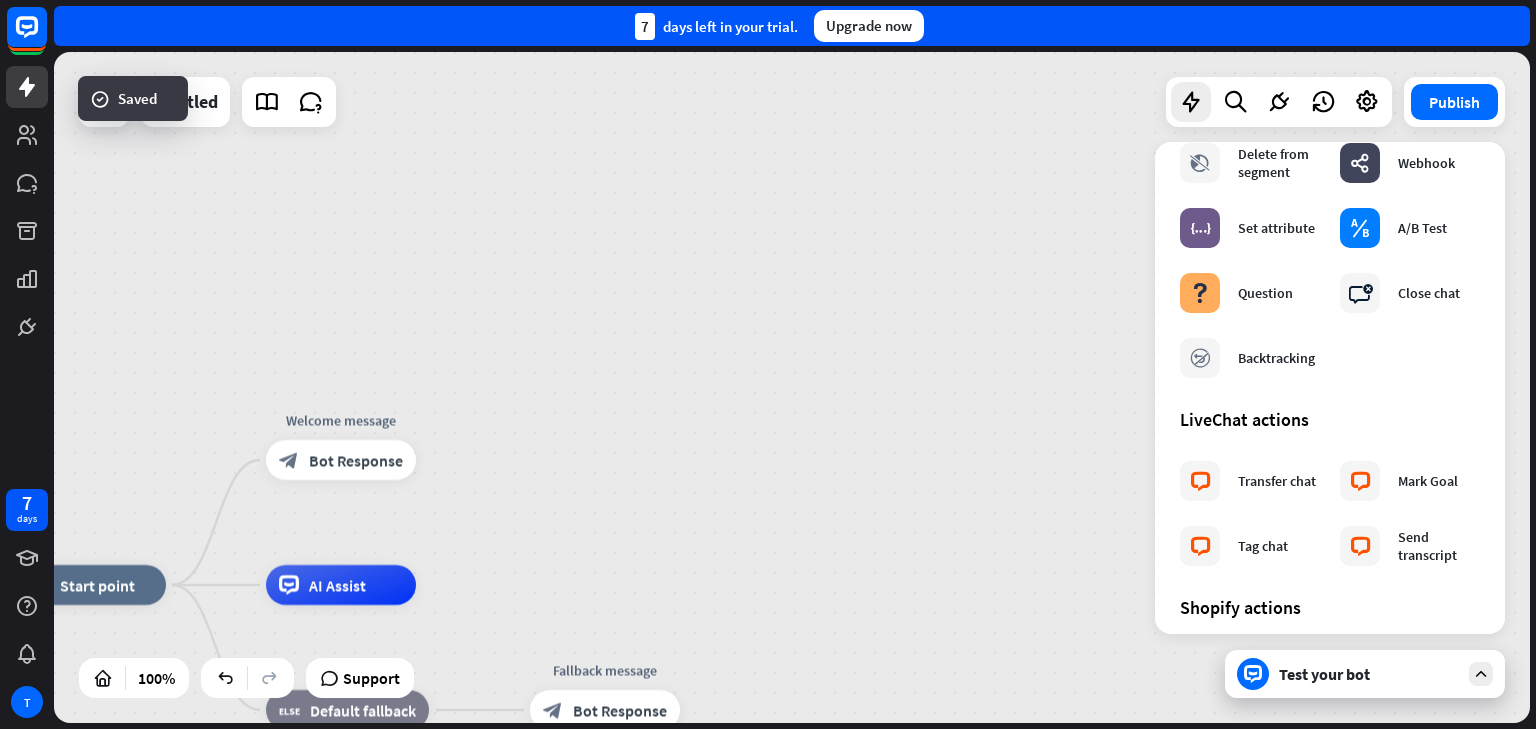 scroll, scrollTop: 480, scrollLeft: 0, axis: vertical 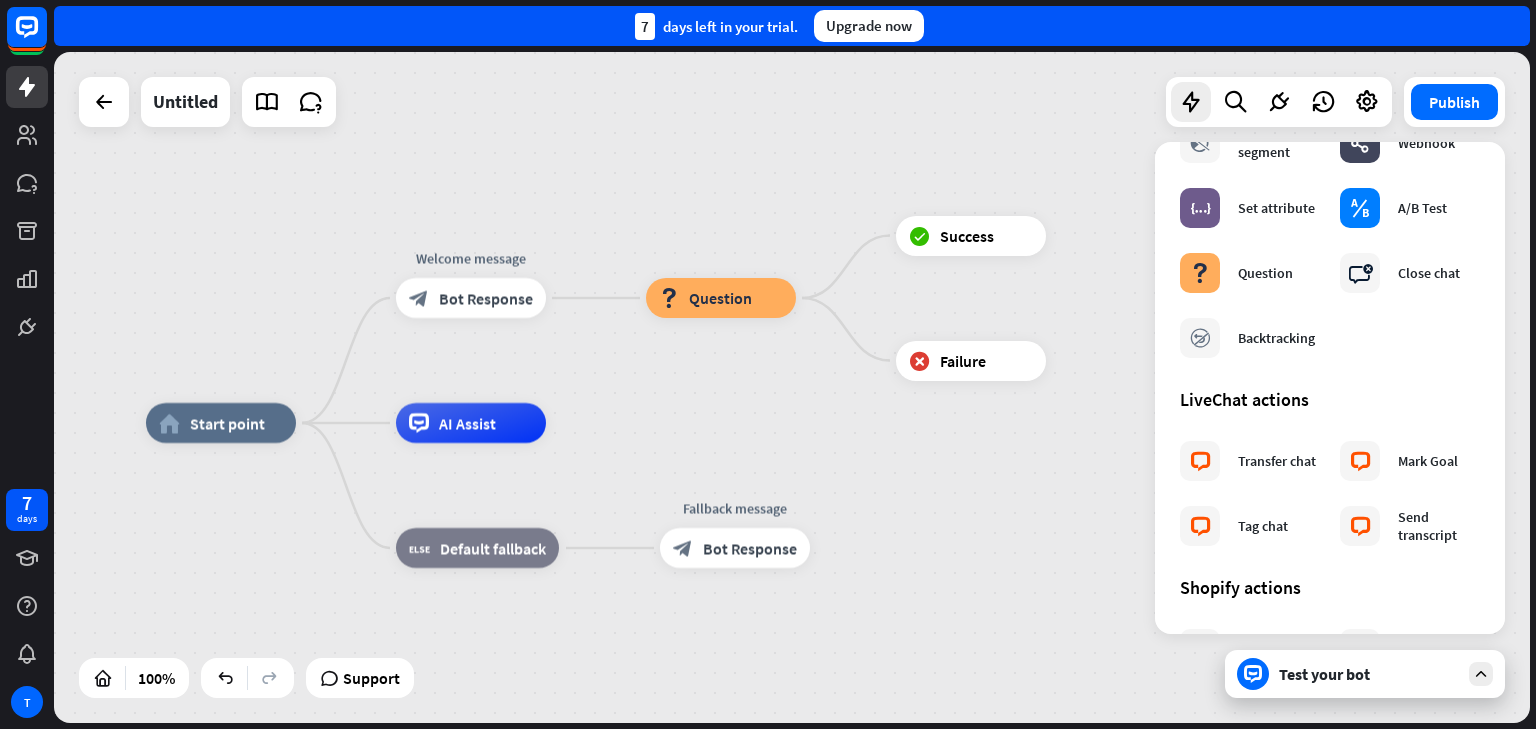 drag, startPoint x: 556, startPoint y: 564, endPoint x: 650, endPoint y: 382, distance: 204.8414 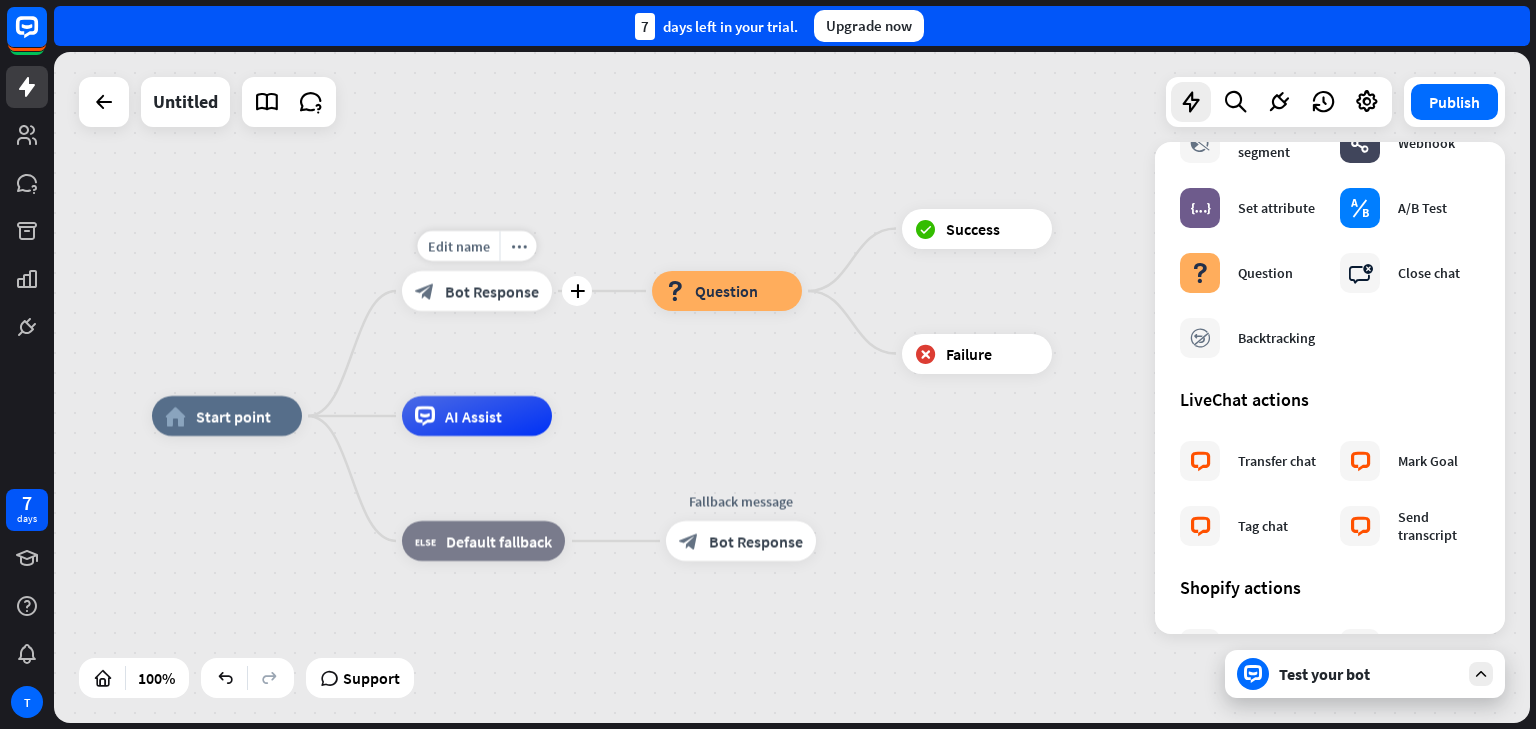 click on "Bot Response" at bounding box center [492, 291] 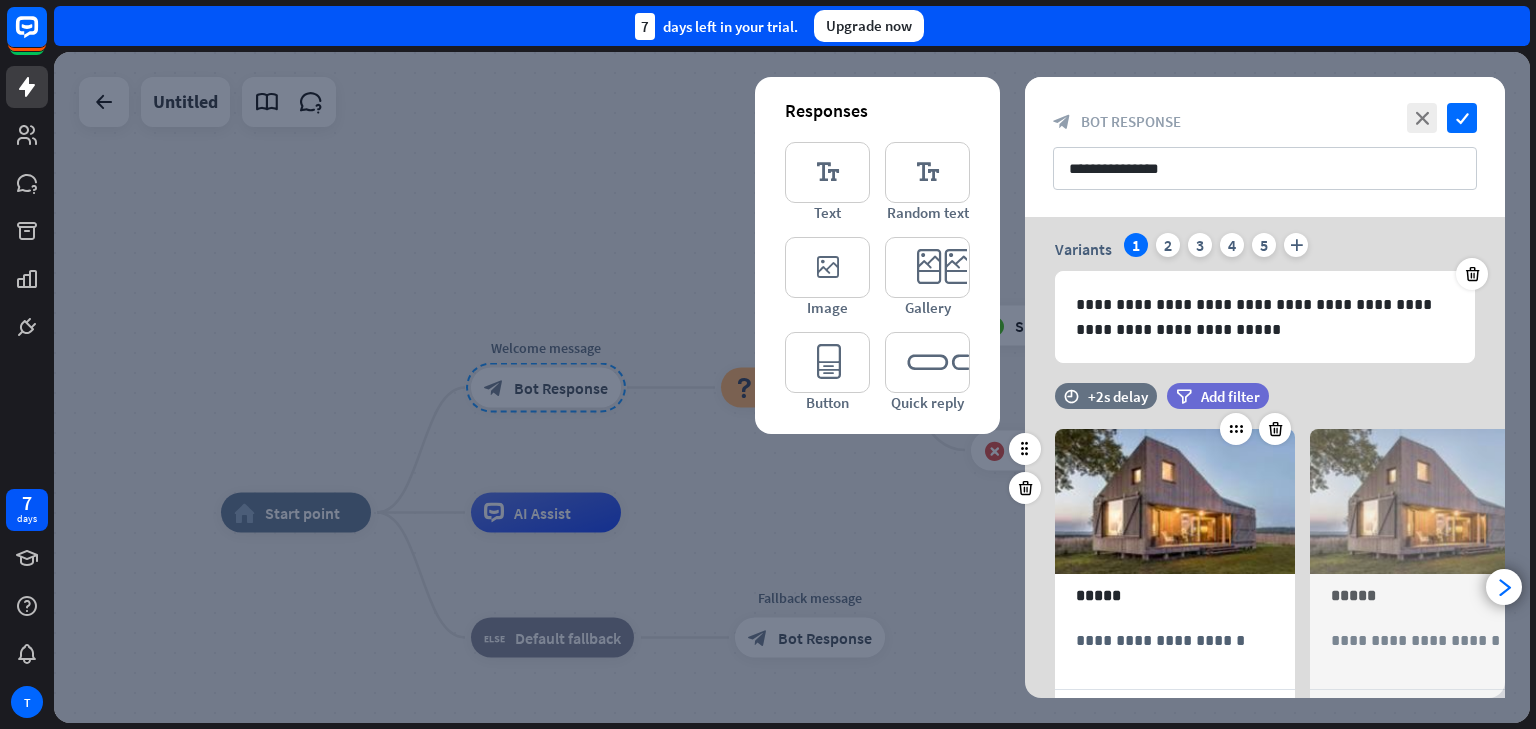 scroll, scrollTop: 225, scrollLeft: 0, axis: vertical 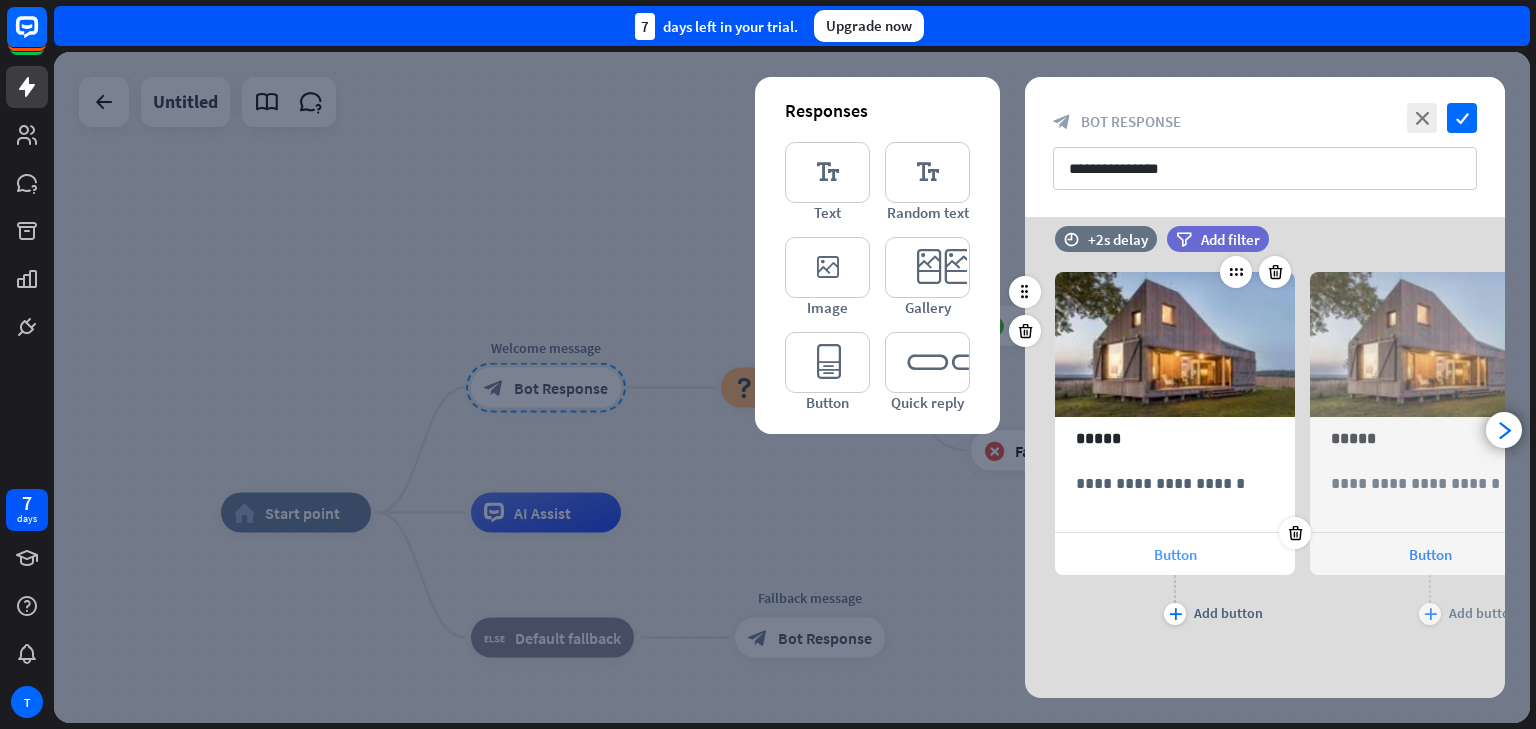 click on "Button" at bounding box center [1175, 554] 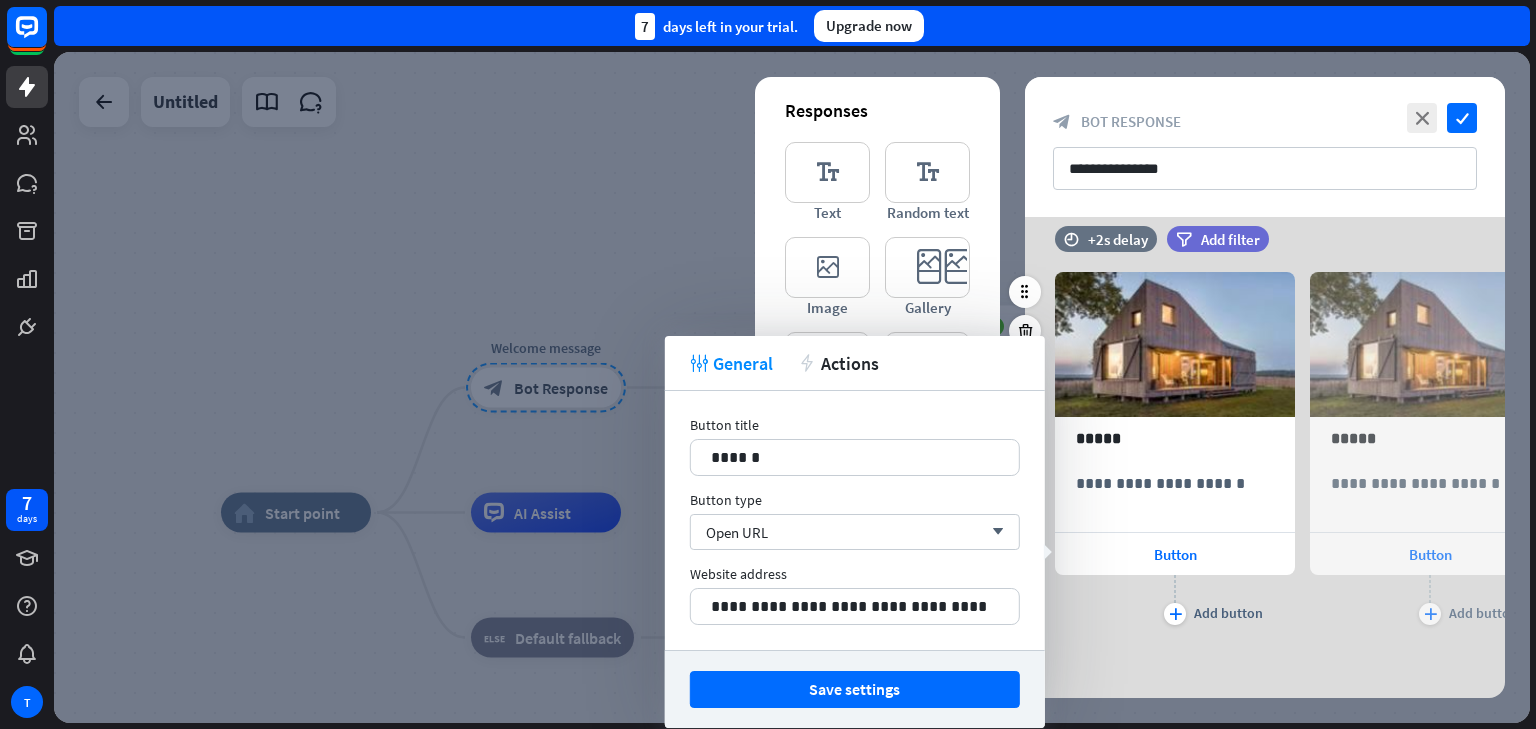 click on "**********" at bounding box center (1265, 438) 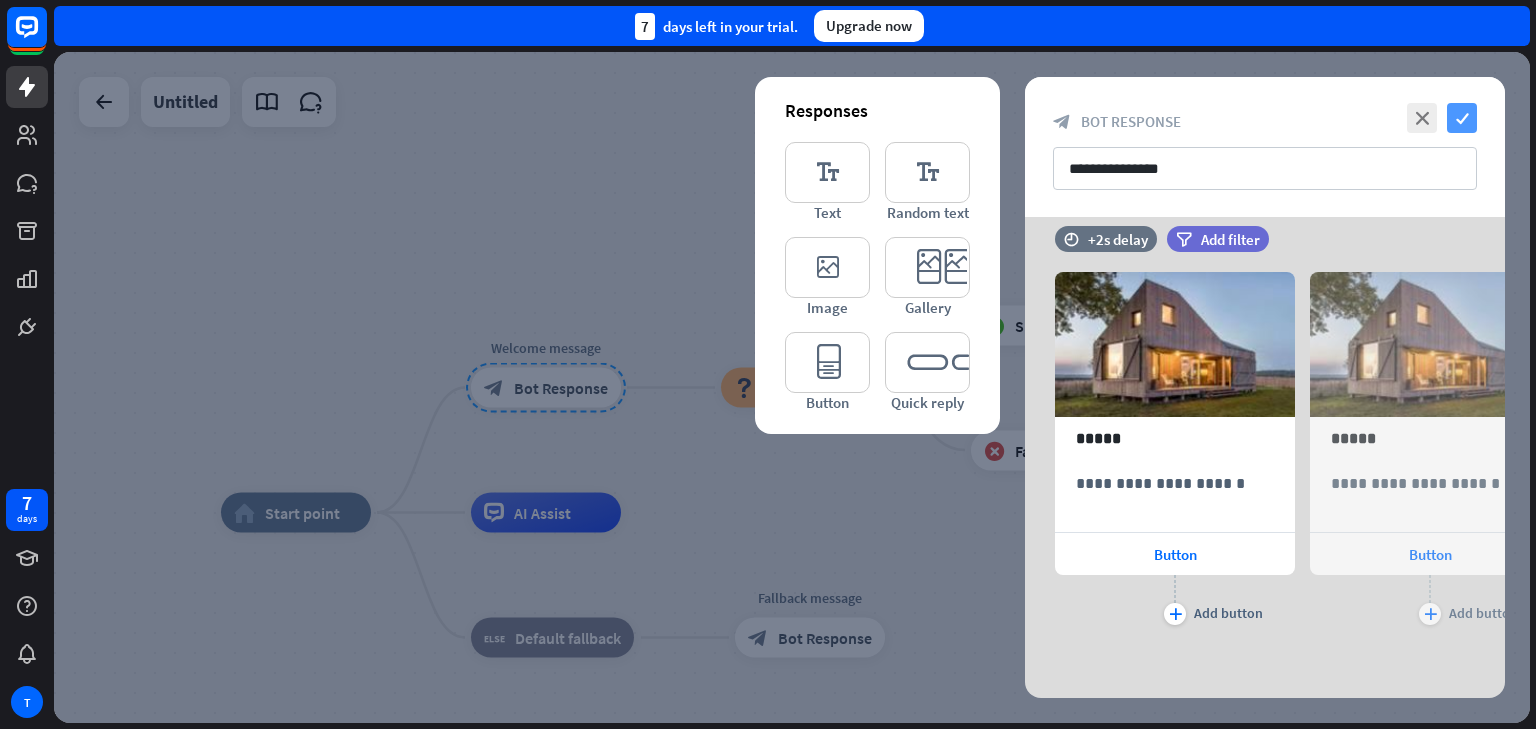 click on "check" at bounding box center [1462, 118] 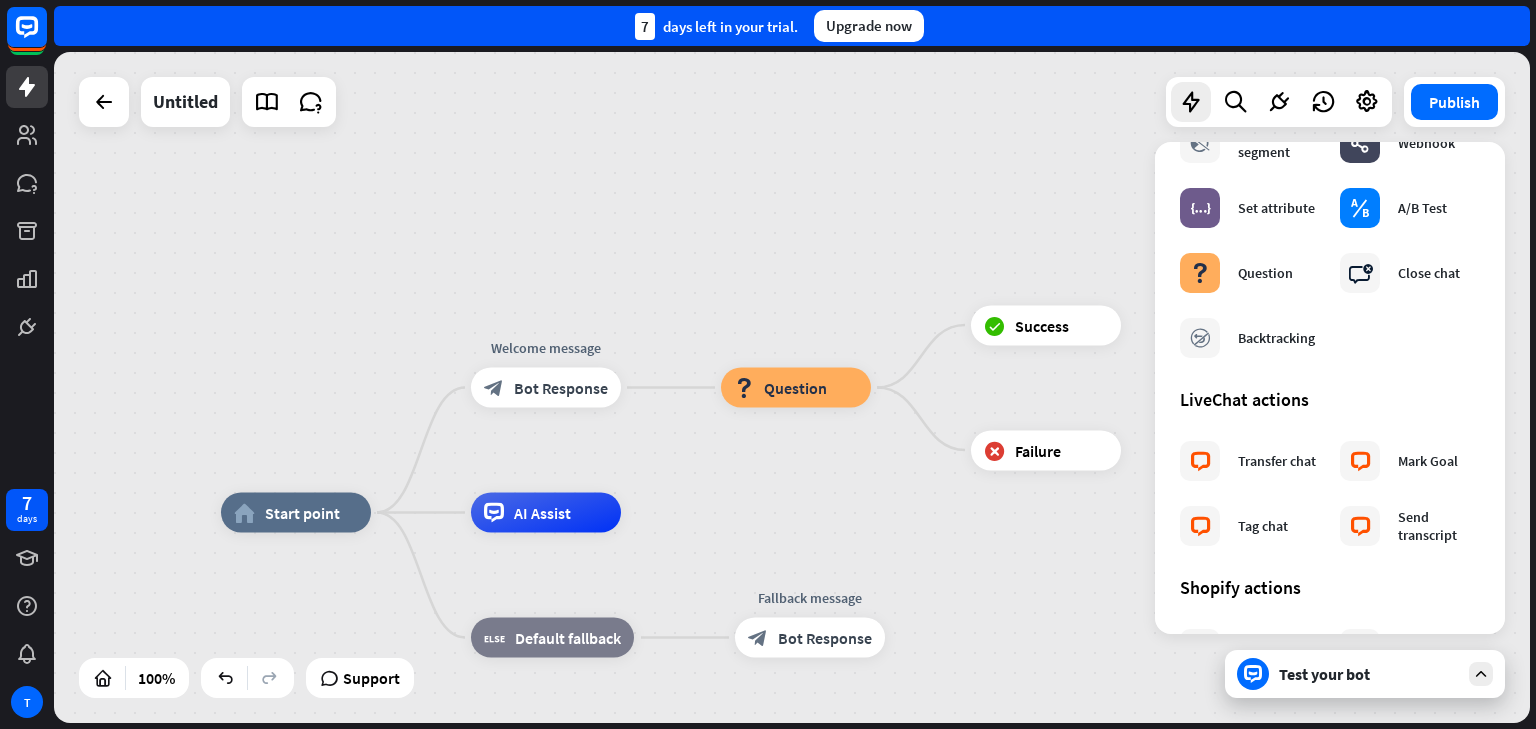 click on "Test your bot" at bounding box center [1369, 674] 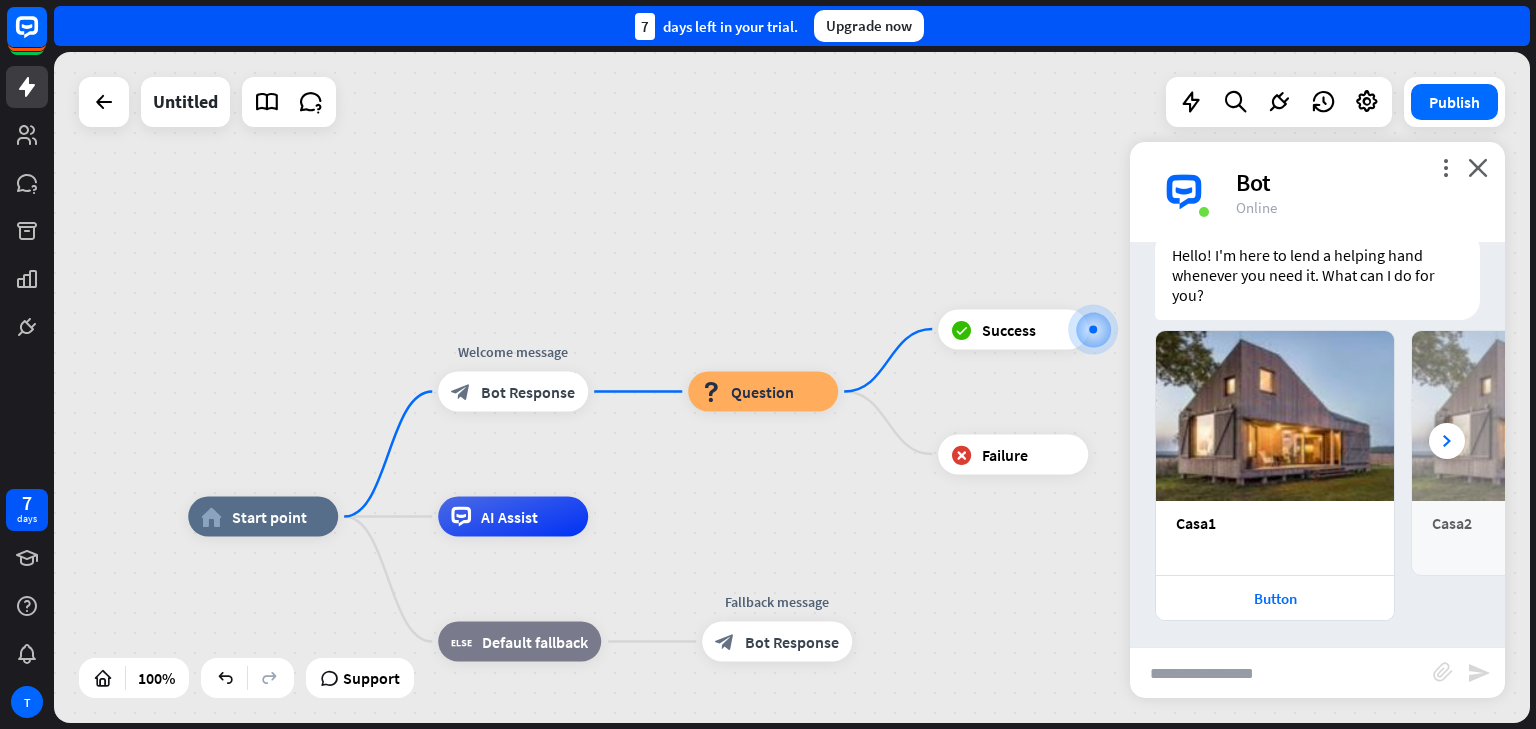 scroll, scrollTop: 73, scrollLeft: 0, axis: vertical 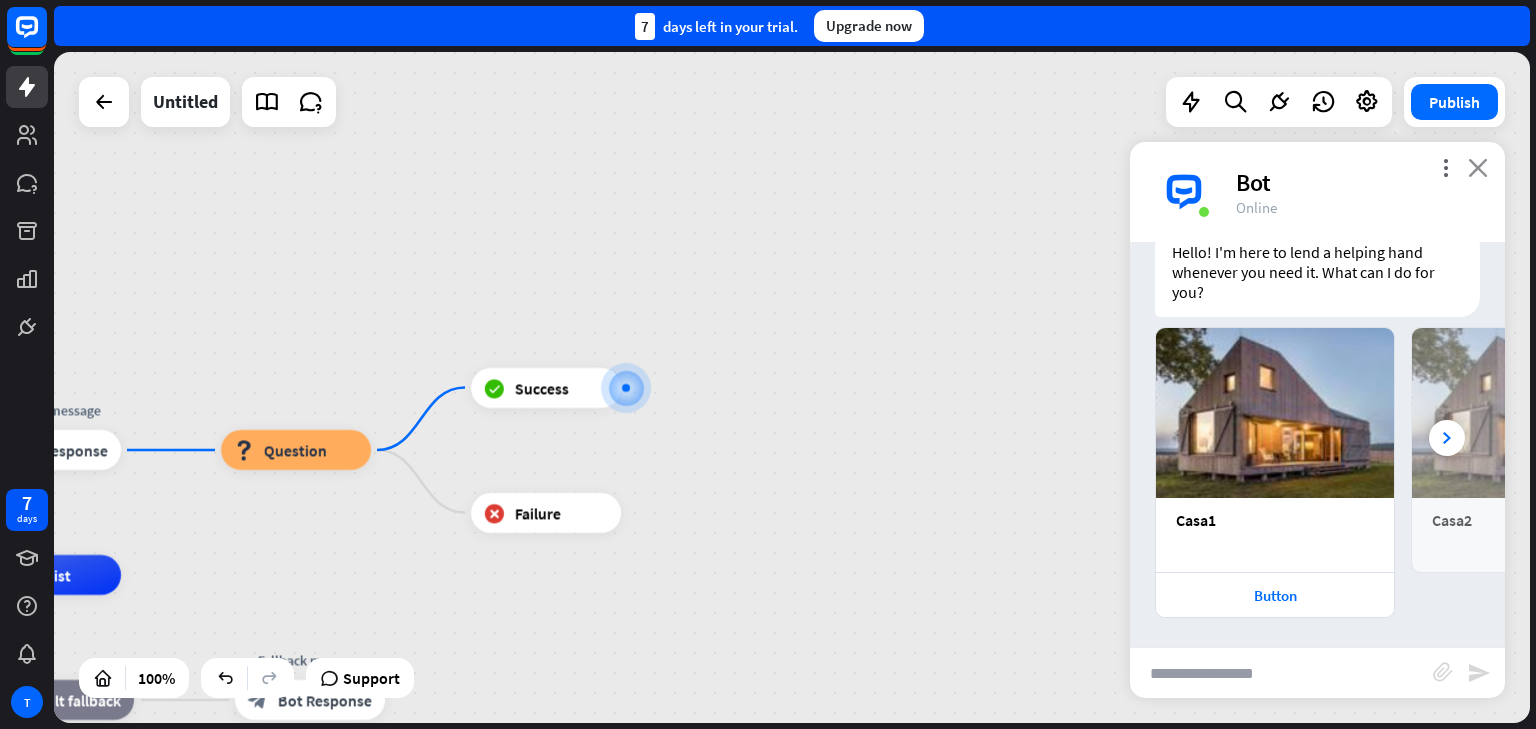 click on "close" at bounding box center [1478, 167] 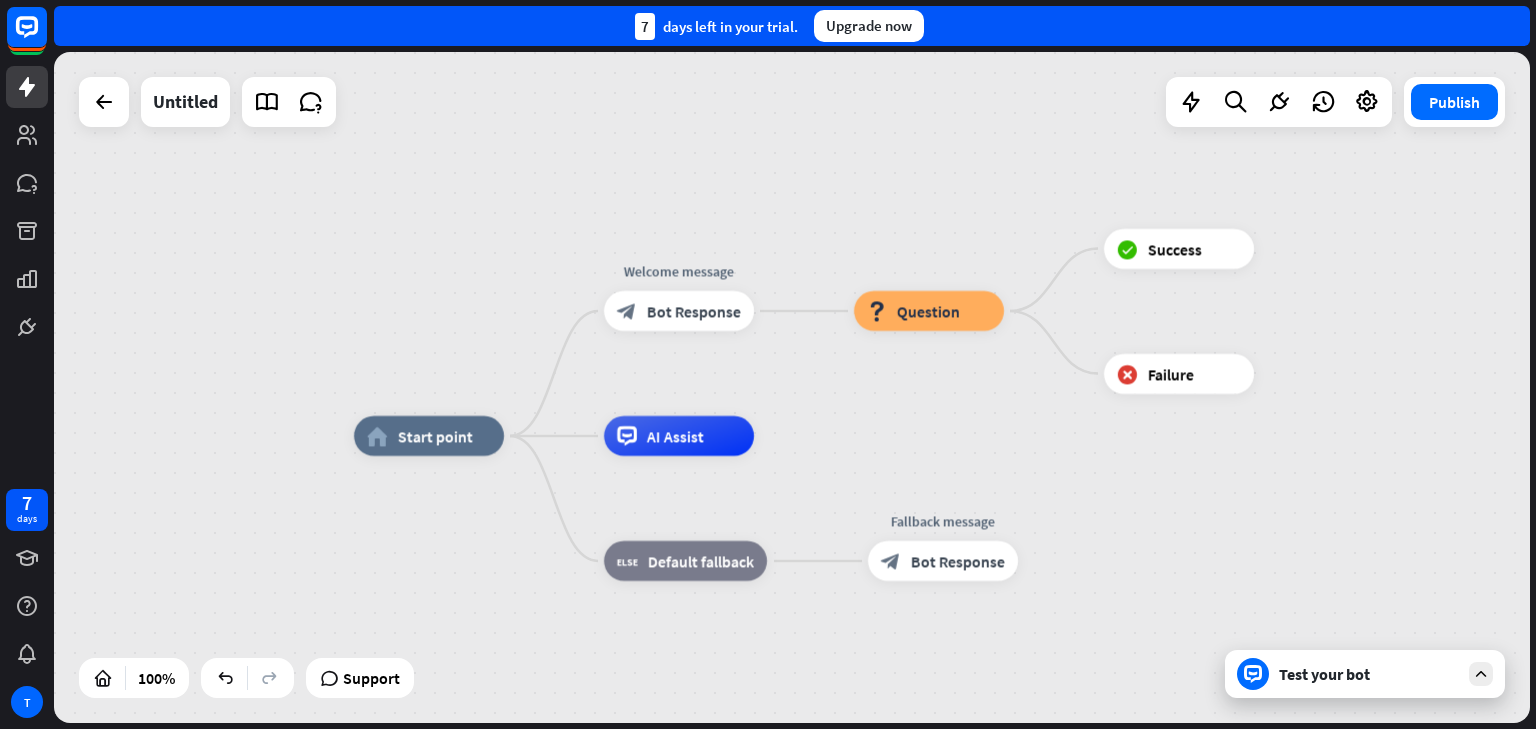 drag, startPoint x: 763, startPoint y: 403, endPoint x: 1080, endPoint y: 403, distance: 317 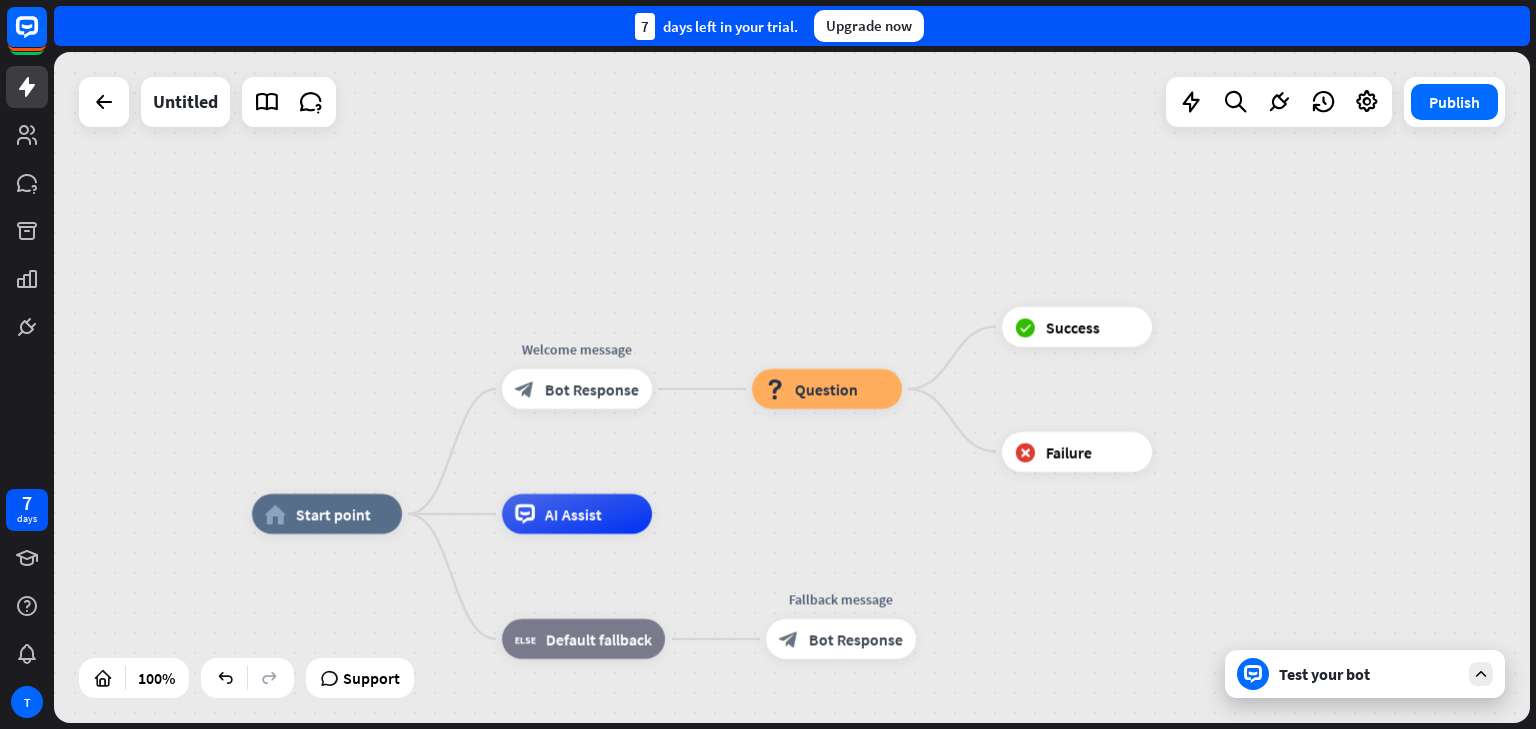 drag, startPoint x: 830, startPoint y: 453, endPoint x: 719, endPoint y: 534, distance: 137.41179 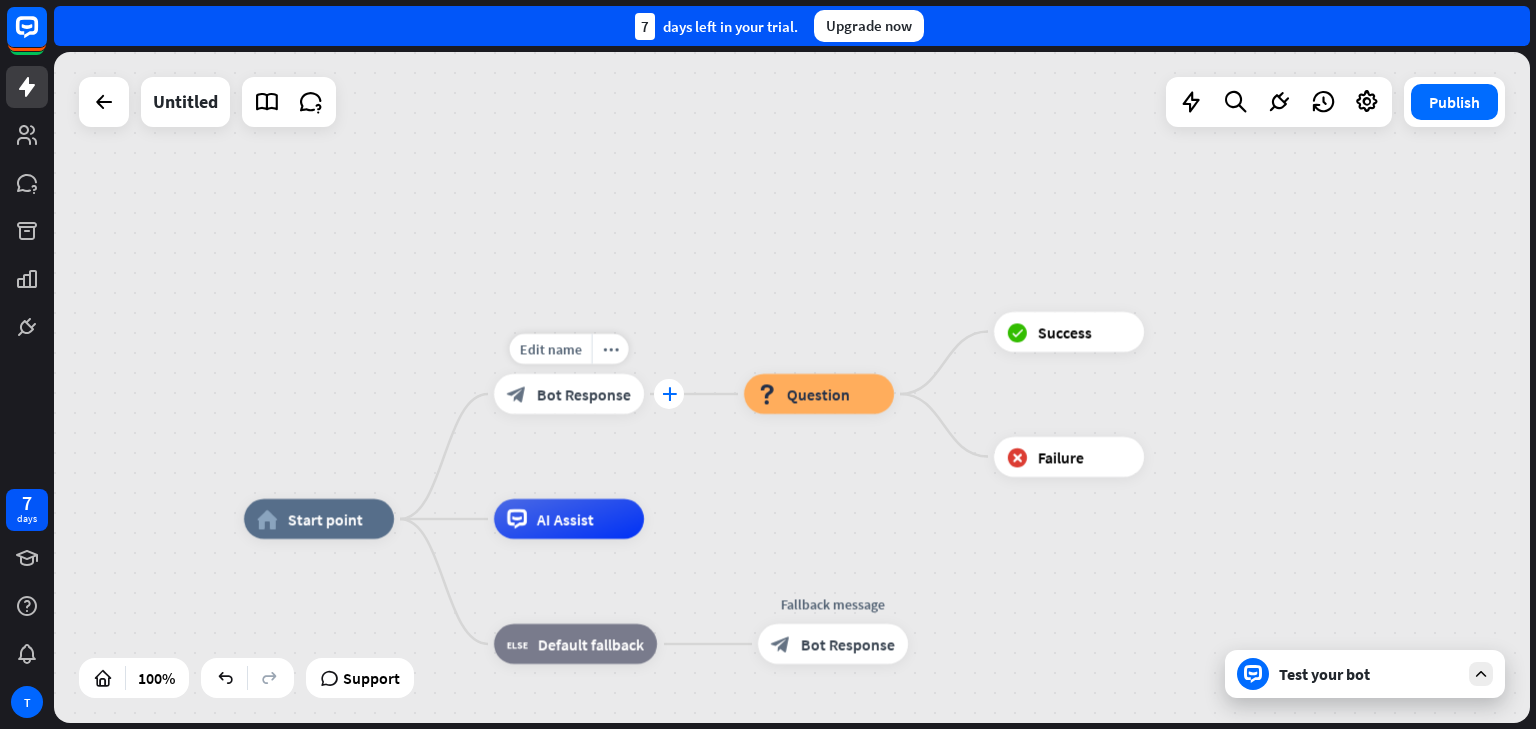 click on "plus" at bounding box center (669, 394) 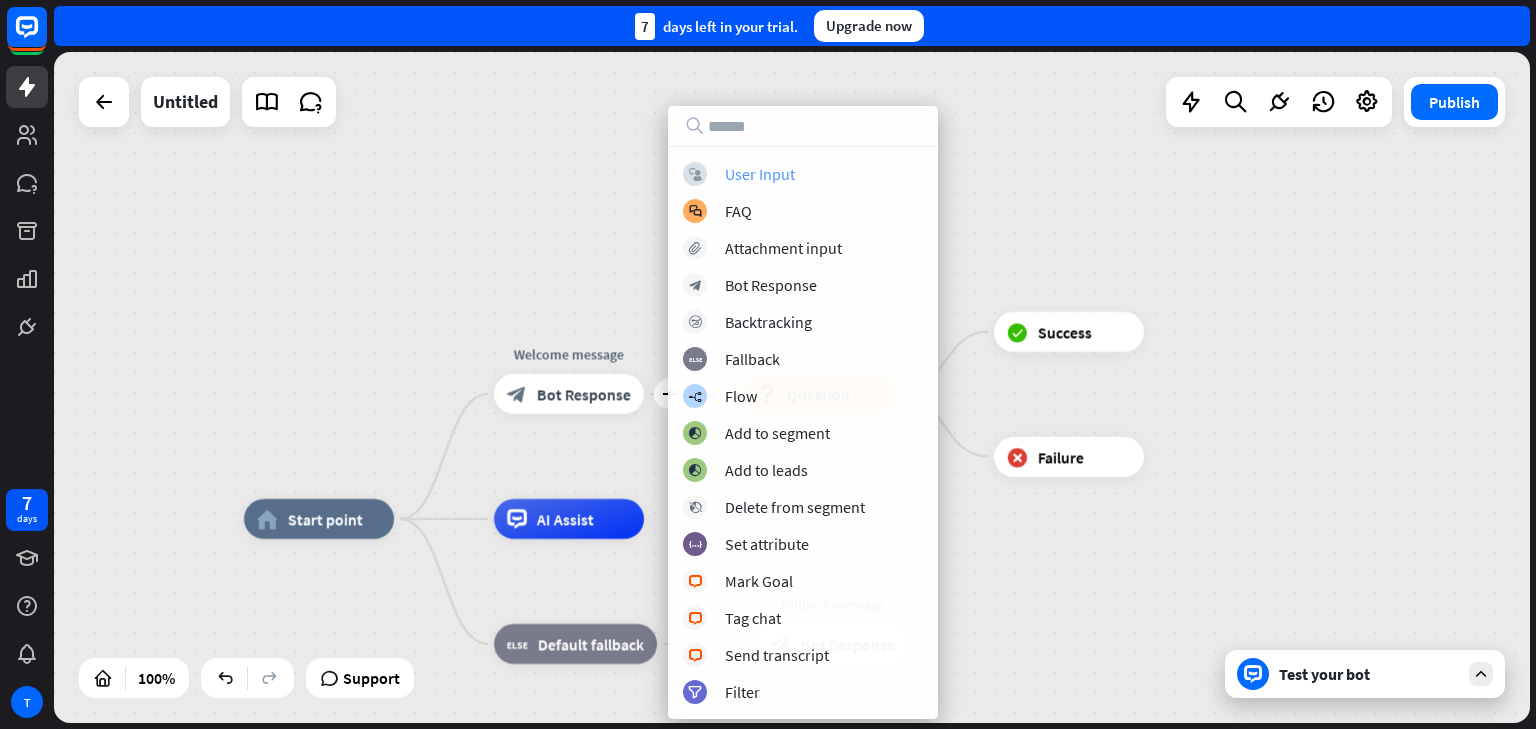 click on "User Input" at bounding box center [760, 174] 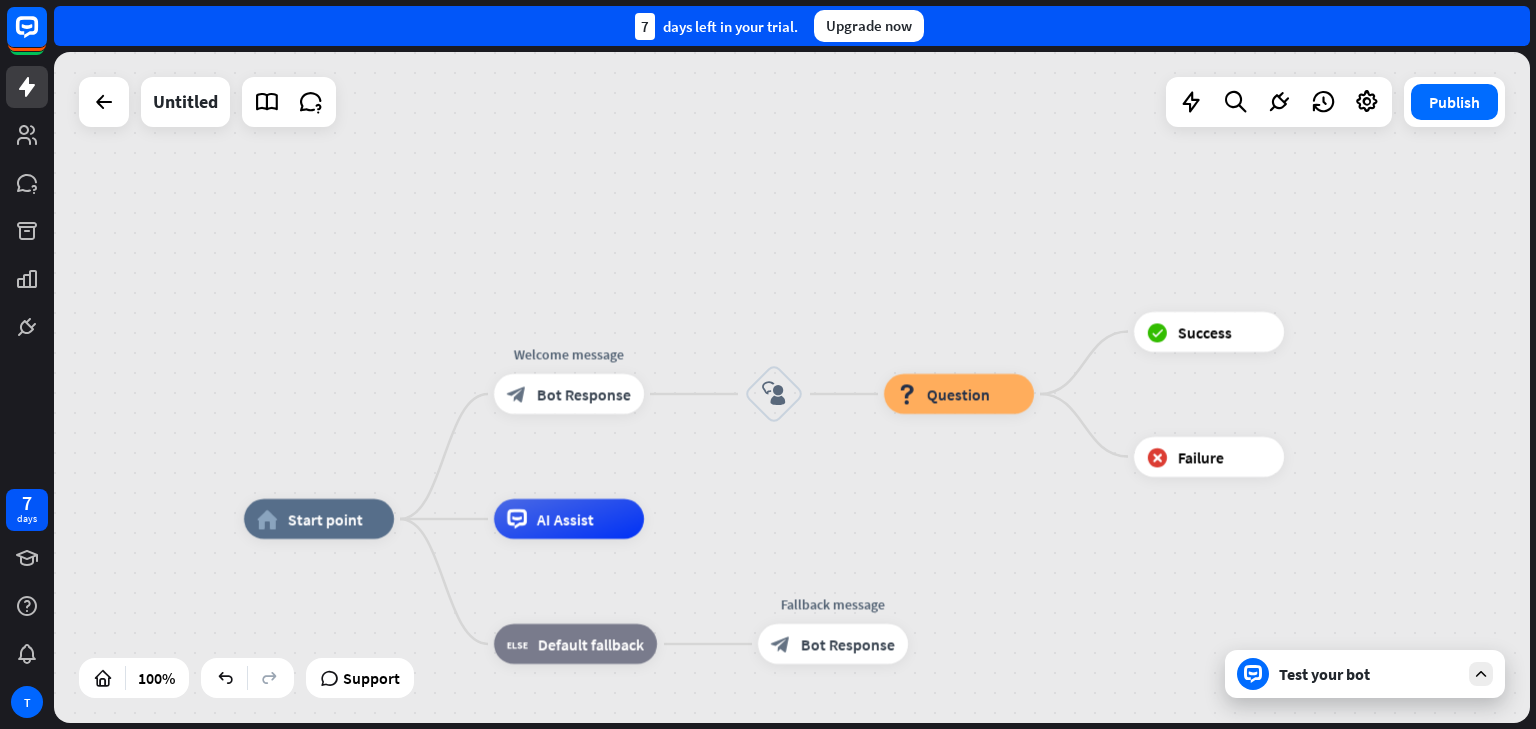 click on "home_2   Start point                 Welcome message   block_bot_response   Bot Response                   block_user_input                   block_question   Question                   block_success   Success                   block_failure   Failure                     AI Assist                   block_fallback   Default fallback                 Fallback message   block_bot_response   Bot Response" at bounding box center (792, 387) 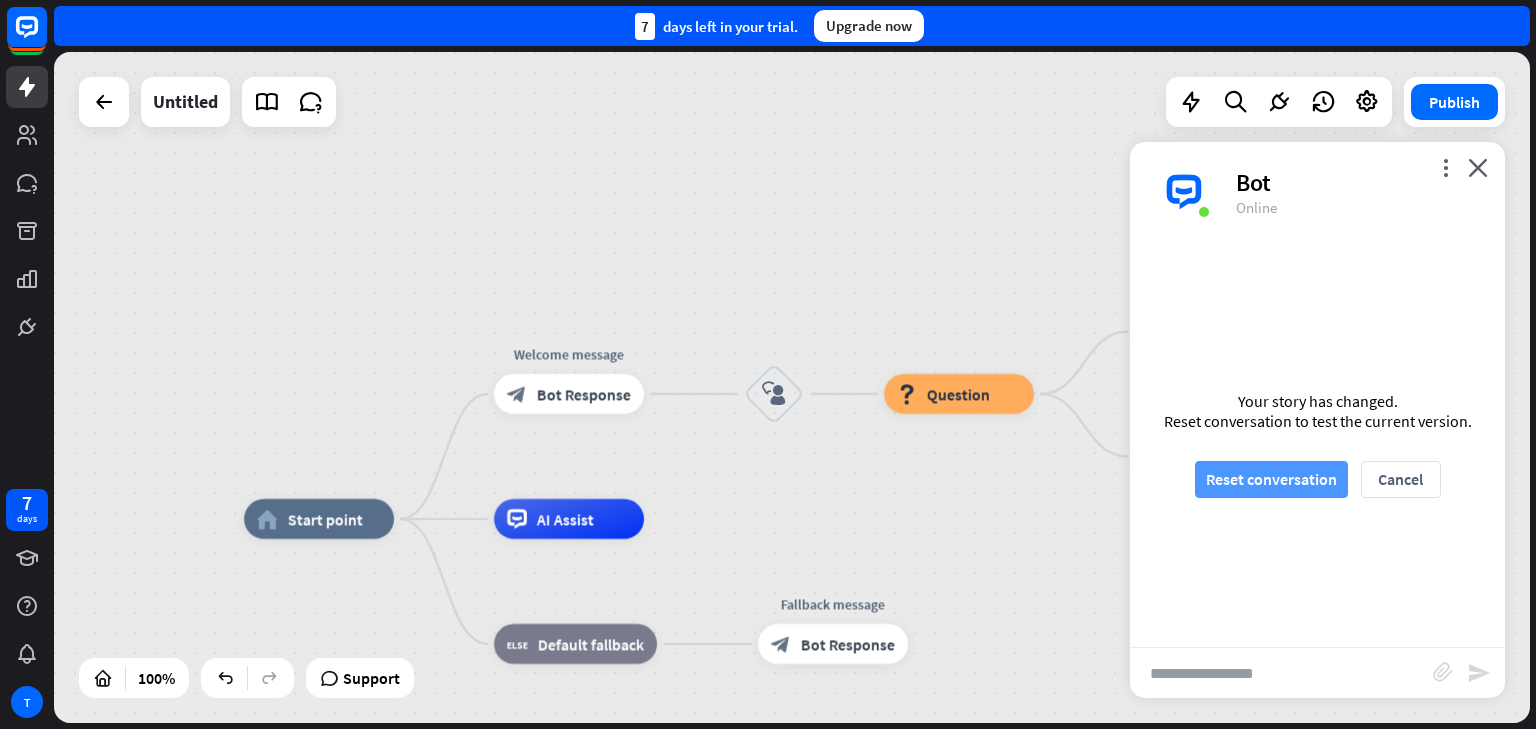 click on "Reset conversation" at bounding box center [1271, 479] 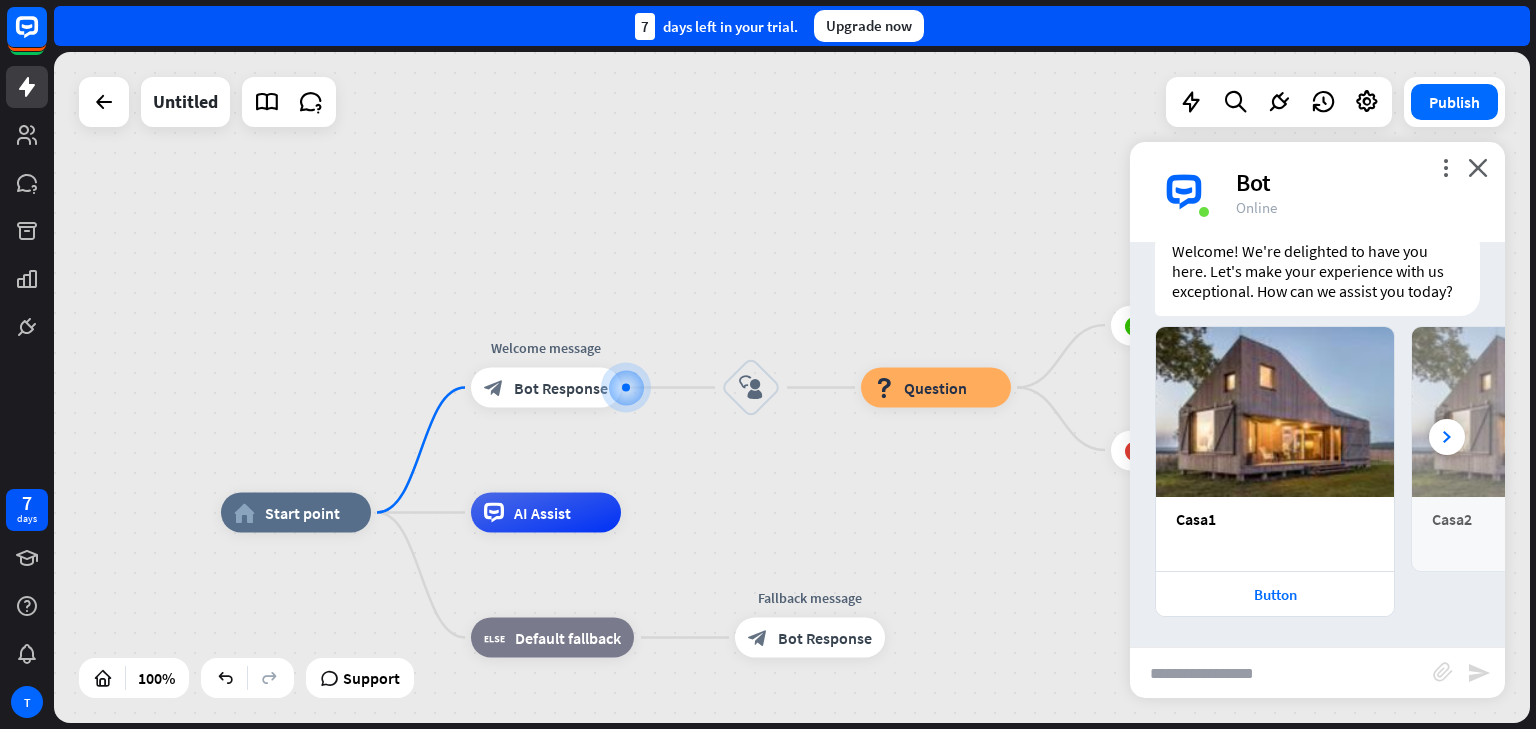 scroll, scrollTop: 93, scrollLeft: 0, axis: vertical 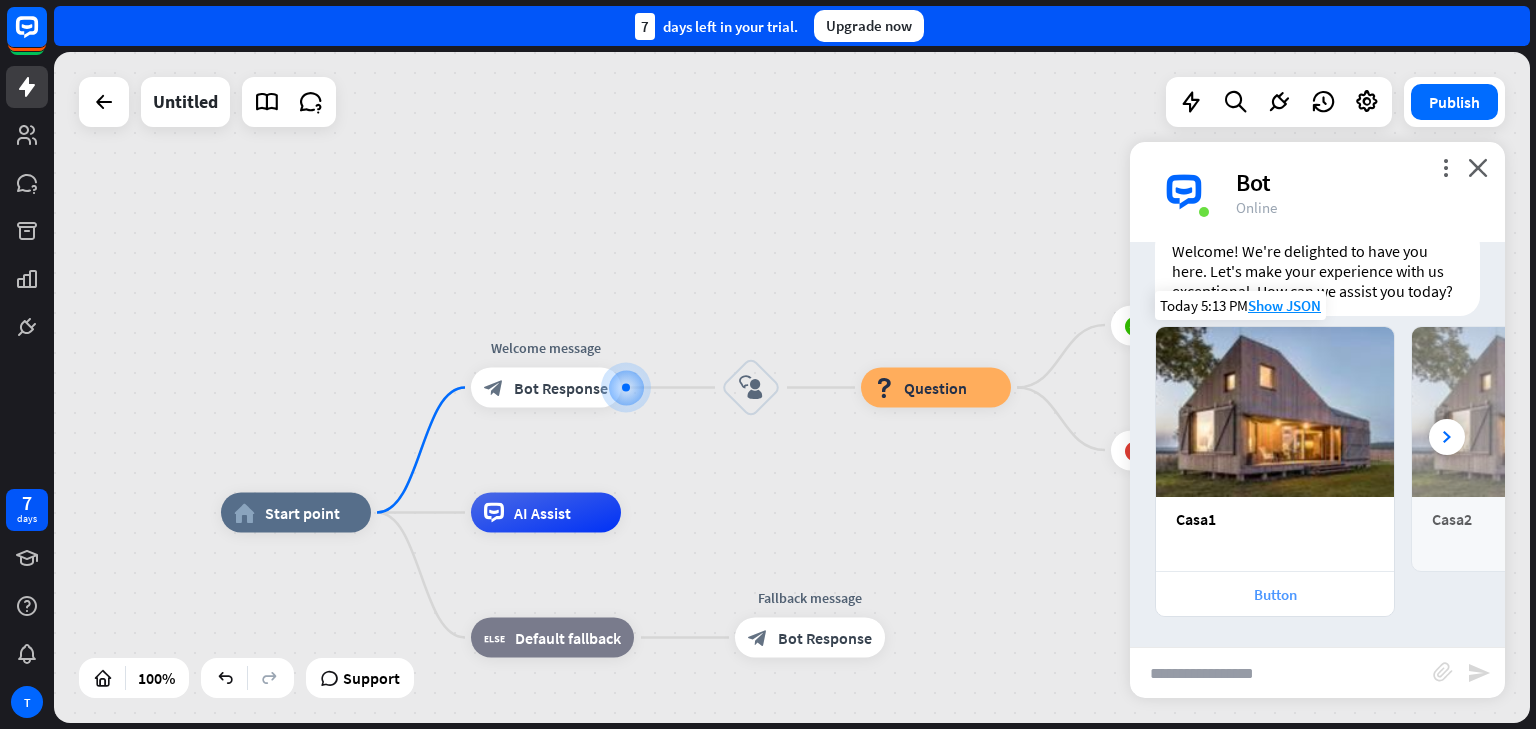click on "Button" at bounding box center (1275, 594) 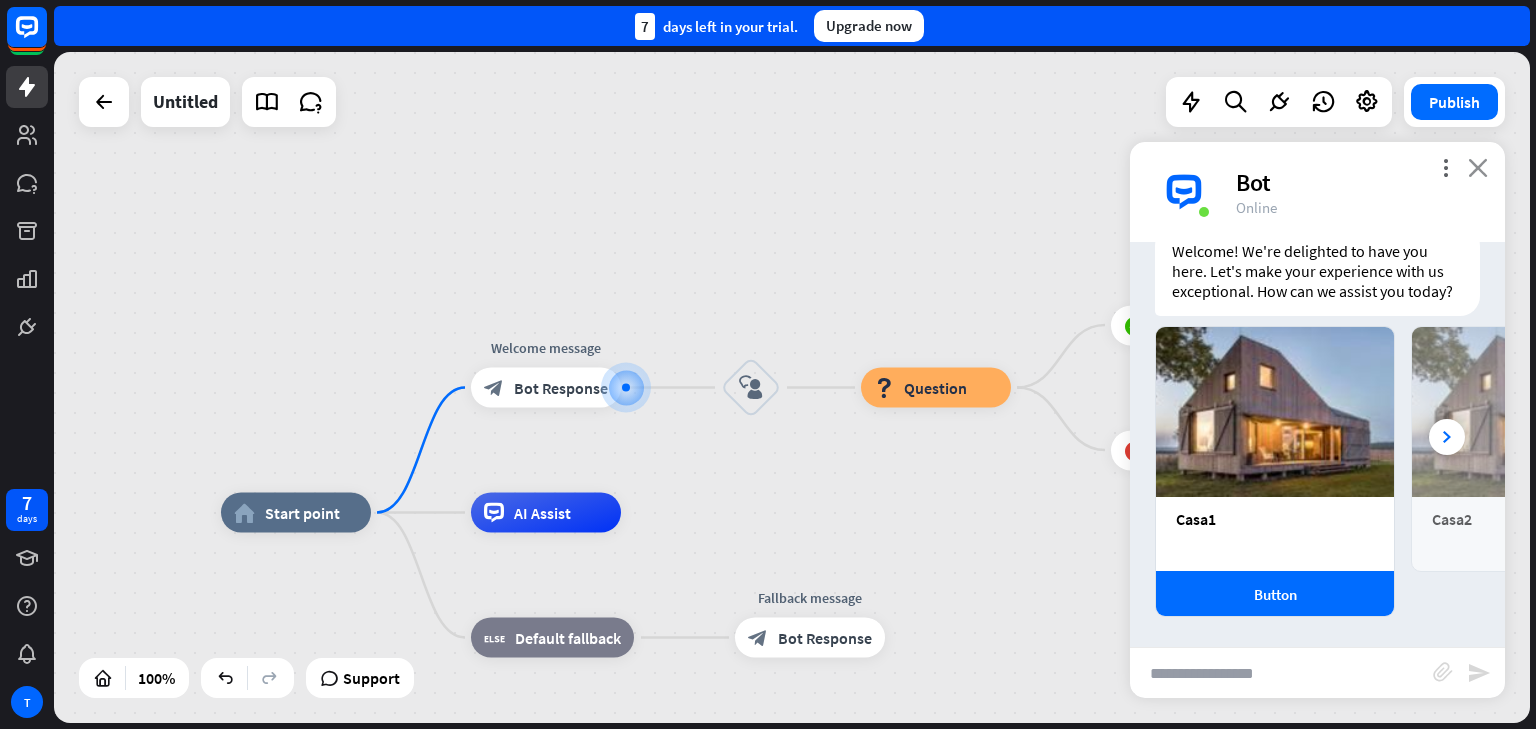 click on "close" at bounding box center (1478, 167) 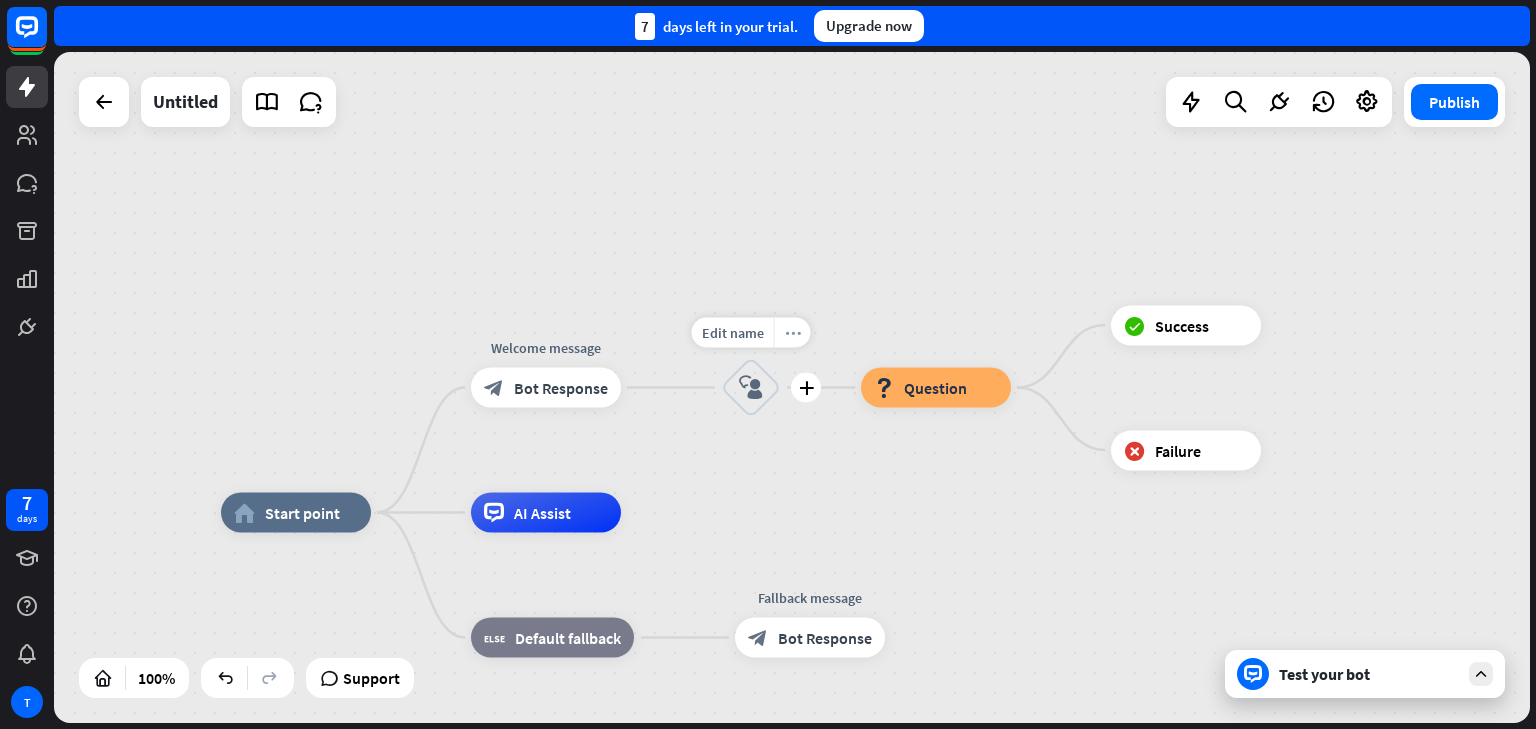 click on "more_horiz" at bounding box center (793, 332) 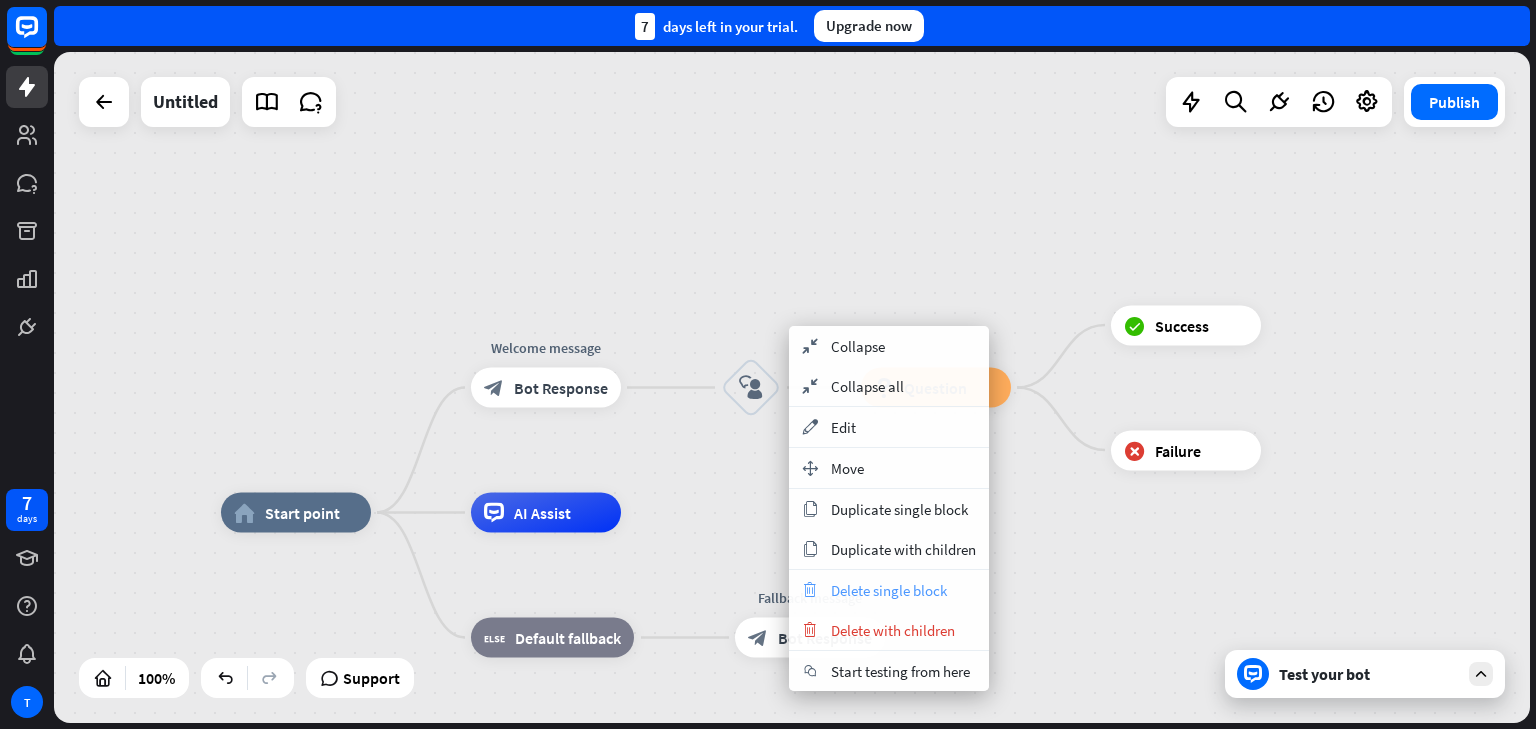 click on "Delete single block" at bounding box center (889, 590) 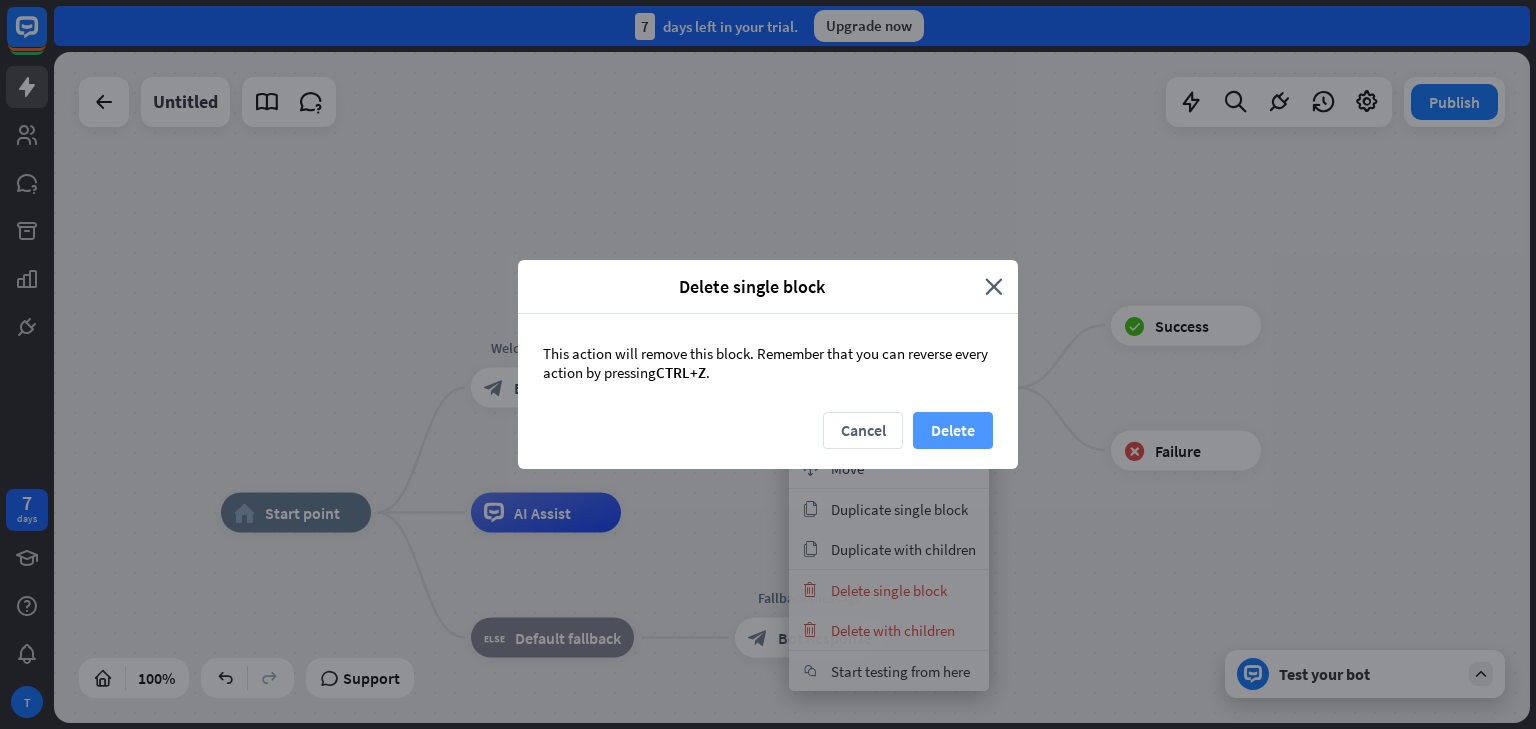 click on "Delete" at bounding box center [953, 430] 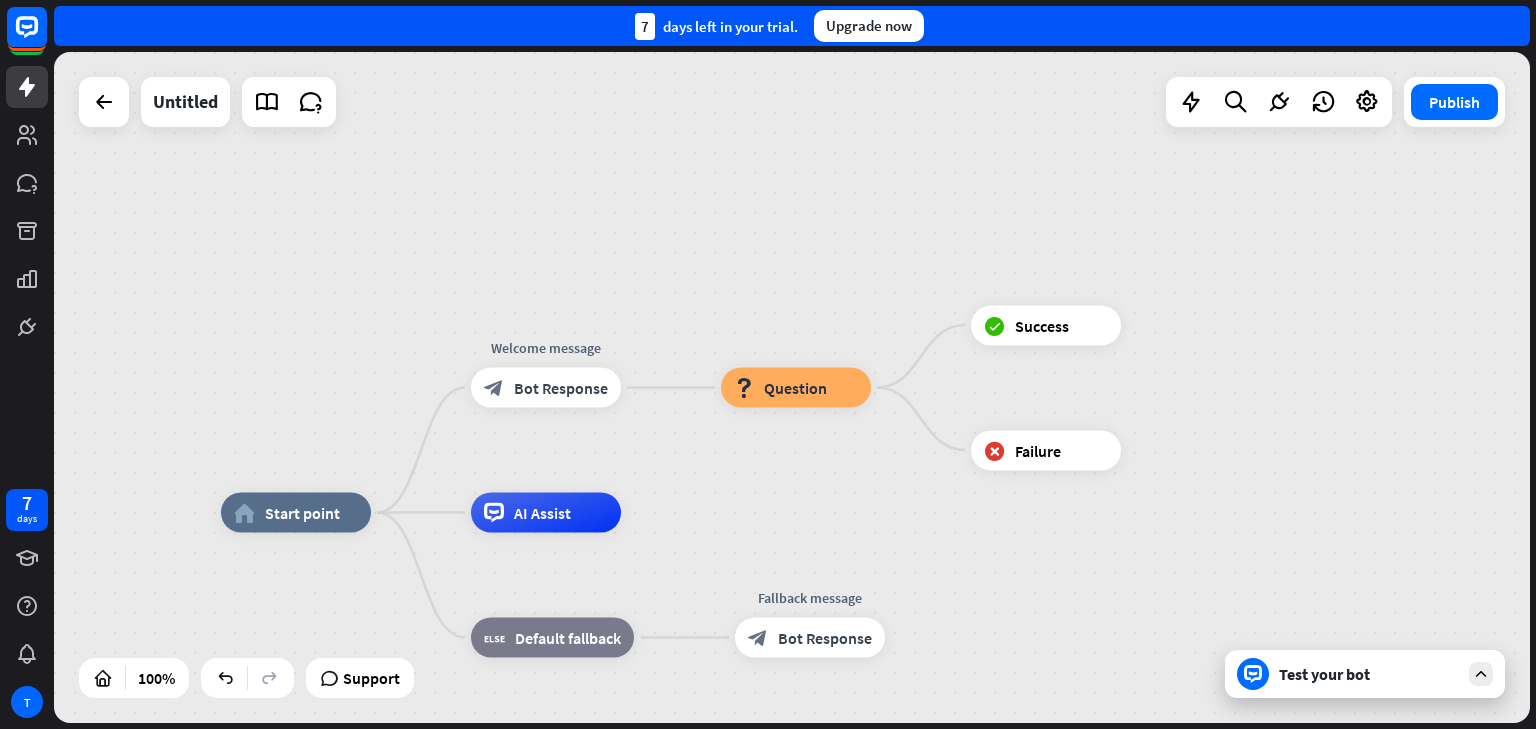 click on "Test your bot" at bounding box center (1365, 674) 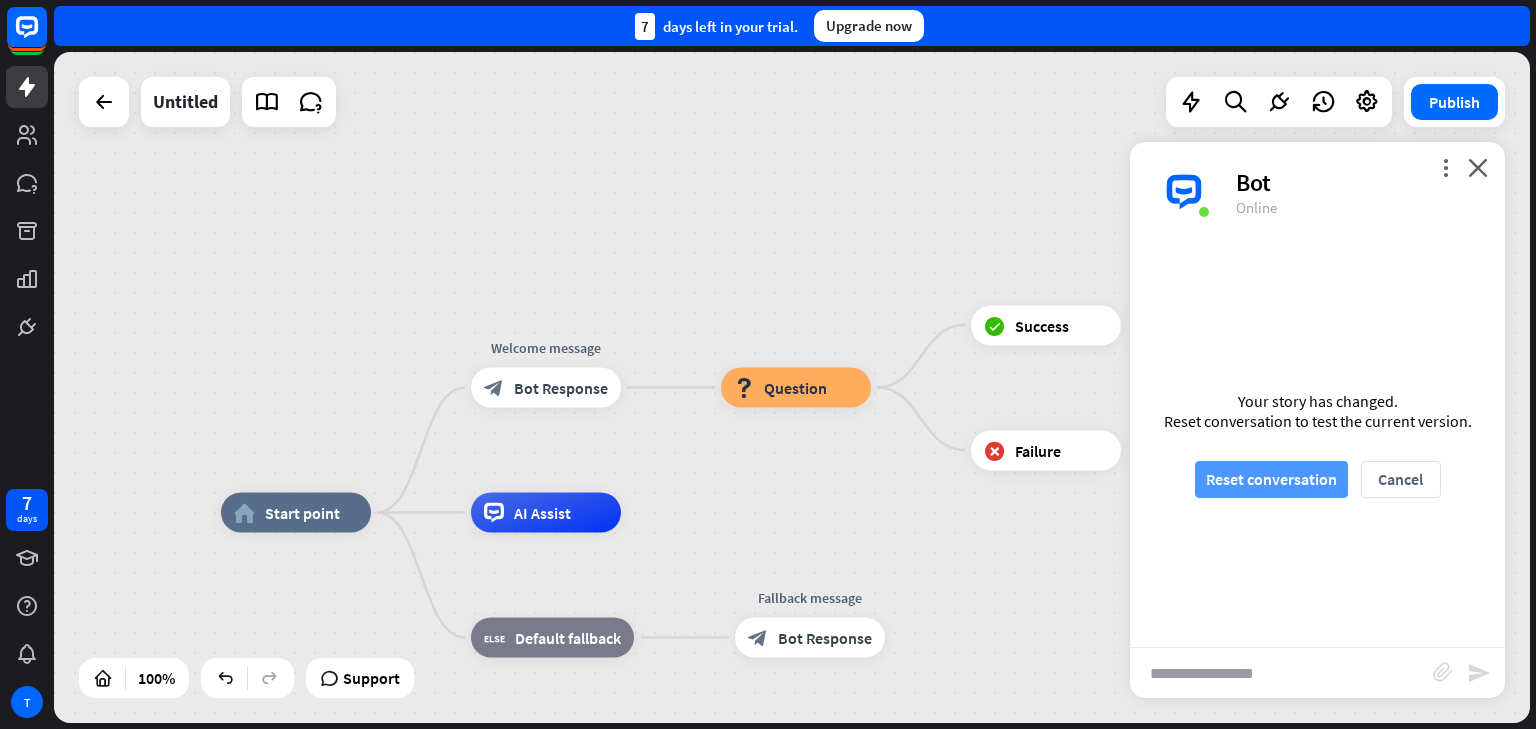 click on "Reset conversation" at bounding box center (1271, 479) 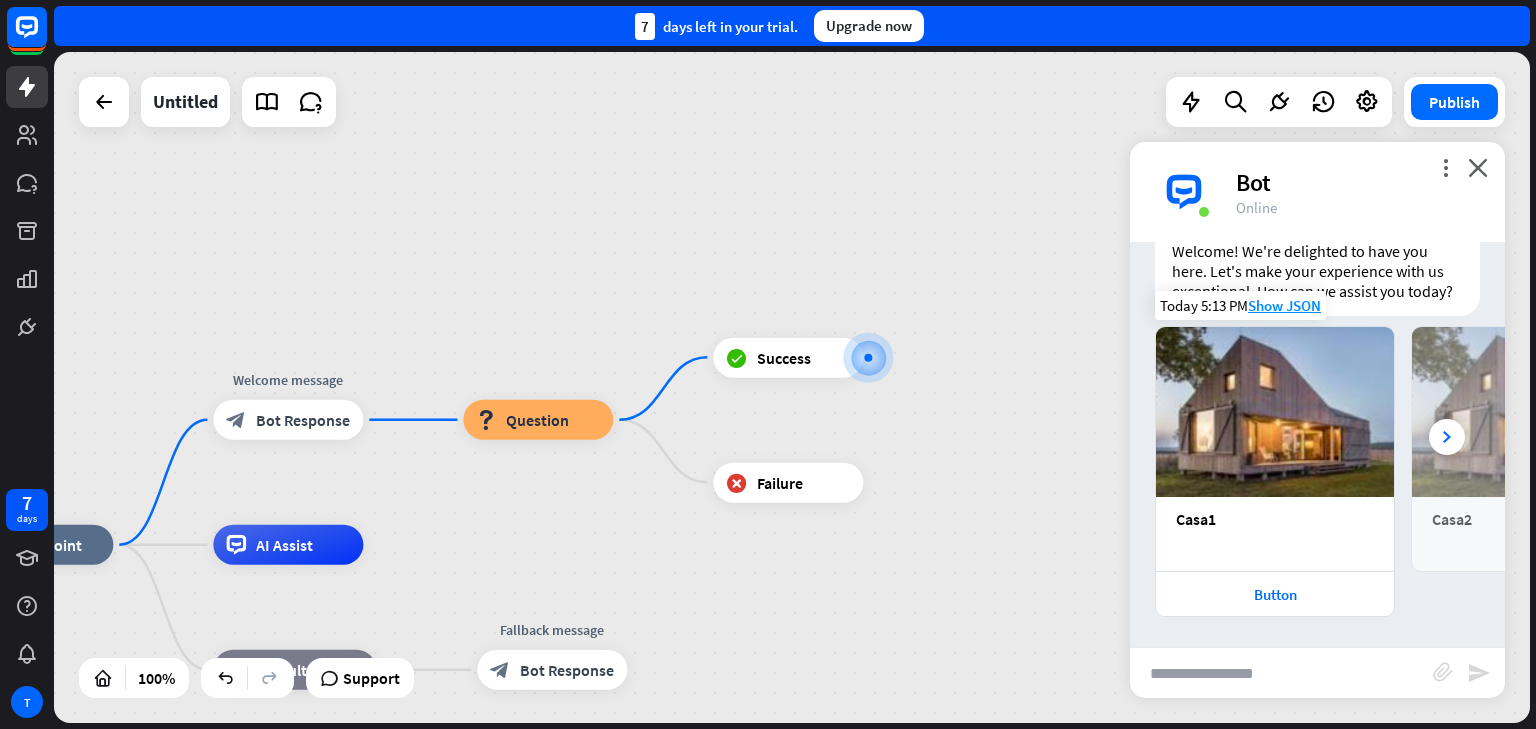 scroll, scrollTop: 93, scrollLeft: 0, axis: vertical 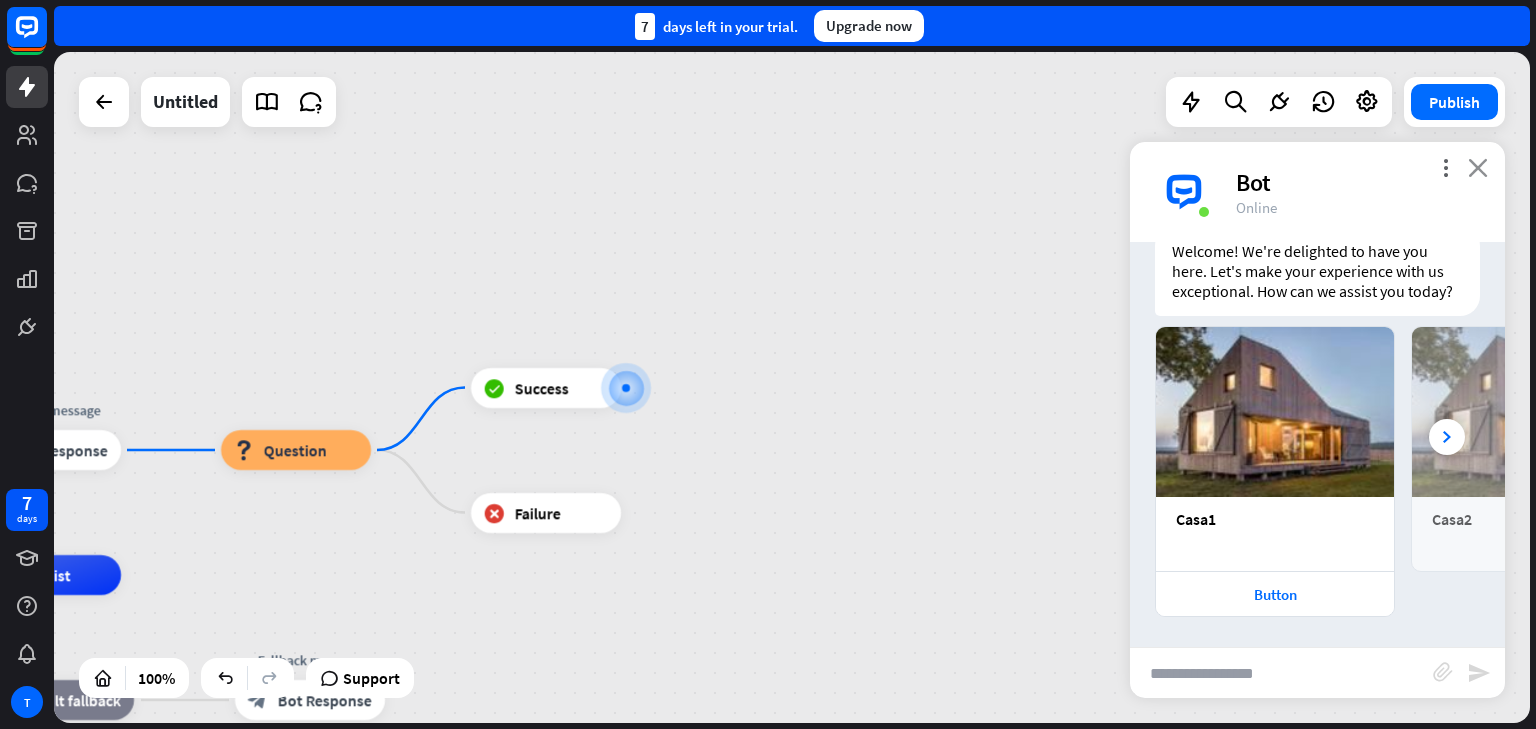 click on "close" at bounding box center [1478, 167] 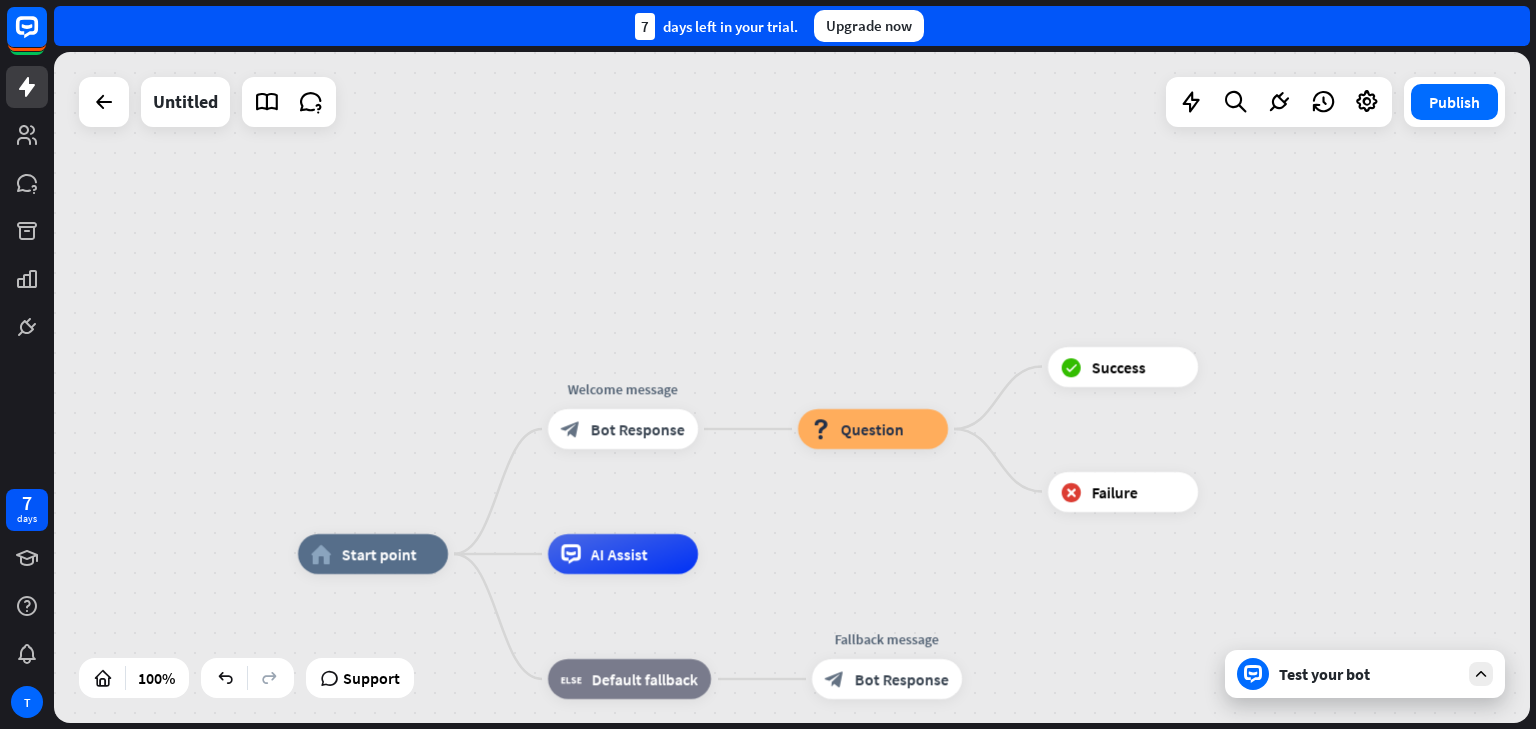 drag, startPoint x: 526, startPoint y: 493, endPoint x: 850, endPoint y: 512, distance: 324.5566 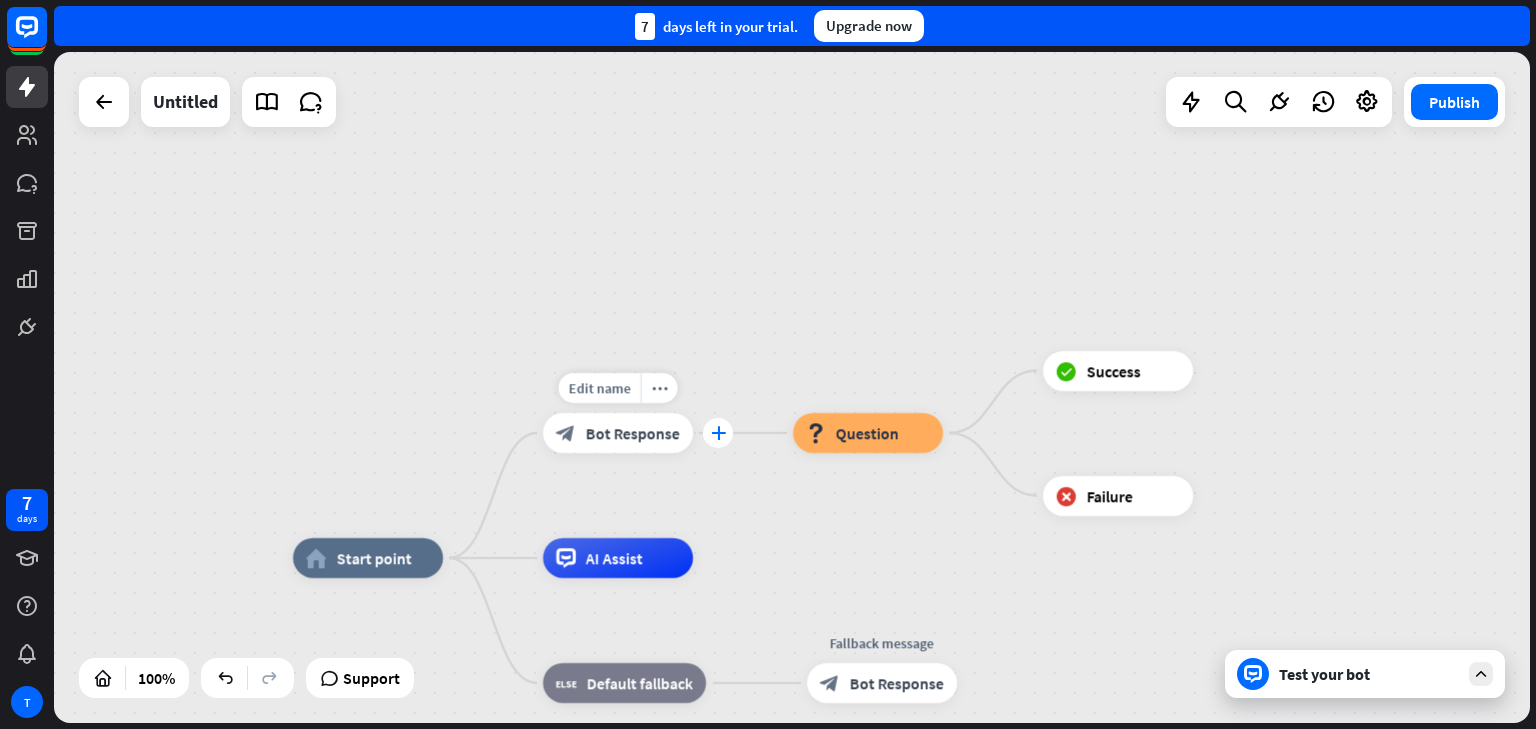 click on "plus" at bounding box center (718, 433) 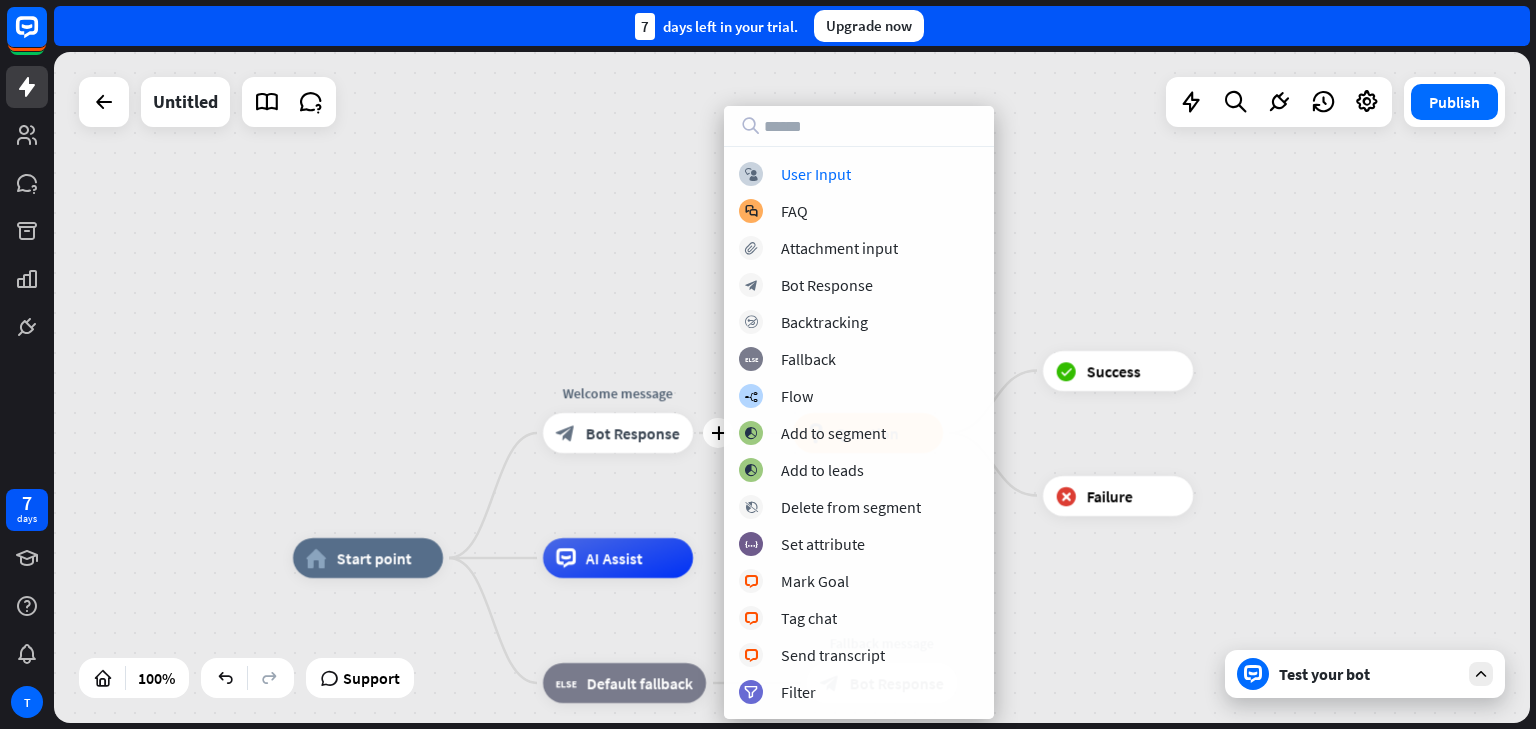 click on "home_2   Start point               plus   Welcome message   block_bot_response   Bot Response                   block_question   Question                   block_success   Success                   block_failure   Failure                     AI Assist                   block_fallback   Default fallback                 Fallback message   block_bot_response   Bot Response" at bounding box center (792, 387) 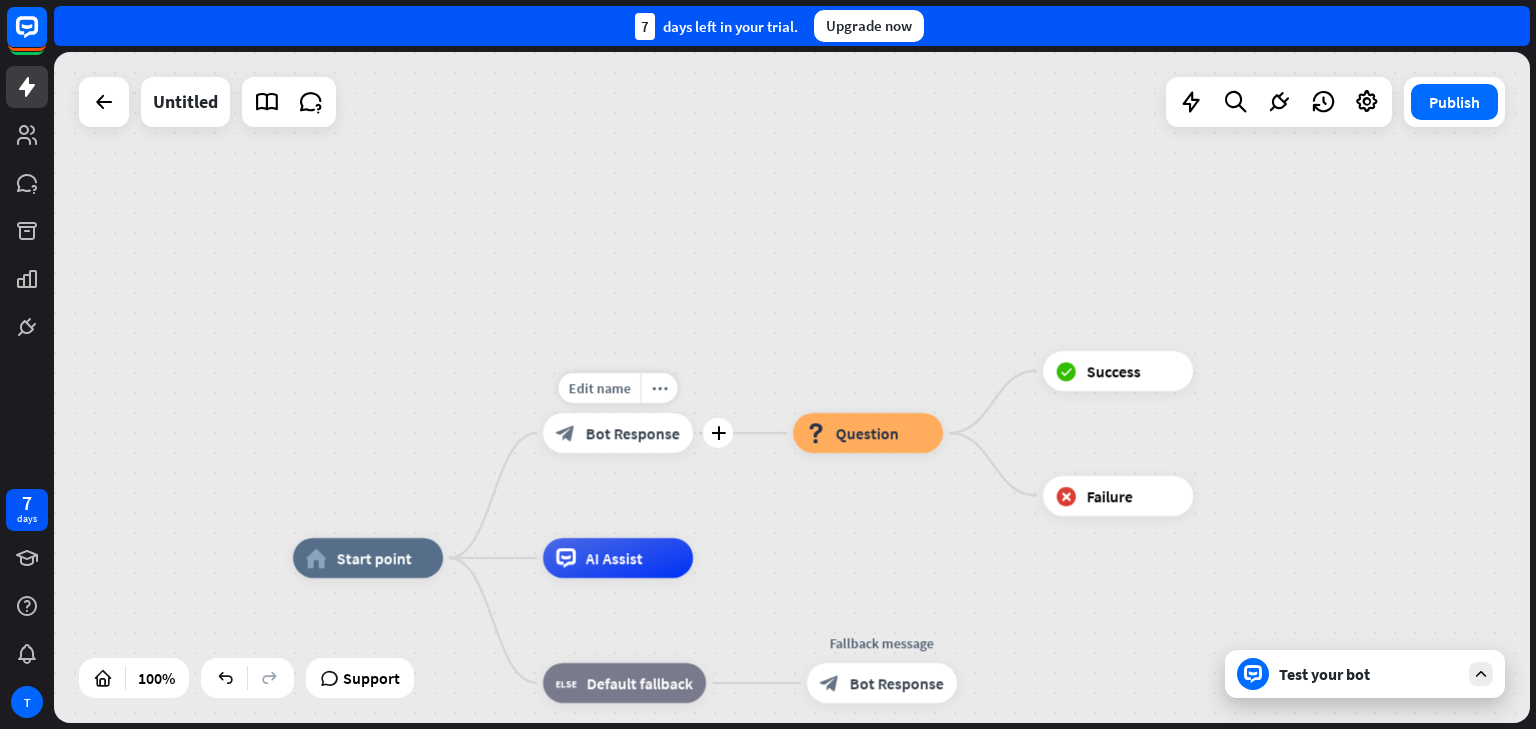 click on "Bot Response" at bounding box center (633, 433) 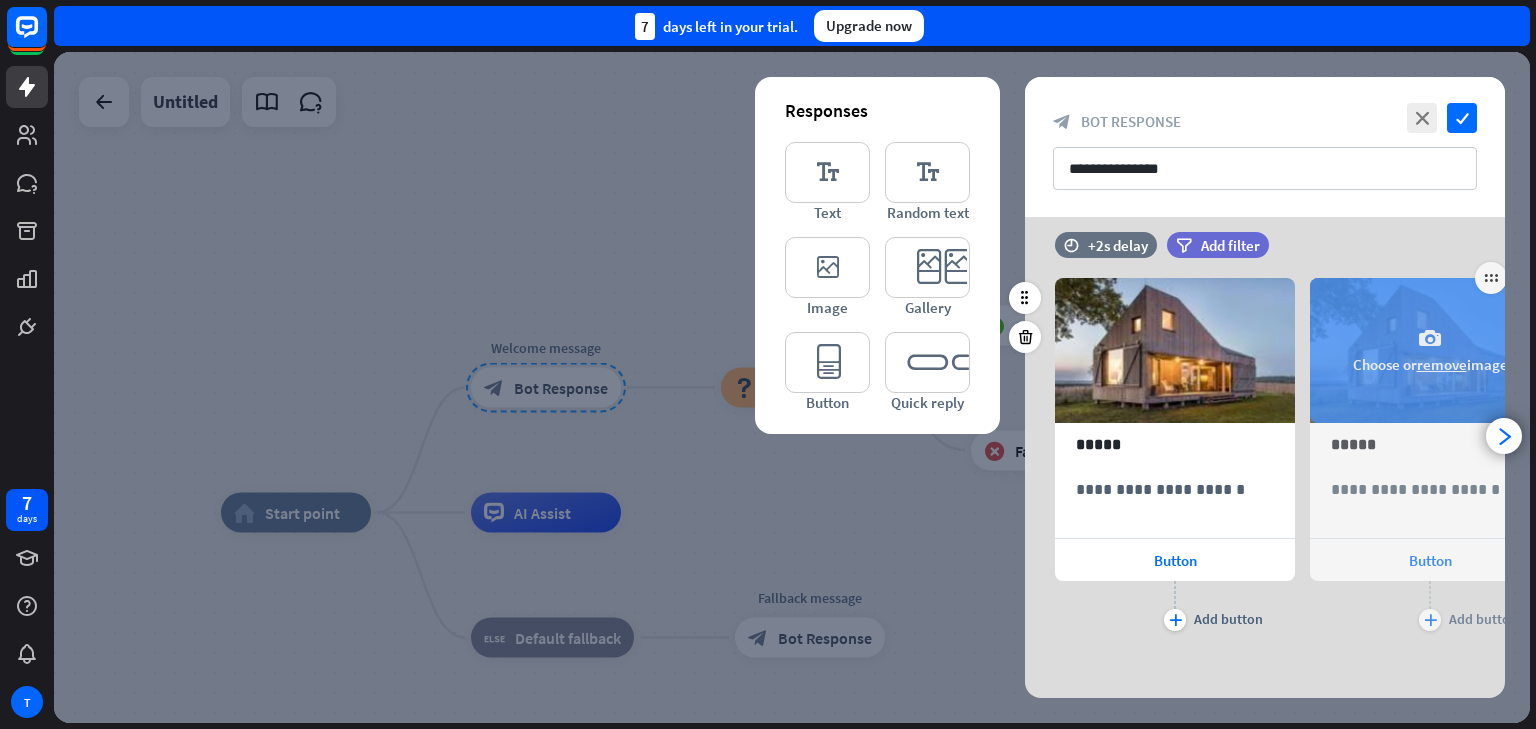 scroll, scrollTop: 225, scrollLeft: 0, axis: vertical 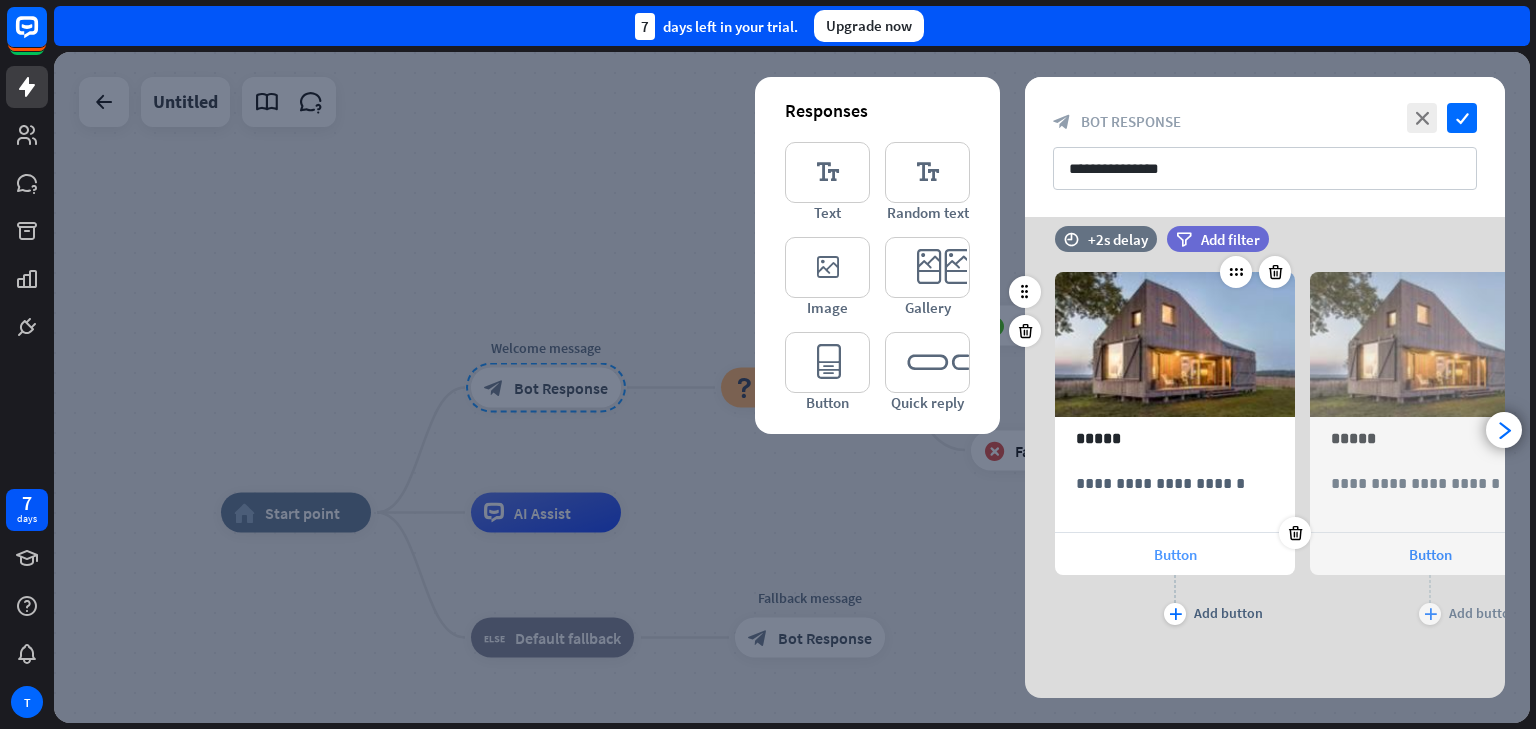 click on "Button" at bounding box center [1175, 554] 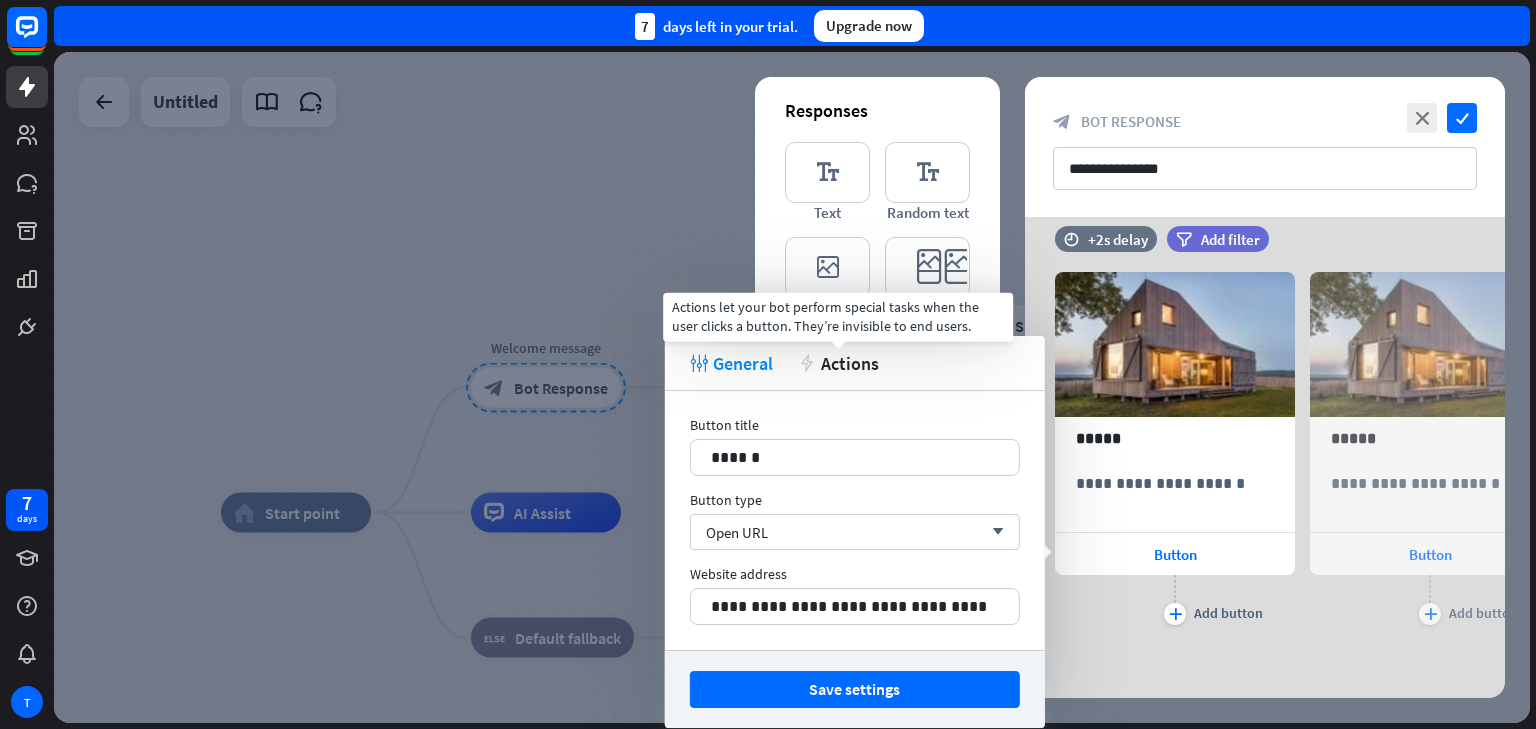 click on "Actions" at bounding box center [850, 363] 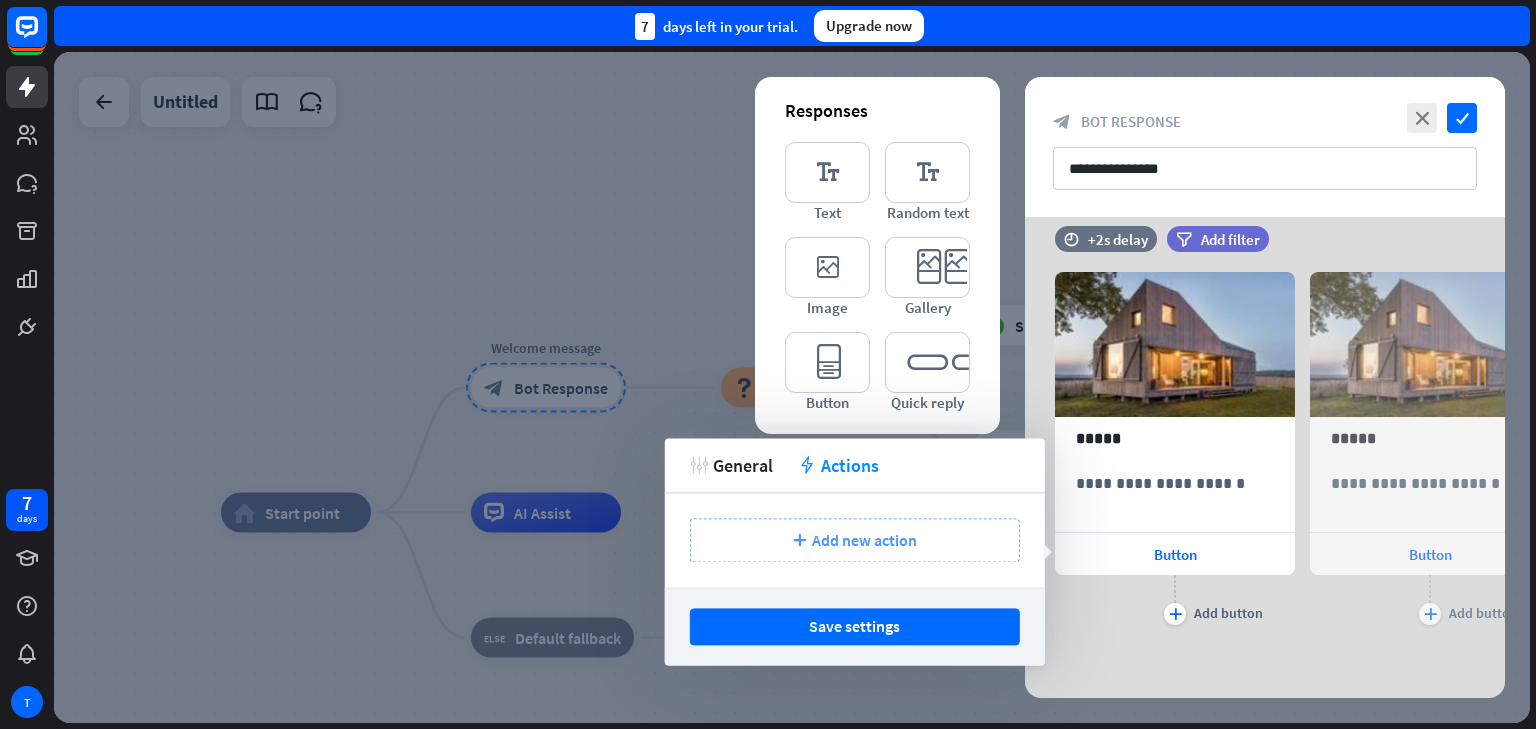 click on "Add new action" at bounding box center [864, 540] 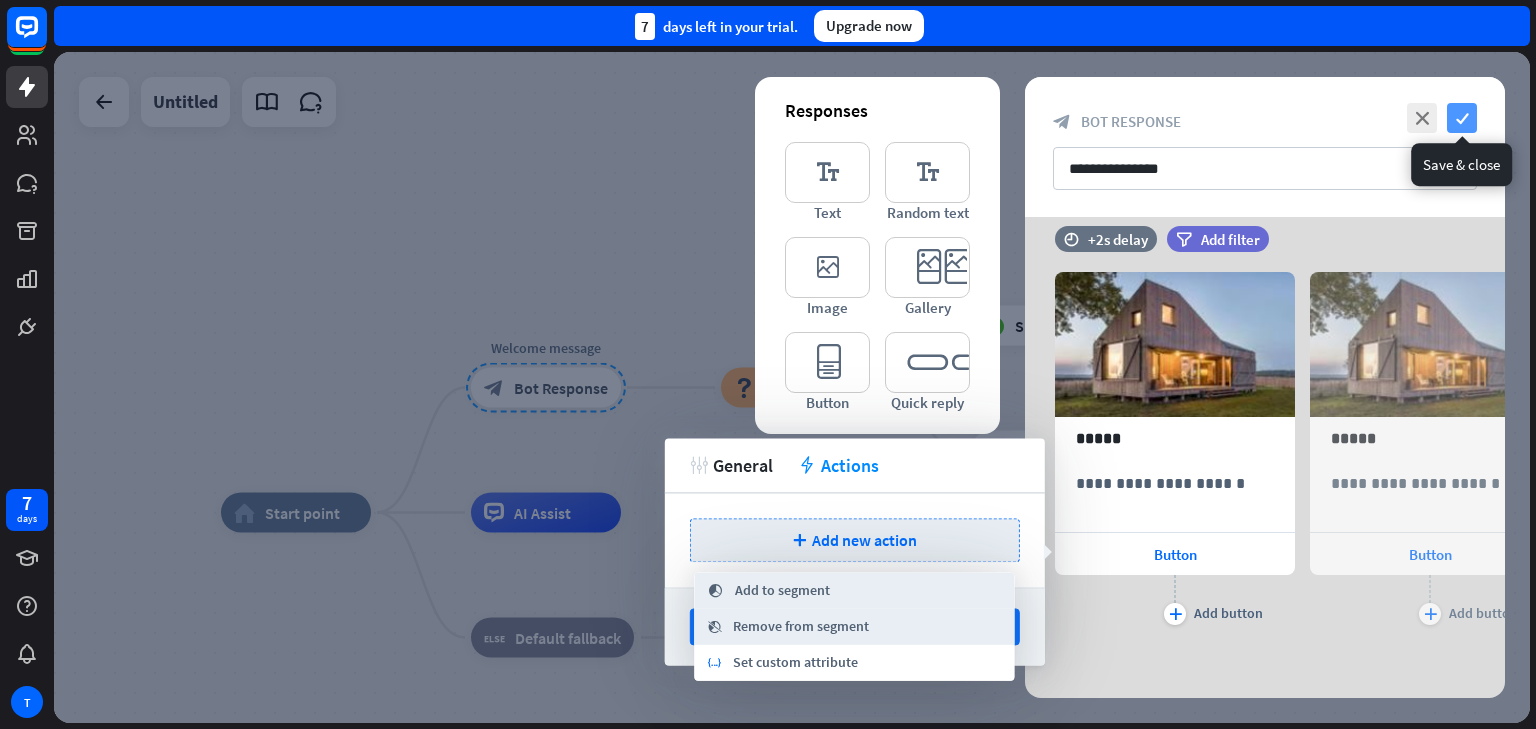 click on "check" at bounding box center [1462, 118] 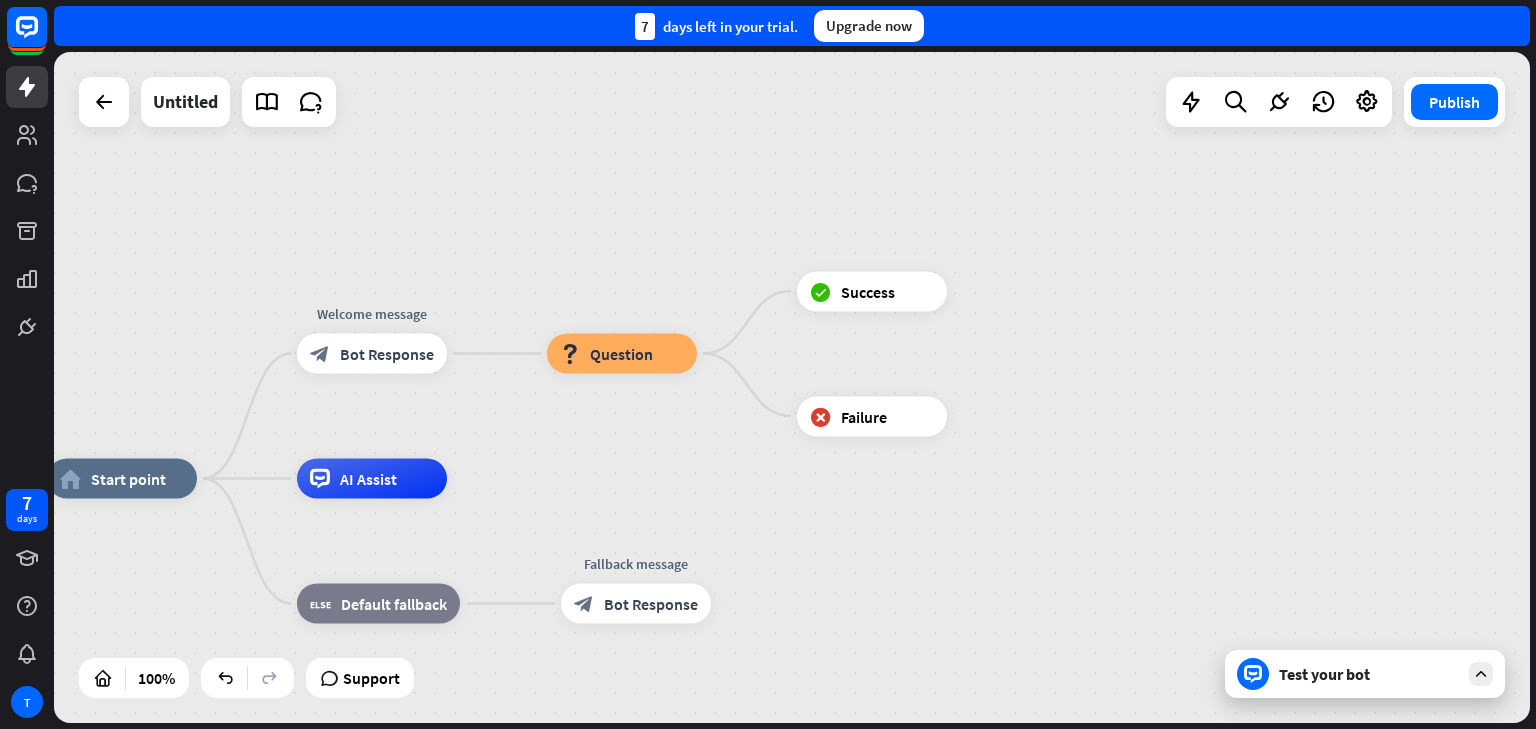 drag, startPoint x: 684, startPoint y: 450, endPoint x: 498, endPoint y: 435, distance: 186.60385 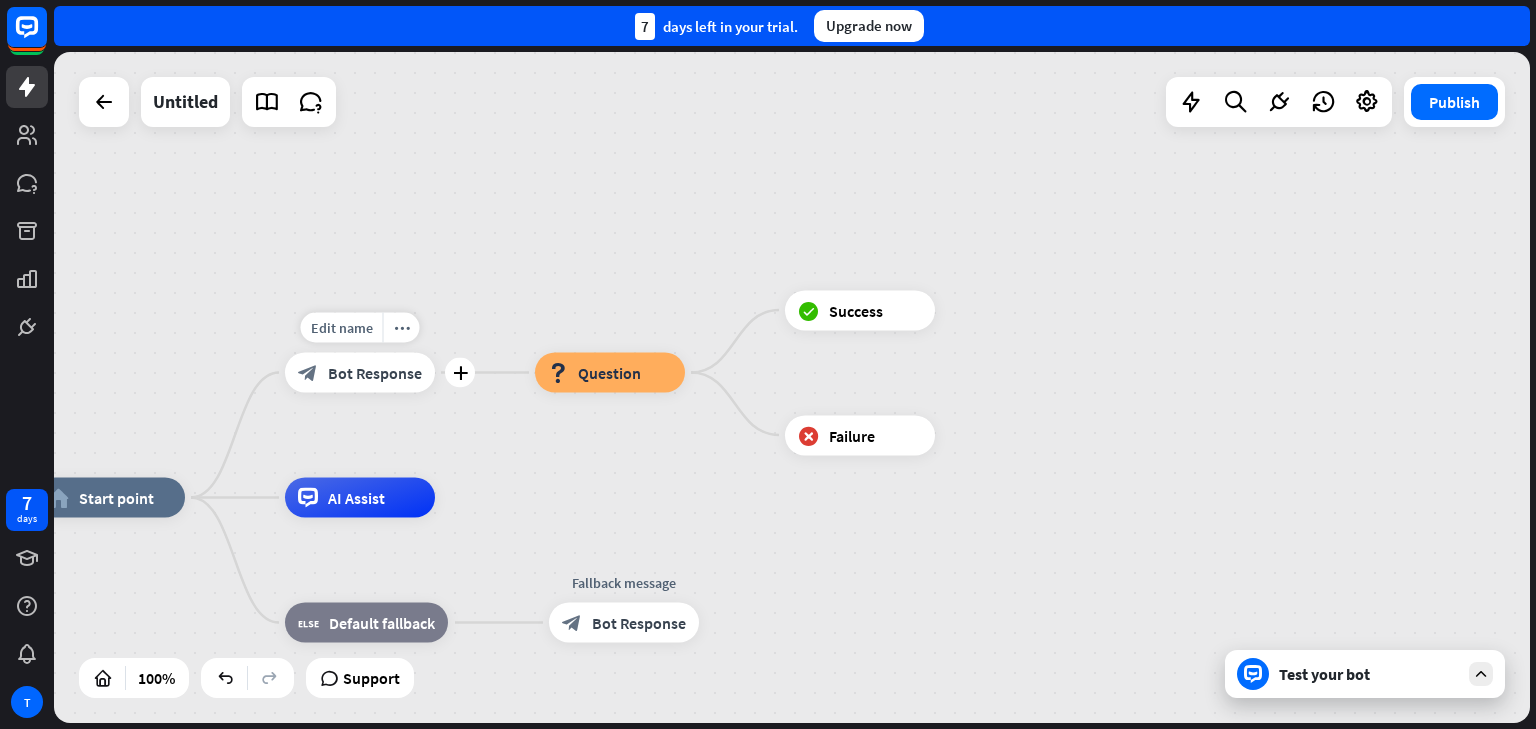 click on "Bot Response" at bounding box center [375, 373] 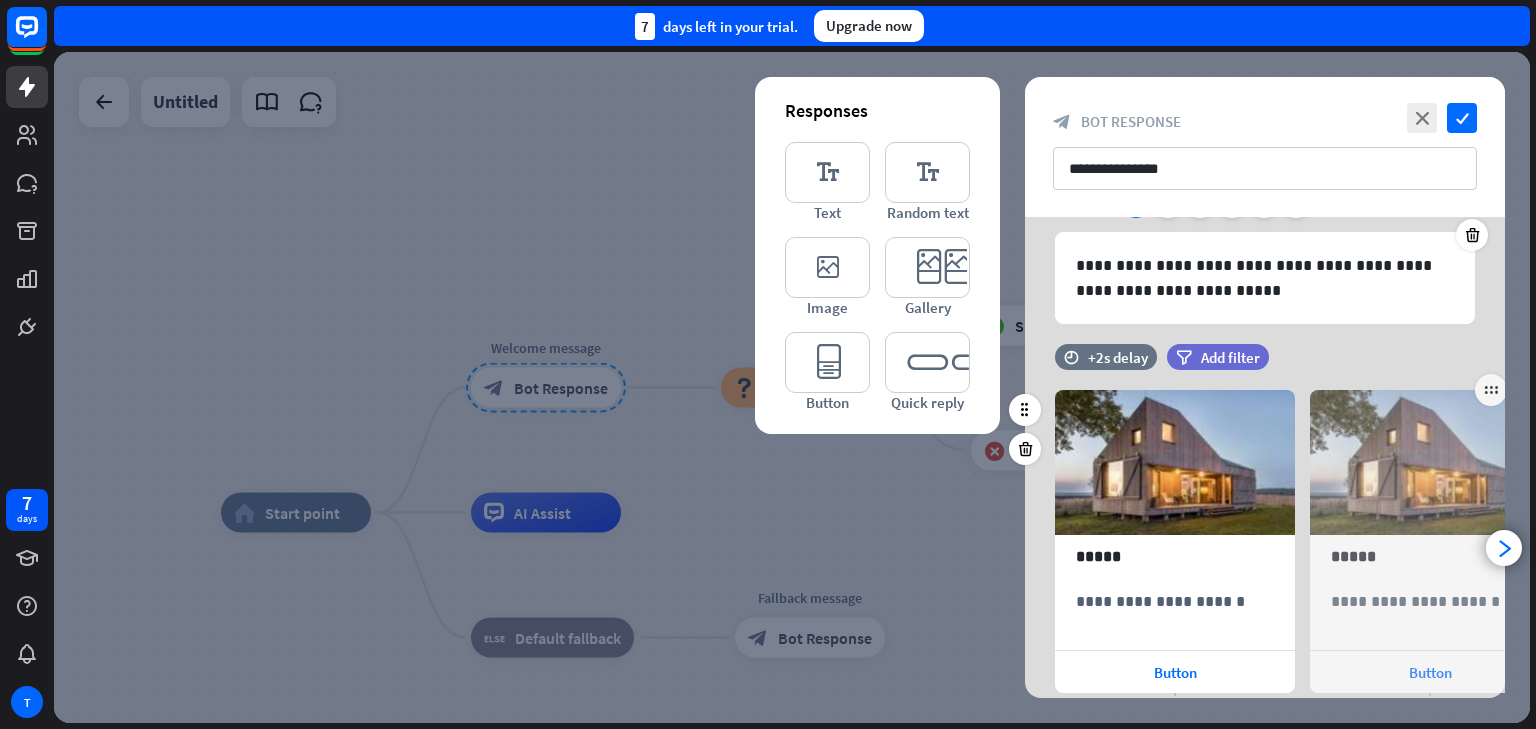 scroll, scrollTop: 65, scrollLeft: 0, axis: vertical 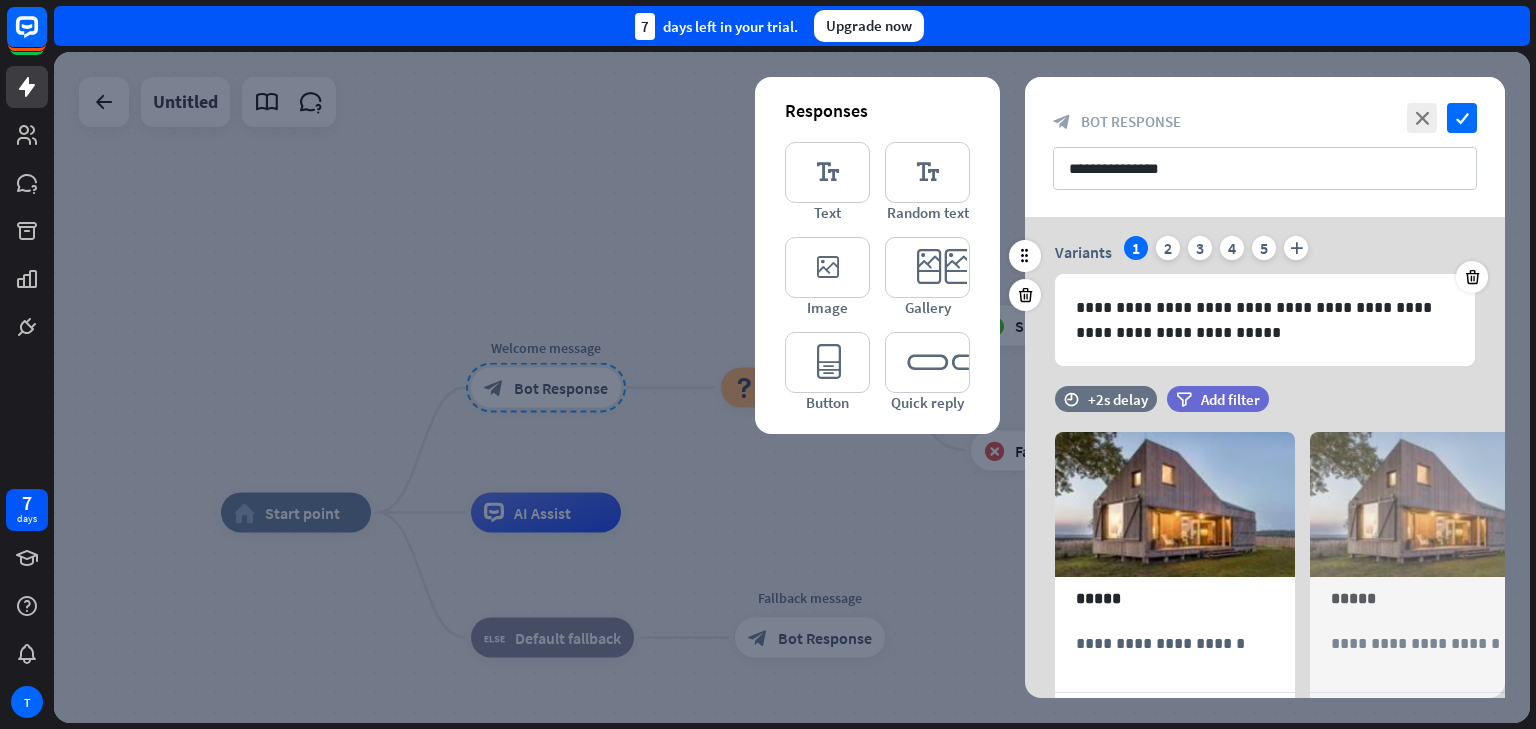 click on "time   +0.5s delay          filter   Add filter" at bounding box center [1265, 213] 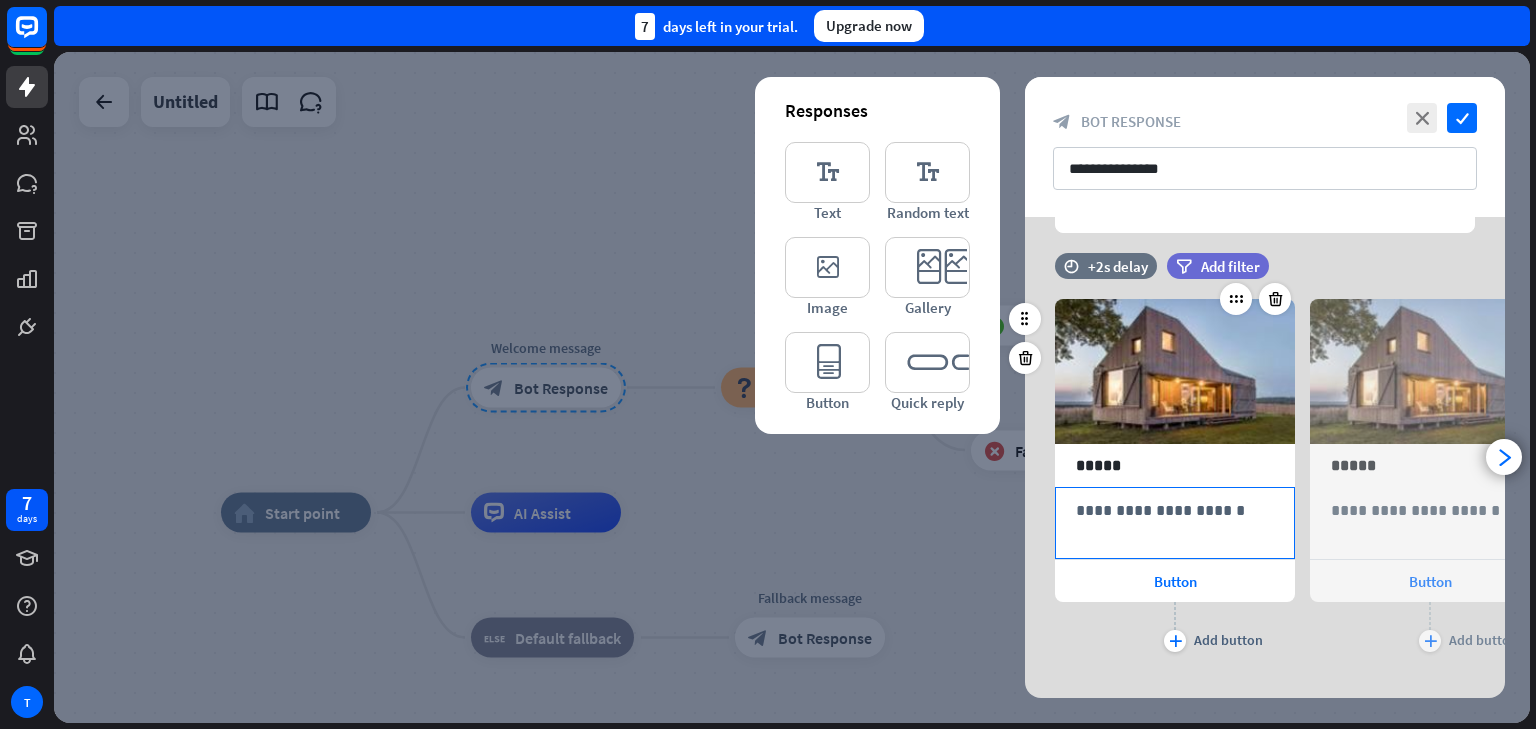 scroll, scrollTop: 225, scrollLeft: 0, axis: vertical 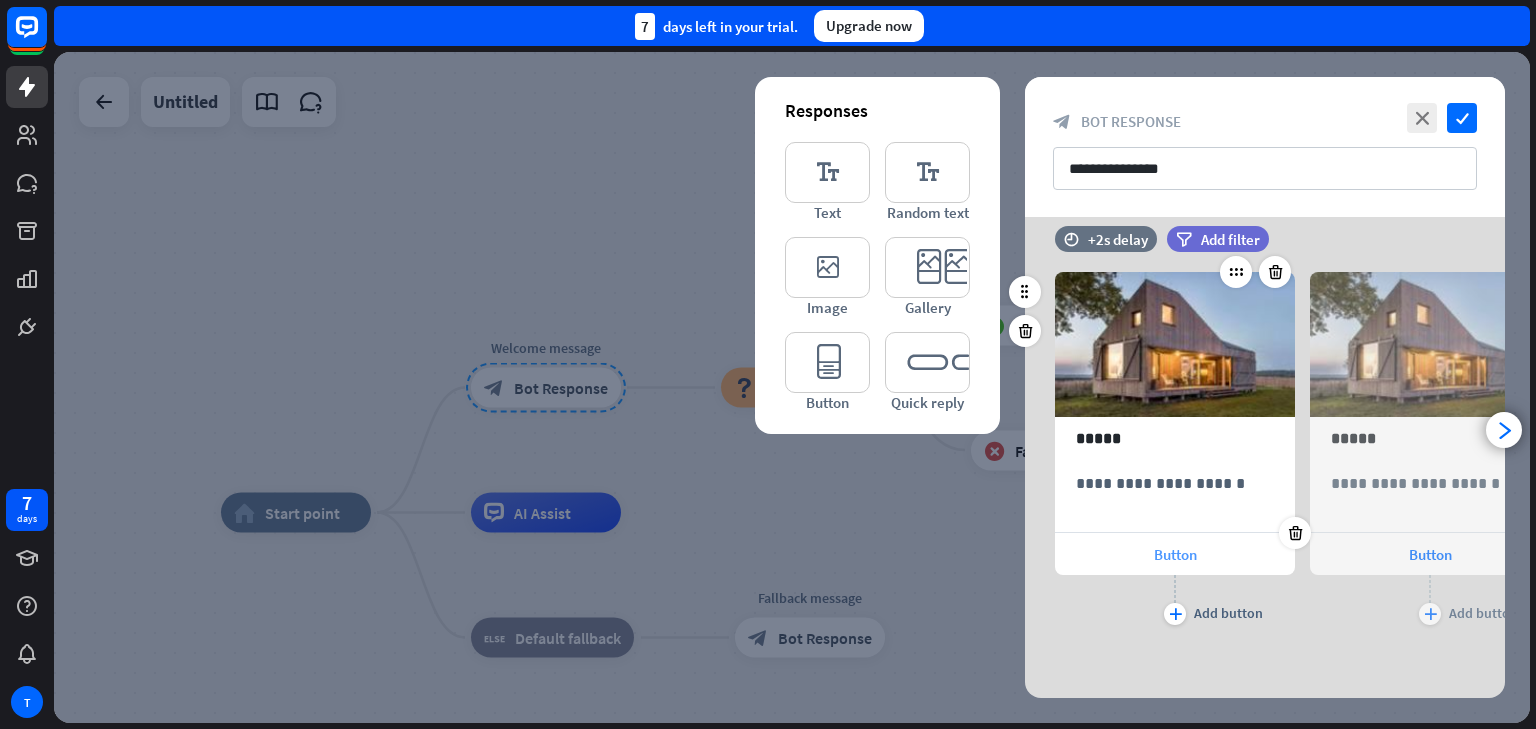 click on "Button" at bounding box center (1175, 554) 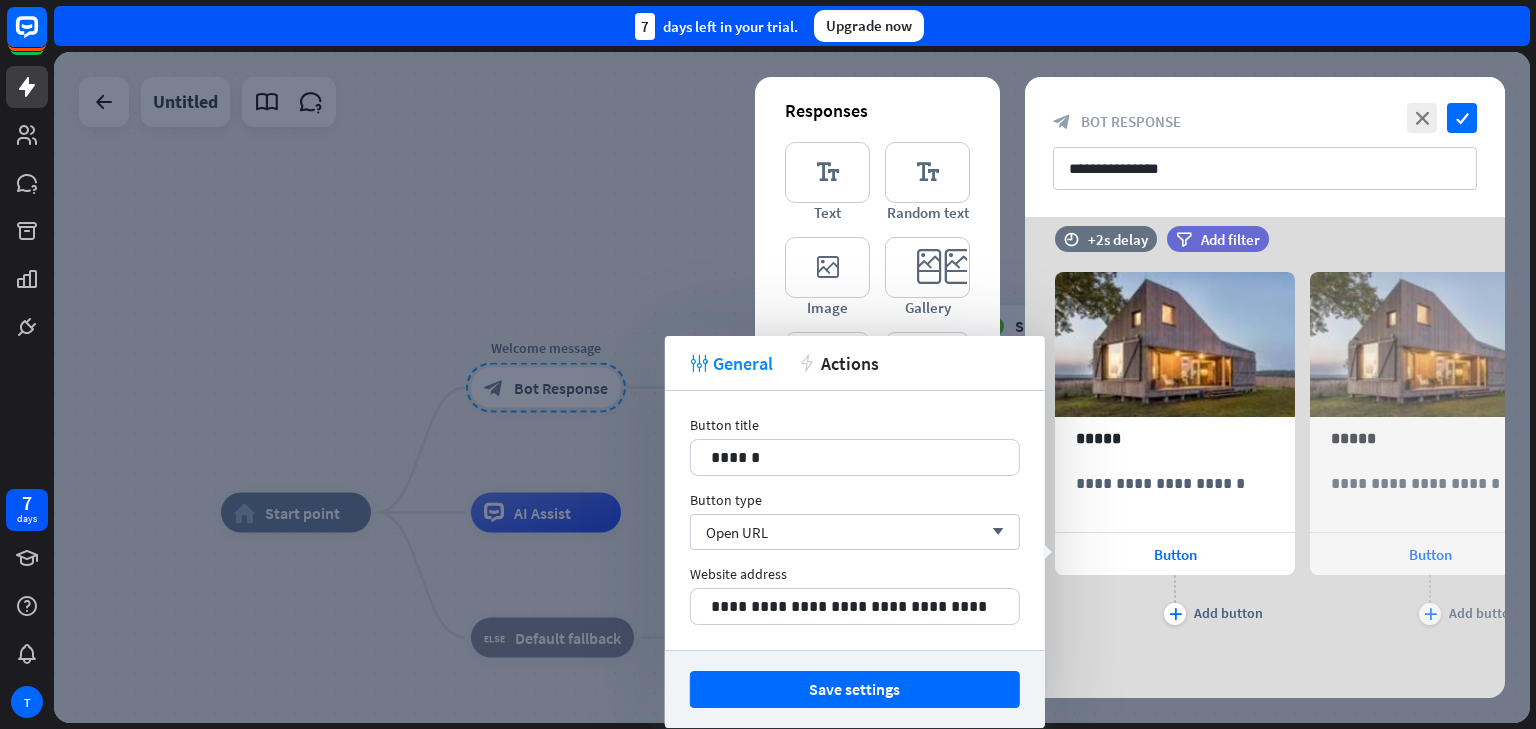 click at bounding box center [792, 387] 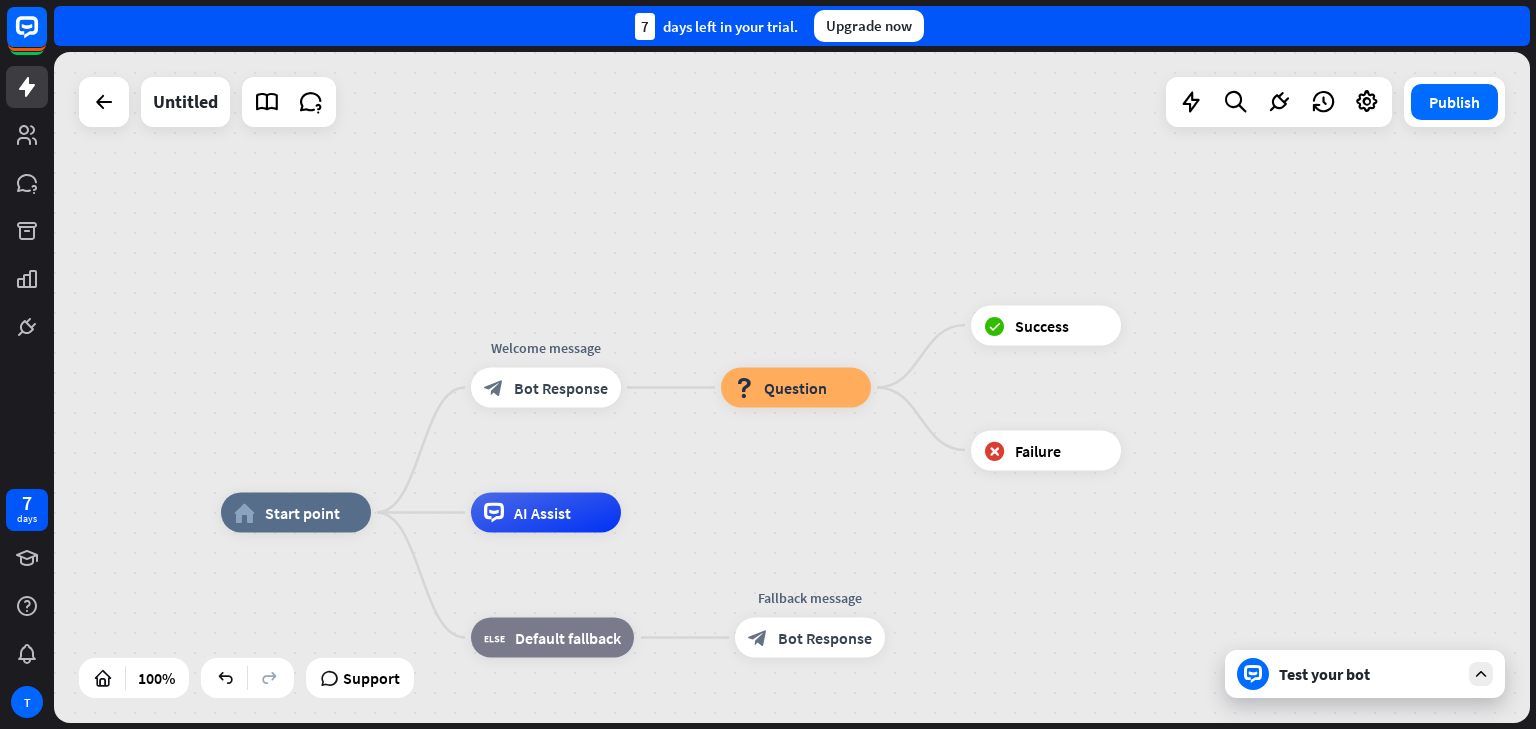 click on "home_2   Start point                 Welcome message   block_bot_response   Bot Response                   block_question   Question                   block_success   Success                   block_failure   Failure                     AI Assist                   block_fallback   Default fallback                 Fallback message   block_bot_response   Bot Response" at bounding box center (792, 387) 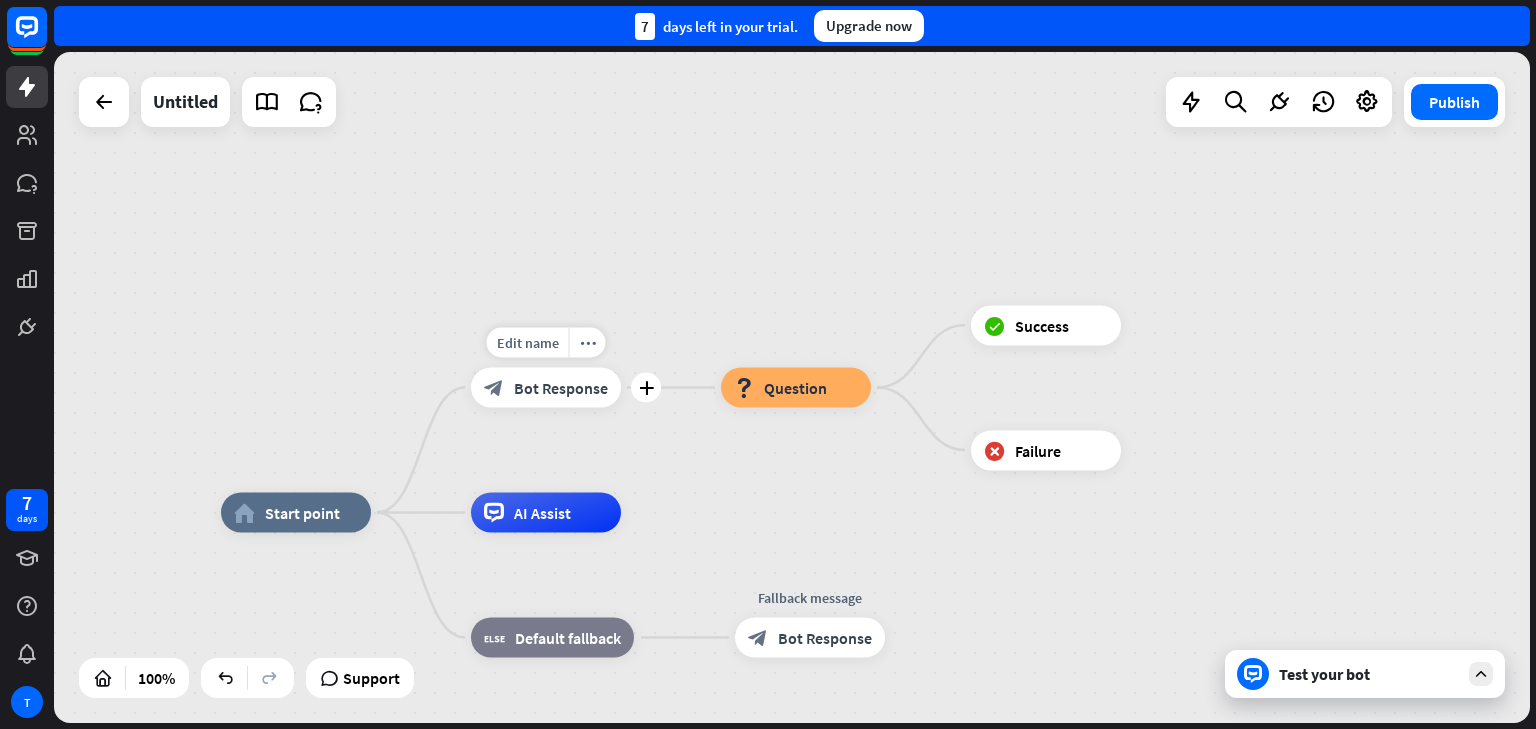 click on "Bot Response" at bounding box center (561, 388) 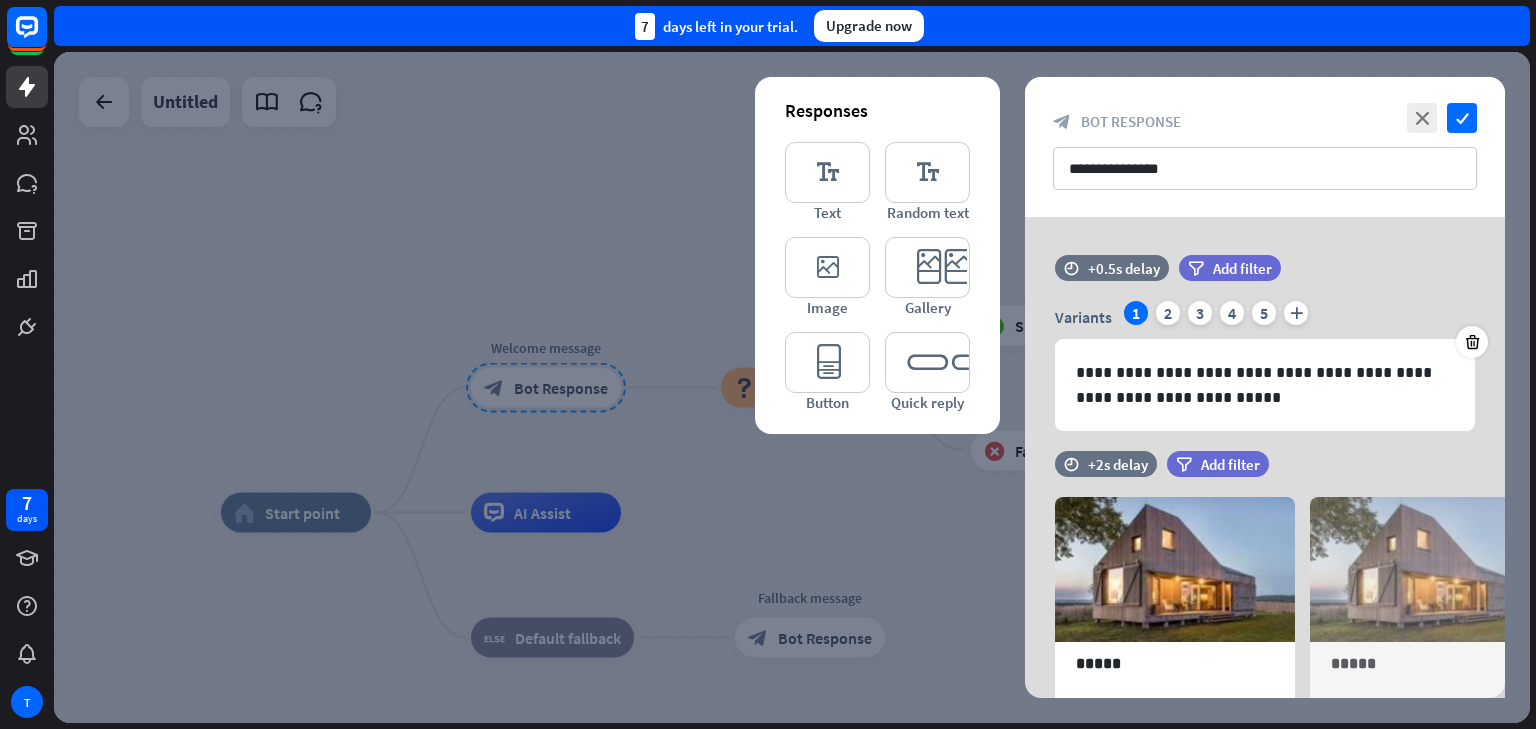 drag, startPoint x: 796, startPoint y: 552, endPoint x: 920, endPoint y: 620, distance: 141.42136 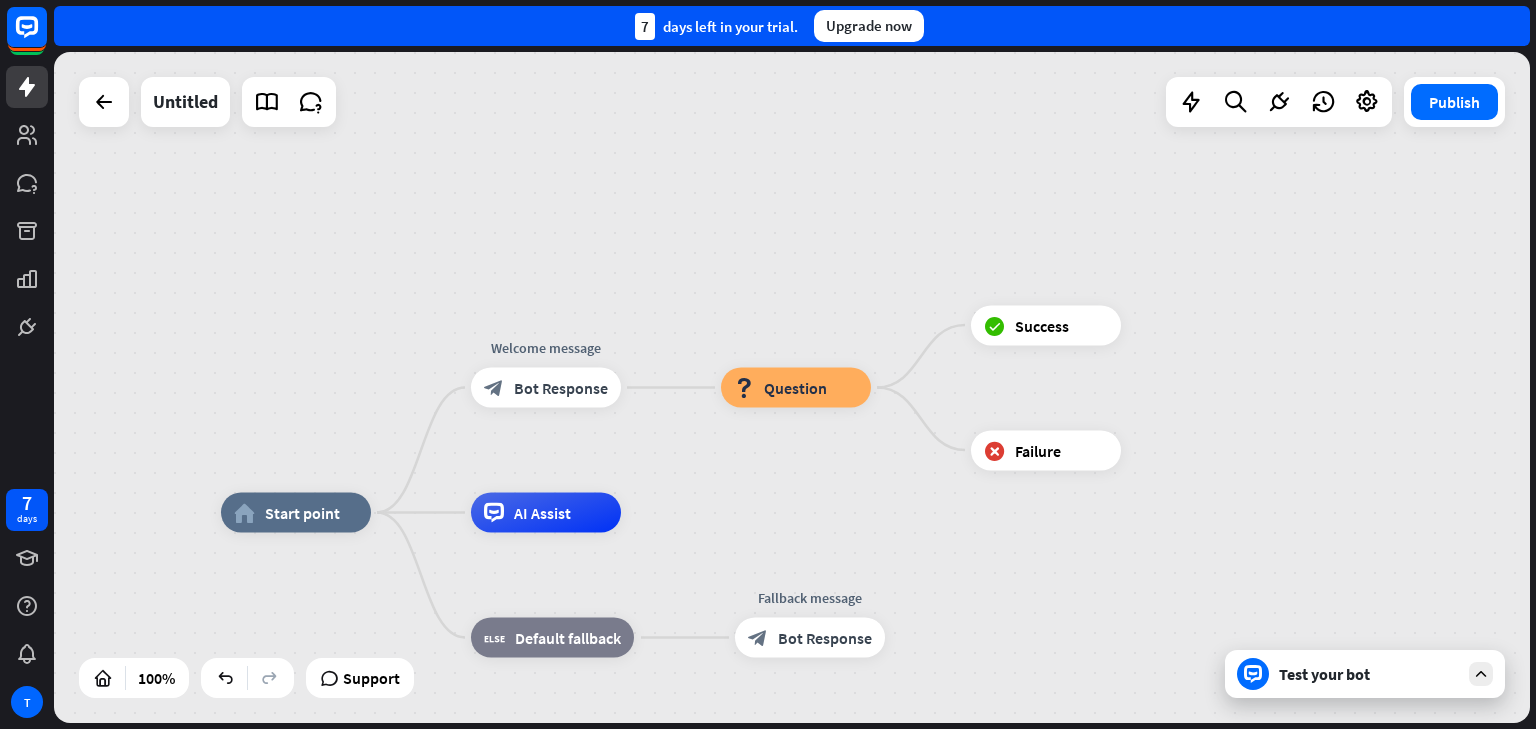 click on "home_2   Start point       Edit name   more_horiz           Welcome message   block_bot_response   Bot Response                   block_question   Question                   block_success   Success                   block_failure   Failure                     AI Assist                   block_fallback   Default fallback                 Fallback message   block_bot_response   Bot Response" at bounding box center [792, 387] 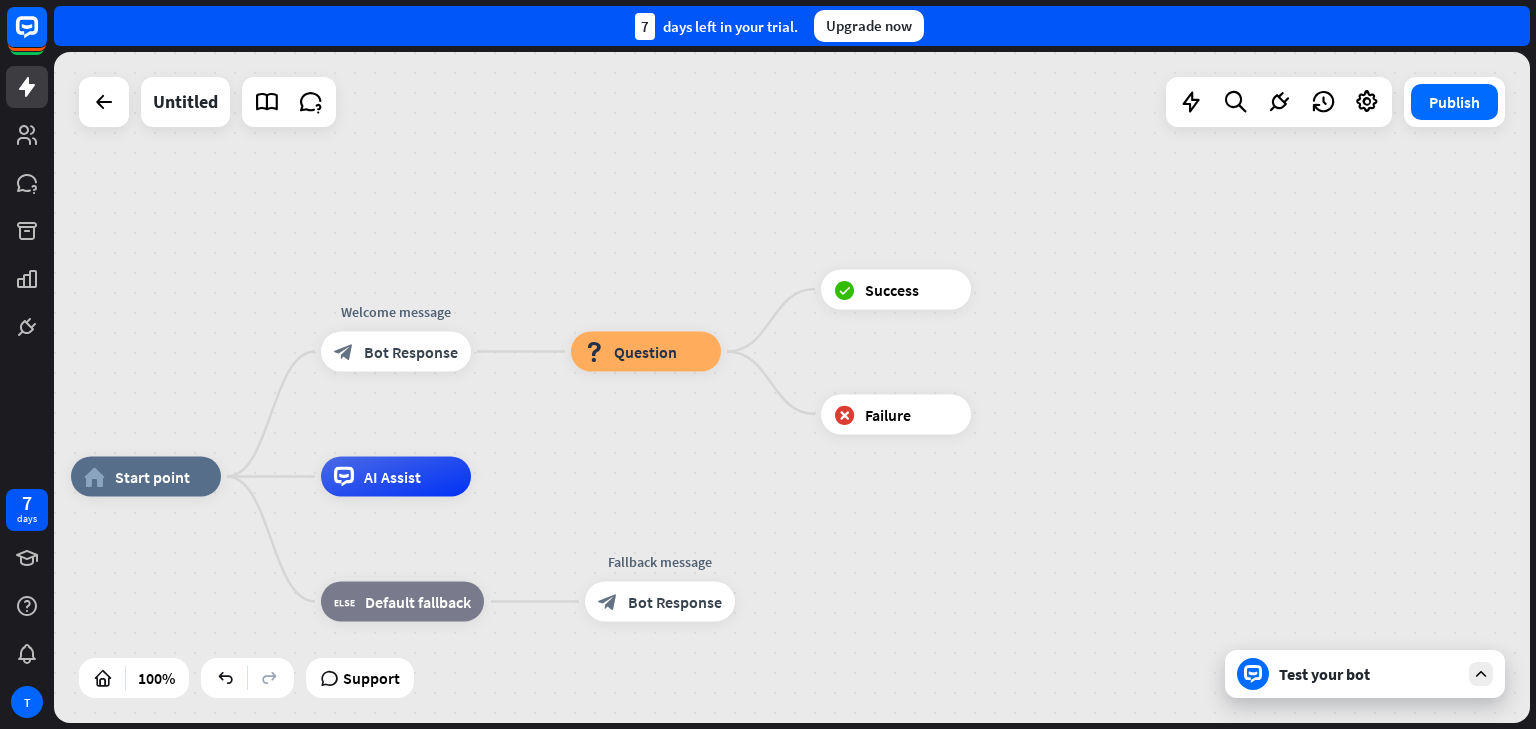 drag, startPoint x: 766, startPoint y: 480, endPoint x: 616, endPoint y: 444, distance: 154.25952 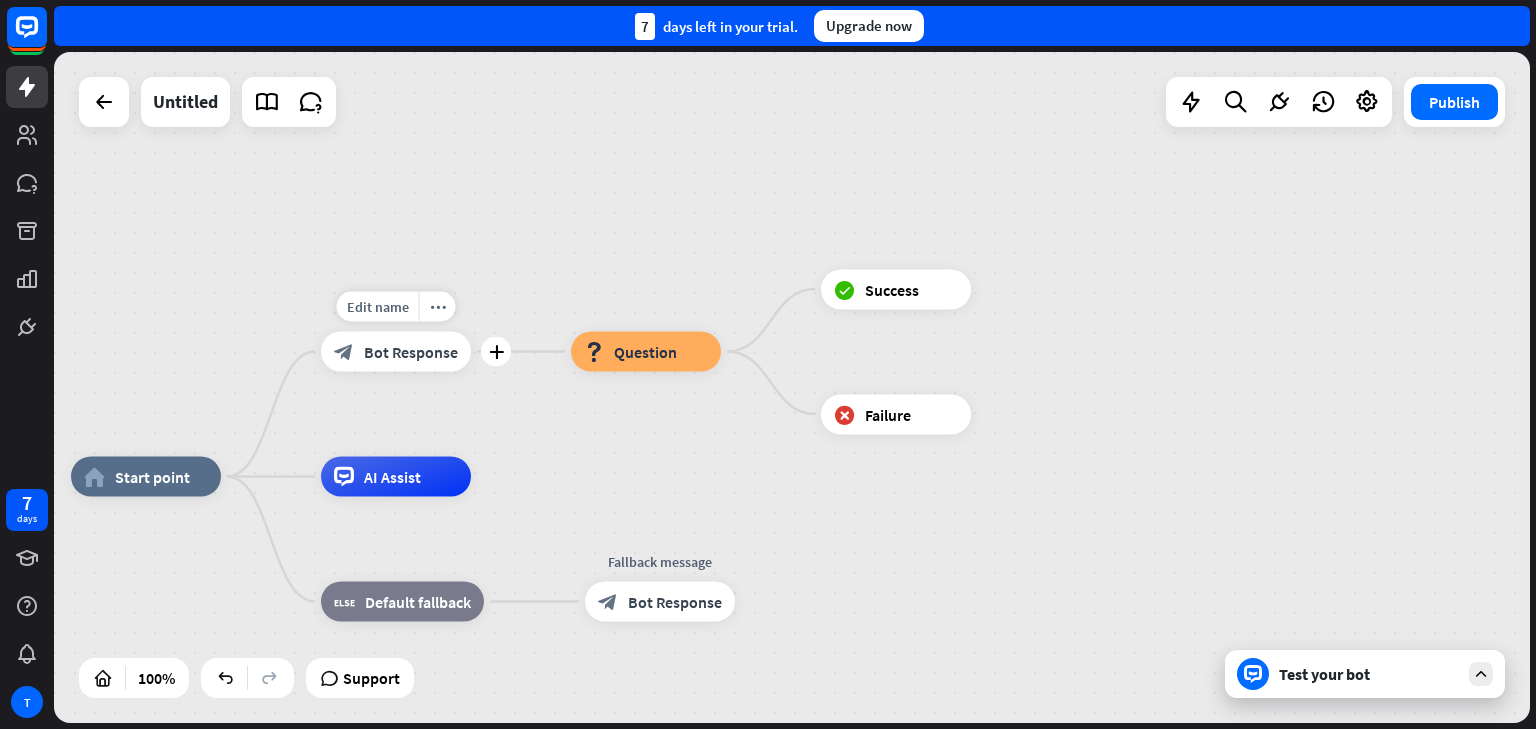 click on "block_bot_response   Bot Response" at bounding box center (396, 352) 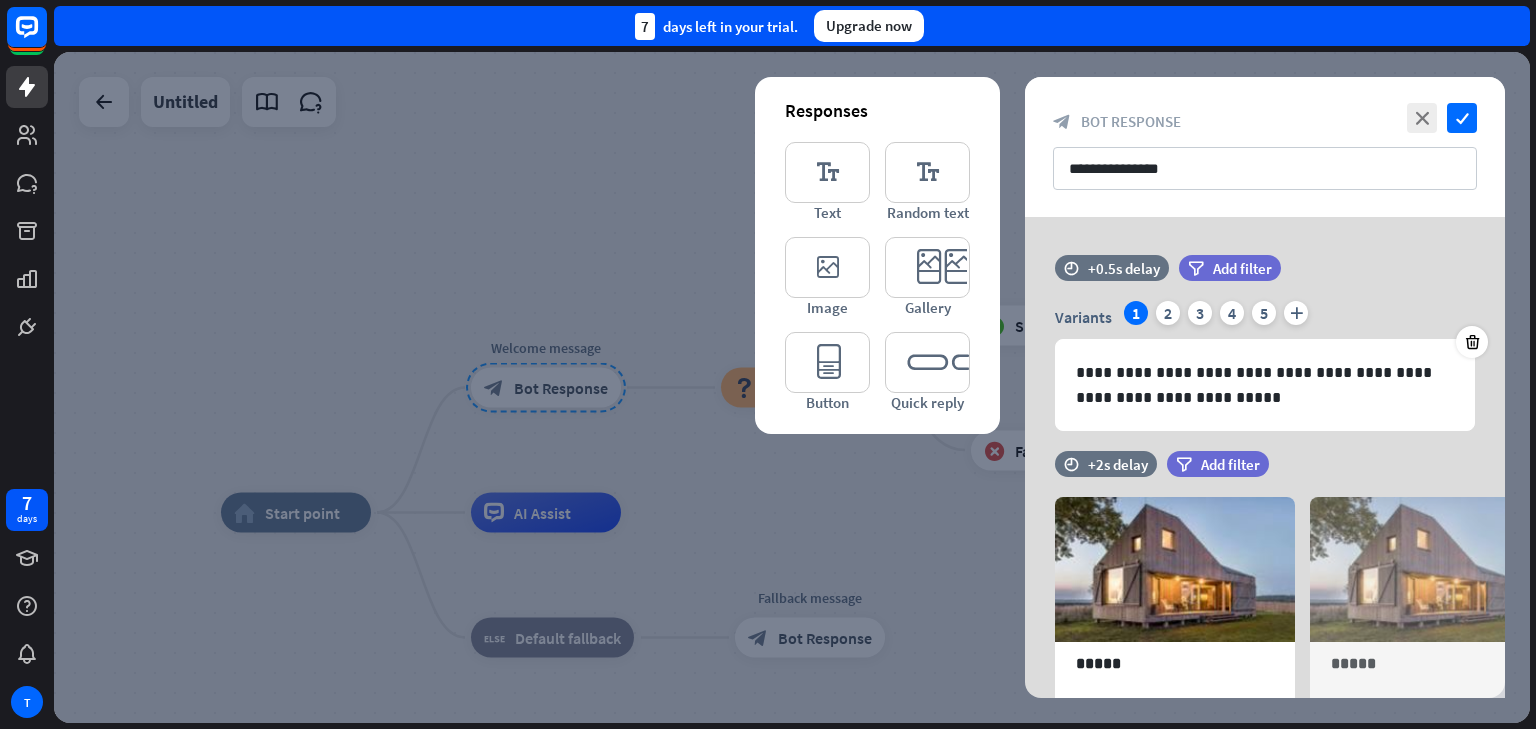 click at bounding box center (792, 387) 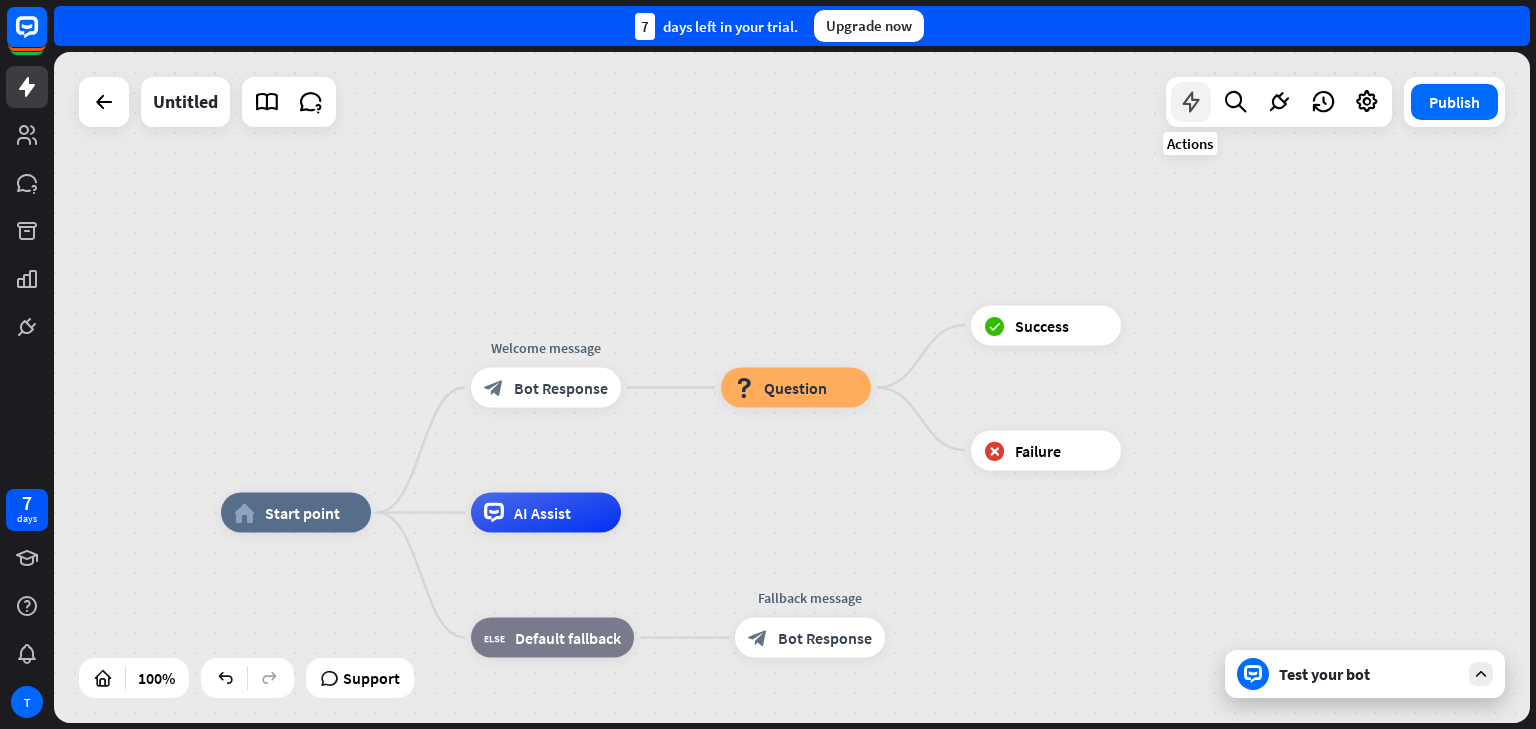 click at bounding box center (1191, 102) 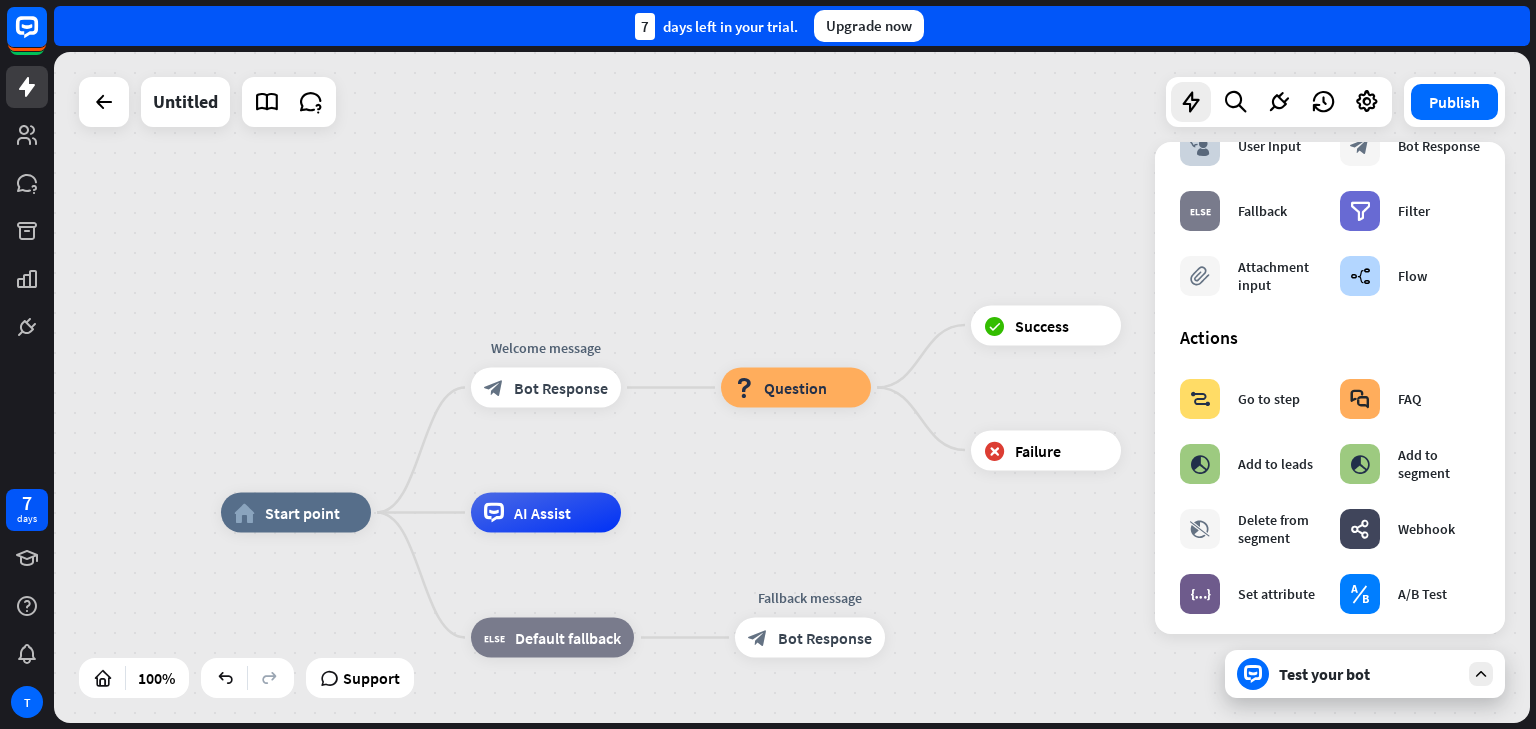scroll, scrollTop: 1, scrollLeft: 0, axis: vertical 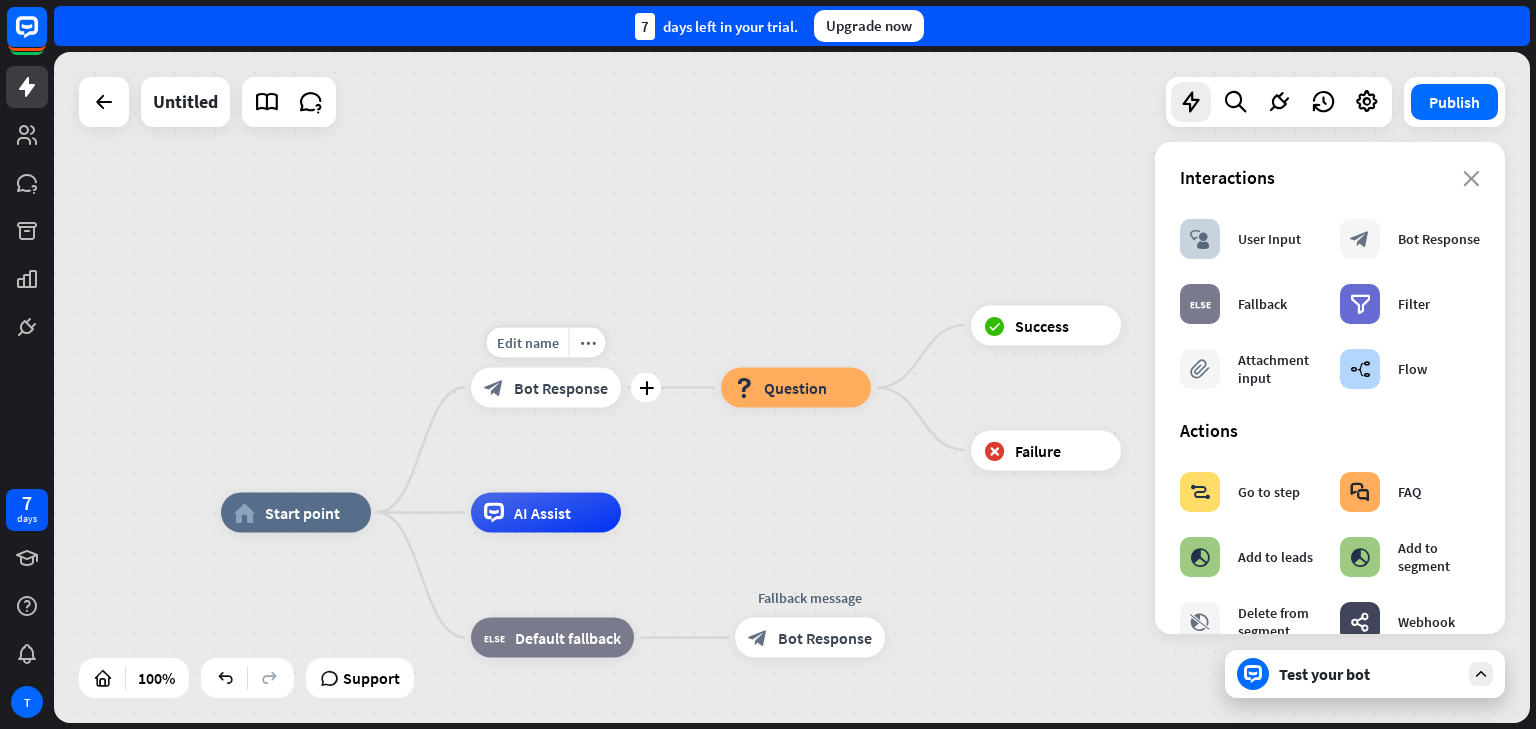 click on "Bot Response" at bounding box center [561, 388] 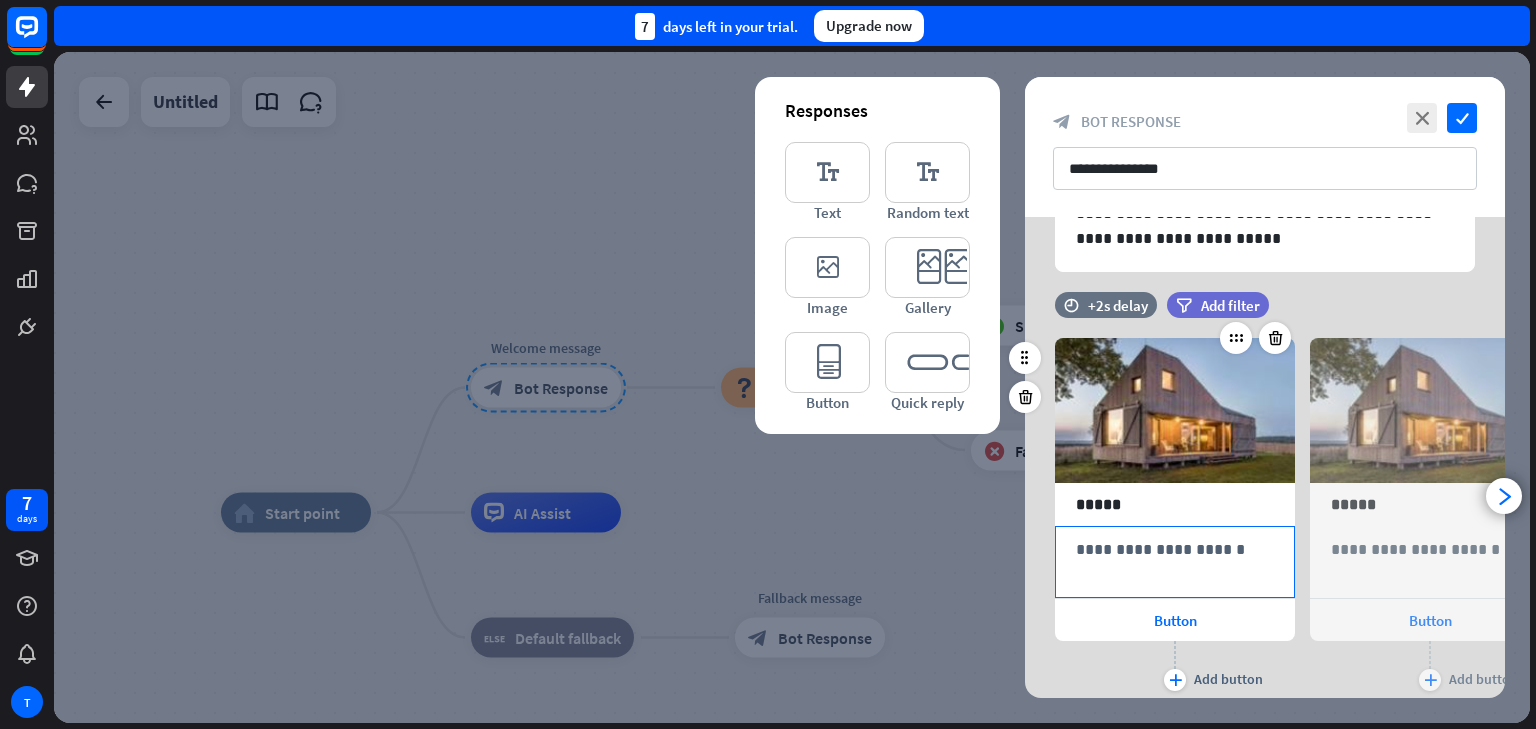 scroll, scrollTop: 160, scrollLeft: 0, axis: vertical 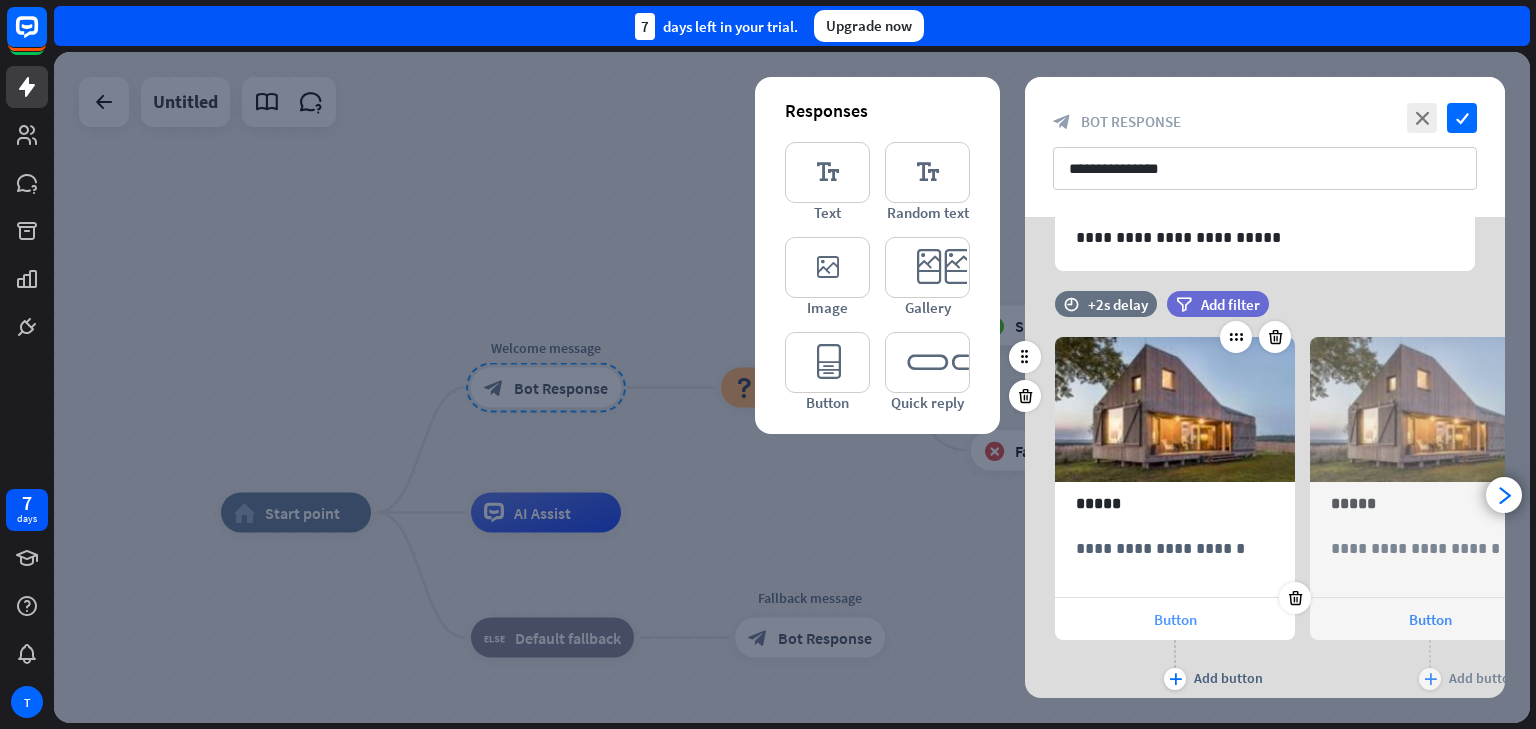 click on "Button" at bounding box center (1175, 619) 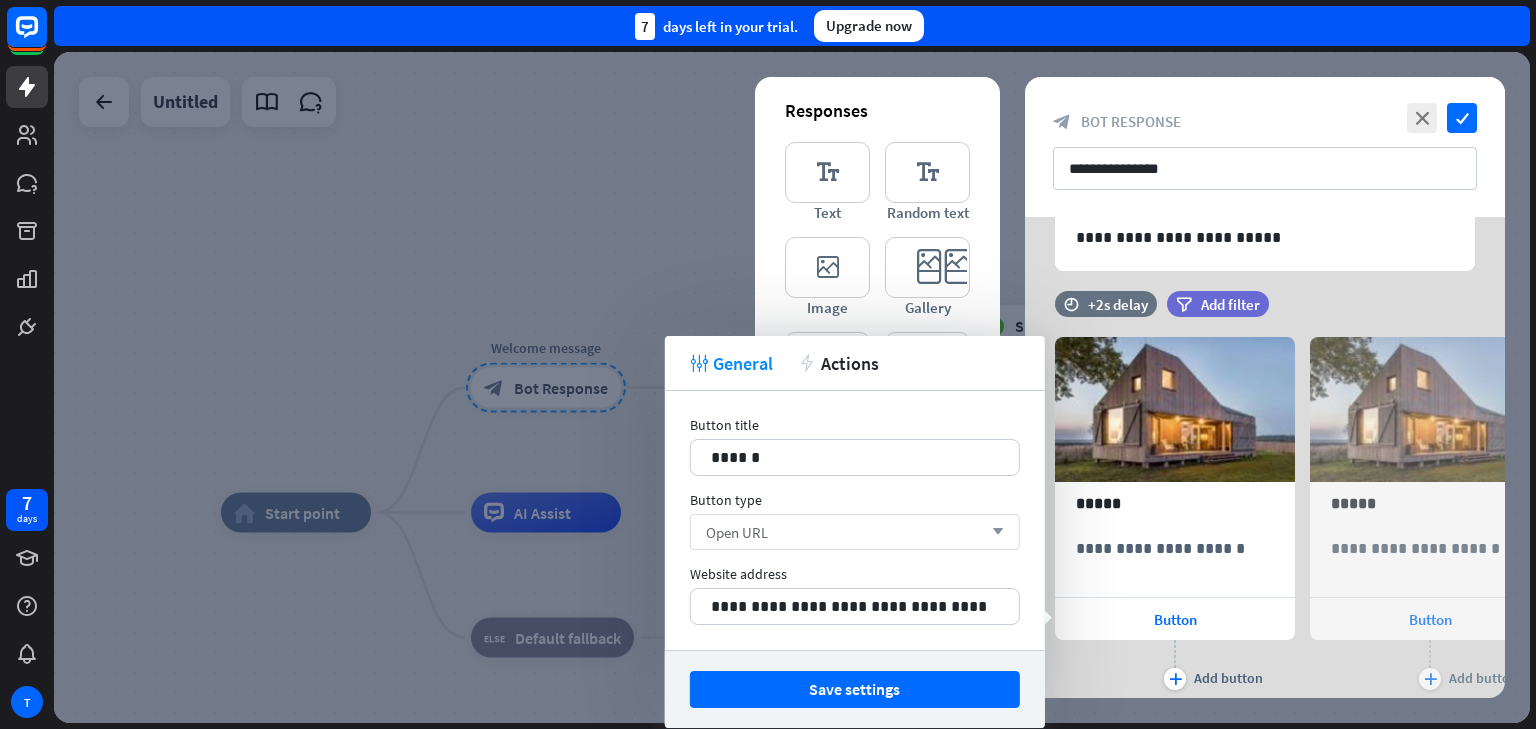 click on "Open URL" at bounding box center [737, 532] 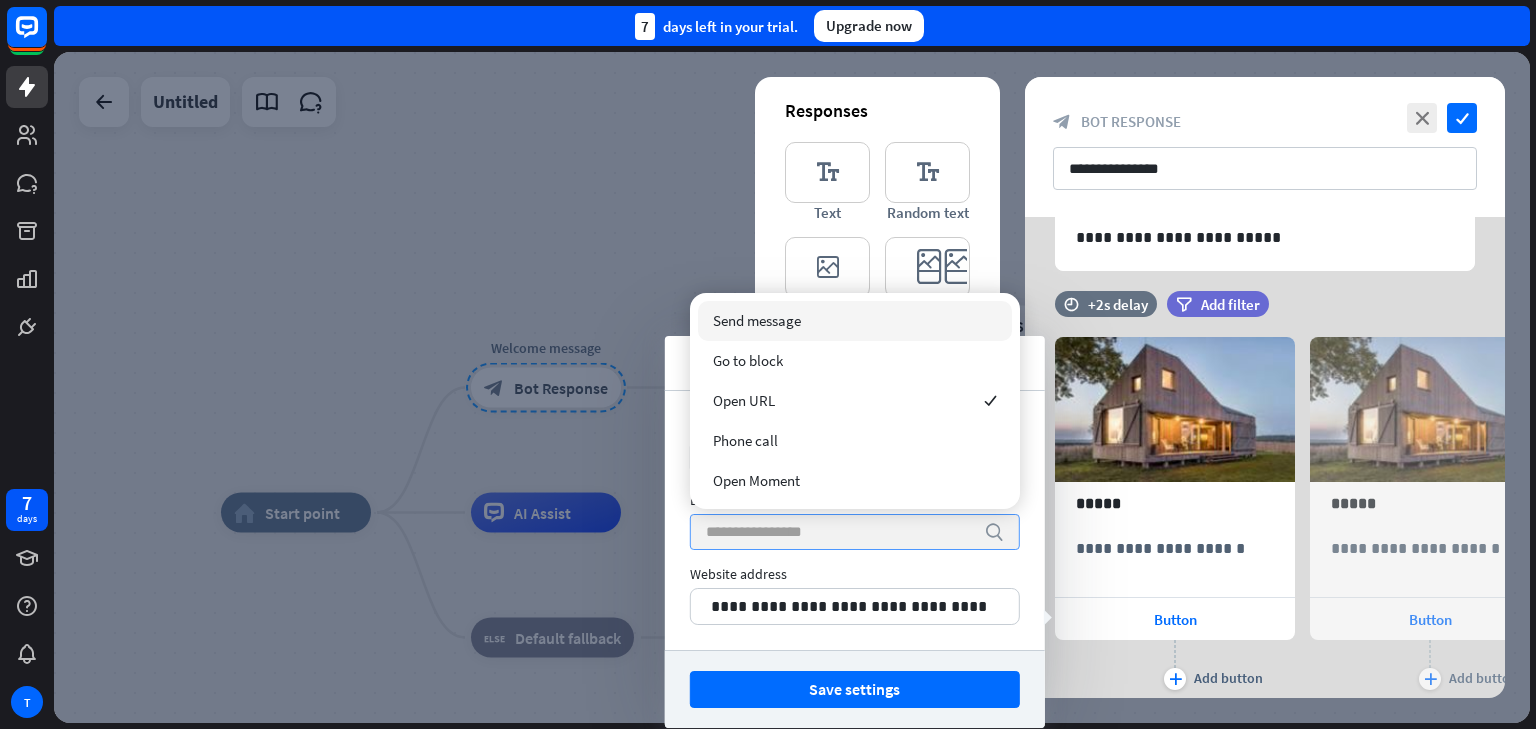 click on "Send message" at bounding box center [757, 320] 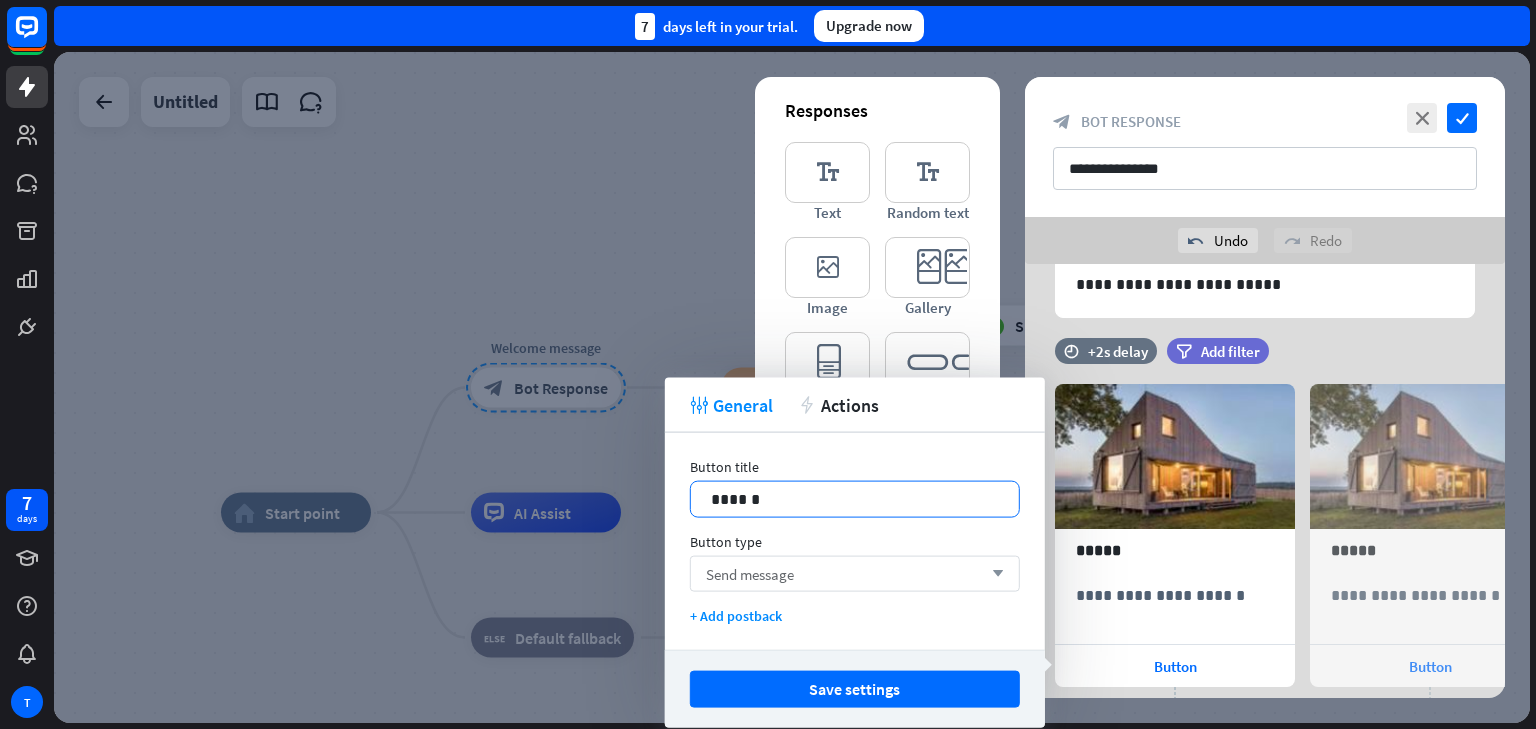 click on "******" at bounding box center (855, 499) 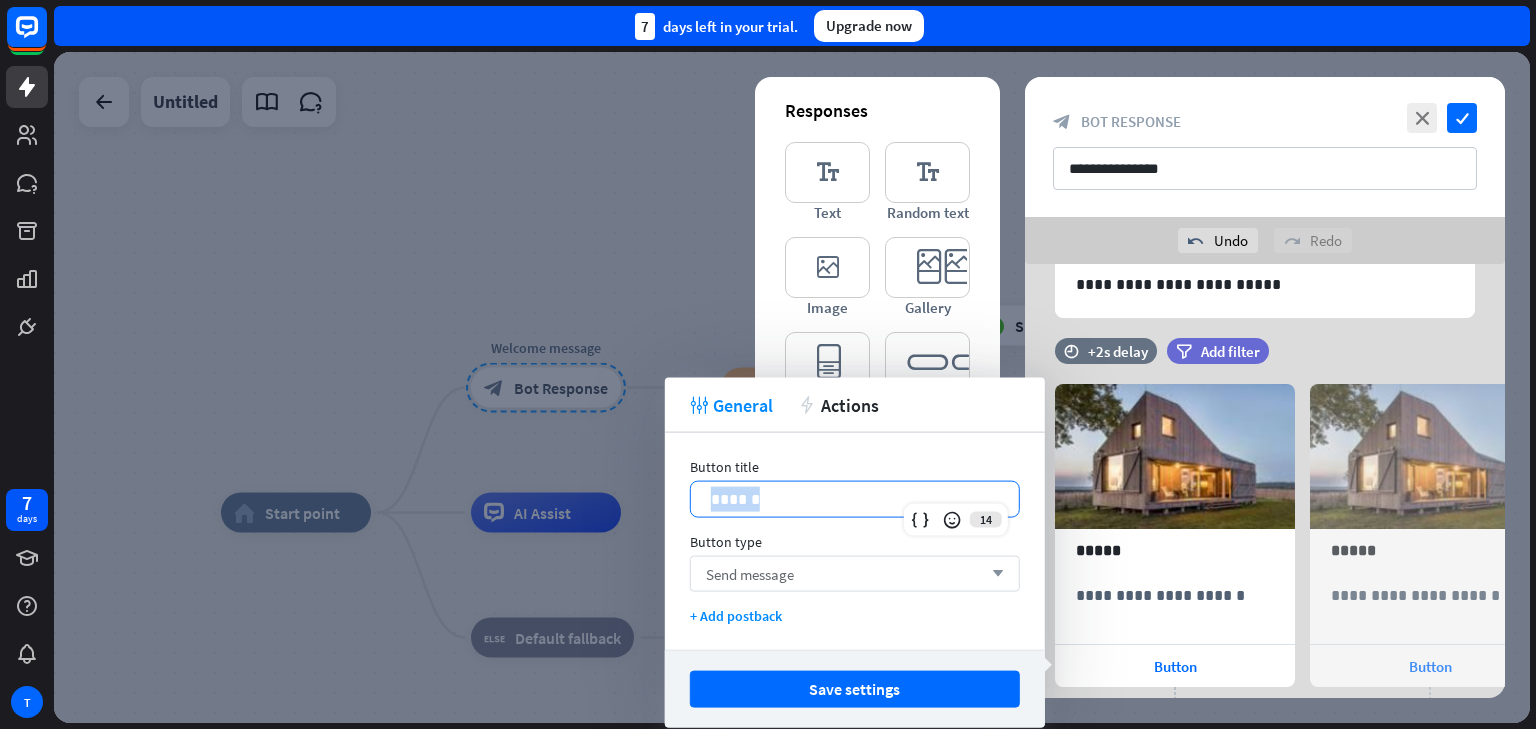click on "******" at bounding box center (855, 499) 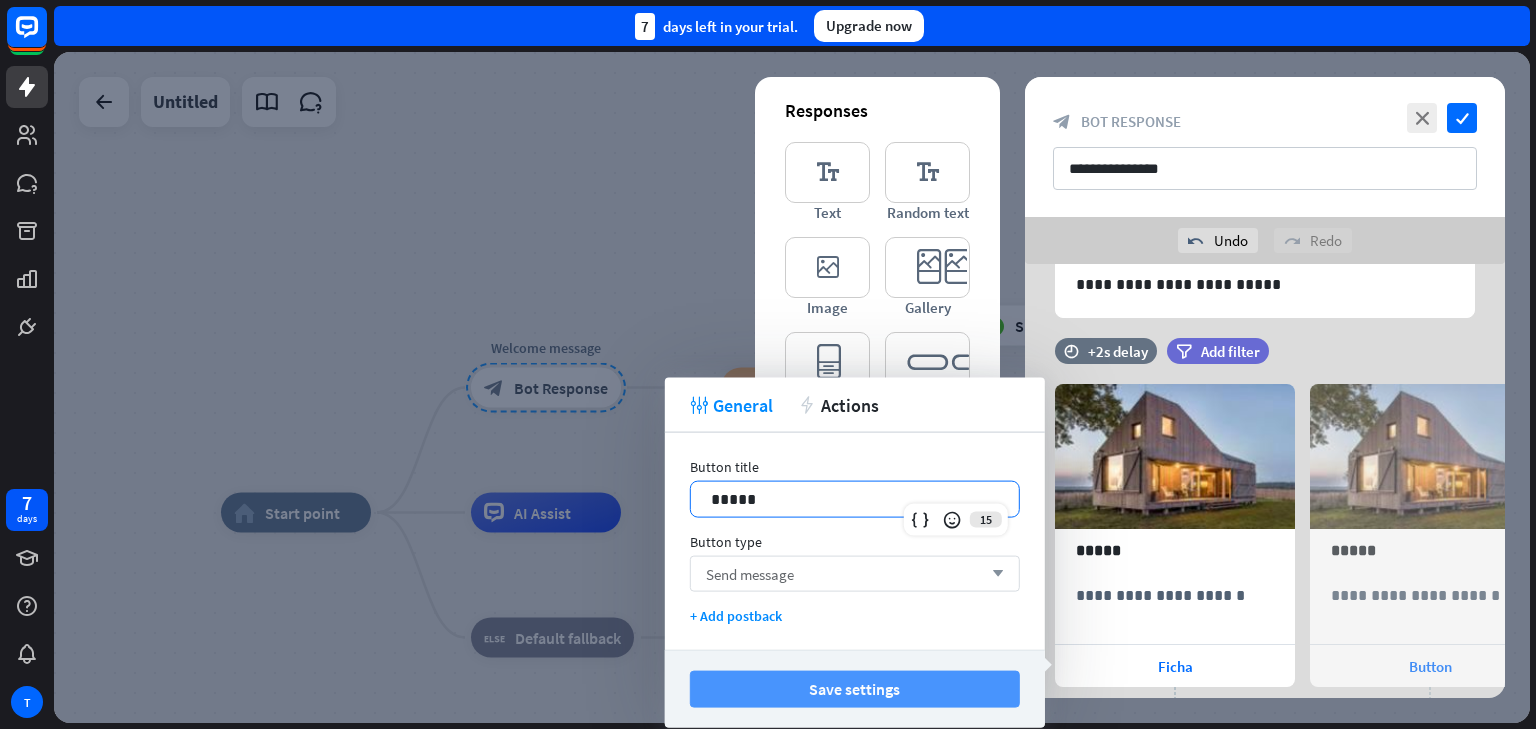 click on "Save settings" at bounding box center [855, 689] 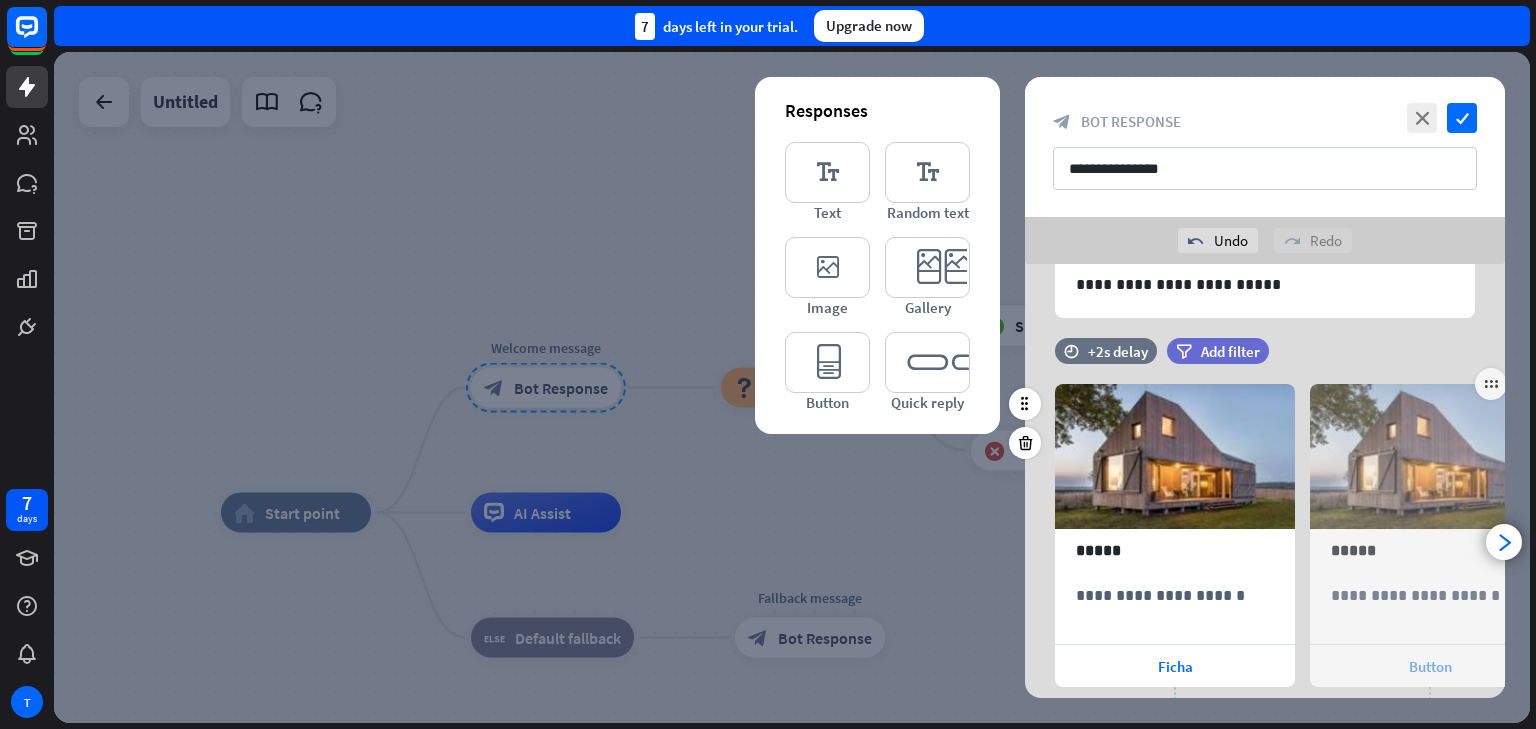 click on "Button" at bounding box center (1430, 666) 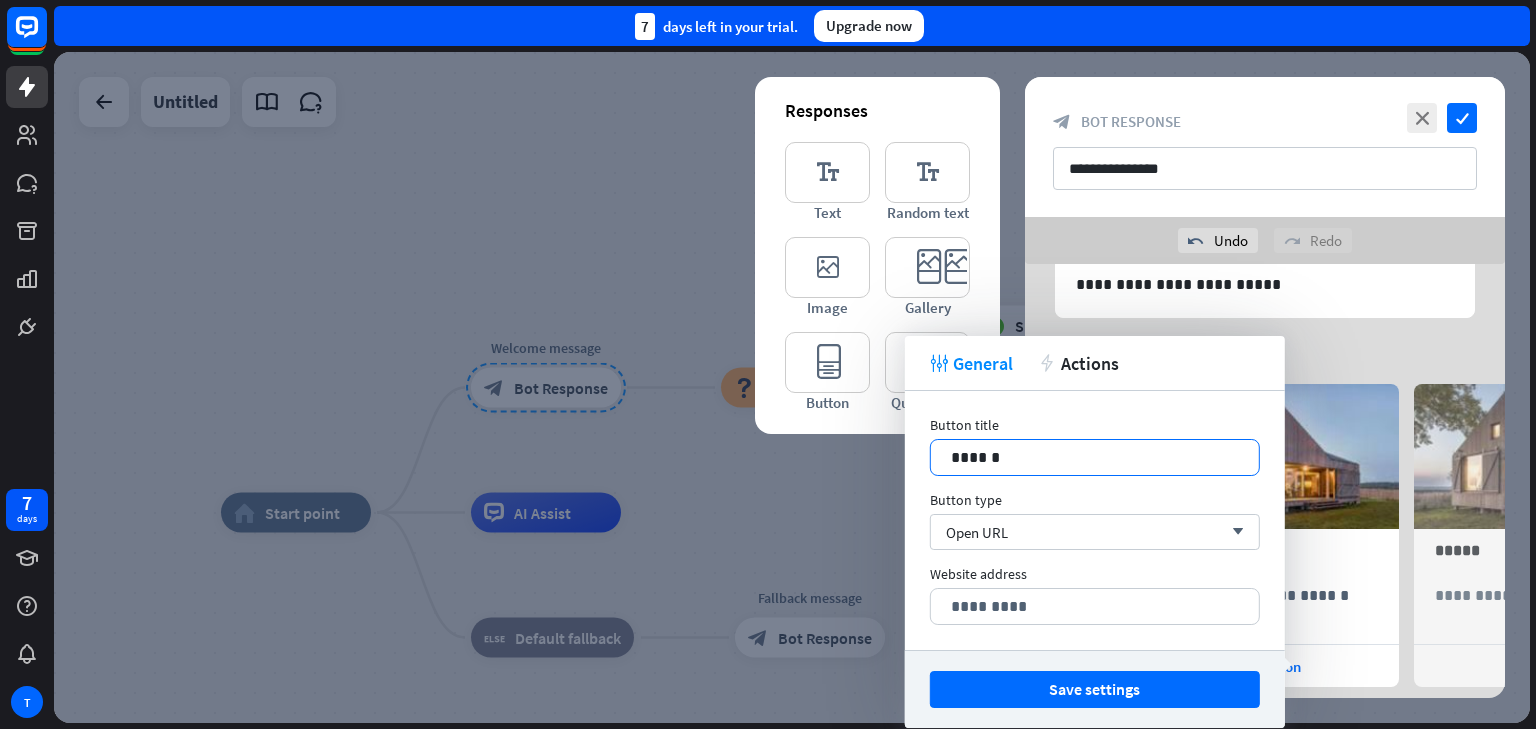 scroll, scrollTop: 0, scrollLeft: 164, axis: horizontal 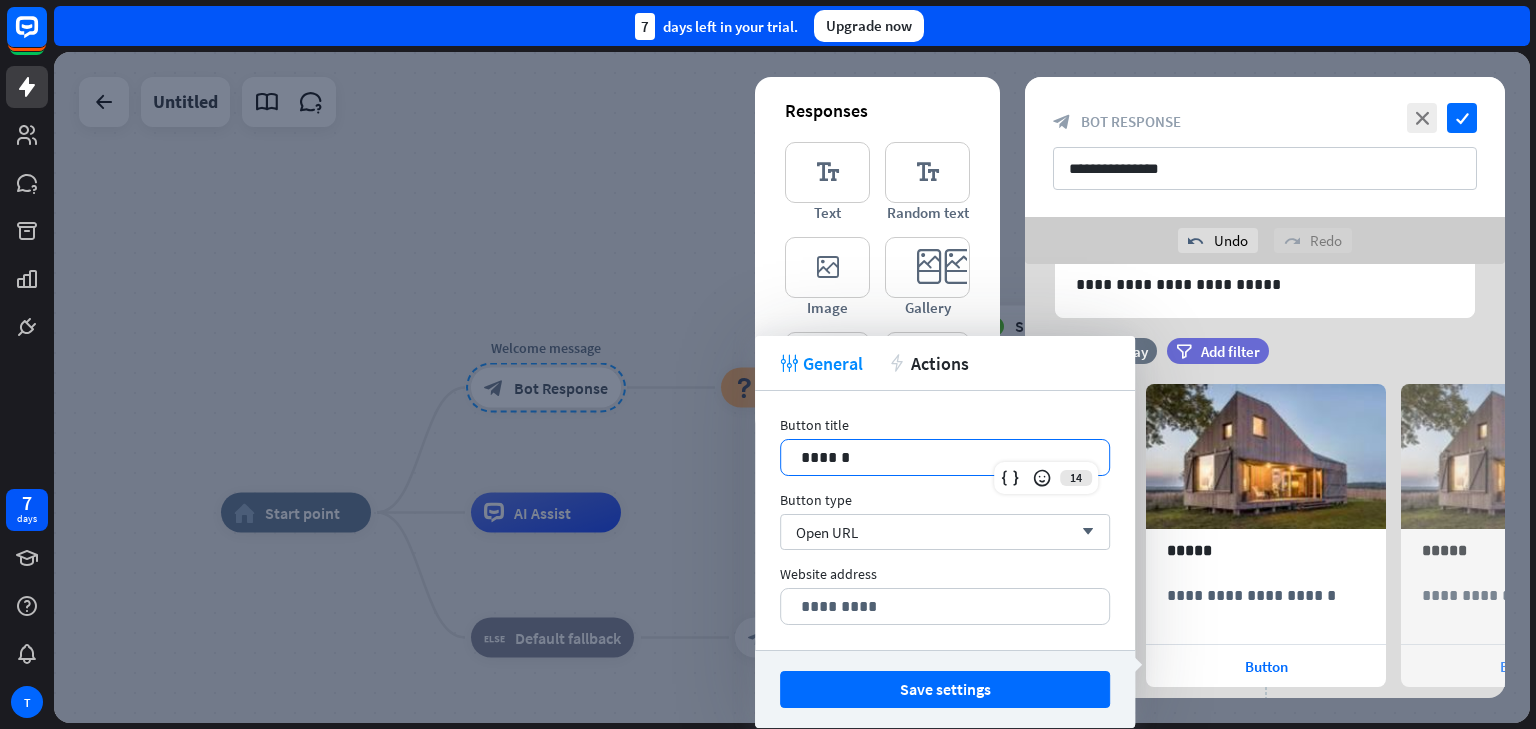 click on "******" at bounding box center (945, 457) 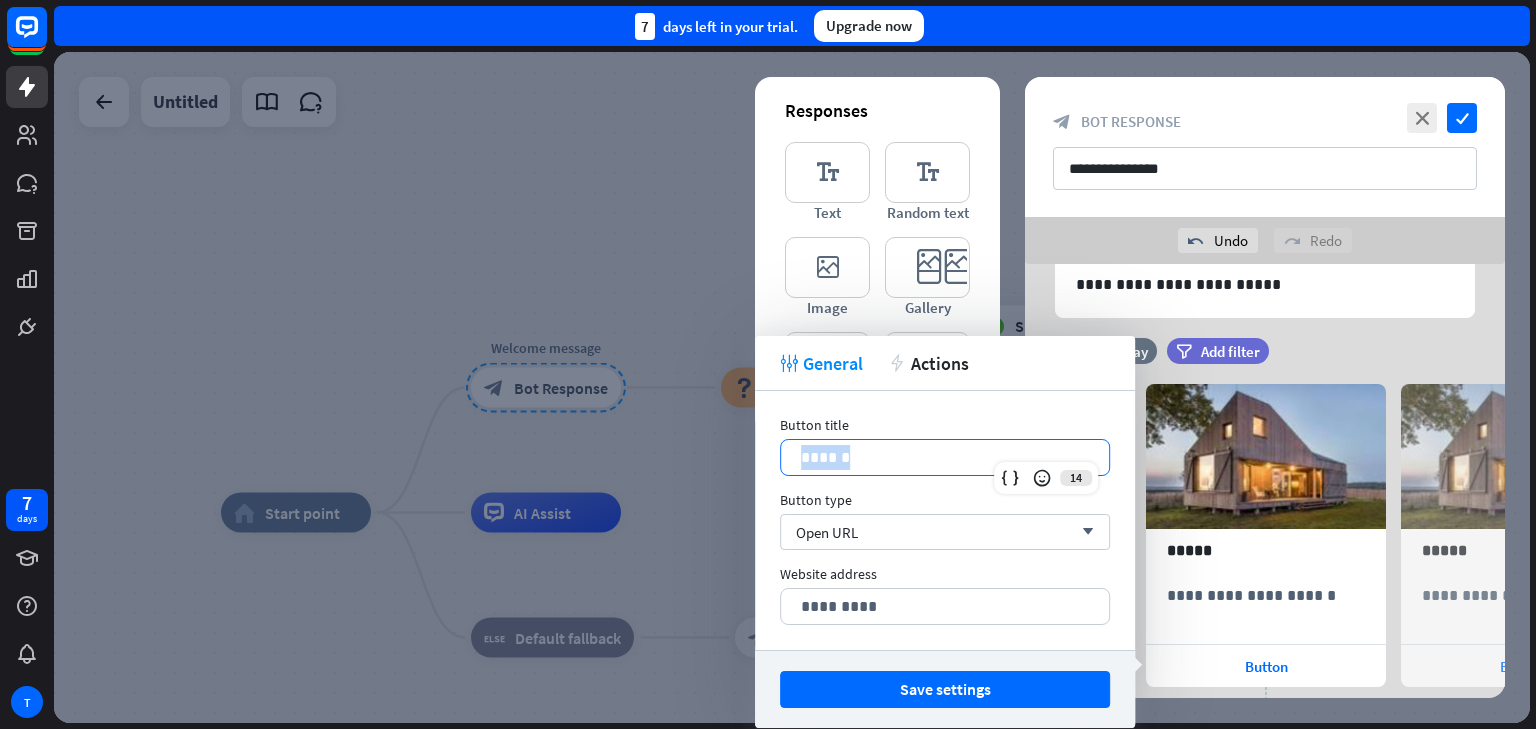 click on "******" at bounding box center [945, 457] 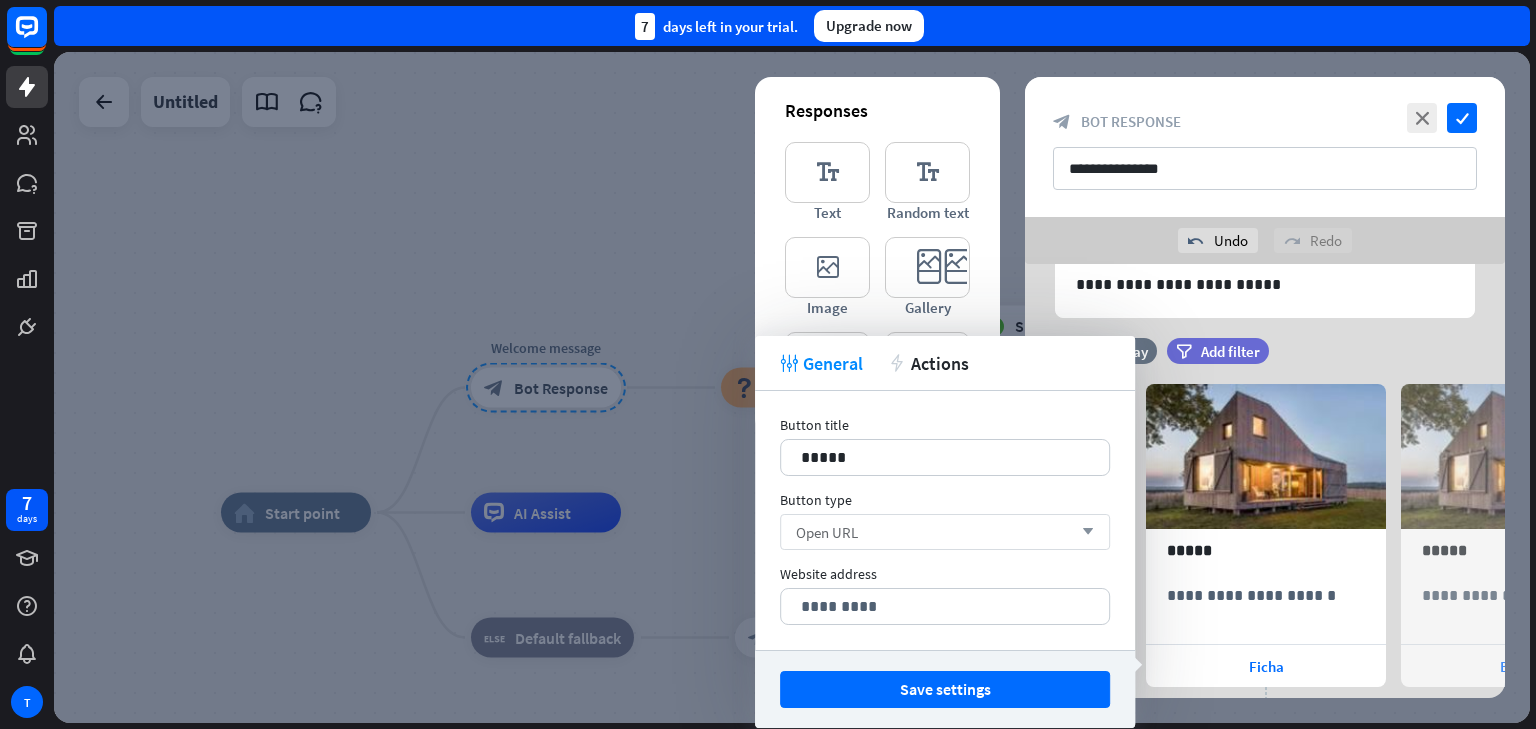 click on "Open URL
arrow_down" at bounding box center [945, 532] 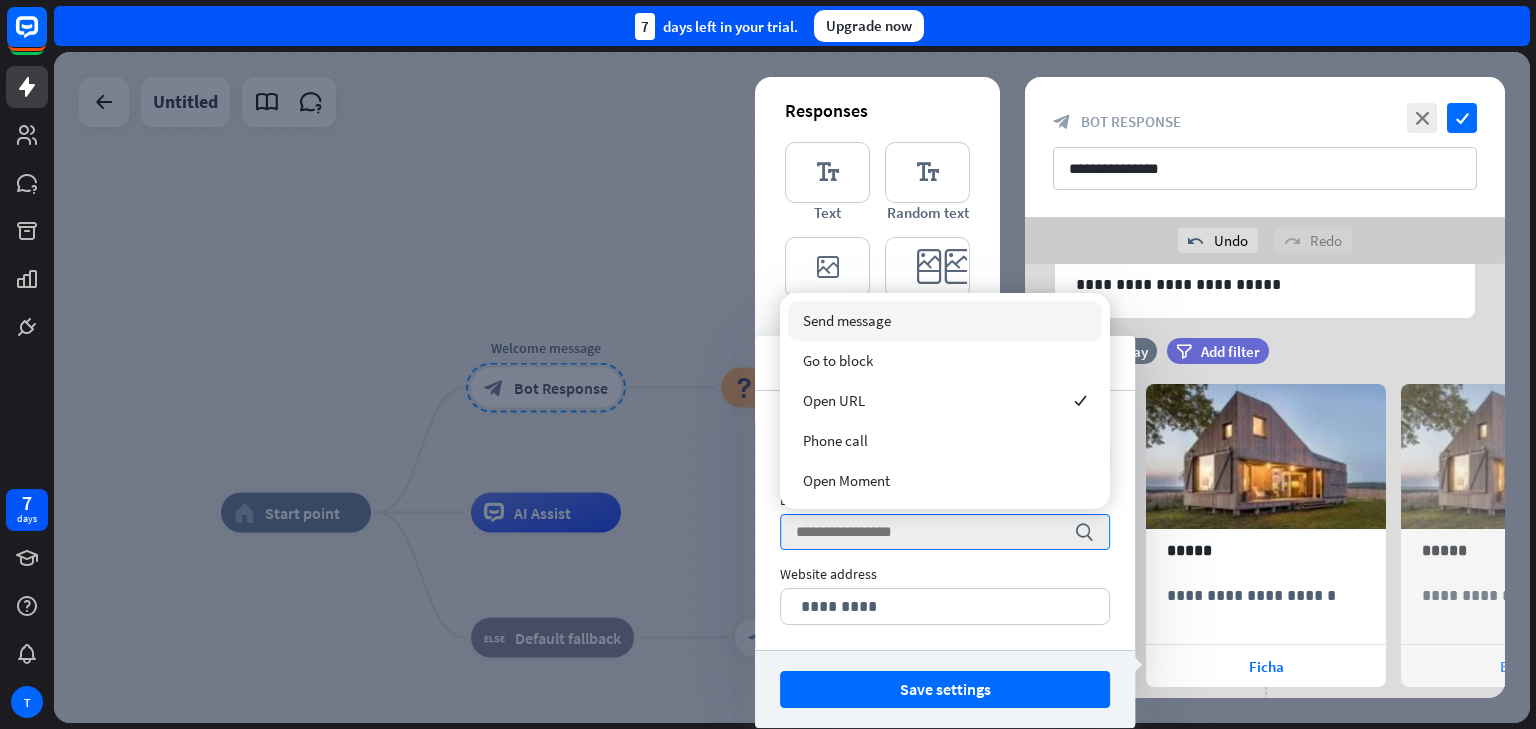click on "Send message" at bounding box center (847, 320) 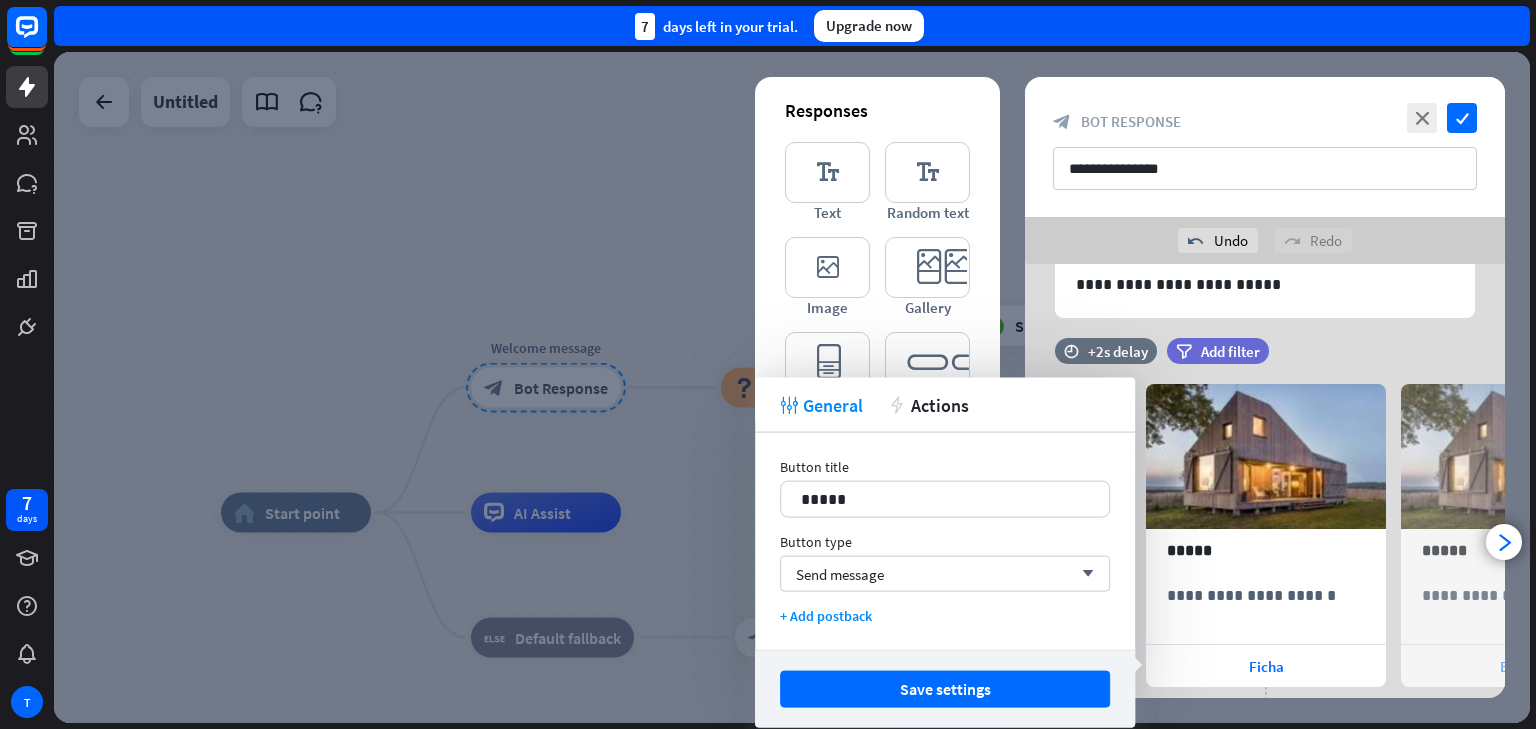 click on "Button" at bounding box center [1521, 666] 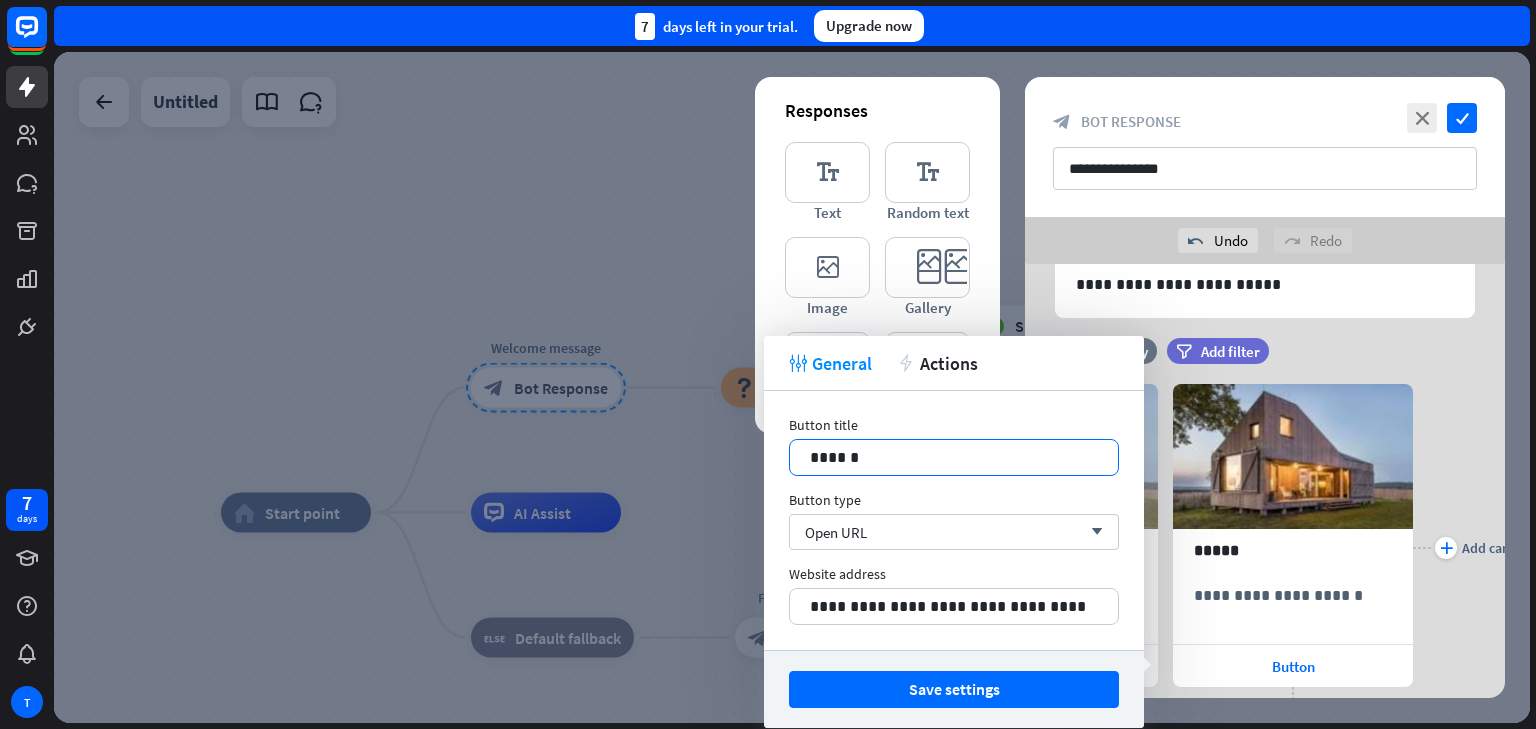 scroll, scrollTop: 0, scrollLeft: 420, axis: horizontal 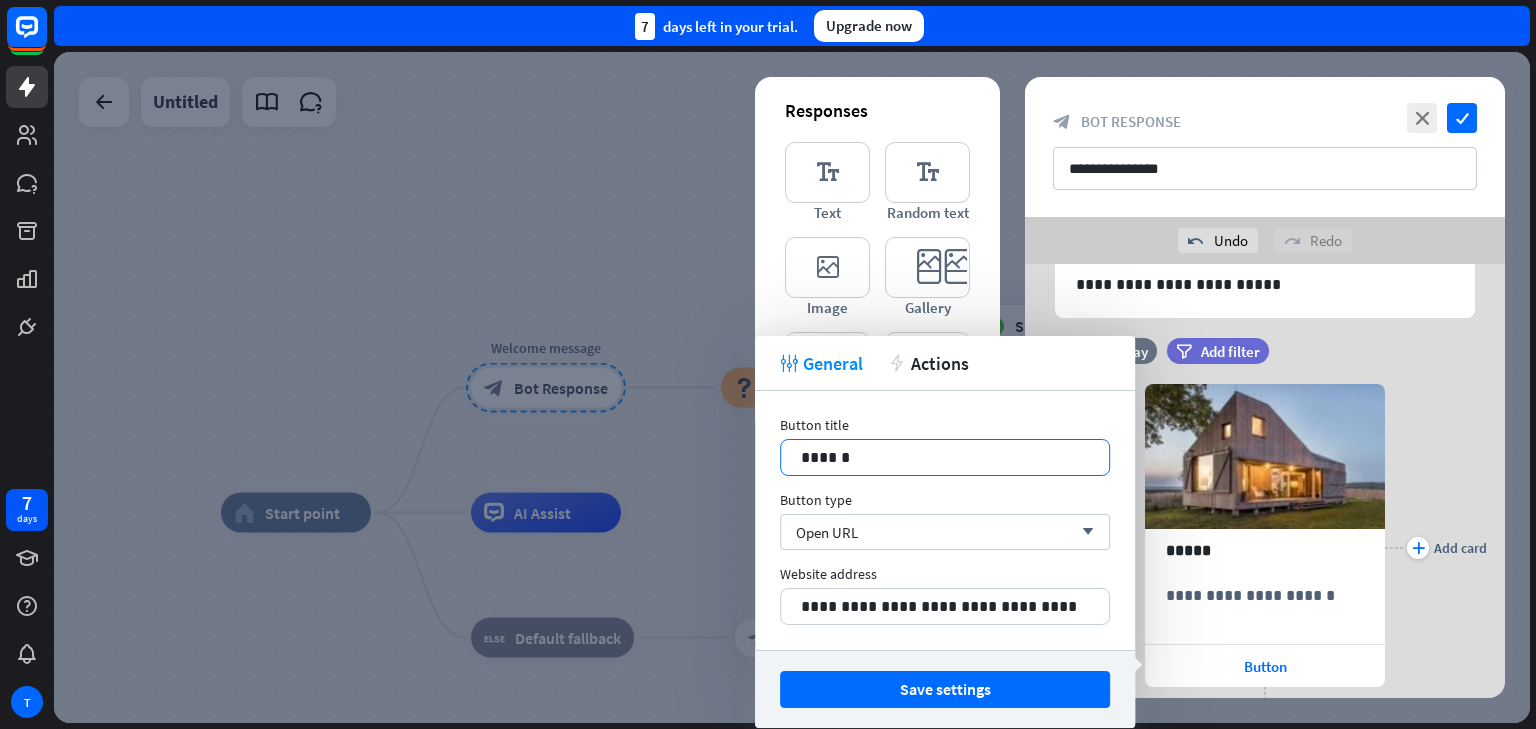 click on "******" at bounding box center [945, 457] 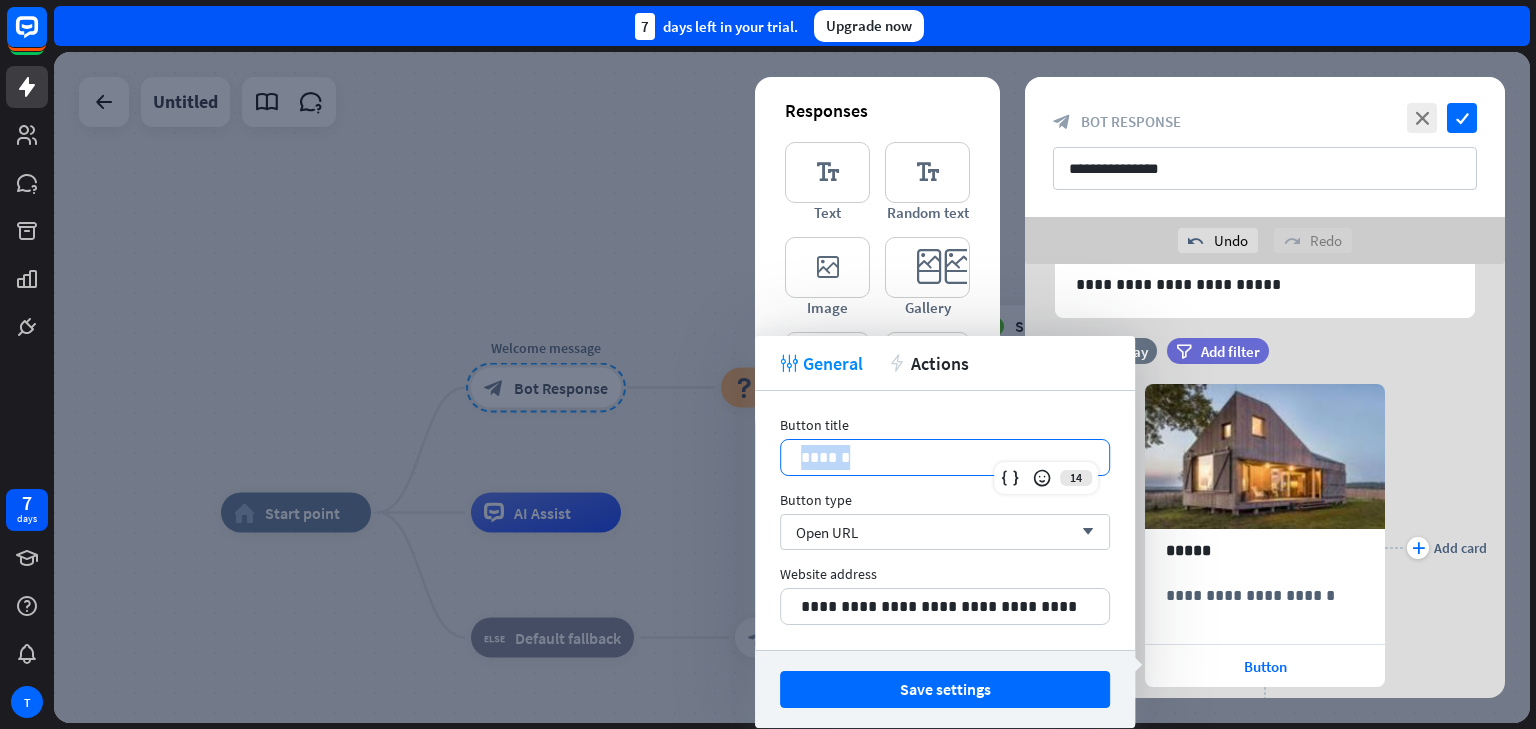 click on "******" at bounding box center (945, 457) 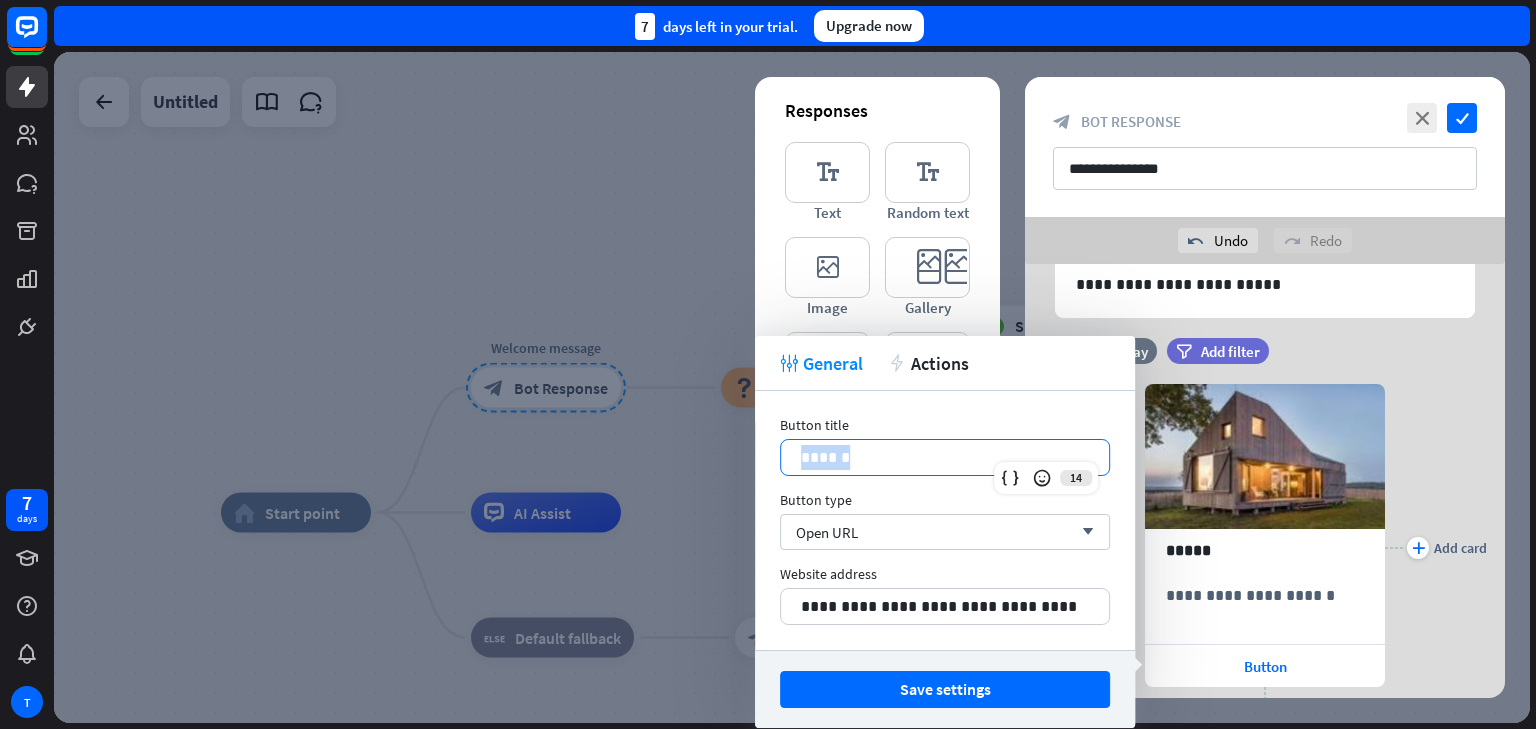 type 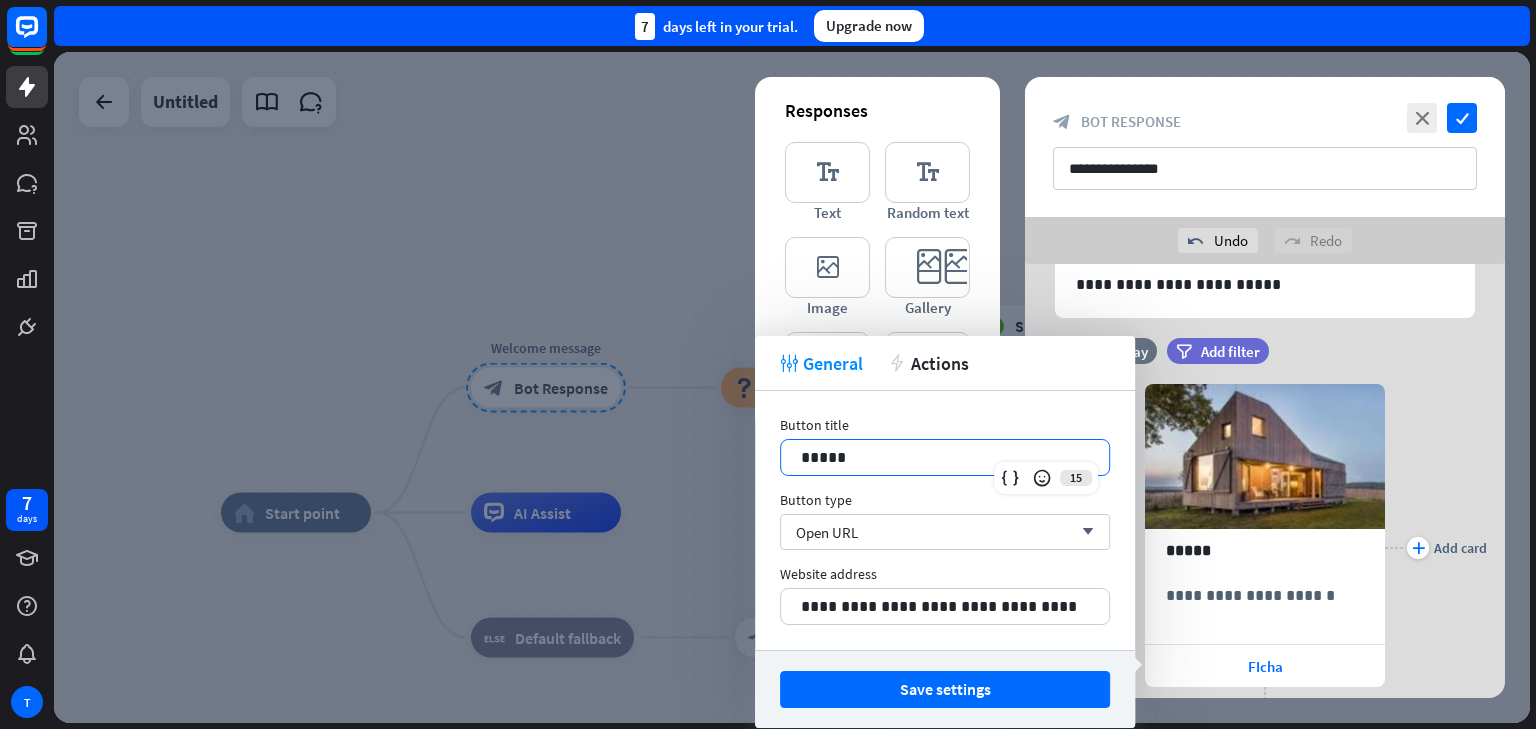 click on "Save settings" at bounding box center [945, 689] 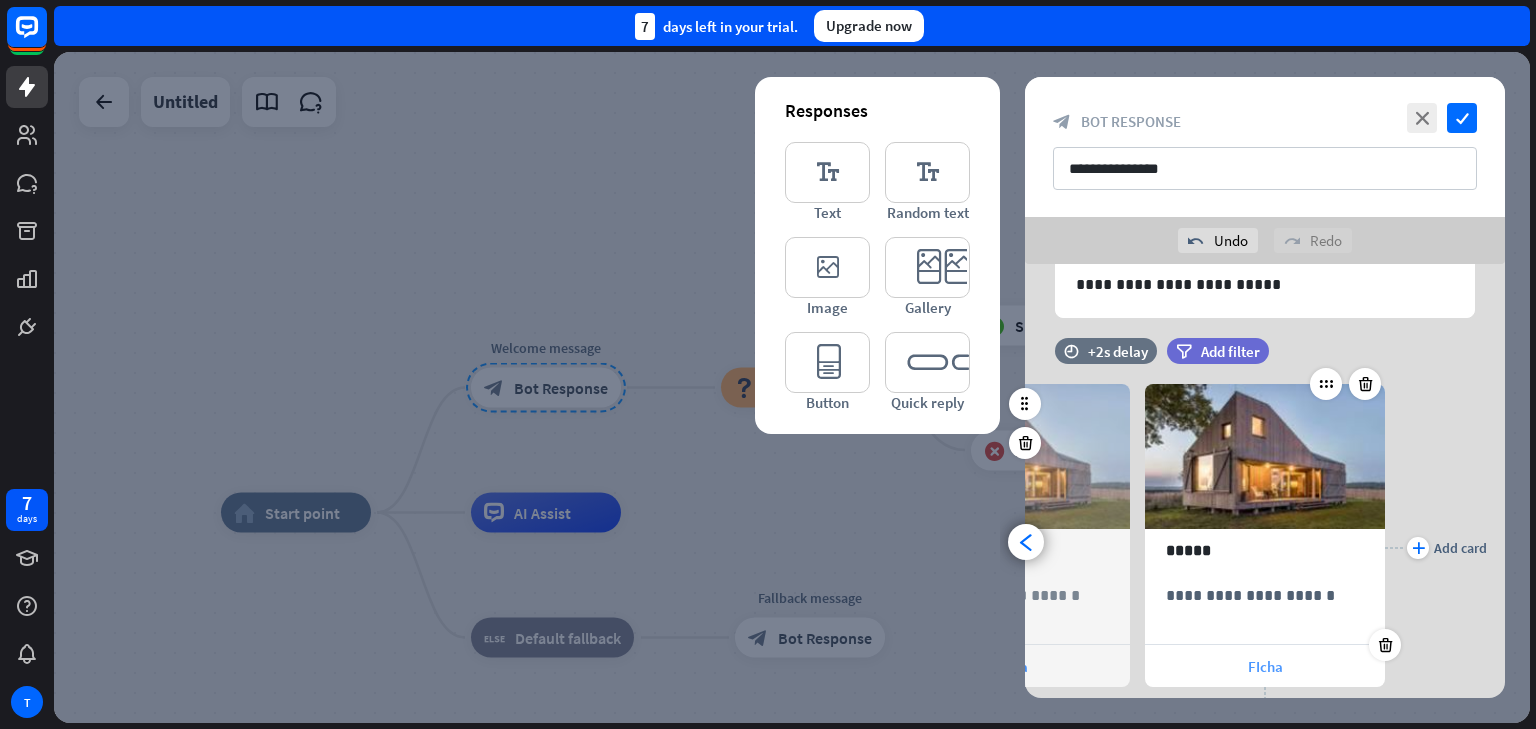 click on "FIcha" at bounding box center (1265, 666) 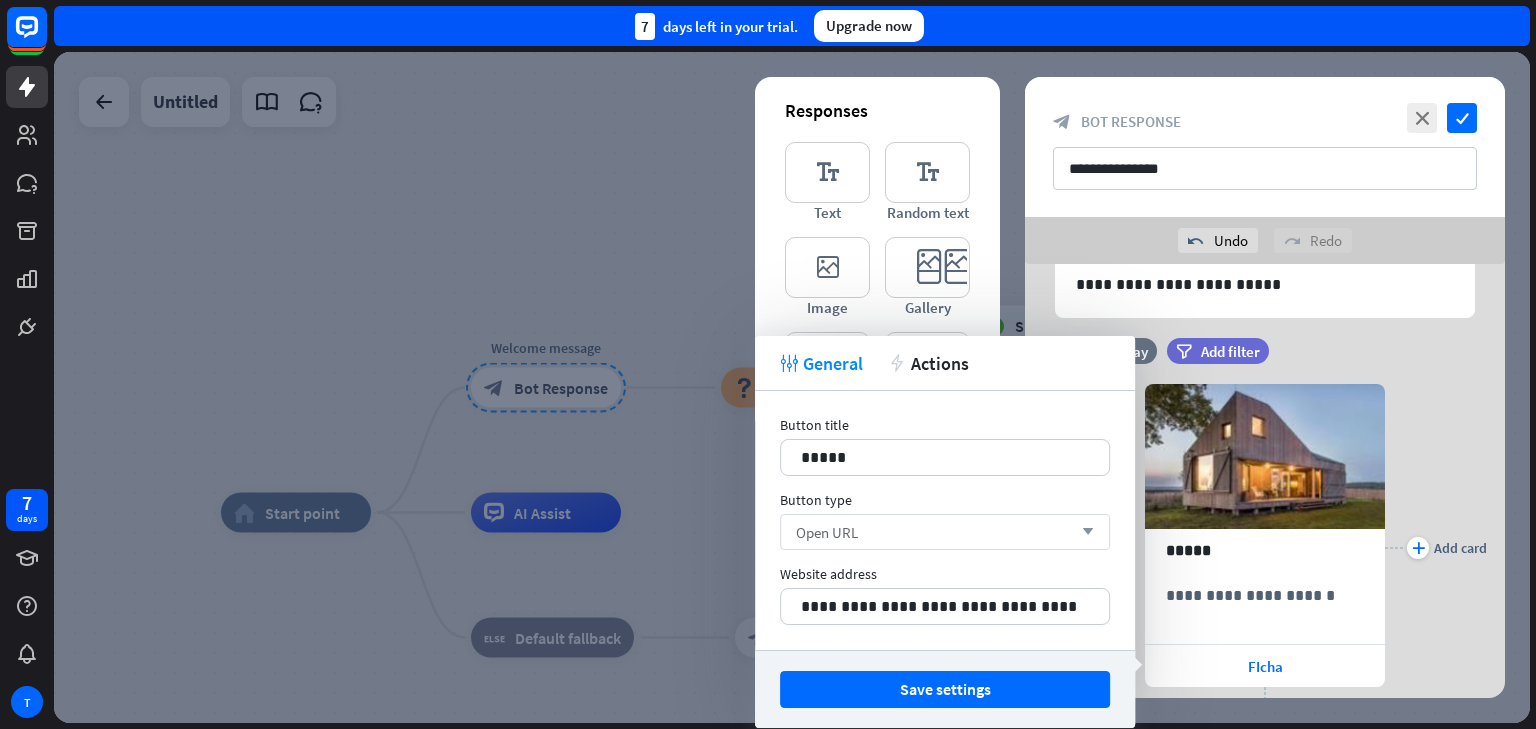 click on "Open URL" at bounding box center [827, 532] 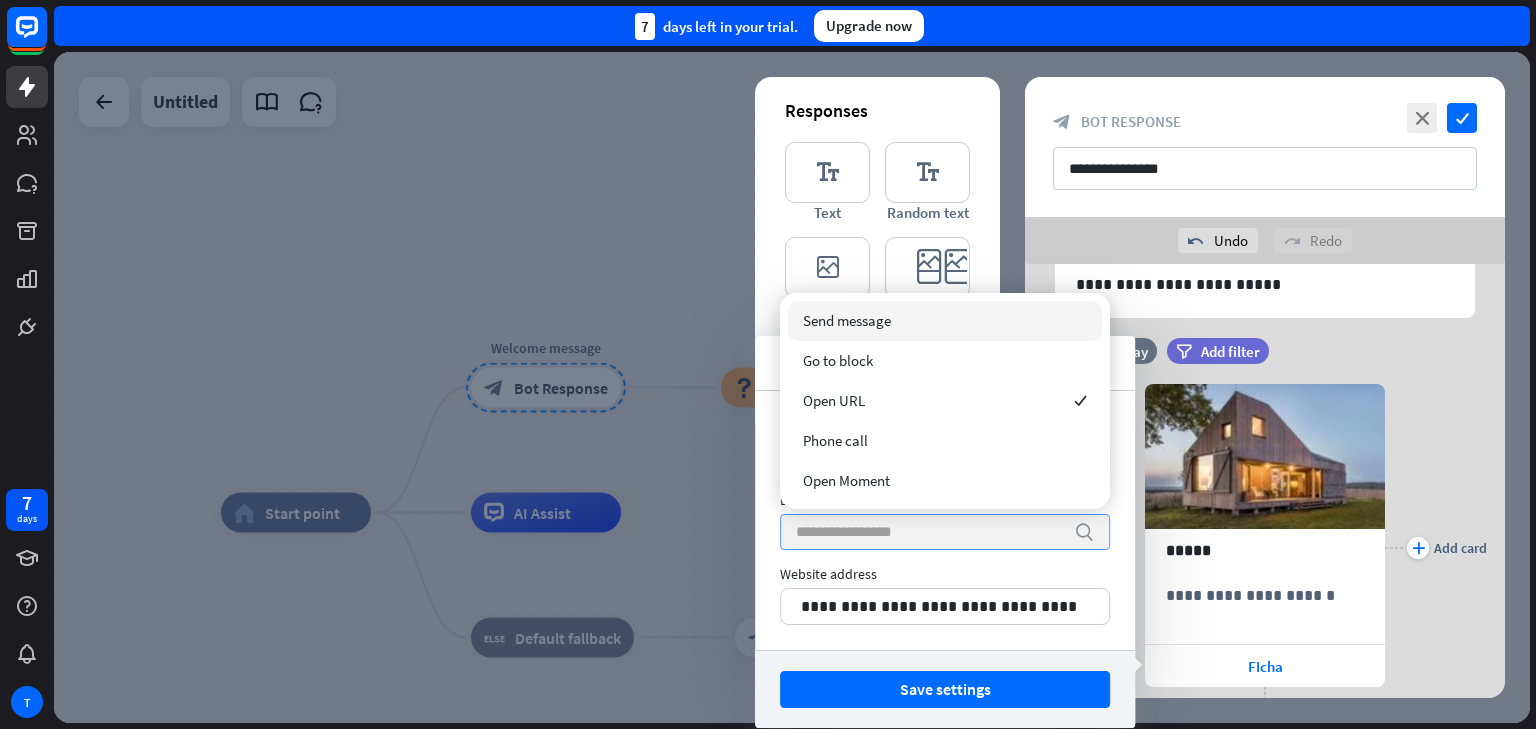 click on "Send message" at bounding box center (847, 320) 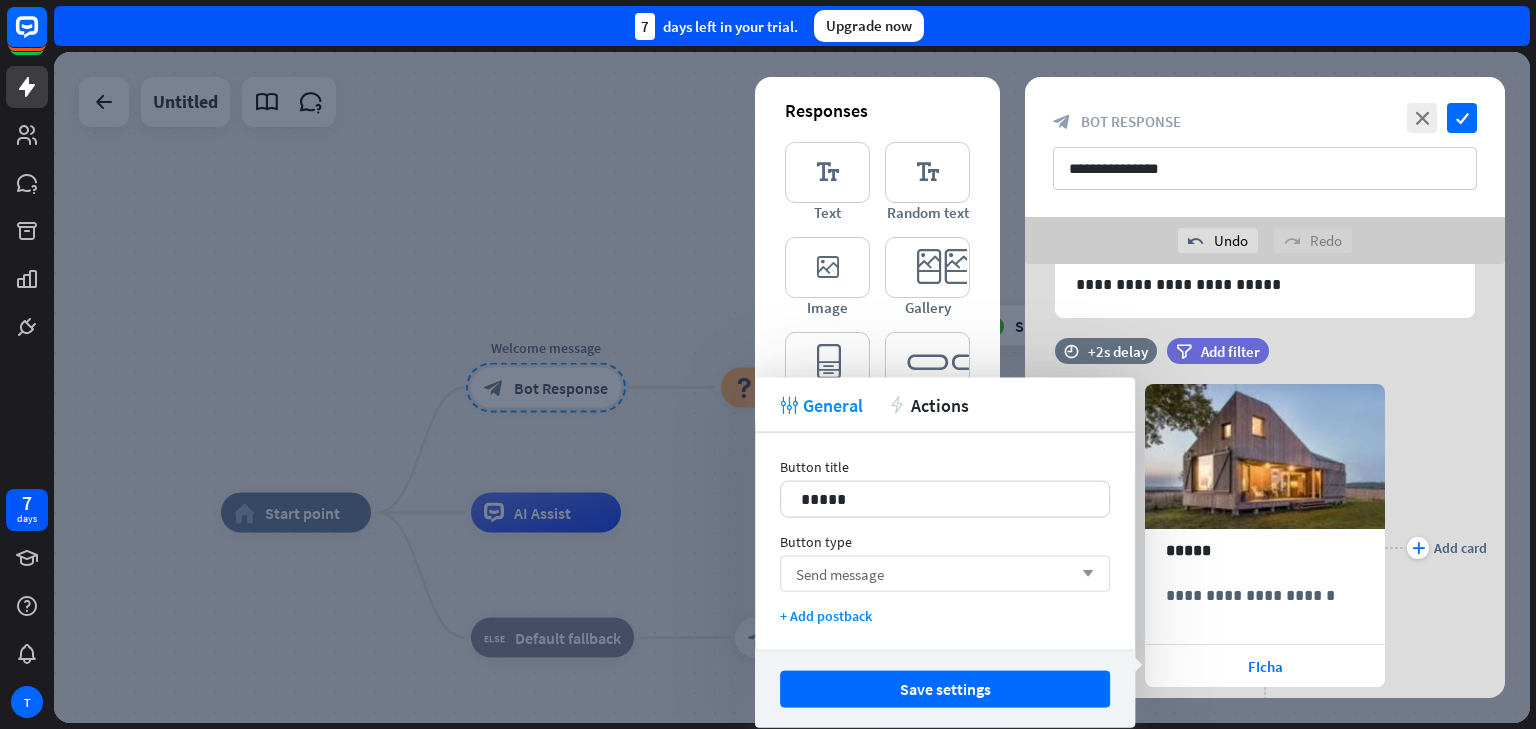 click on "Save settings" at bounding box center (945, 689) 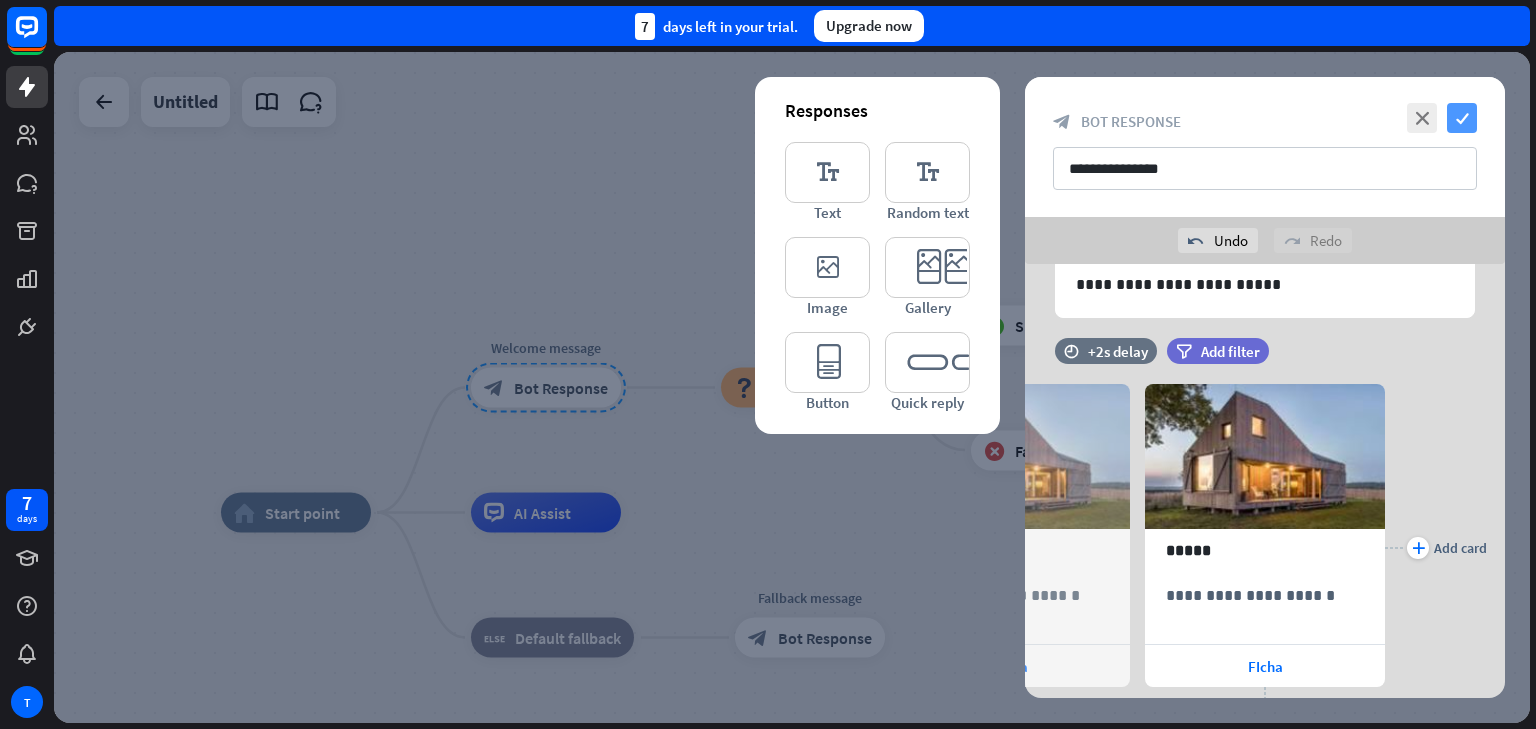 click on "check" at bounding box center [1462, 118] 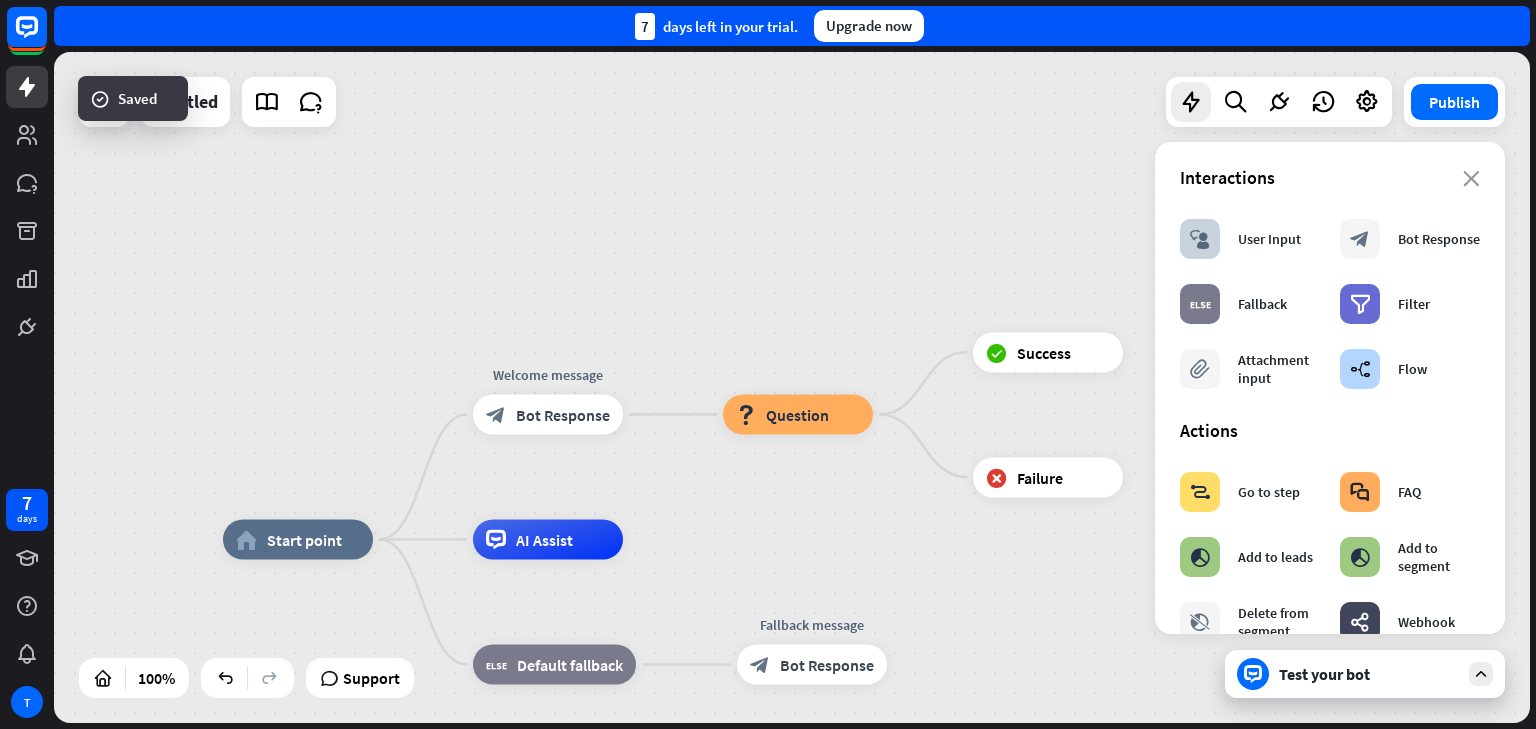drag, startPoint x: 719, startPoint y: 476, endPoint x: 608, endPoint y: 462, distance: 111.8794 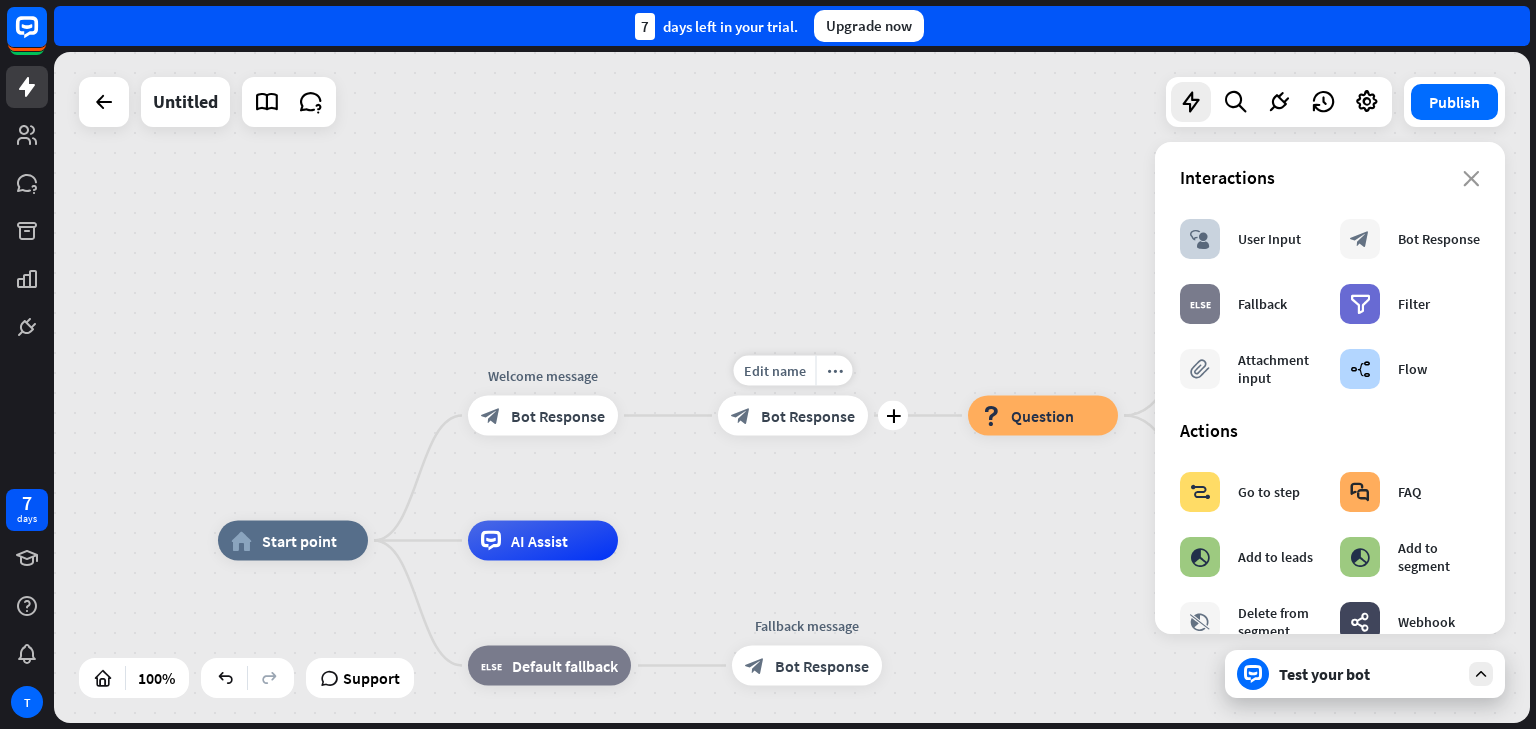 click on "Bot Response" at bounding box center [808, 416] 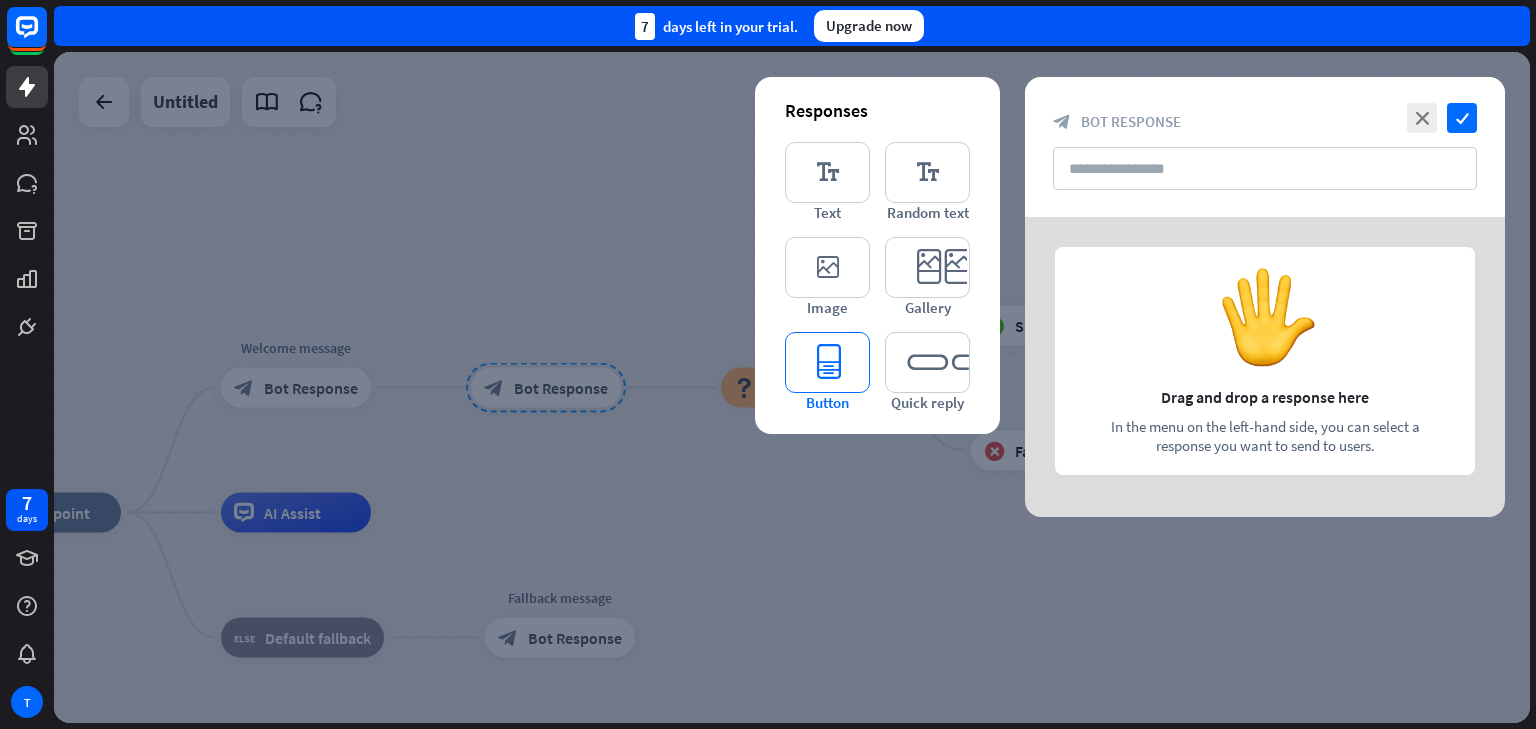 type 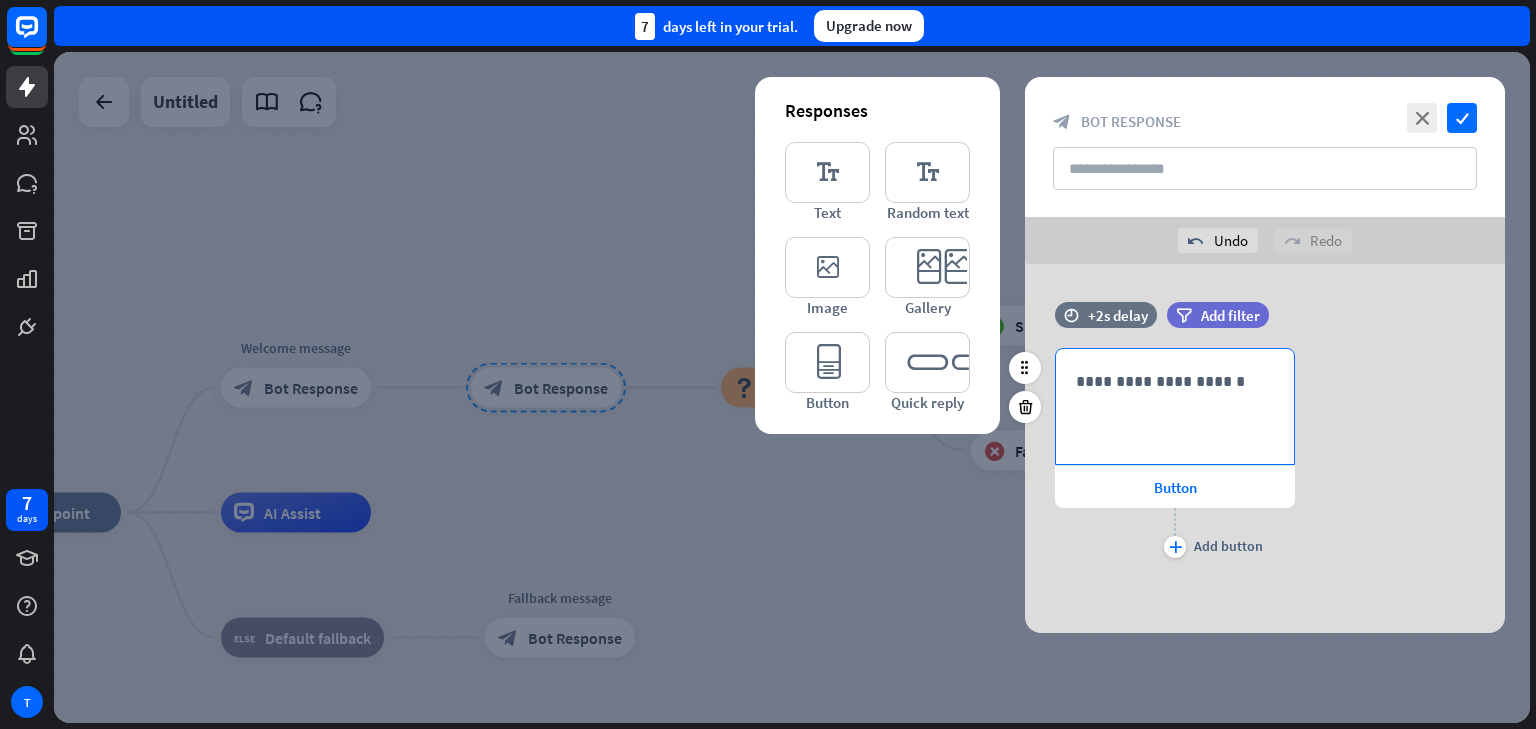 click on "**********" at bounding box center (1175, 406) 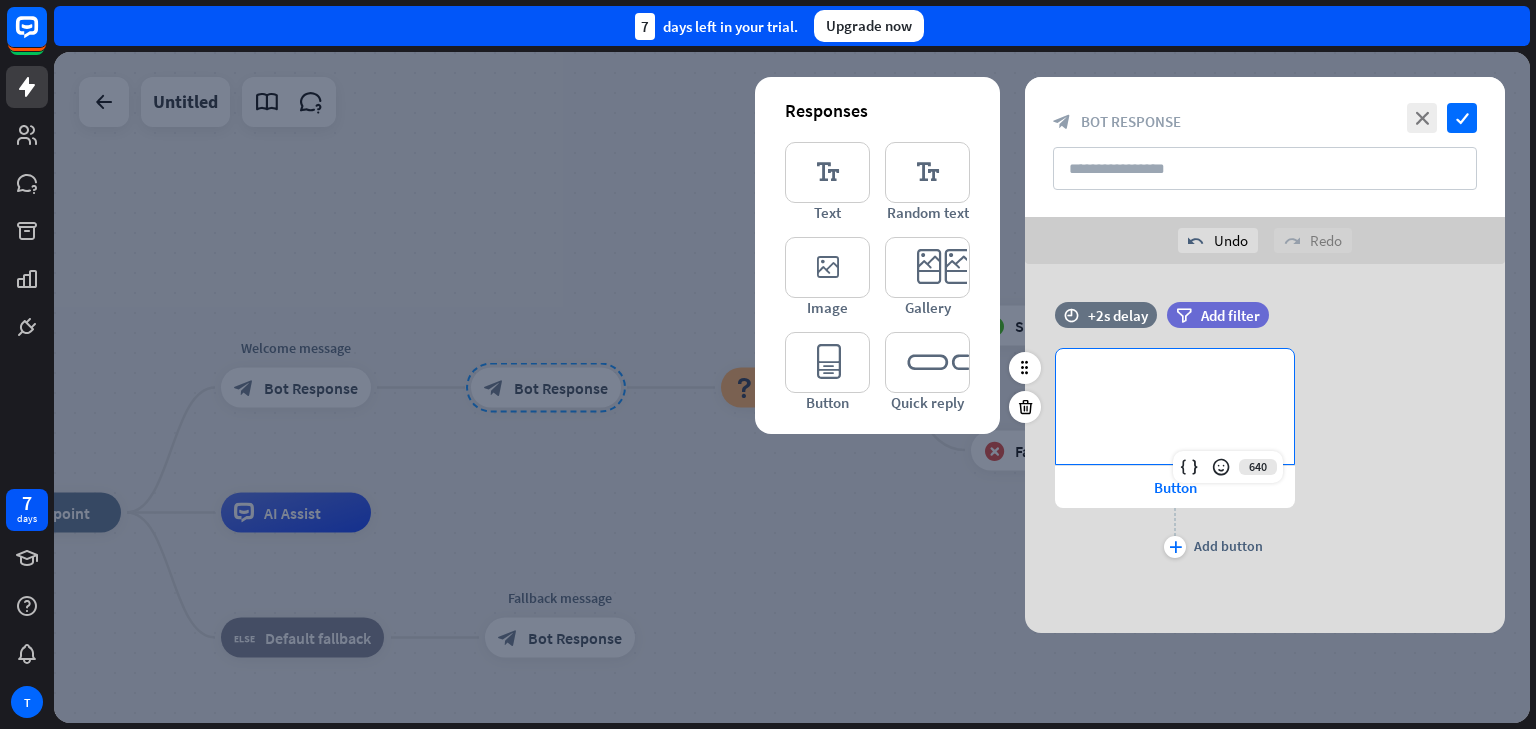 type 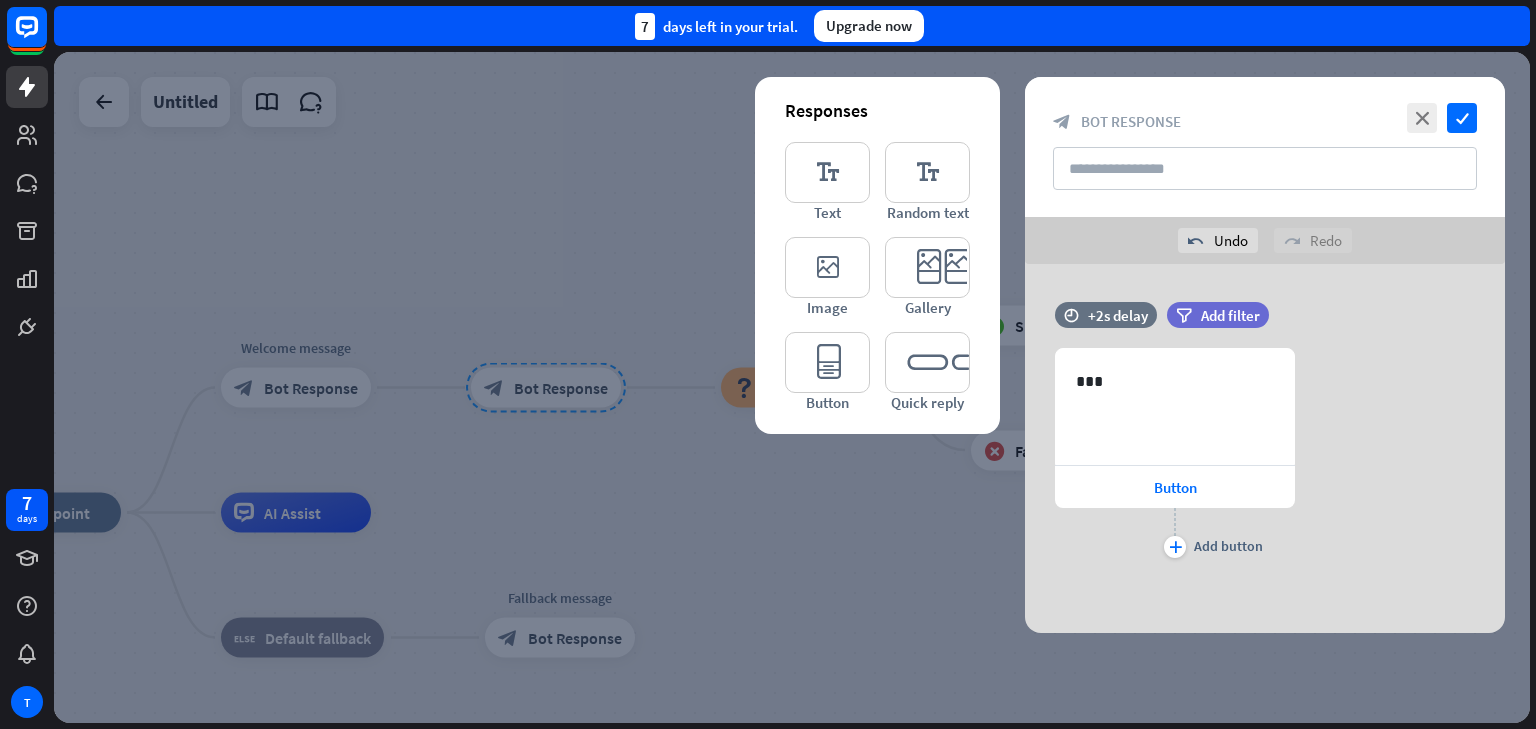 click on "time   +2s delay          filter   Add filter             637   ***         Button     plus   Add button" at bounding box center (1265, 442) 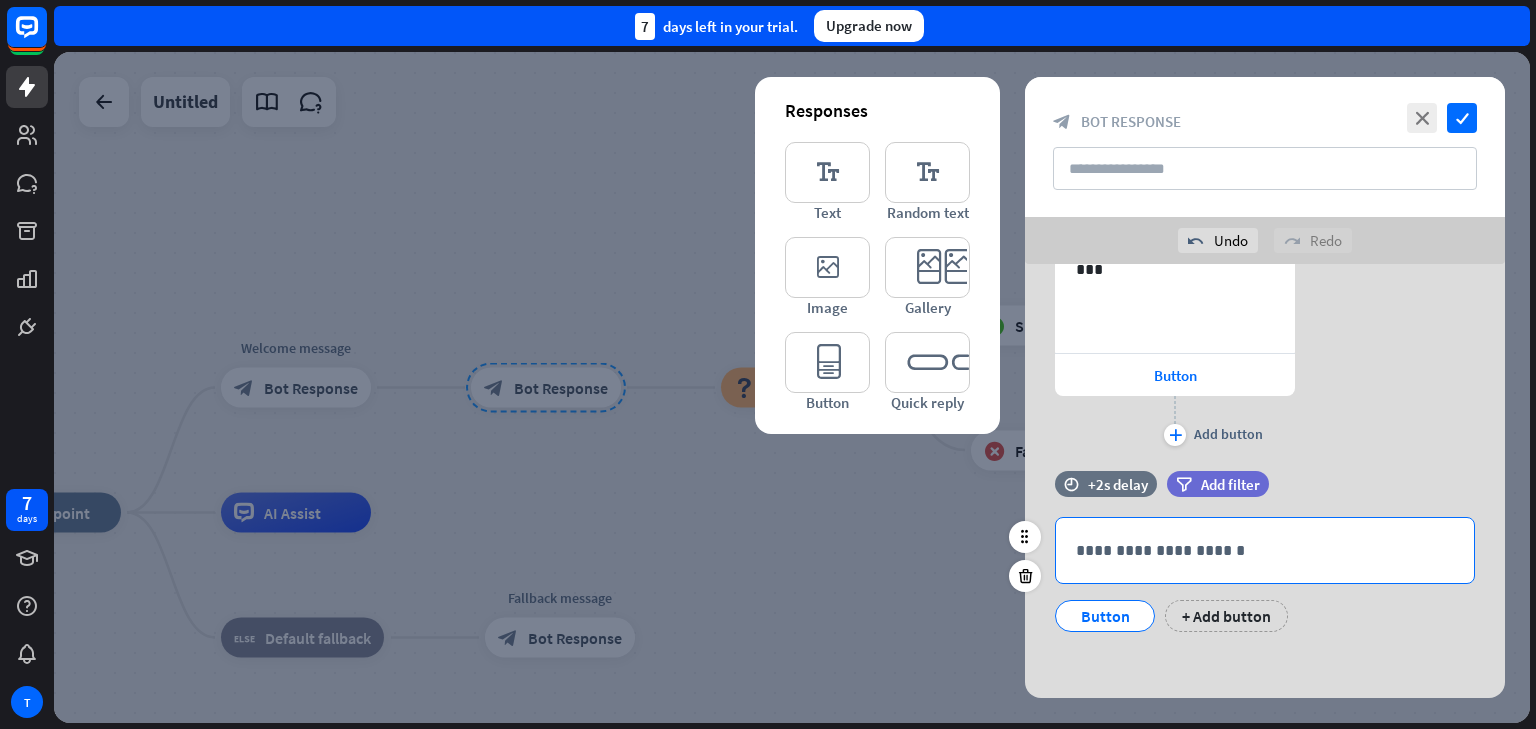 scroll, scrollTop: 115, scrollLeft: 0, axis: vertical 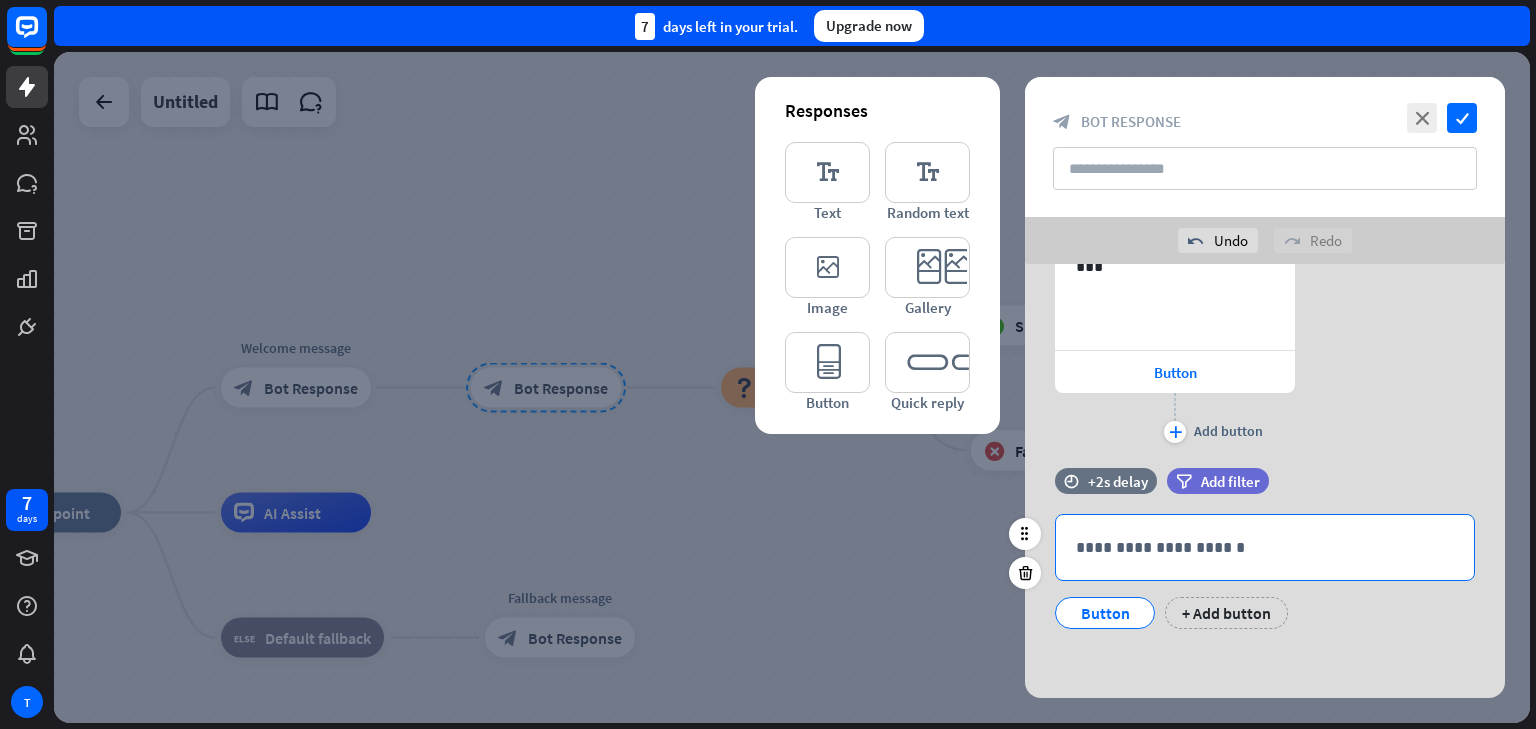 click on "**********" at bounding box center (1265, 547) 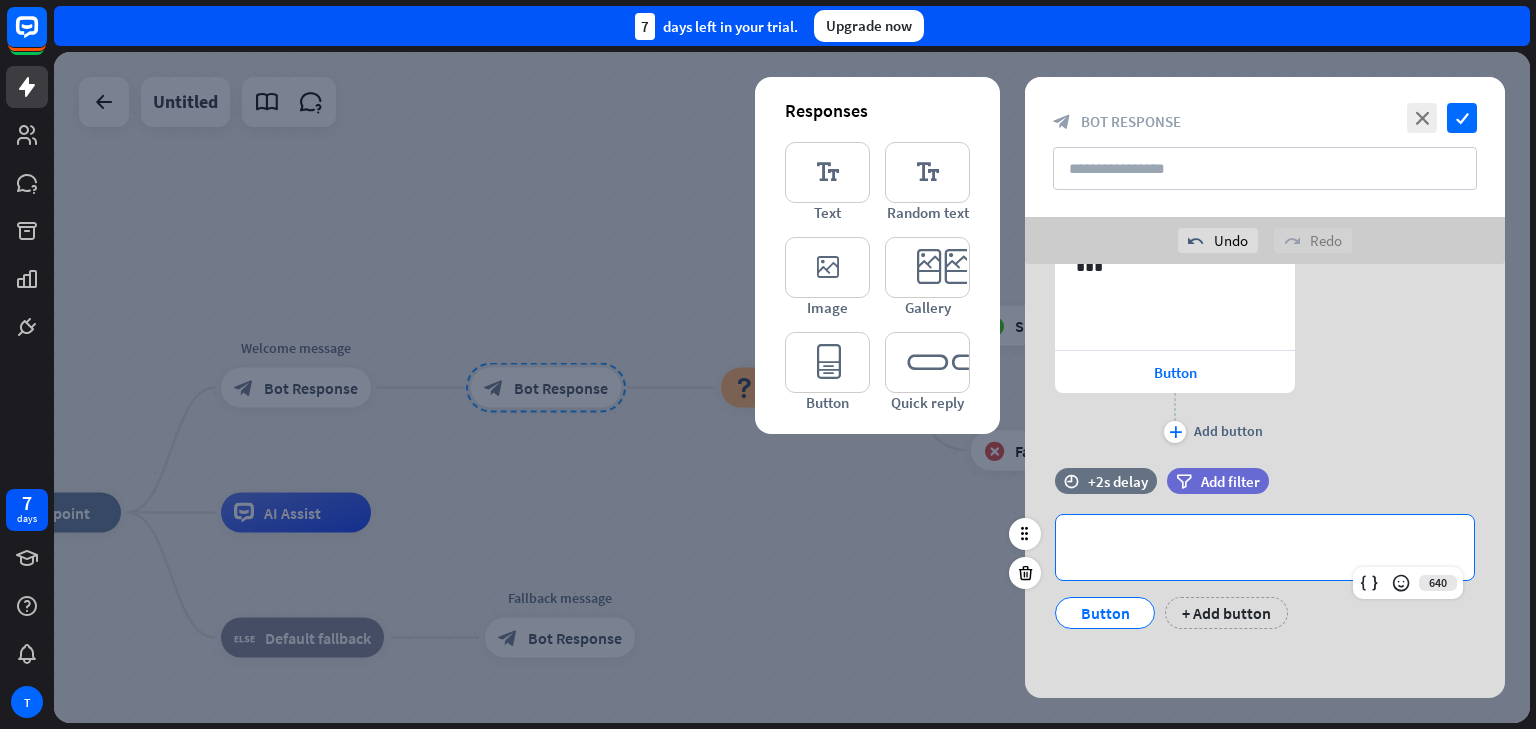 type 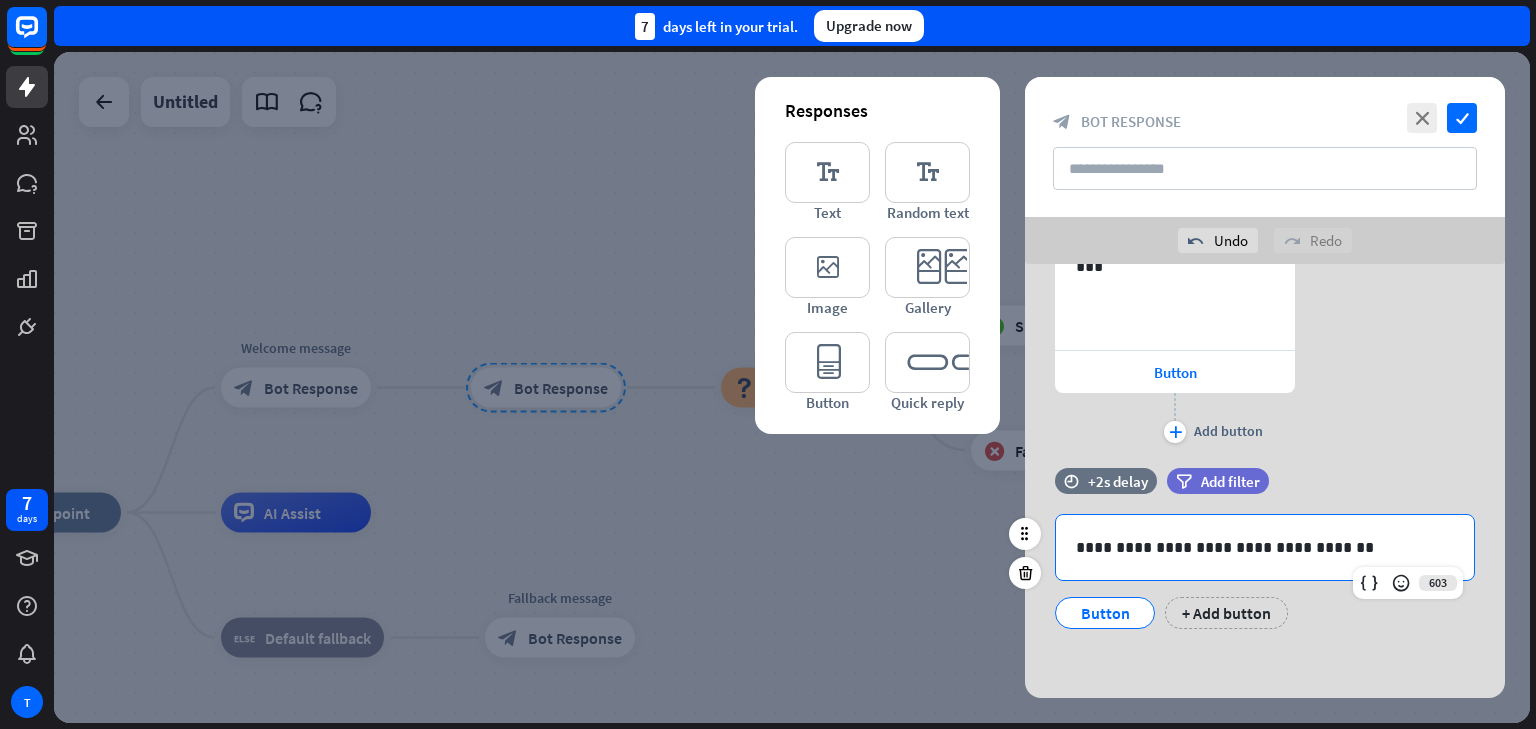 click on "**********" at bounding box center (1265, 547) 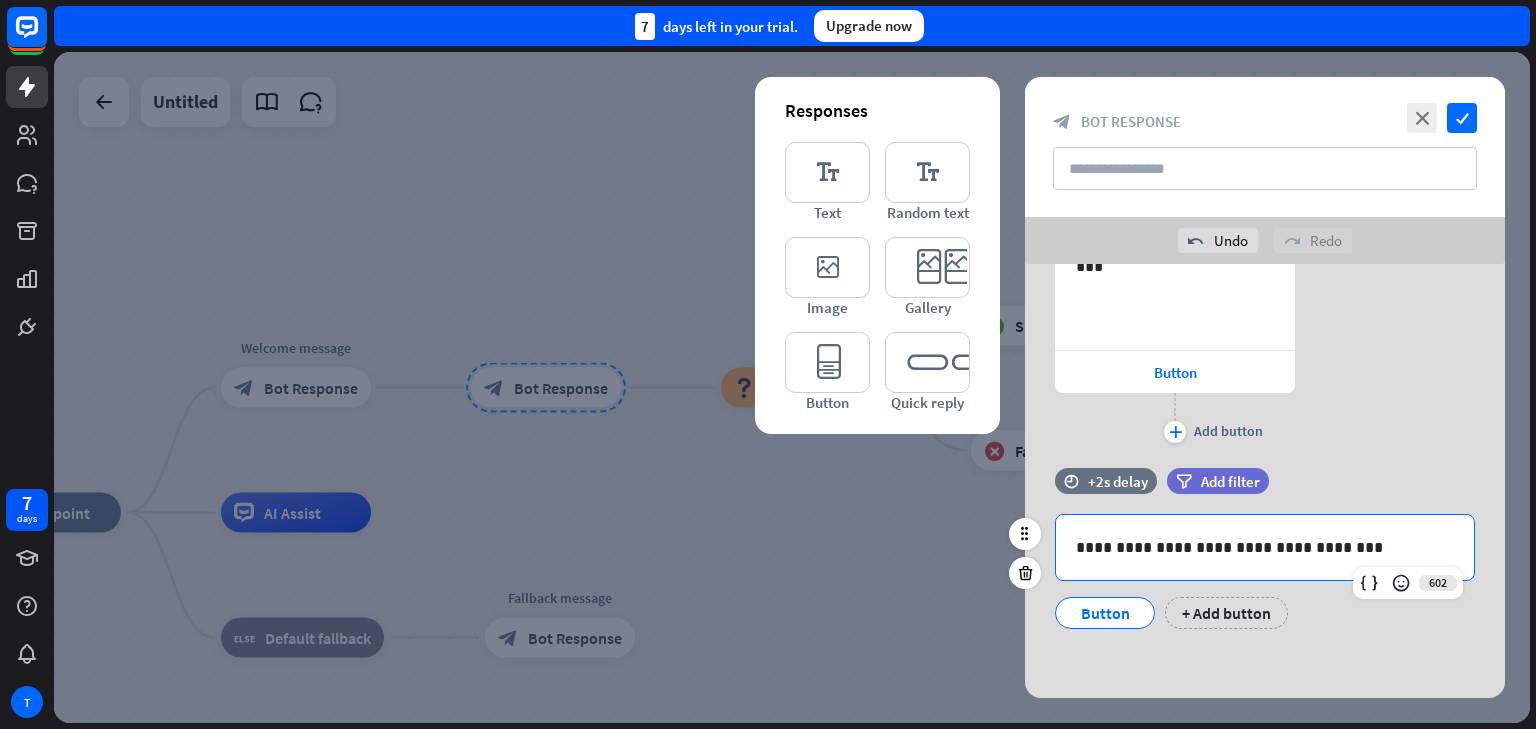 click on "**********" at bounding box center (1265, 547) 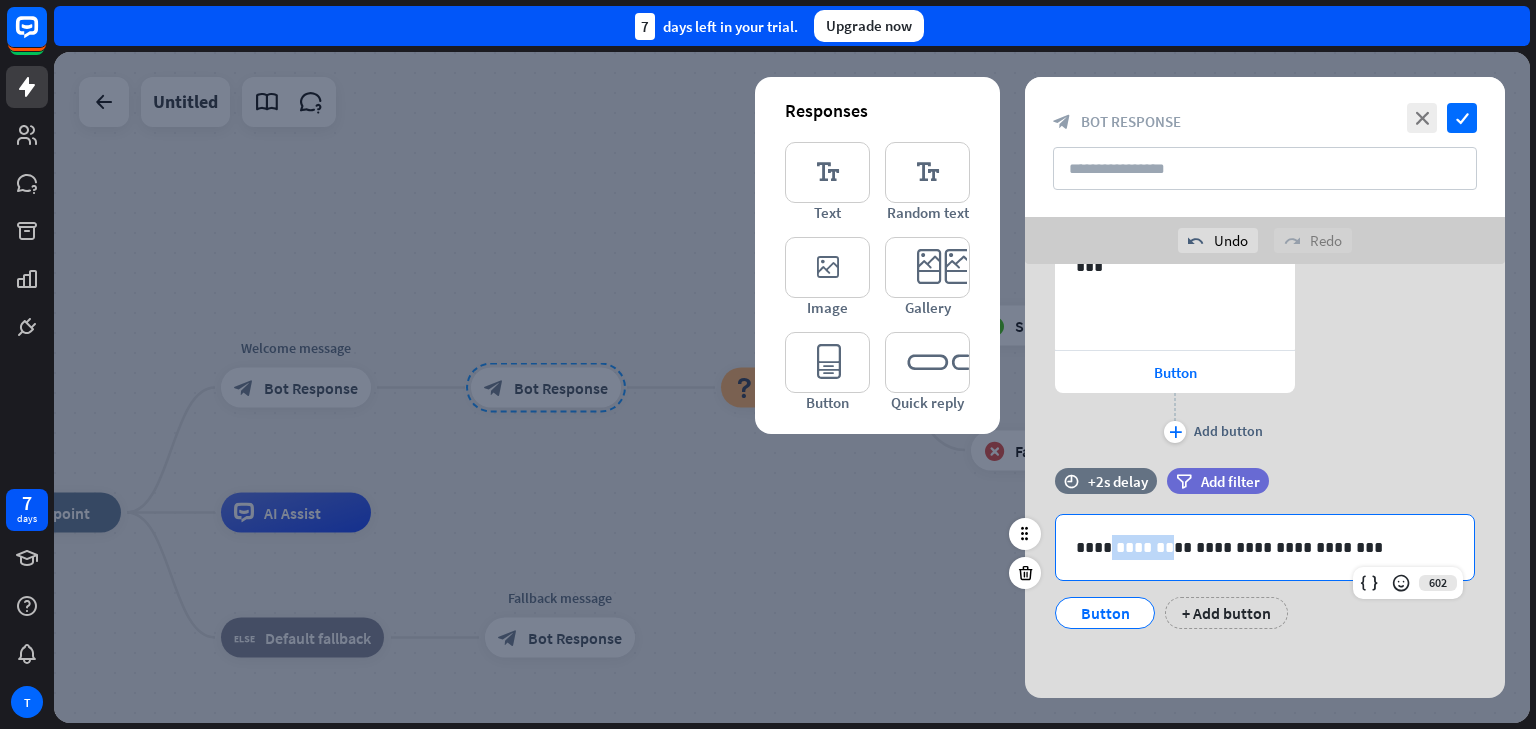 click on "**********" at bounding box center (1265, 547) 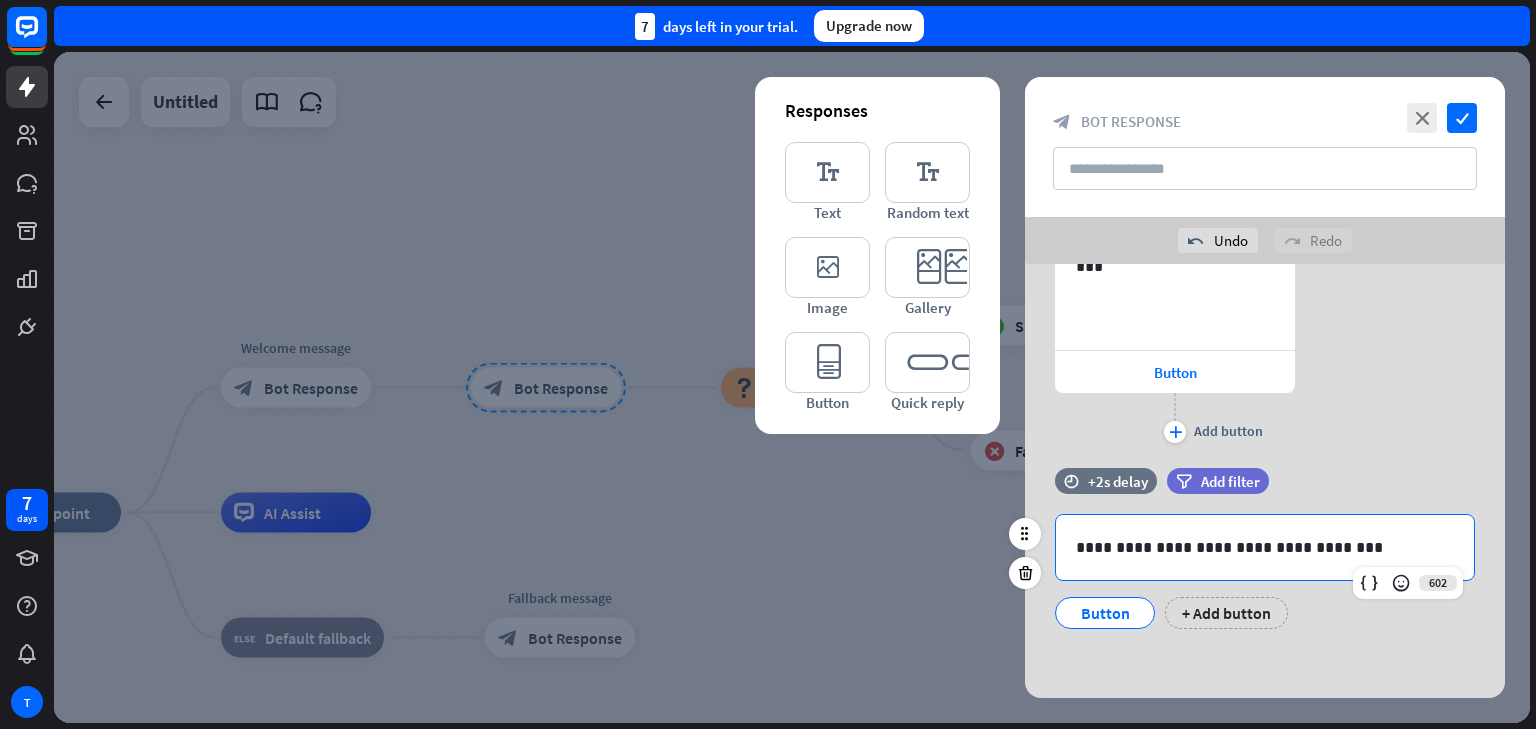 click on "Button" at bounding box center [1105, 613] 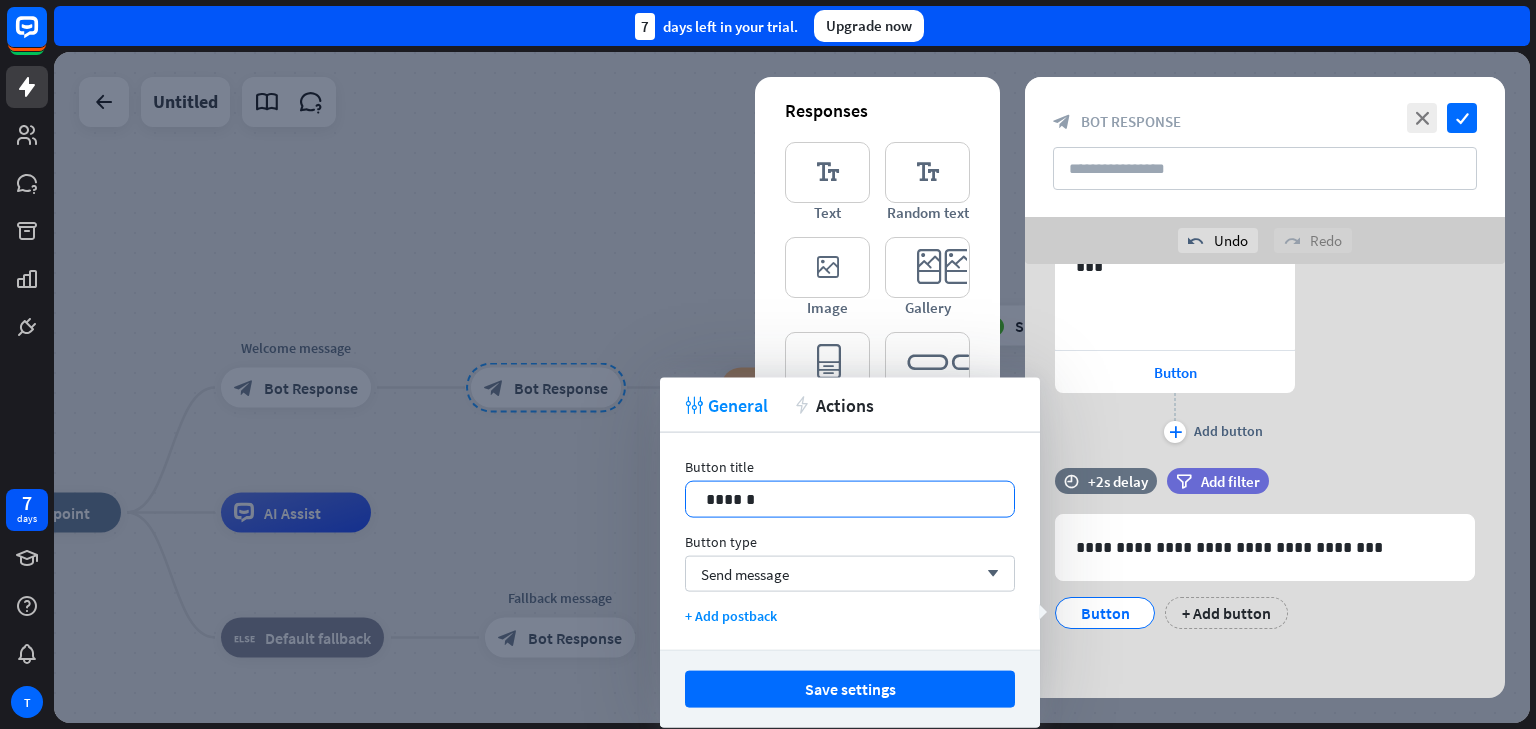 click on "******" at bounding box center (850, 499) 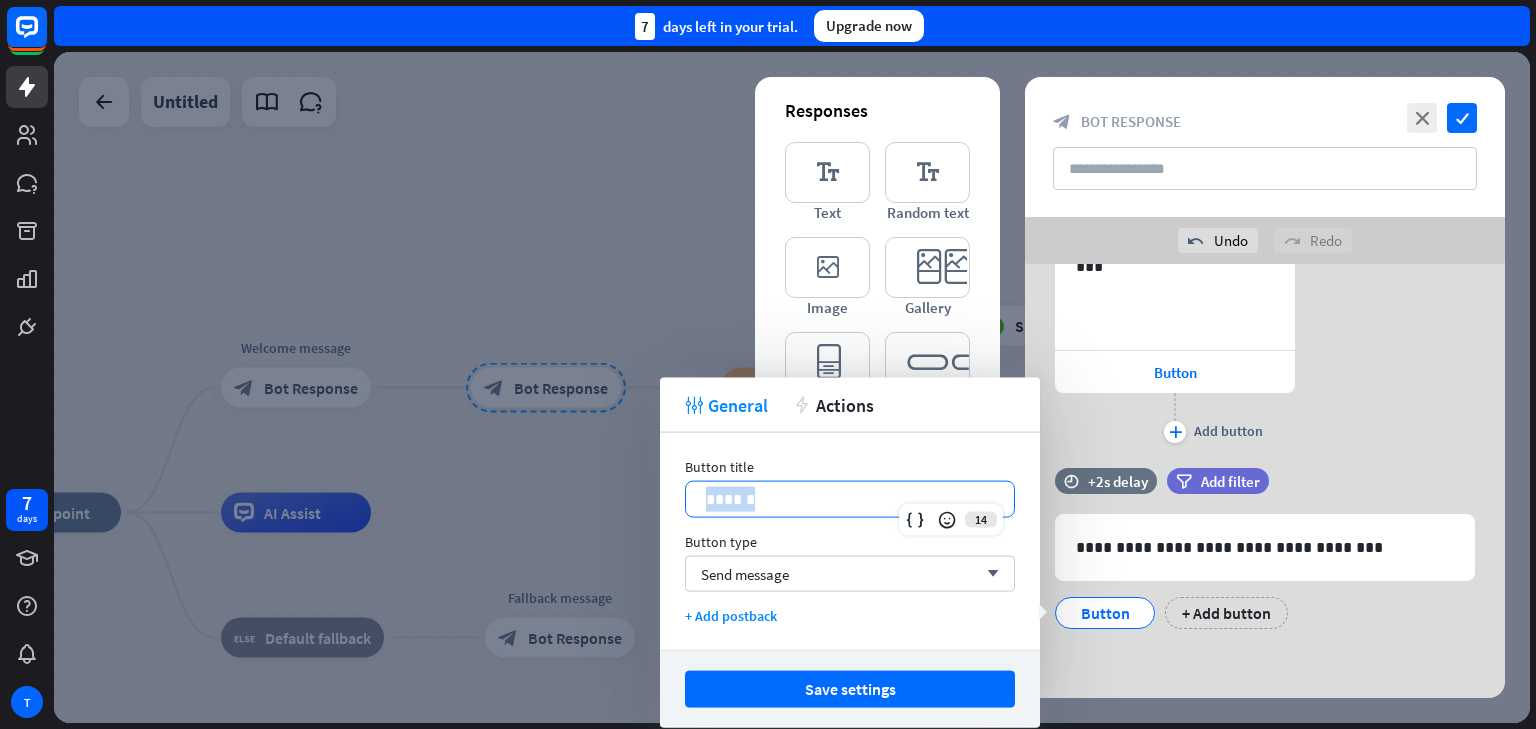 click on "******" at bounding box center [850, 499] 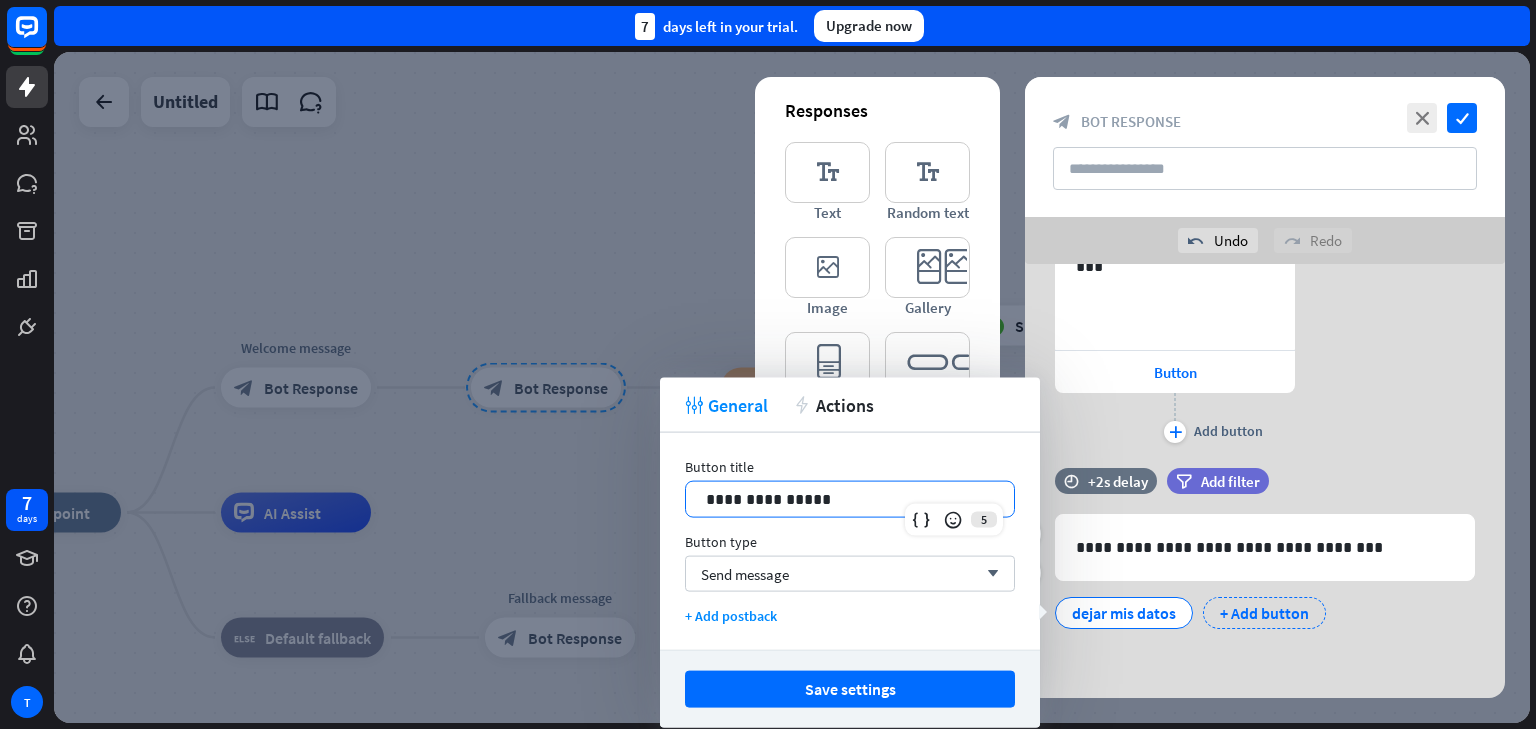 click on "+ Add button" at bounding box center (1264, 613) 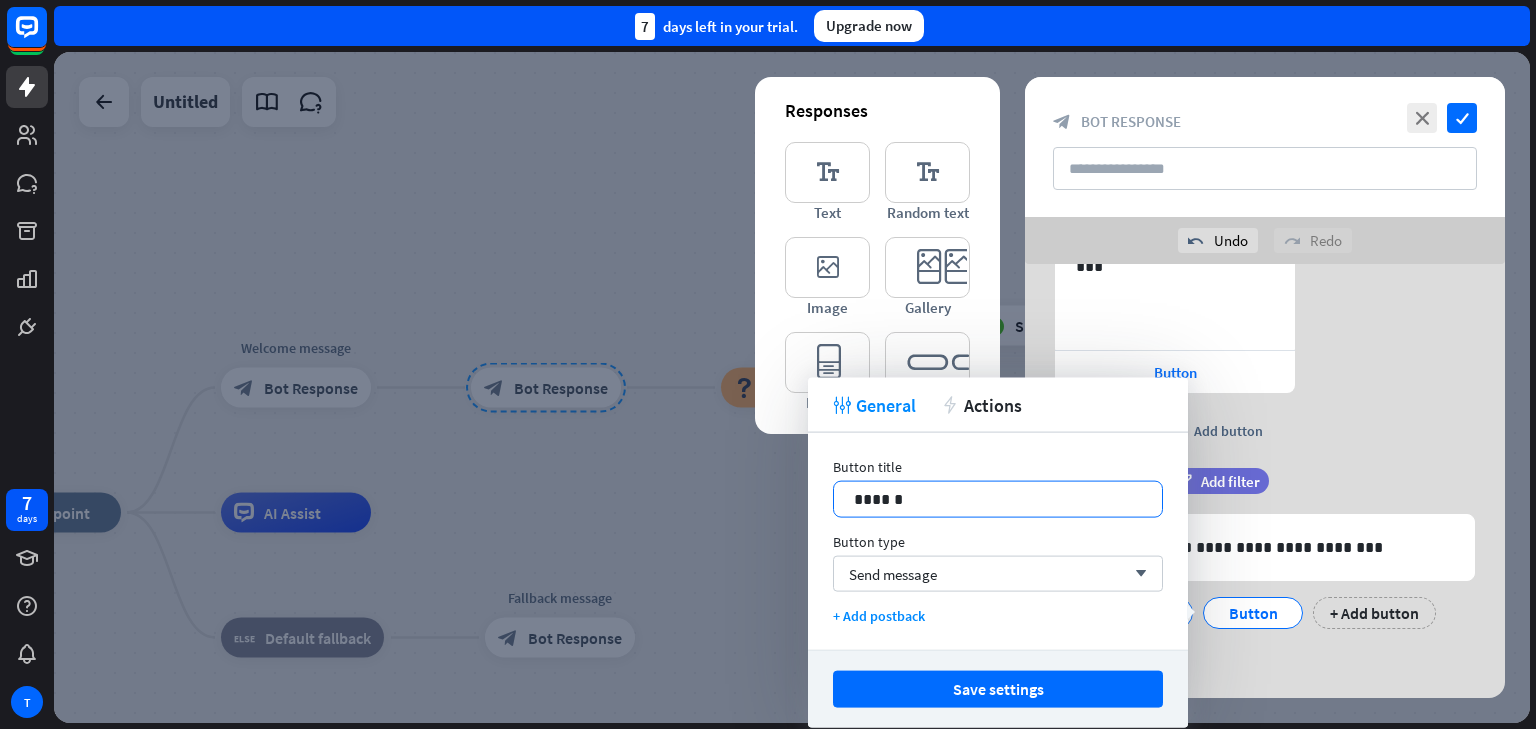 click on "******" at bounding box center (998, 499) 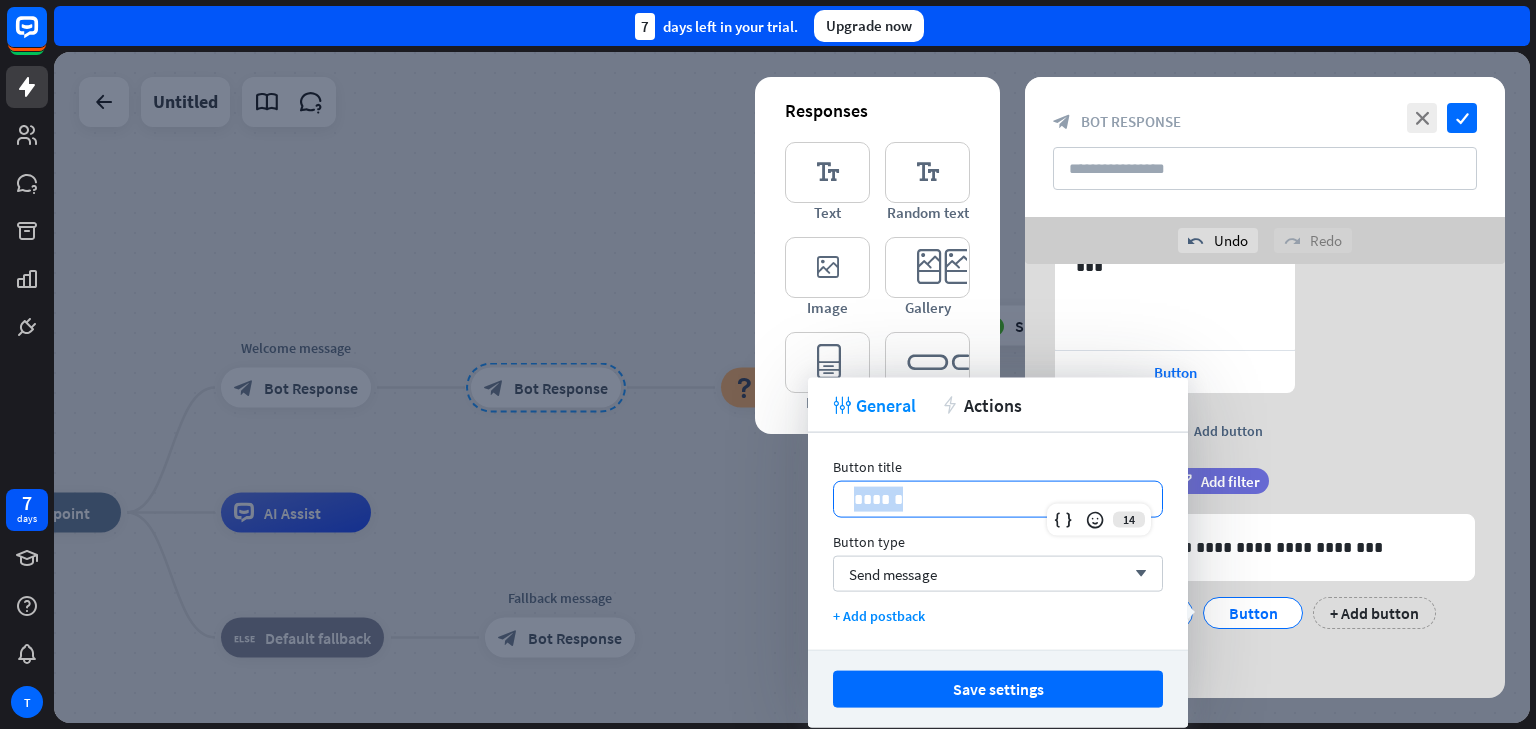 click on "******" at bounding box center [998, 499] 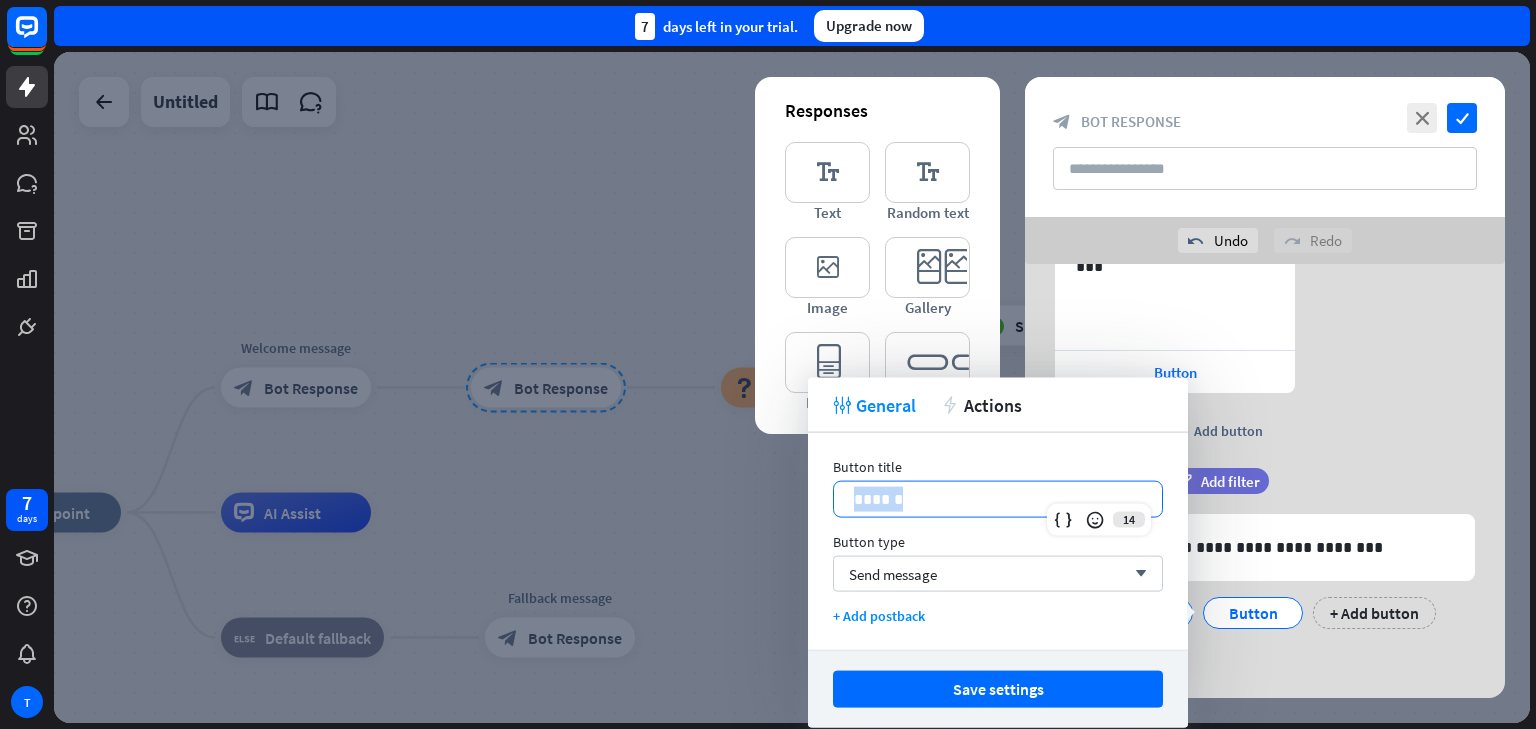 type 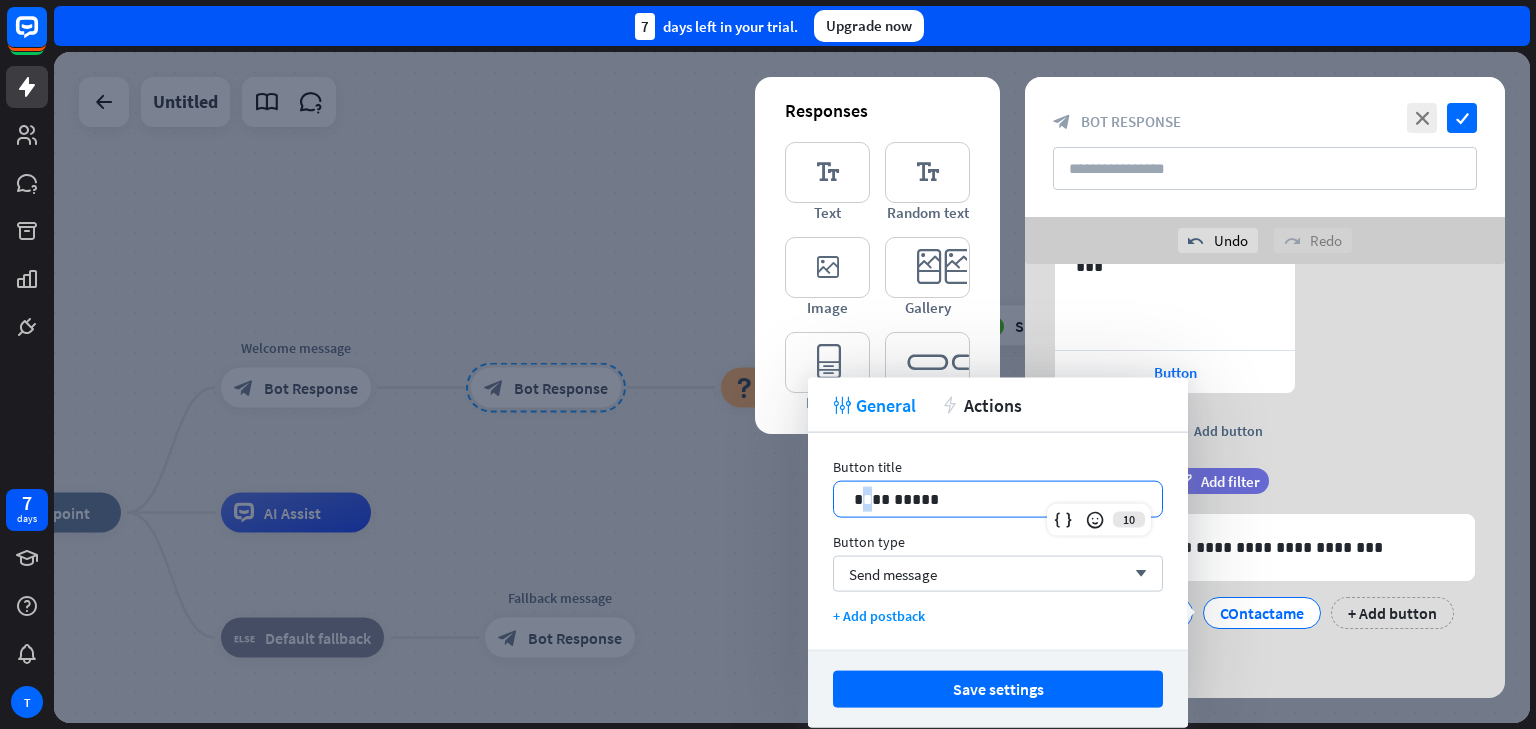 click on "**********" at bounding box center (998, 499) 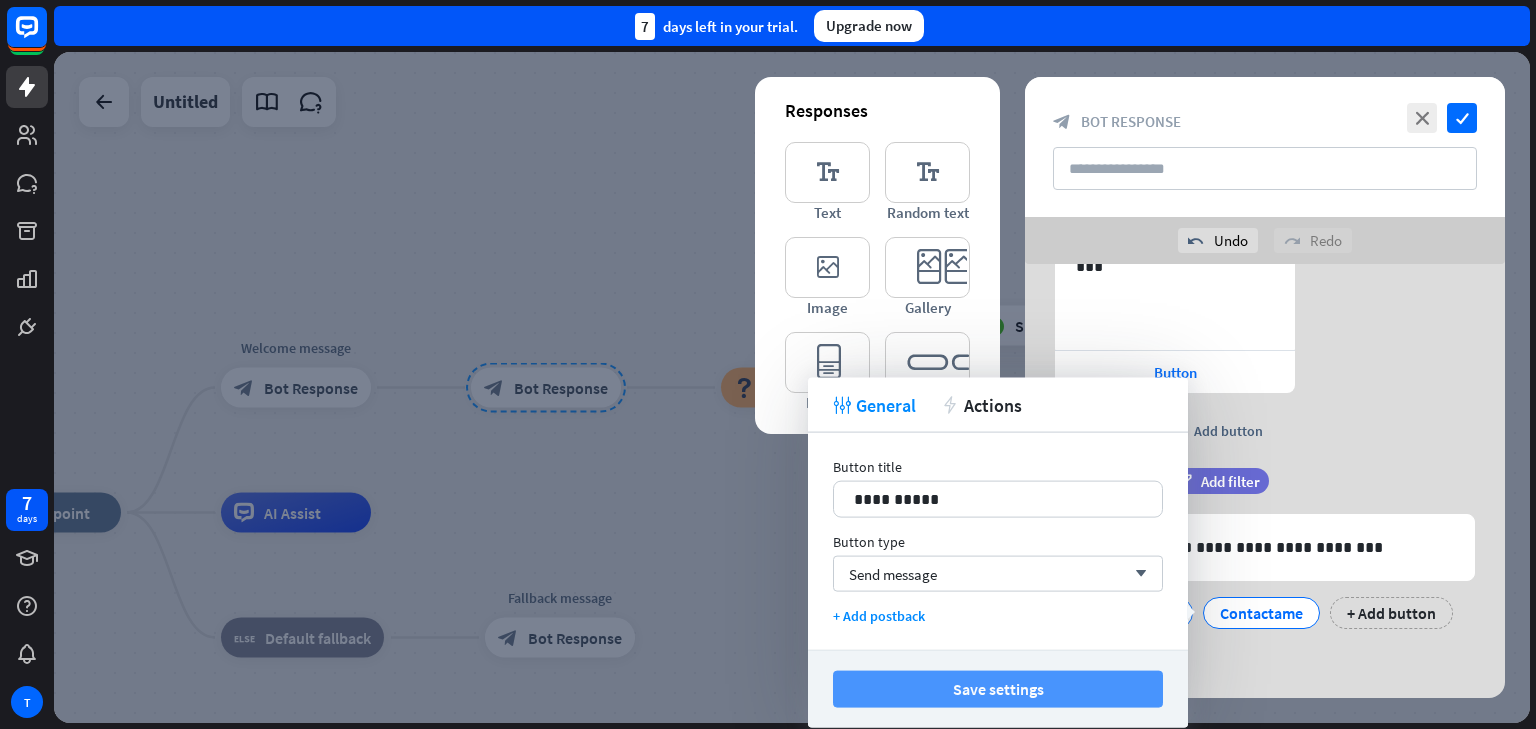 click on "Save settings" at bounding box center (998, 689) 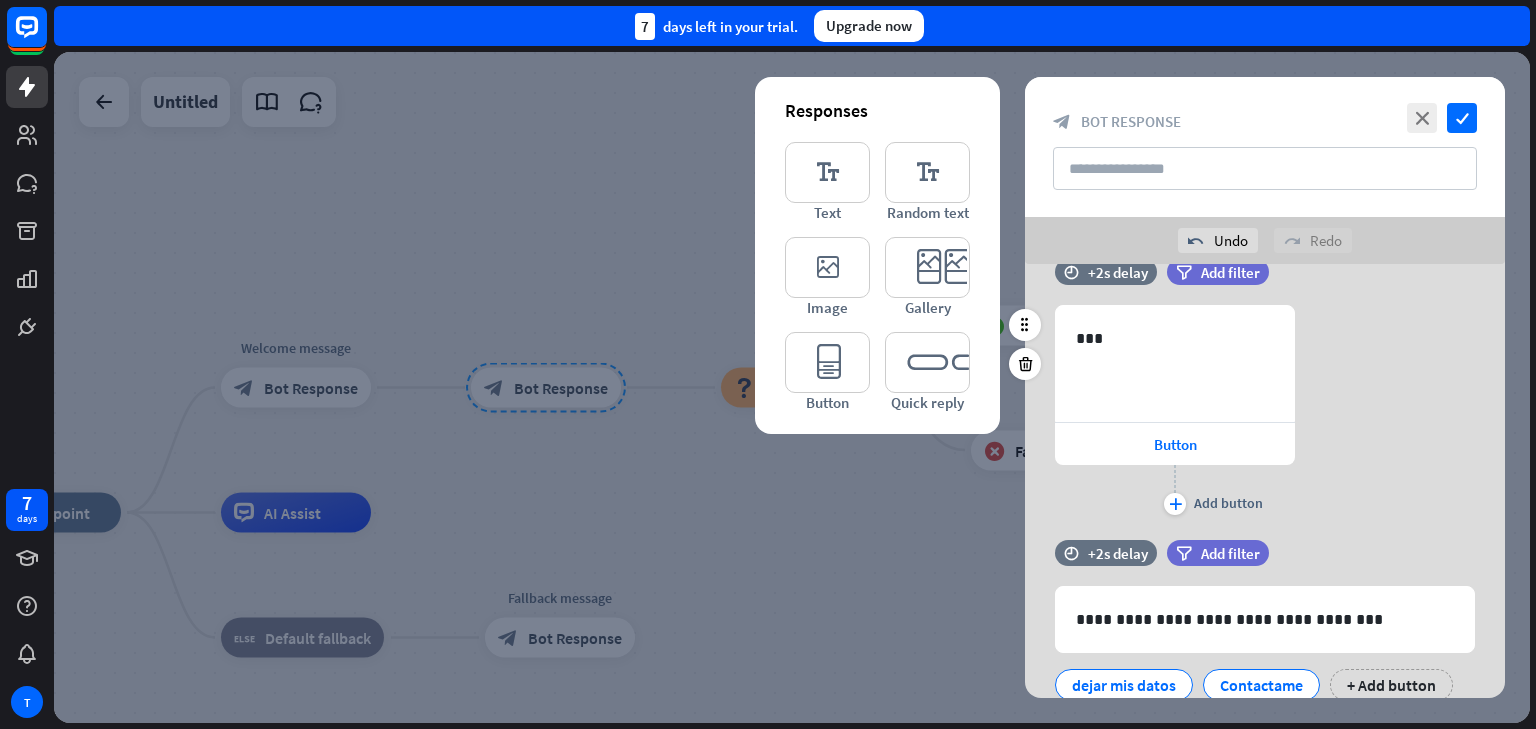 scroll, scrollTop: 35, scrollLeft: 0, axis: vertical 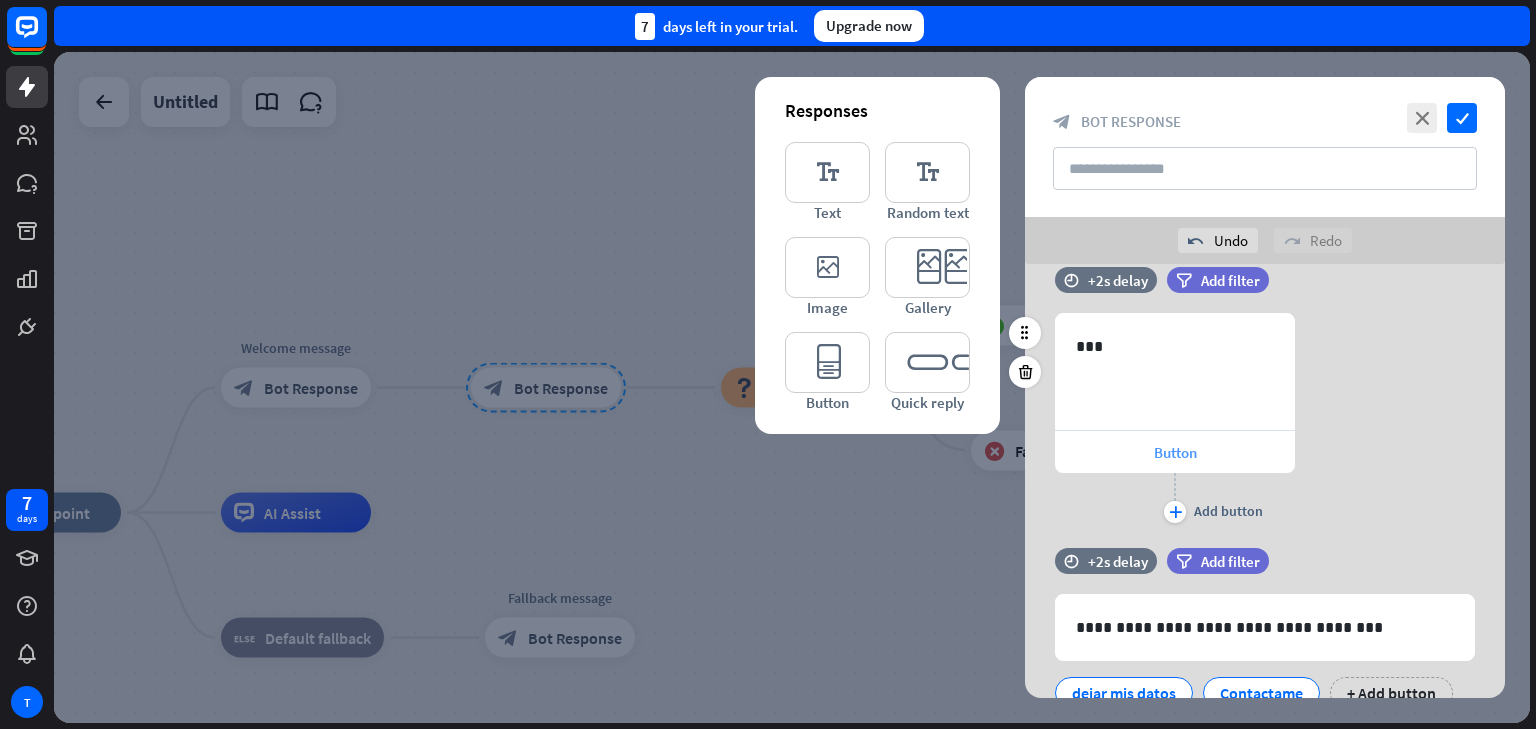 click on "Button" at bounding box center [1175, 452] 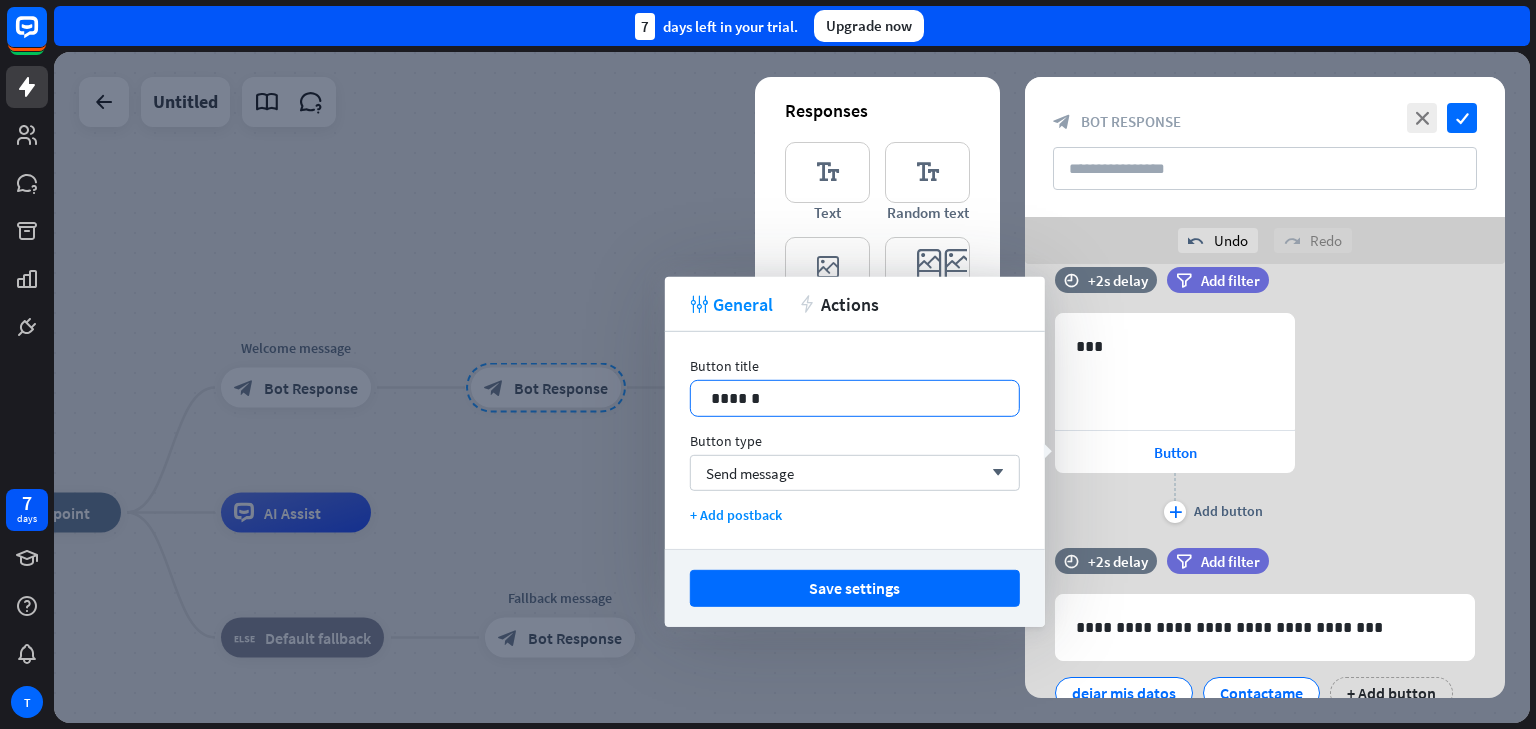 click on "******" at bounding box center (855, 398) 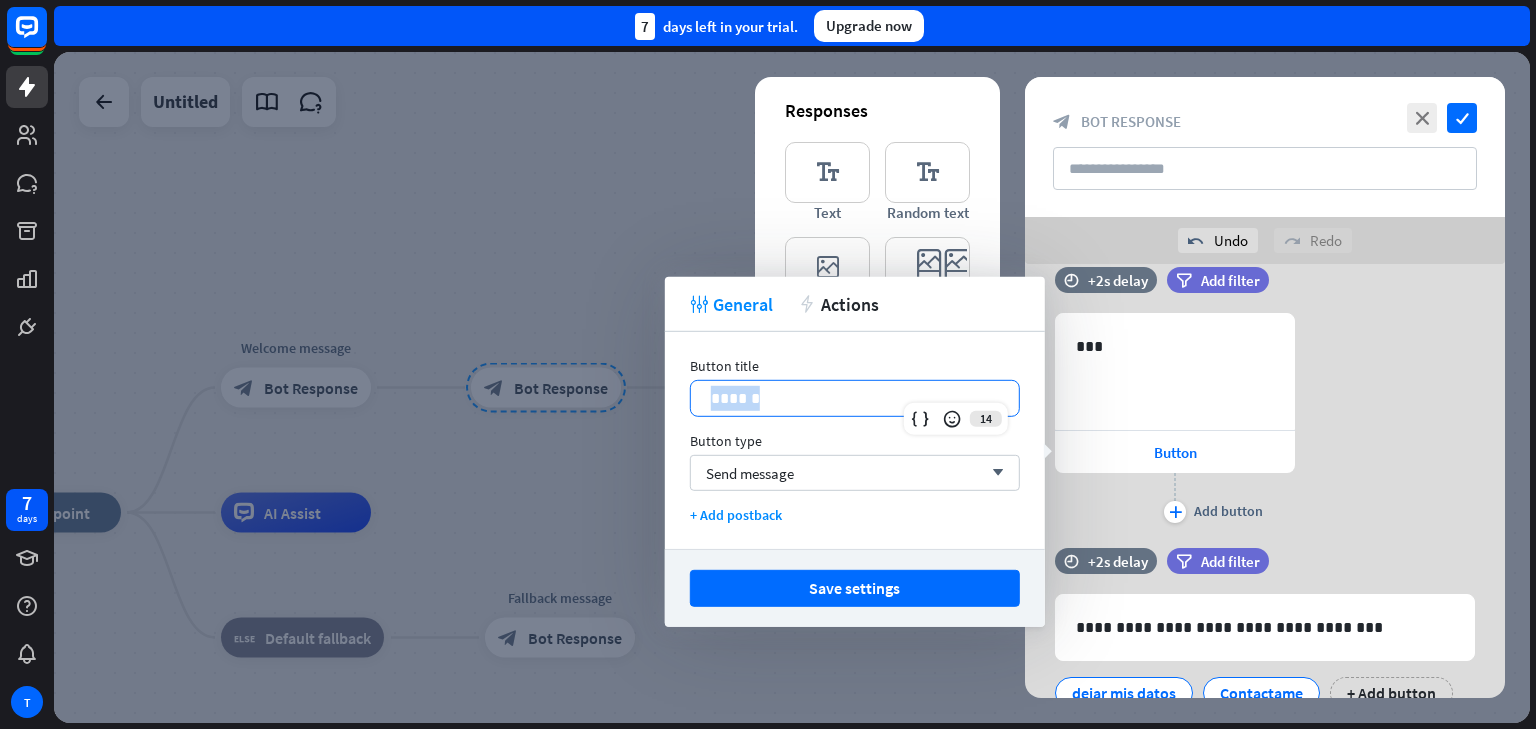click on "******" at bounding box center [855, 398] 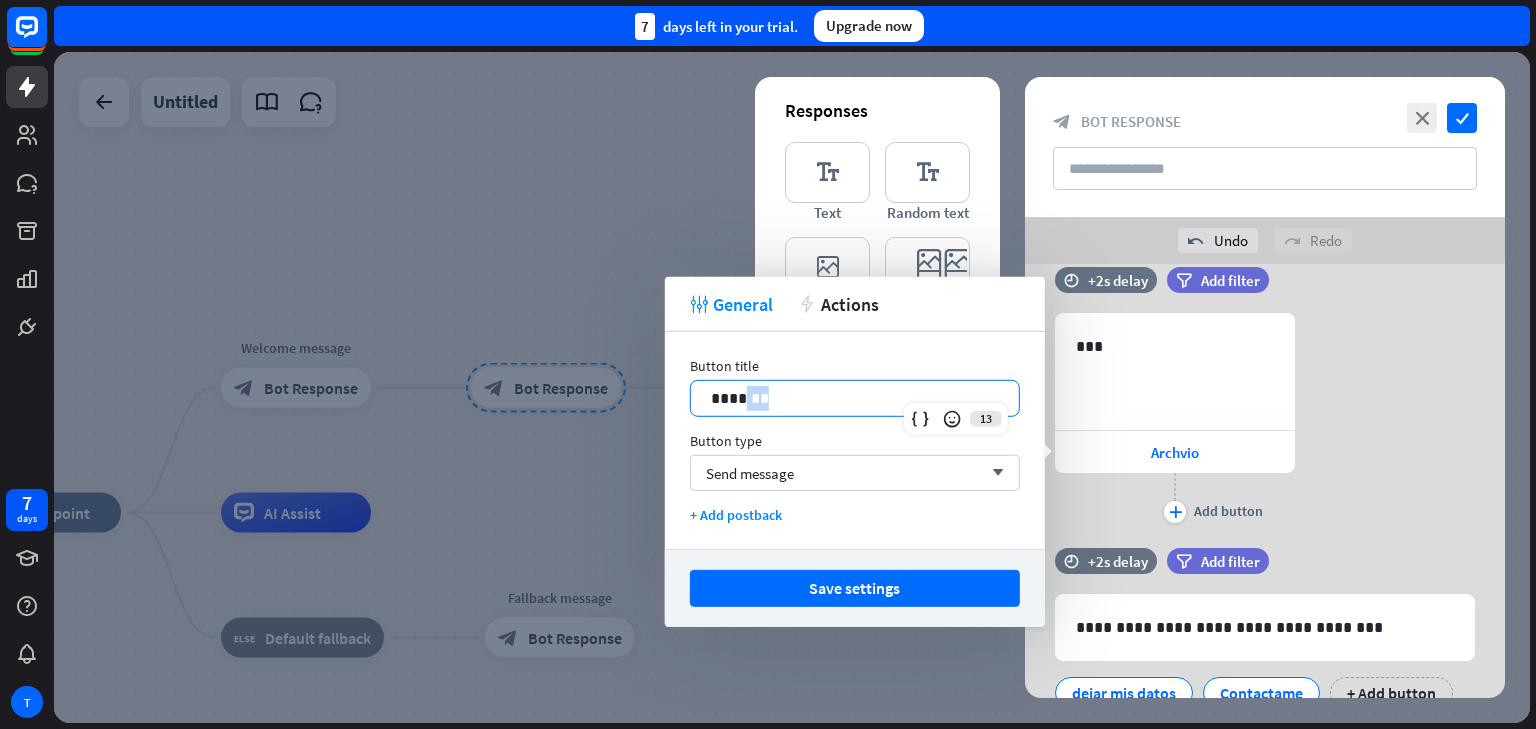drag, startPoint x: 738, startPoint y: 400, endPoint x: 789, endPoint y: 402, distance: 51.0392 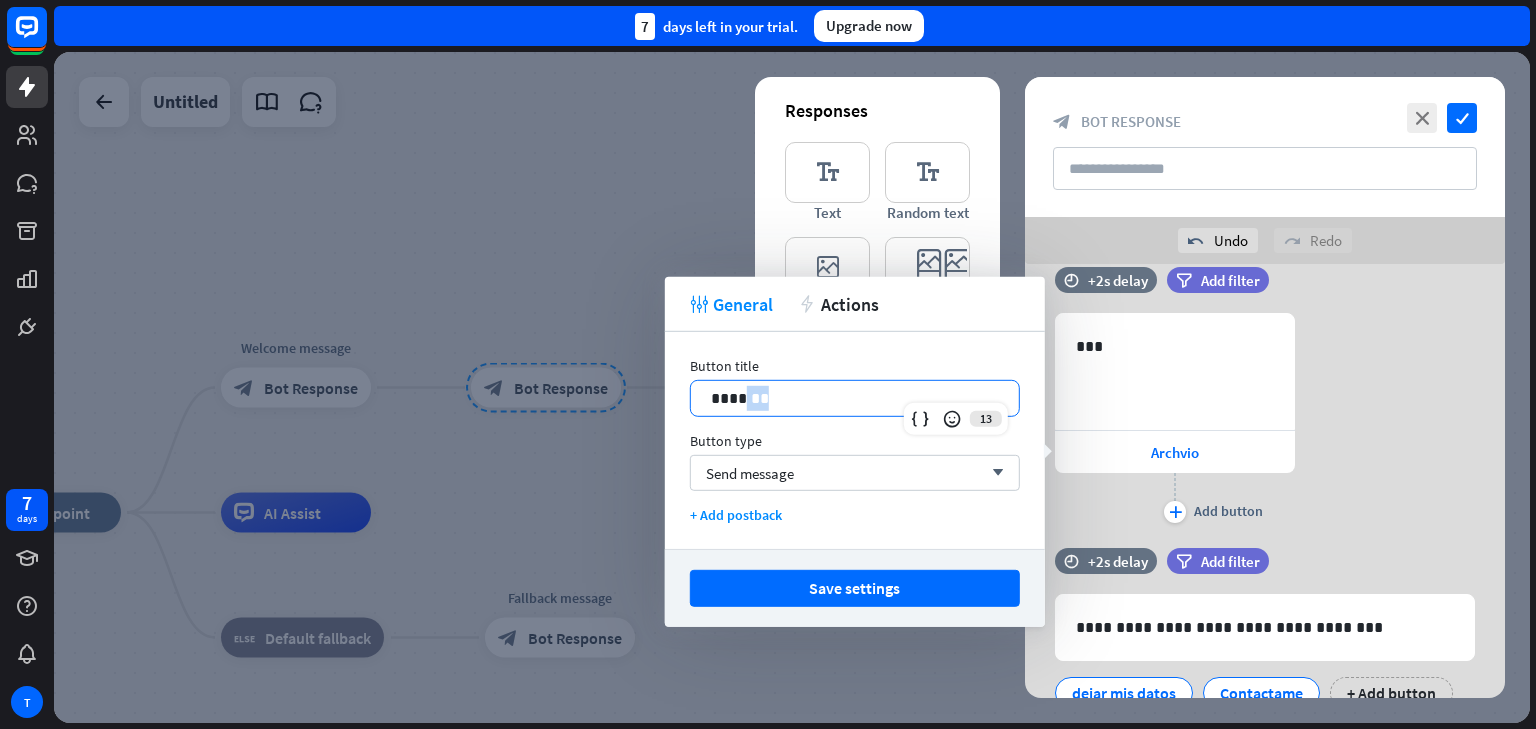 click on "*******" at bounding box center [855, 398] 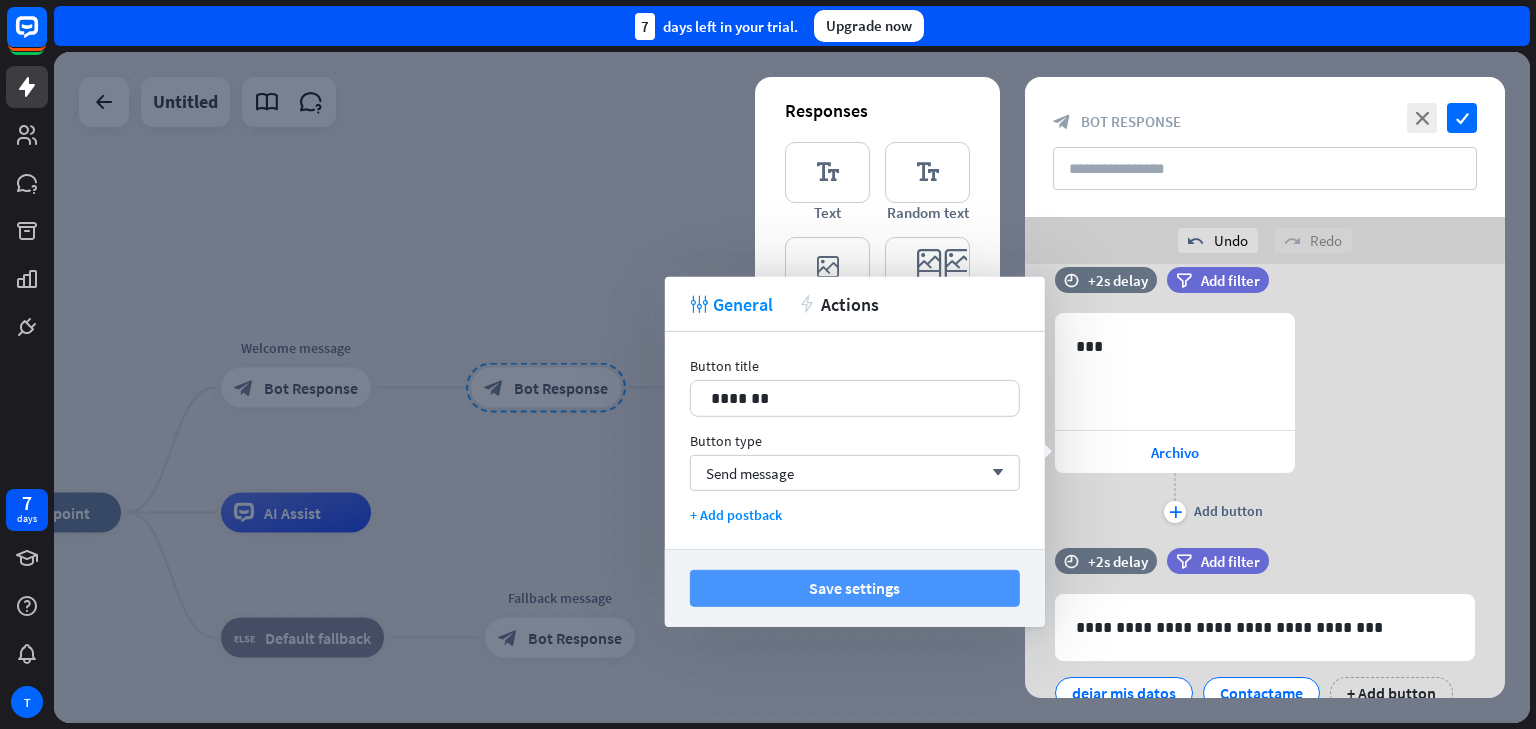 click on "Save settings" at bounding box center [855, 588] 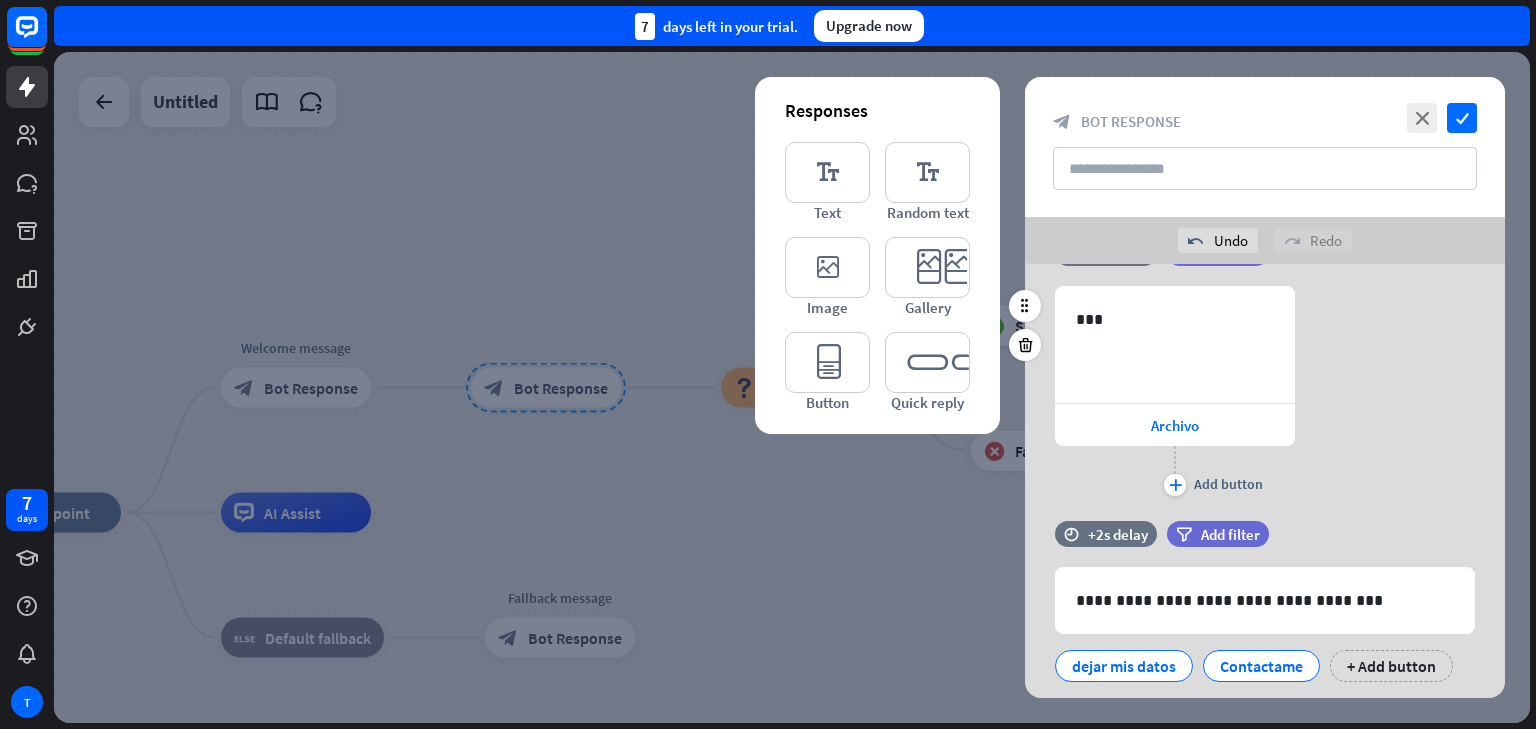 scroll, scrollTop: 115, scrollLeft: 0, axis: vertical 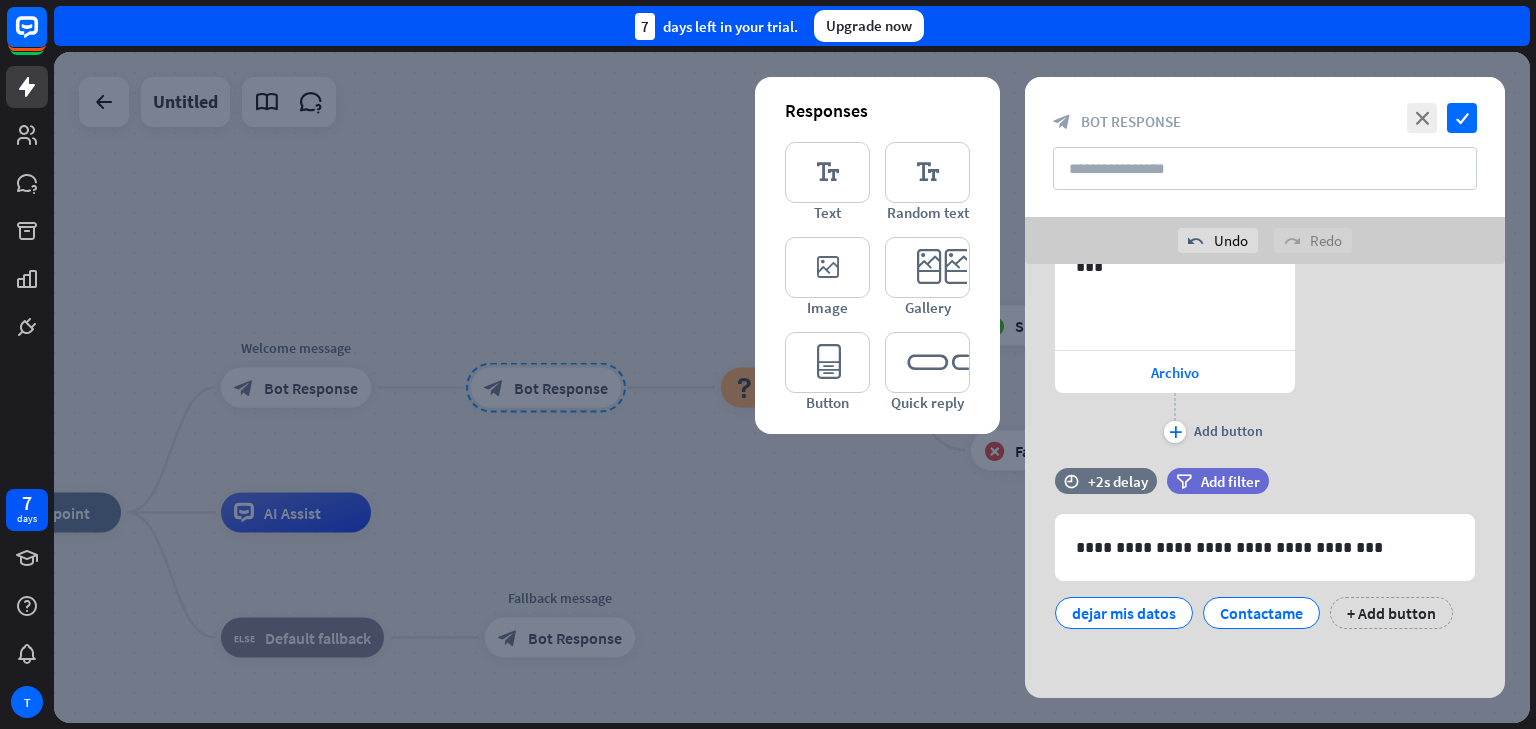 click at bounding box center (792, 387) 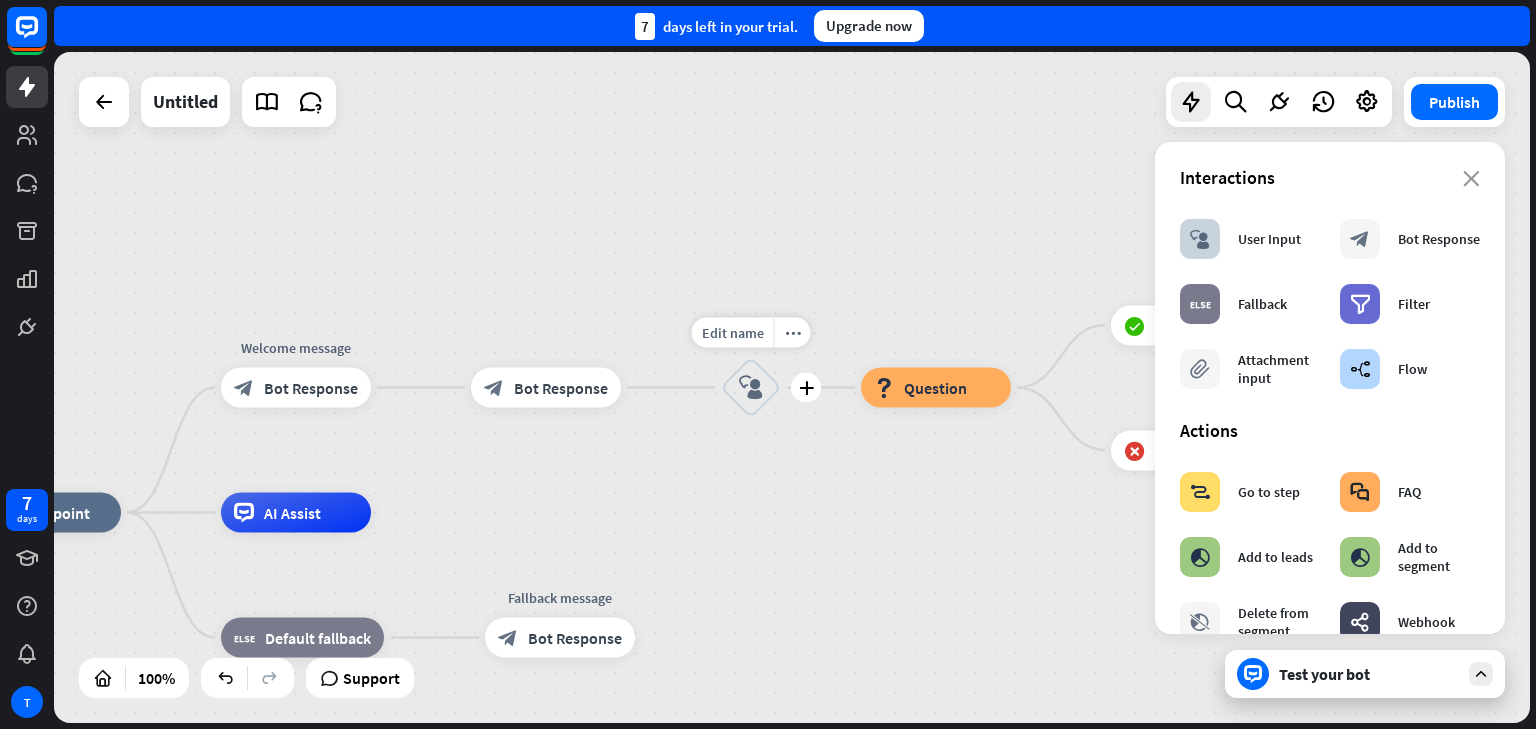 click on "block_user_input" at bounding box center [751, 388] 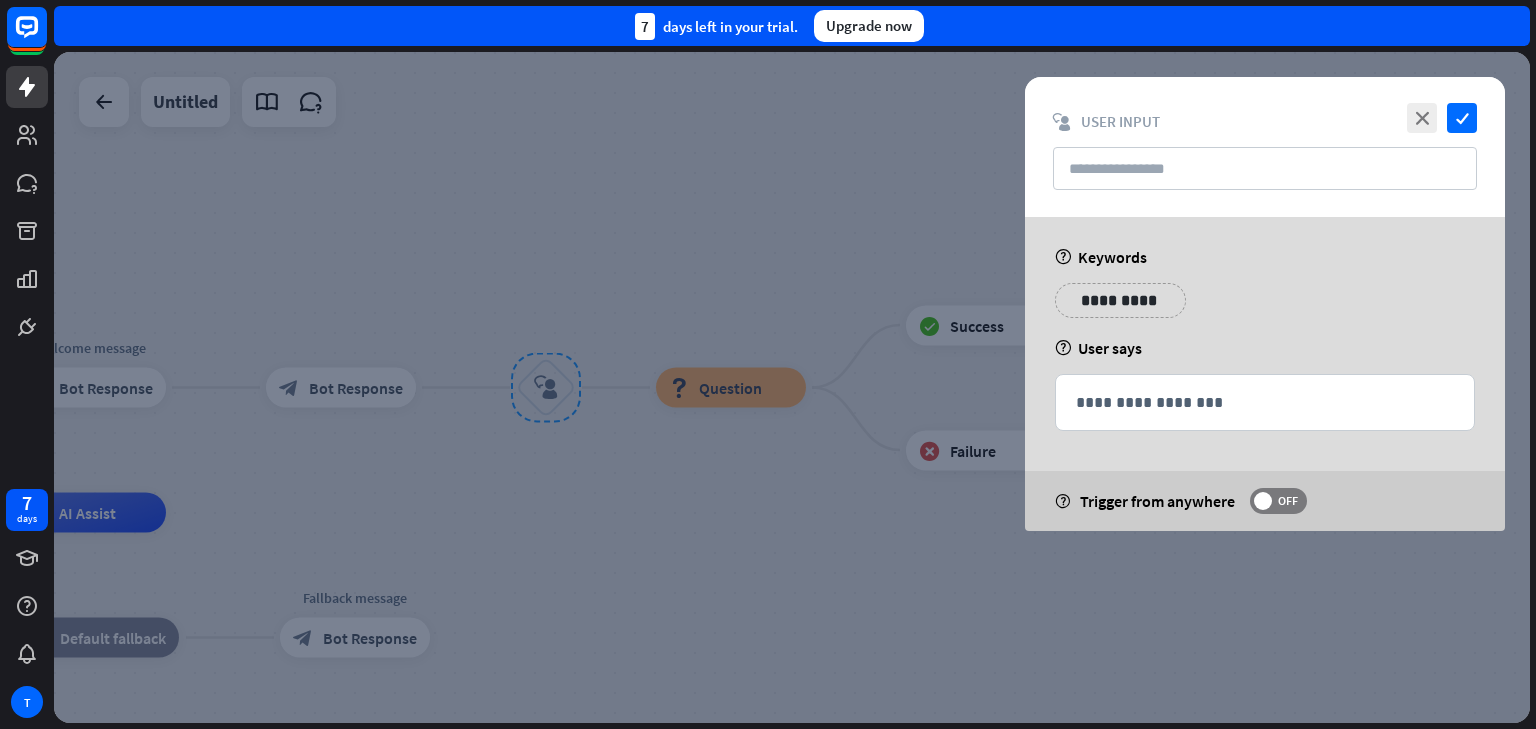 click on "**********" at bounding box center (1120, 300) 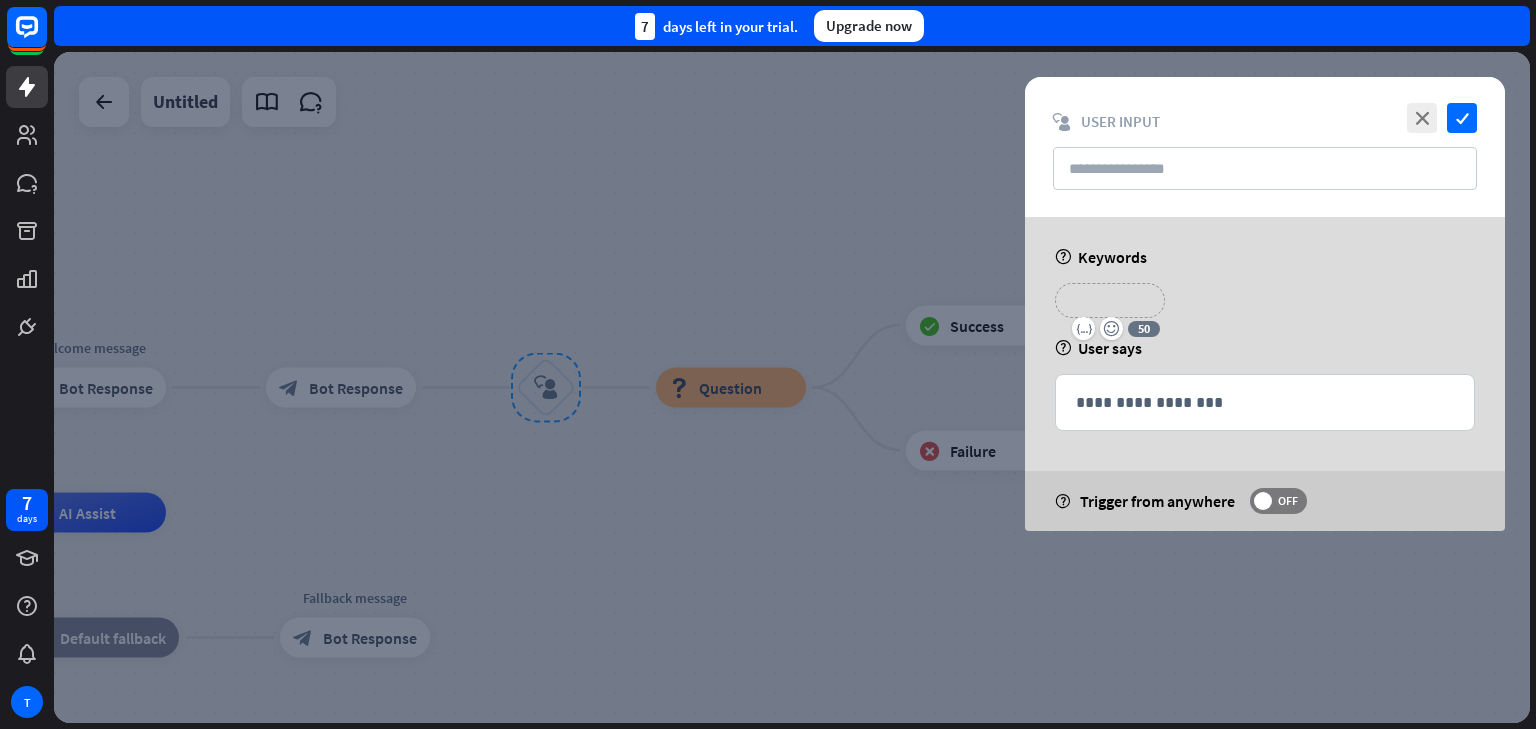 type 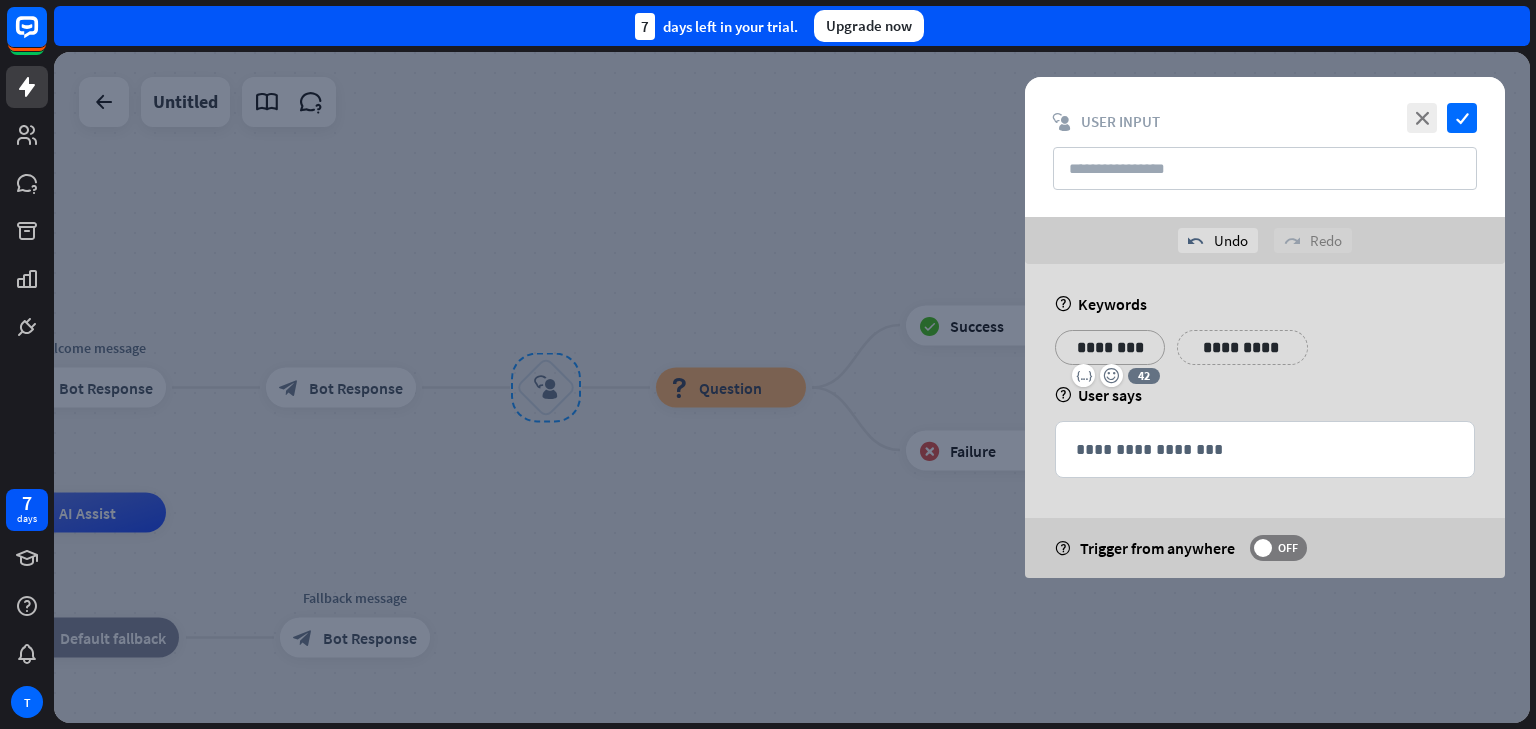 click on "**********" at bounding box center (1242, 347) 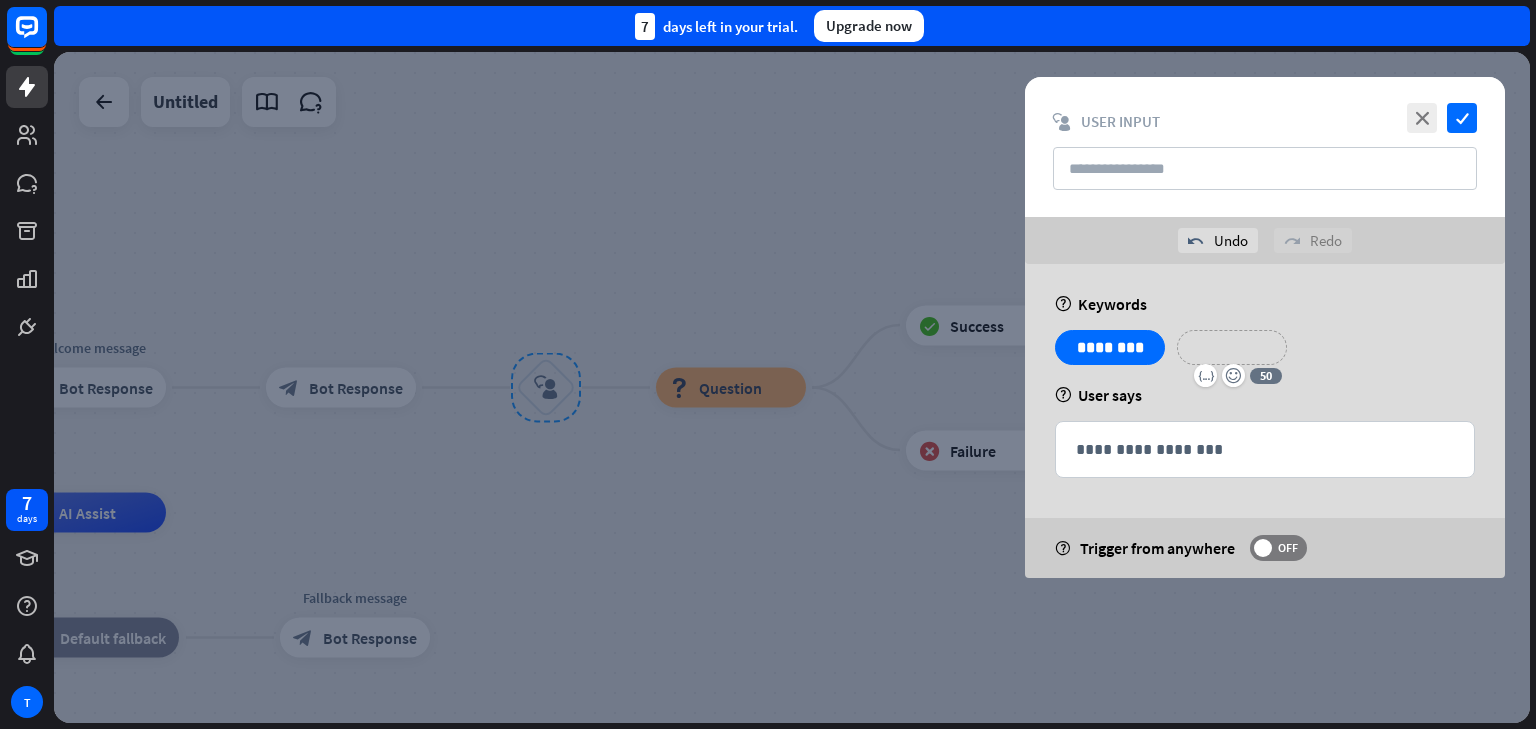 type 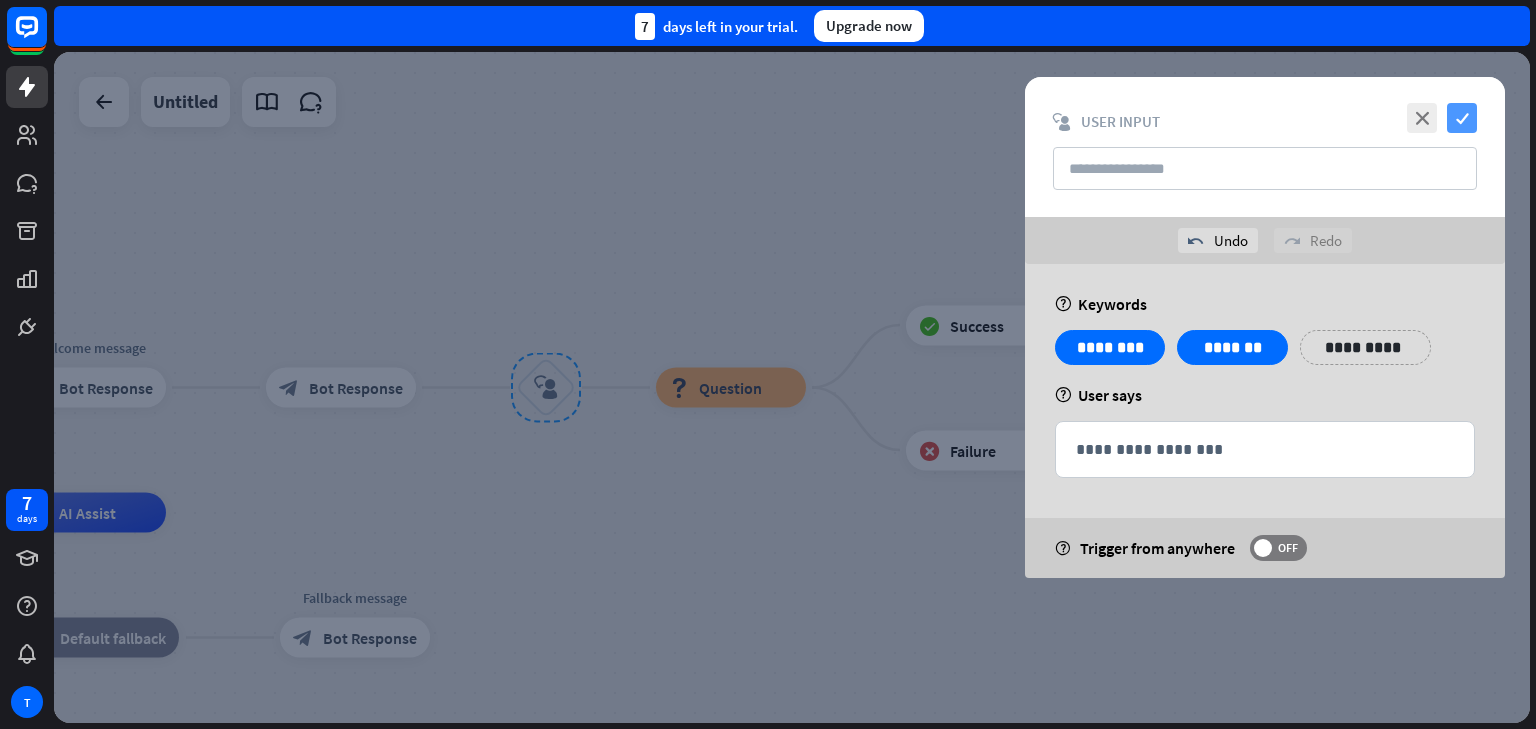 click on "check" at bounding box center [1462, 118] 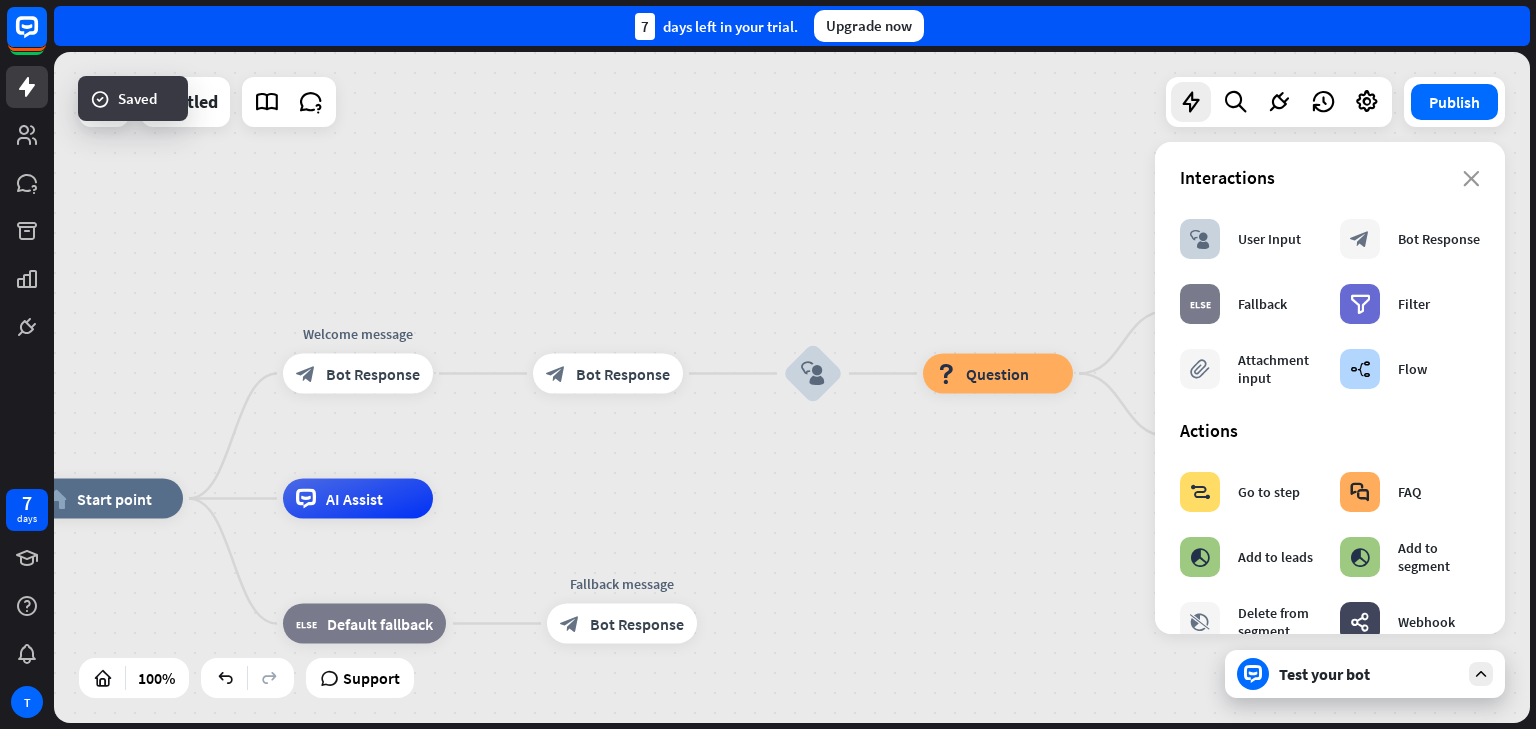 drag, startPoint x: 693, startPoint y: 458, endPoint x: 826, endPoint y: 470, distance: 133.54025 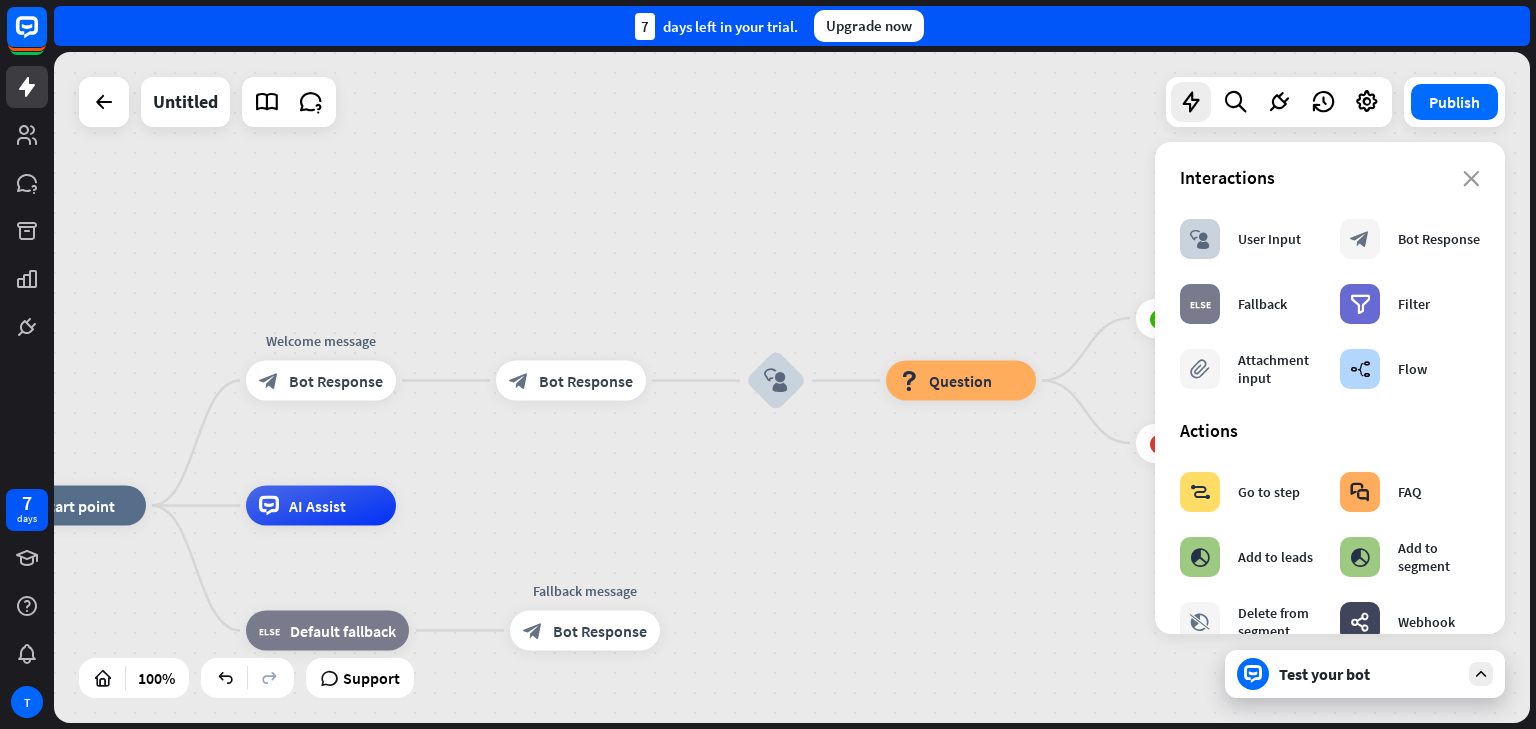 drag, startPoint x: 1004, startPoint y: 662, endPoint x: 529, endPoint y: 423, distance: 531.73865 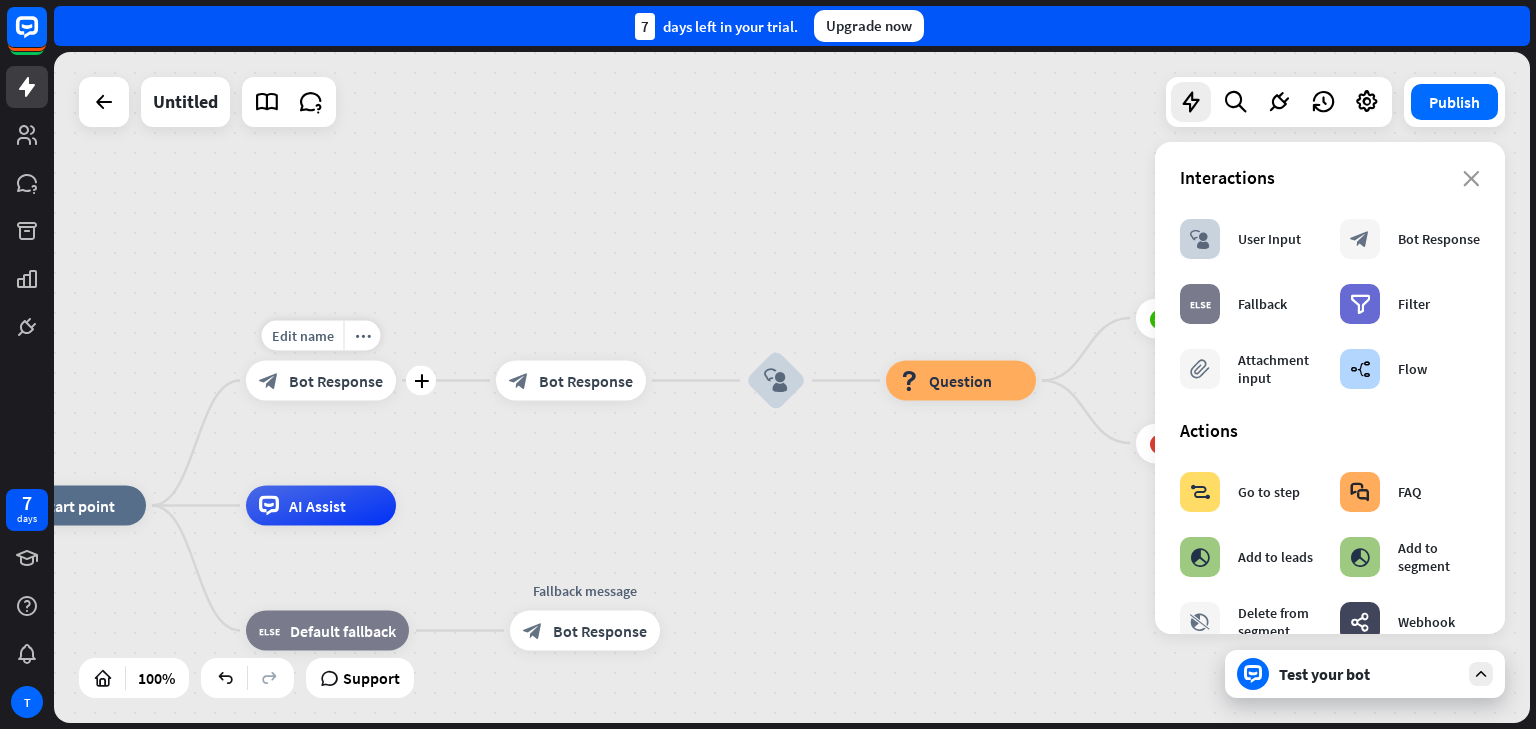click on "Bot Response" at bounding box center [336, 381] 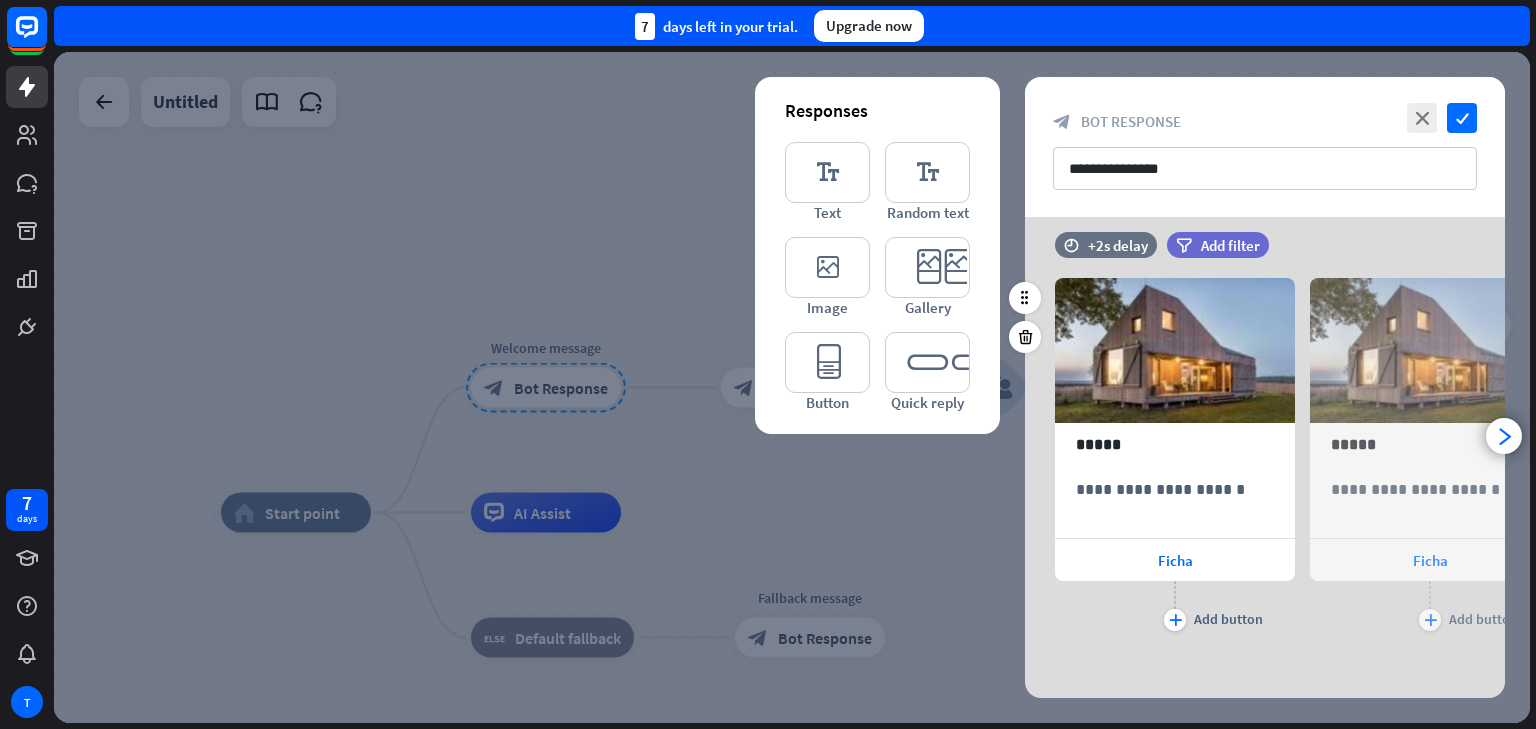 scroll, scrollTop: 225, scrollLeft: 0, axis: vertical 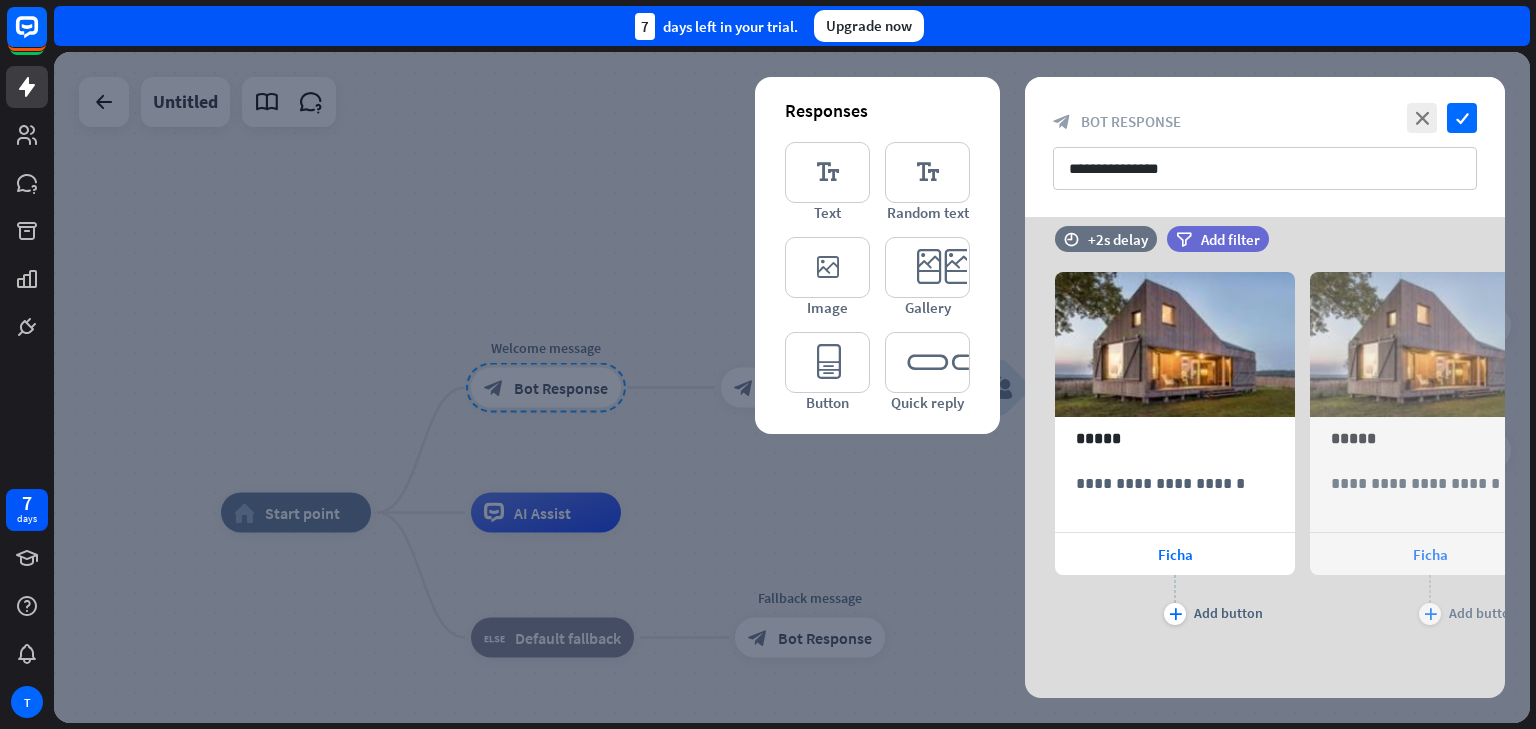 click at bounding box center [792, 387] 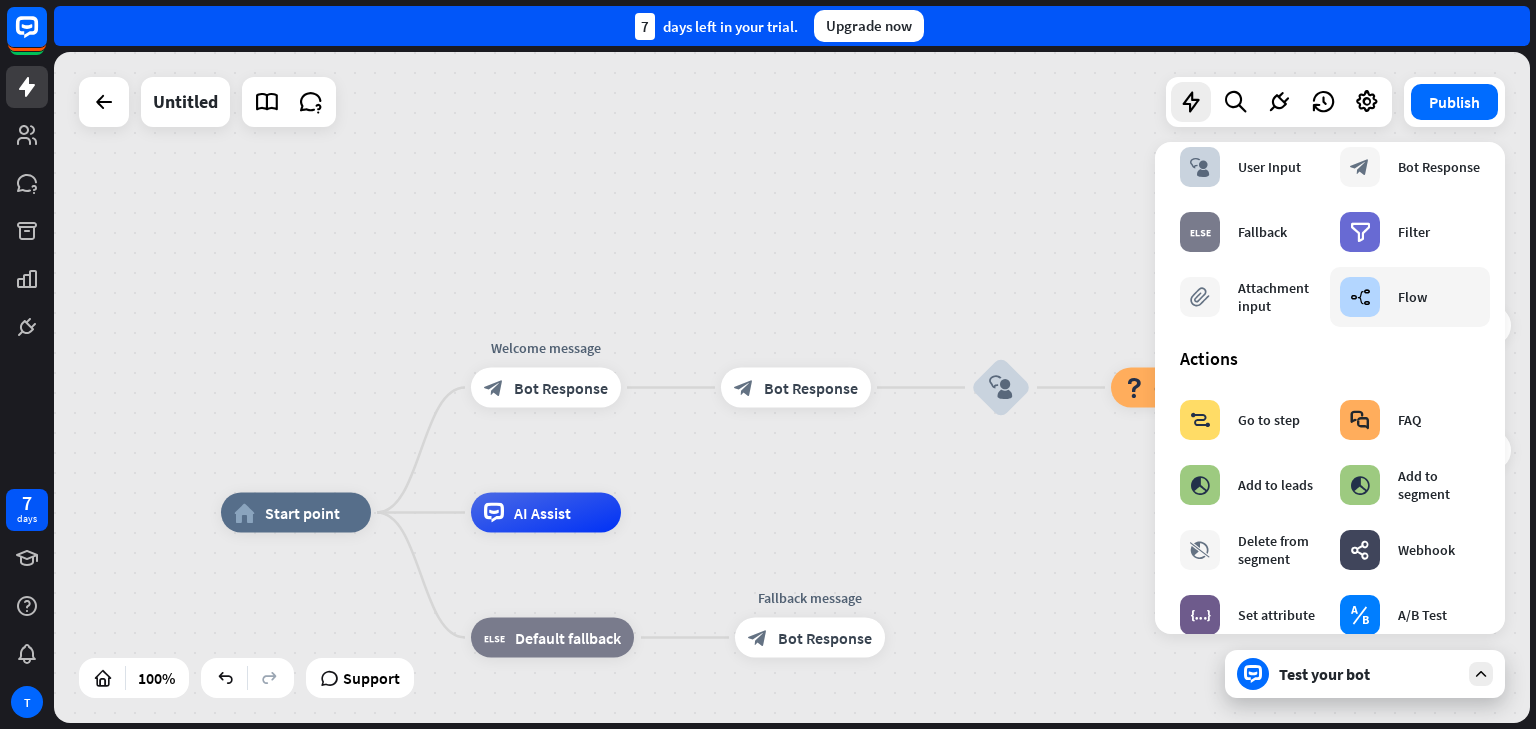 scroll, scrollTop: 81, scrollLeft: 0, axis: vertical 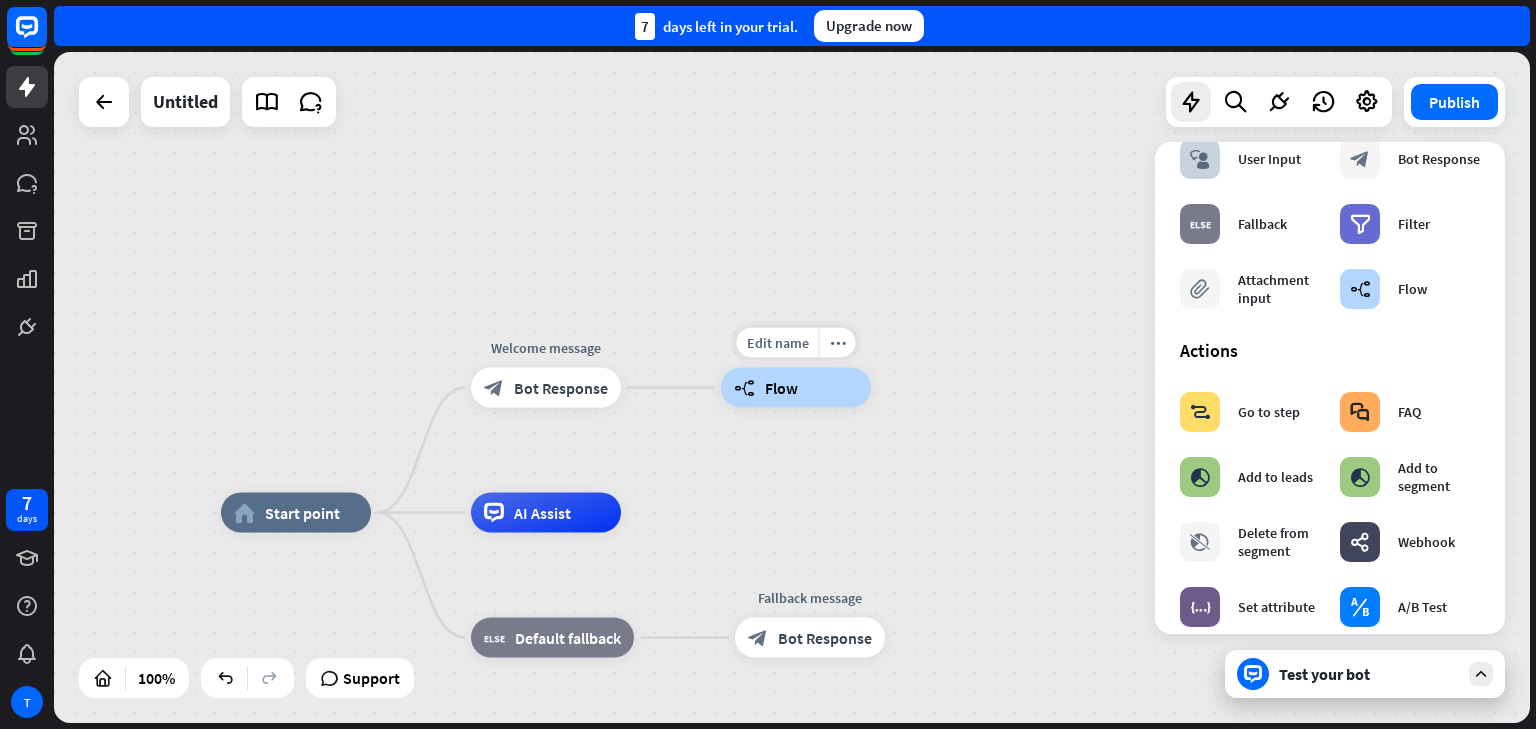 click on "builder_tree   Flow" at bounding box center (796, 388) 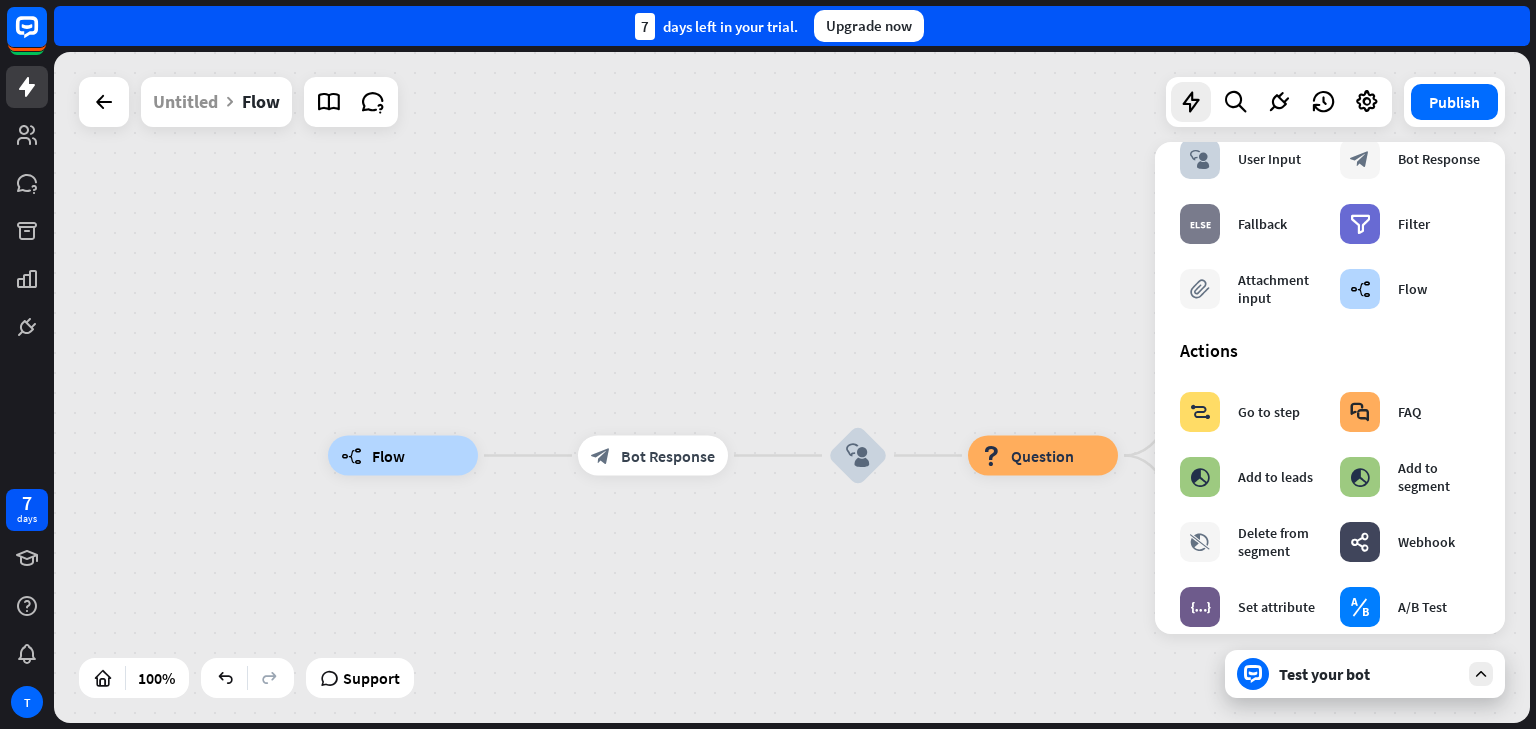 drag, startPoint x: 1046, startPoint y: 514, endPoint x: 903, endPoint y: 582, distance: 158.34456 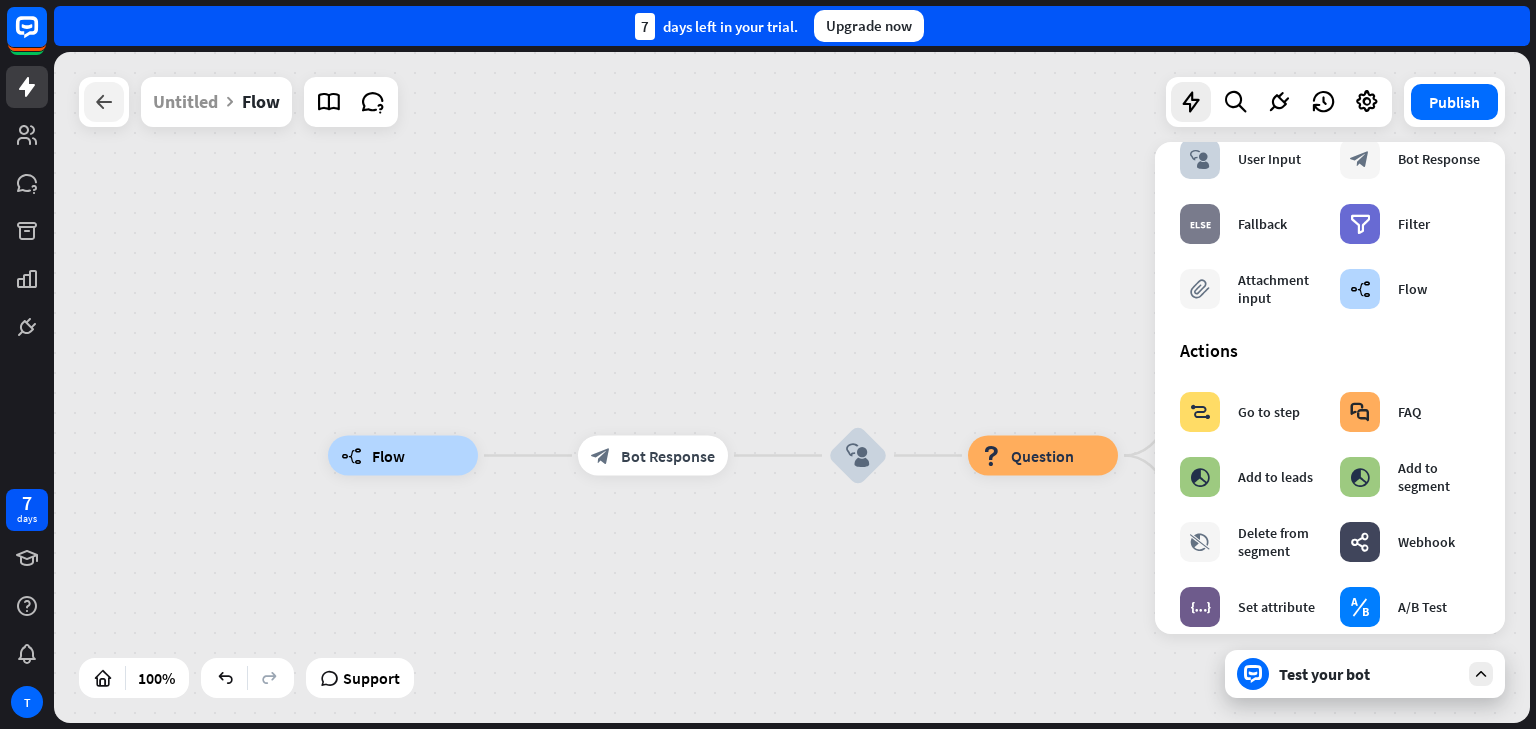 click at bounding box center [104, 102] 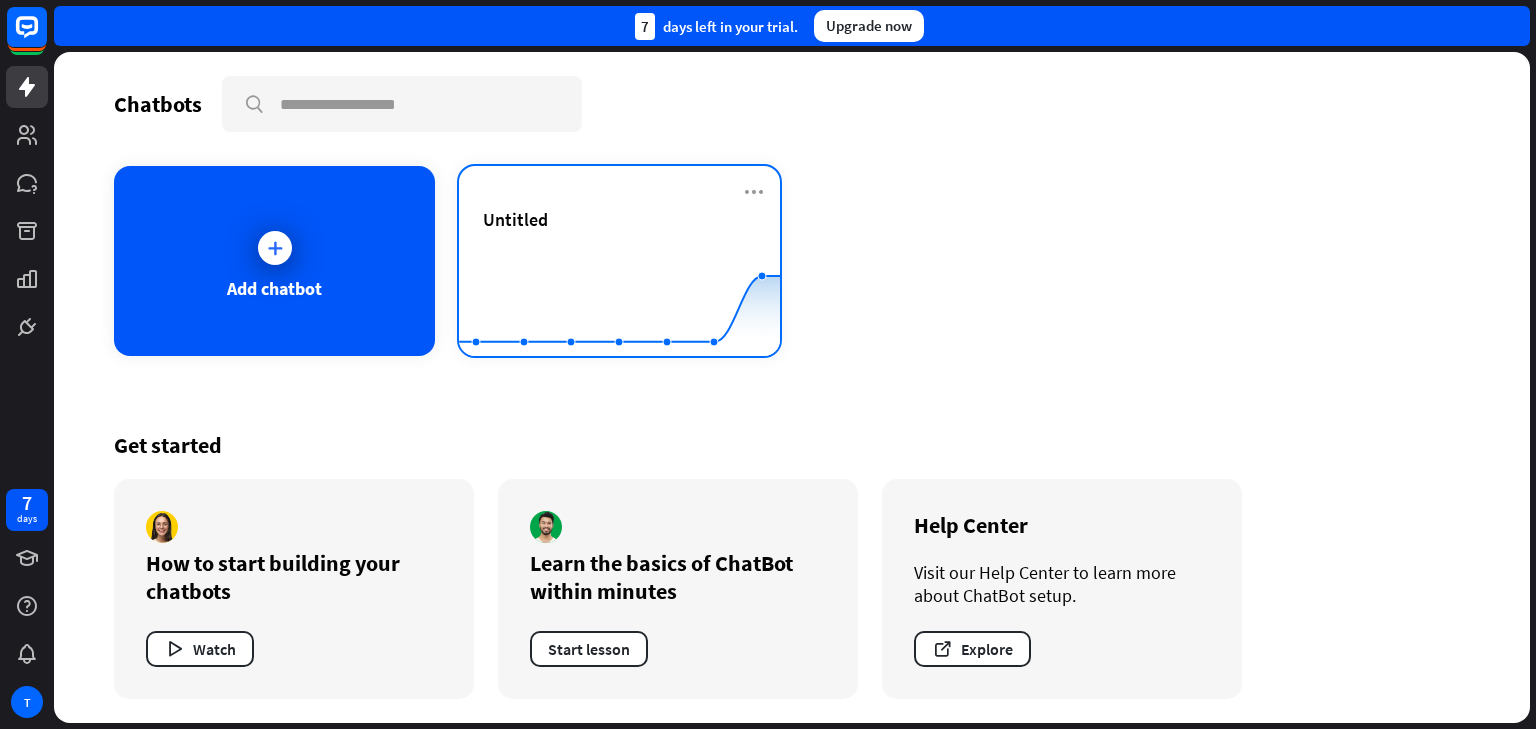 click on "Untitled" at bounding box center [619, 219] 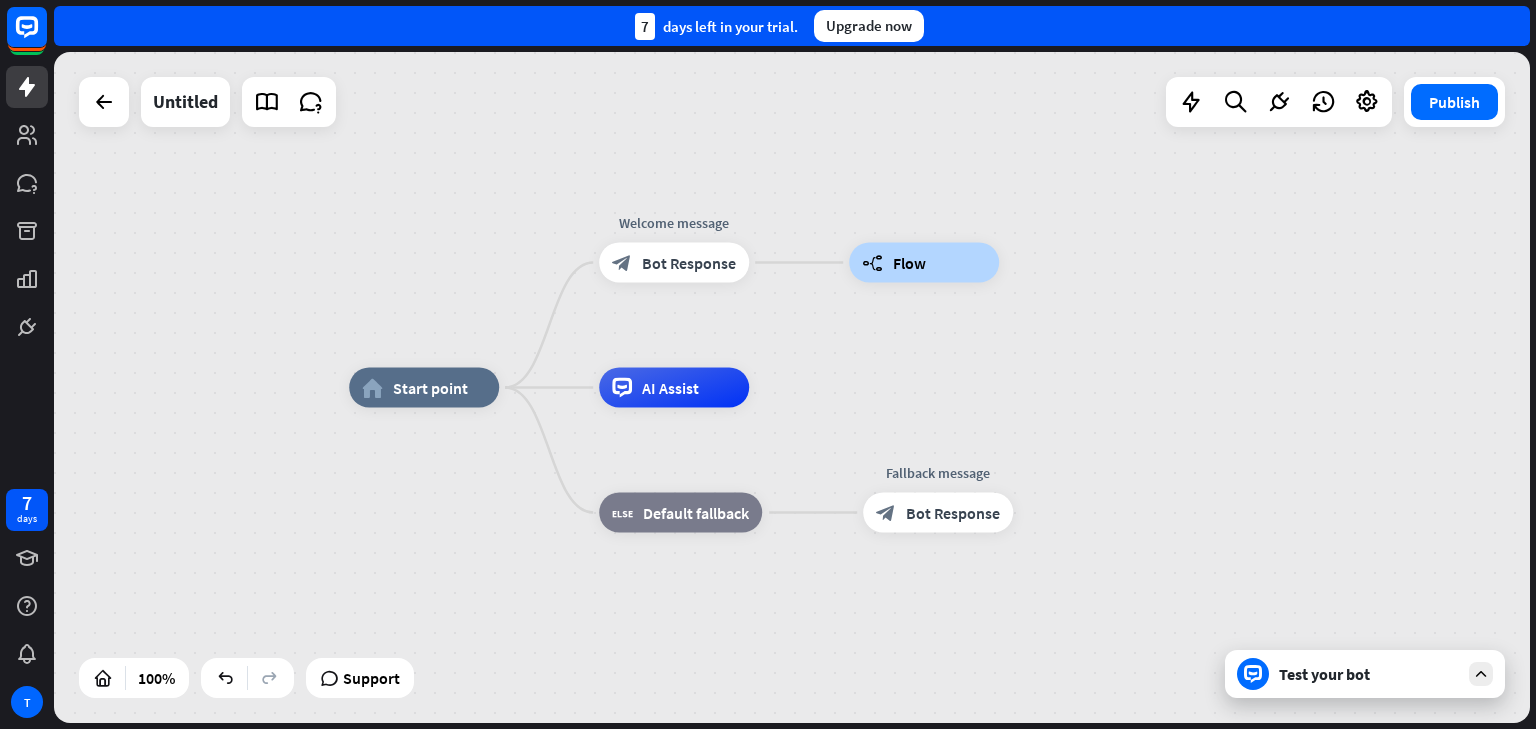 drag, startPoint x: 1183, startPoint y: 439, endPoint x: 1098, endPoint y: 346, distance: 125.992065 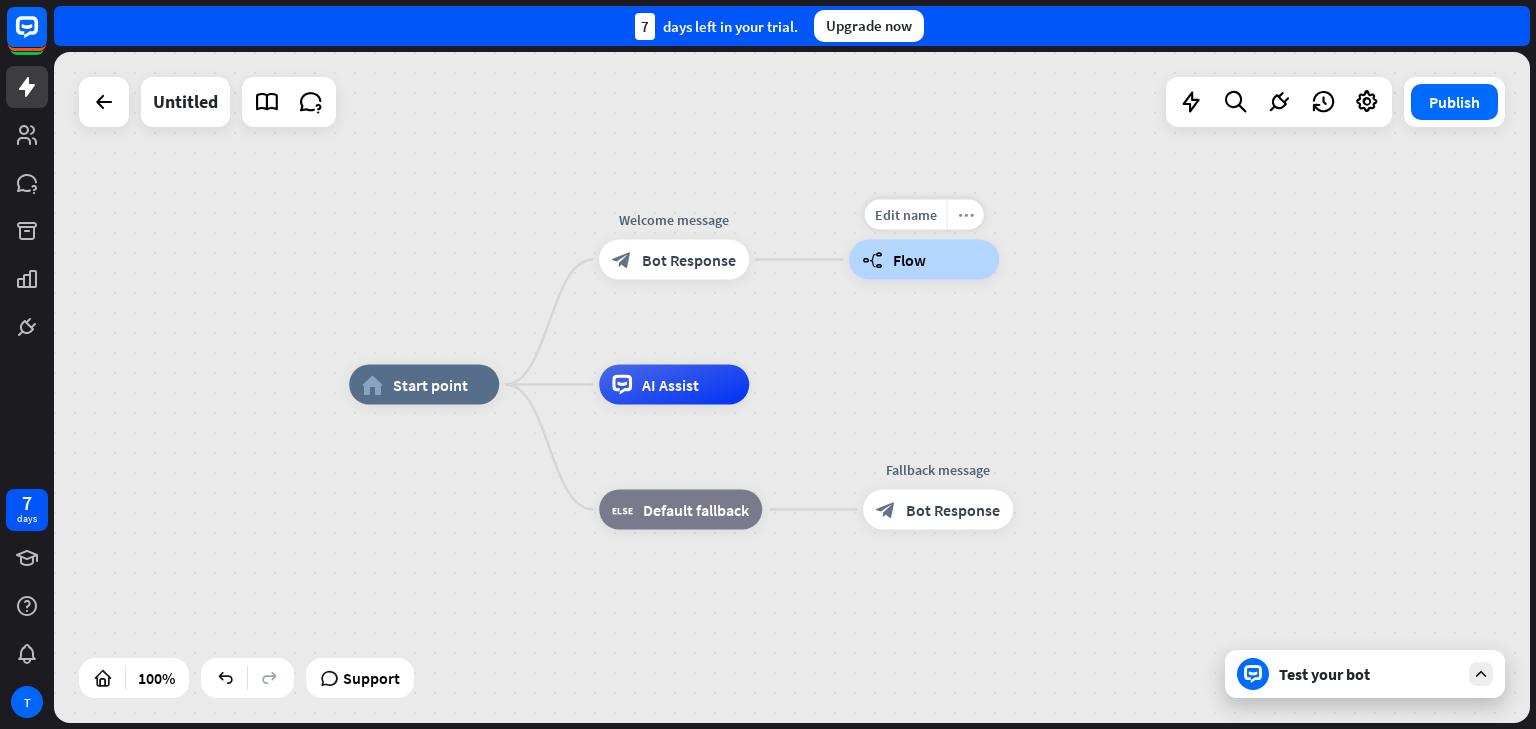 click on "more_horiz" at bounding box center [966, 214] 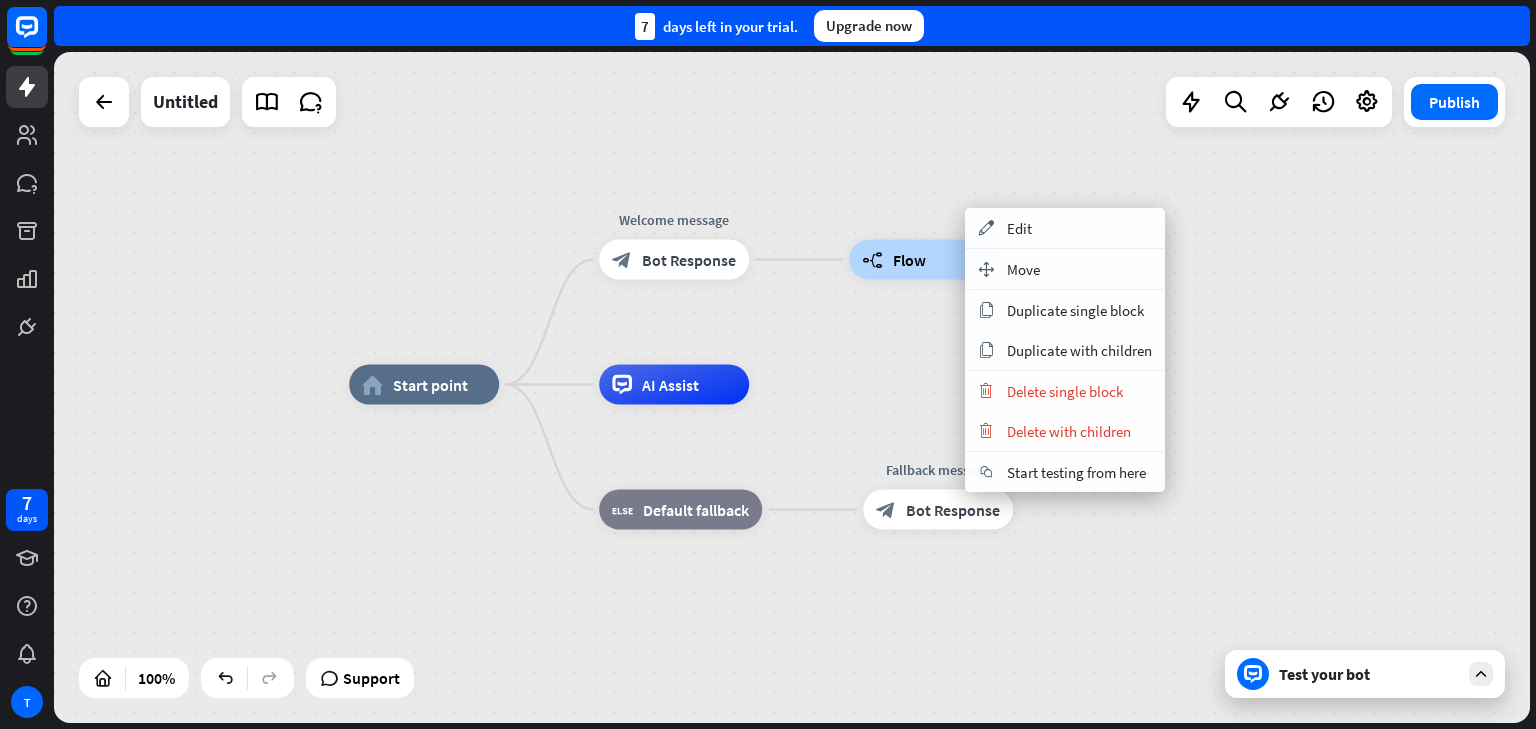click on "home_2   Start point                 Welcome message   block_bot_response   Bot Response                   builder_tree   Flow                     AI Assist                   block_fallback   Default fallback                 Fallback message   block_bot_response   Bot Response" at bounding box center [1087, 720] 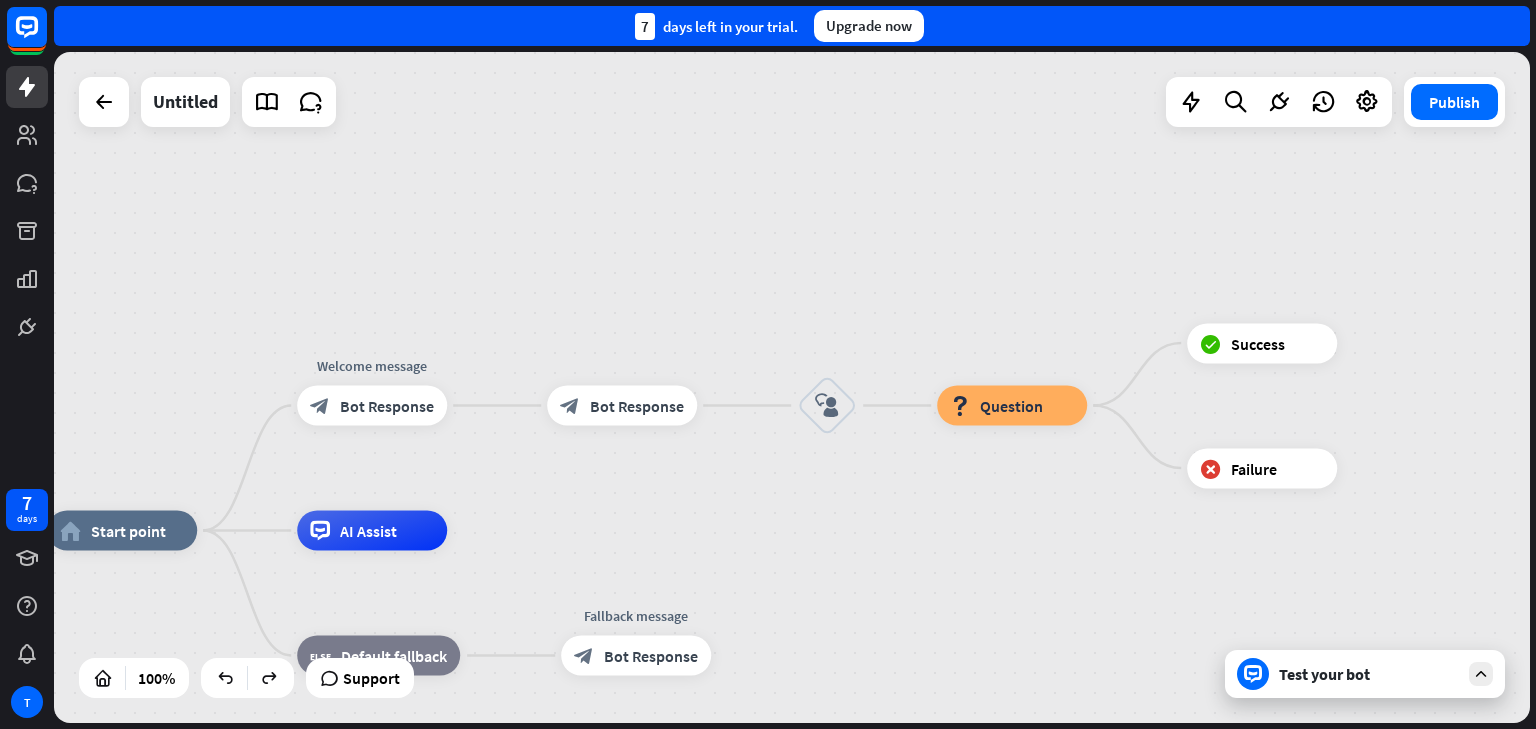 drag, startPoint x: 1232, startPoint y: 401, endPoint x: 930, endPoint y: 547, distance: 335.44 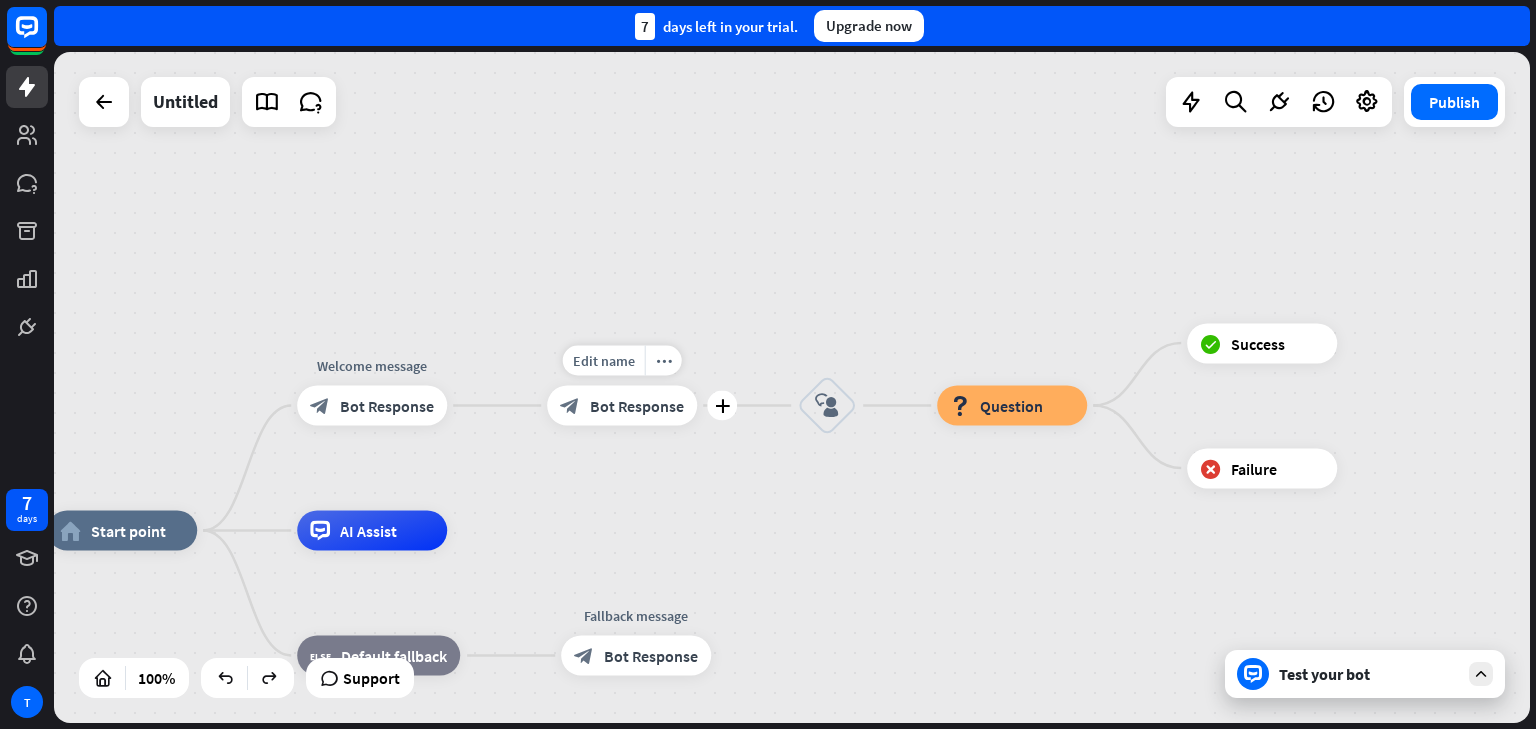 click on "block_bot_response   Bot Response" at bounding box center (622, 406) 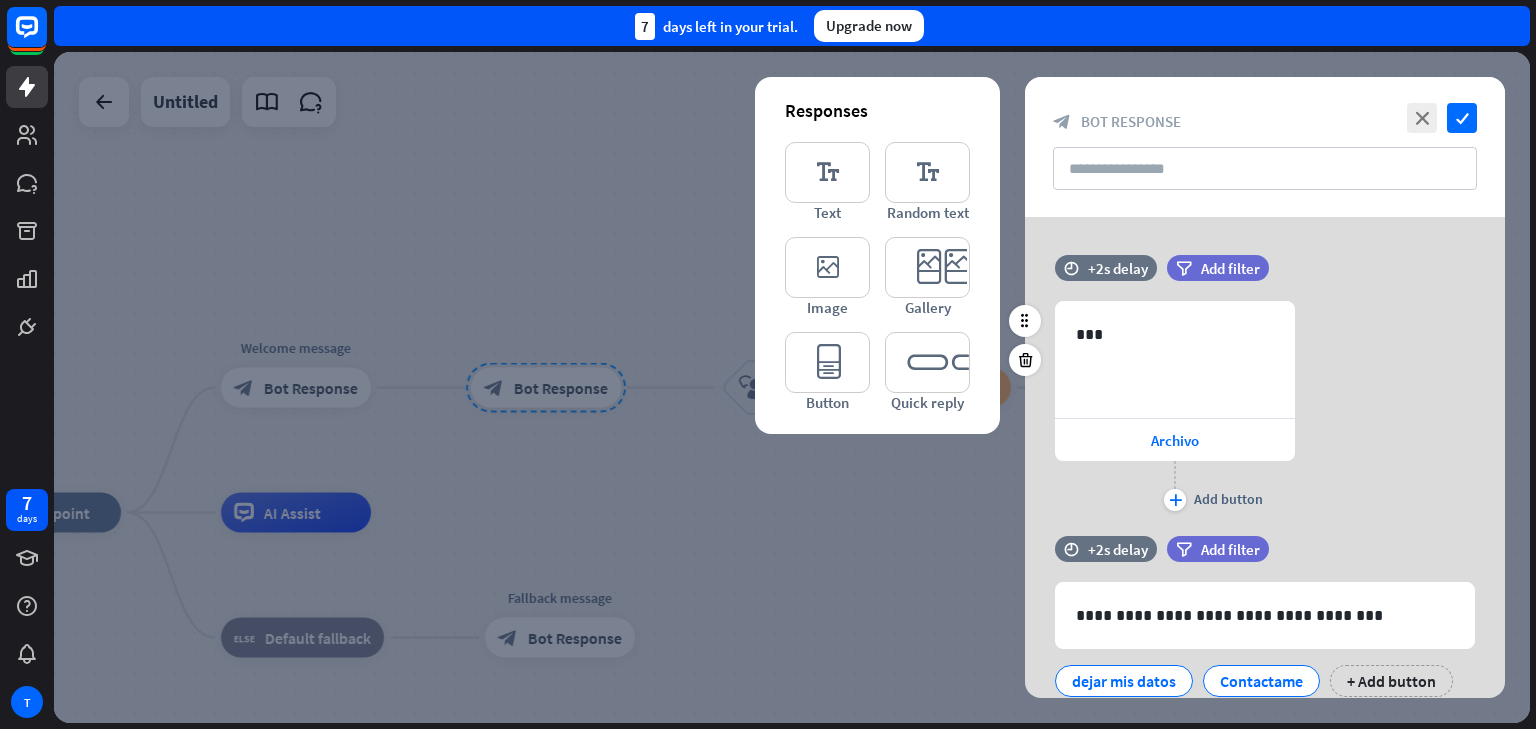 click on "637   ***         Archivo     plus   Add button" at bounding box center (1265, 408) 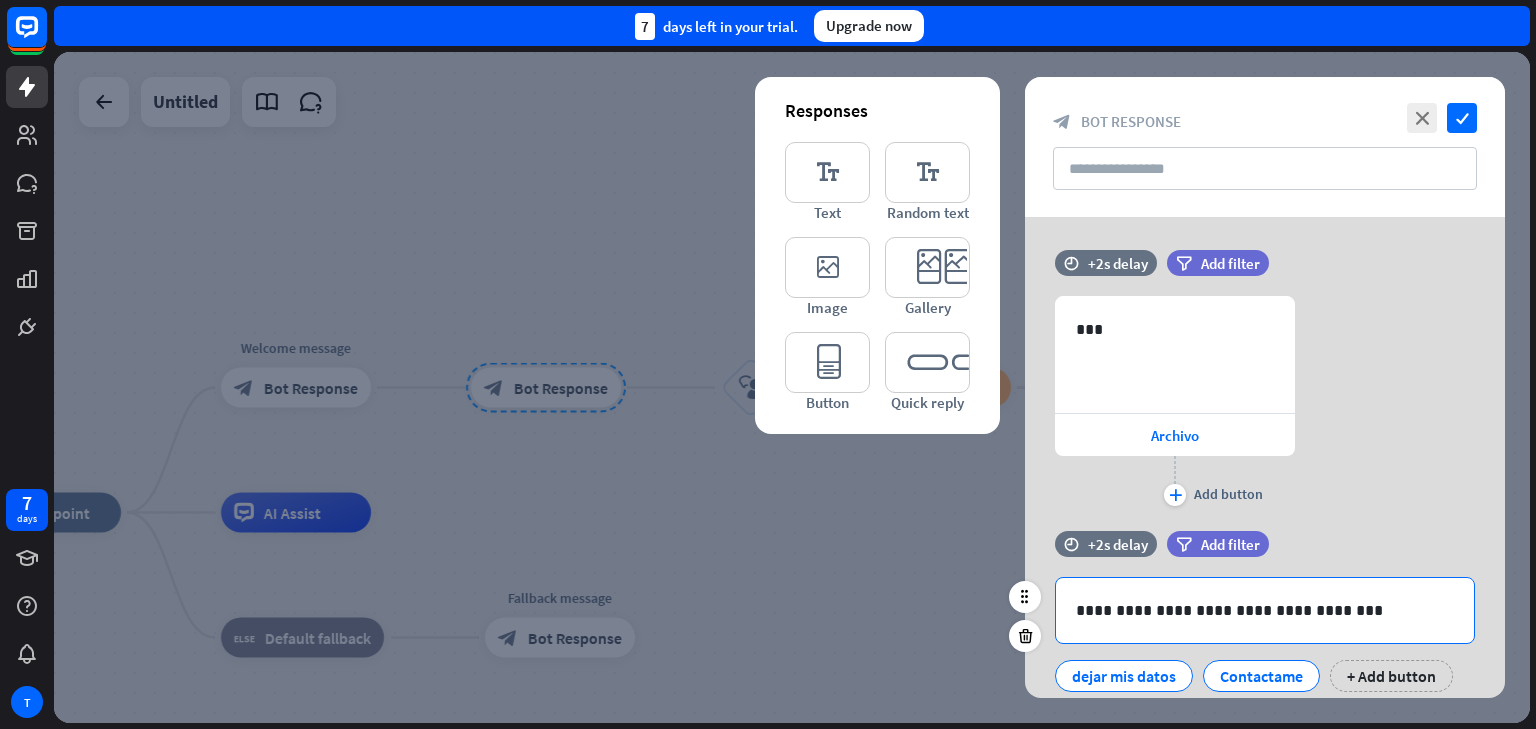 scroll, scrollTop: 0, scrollLeft: 0, axis: both 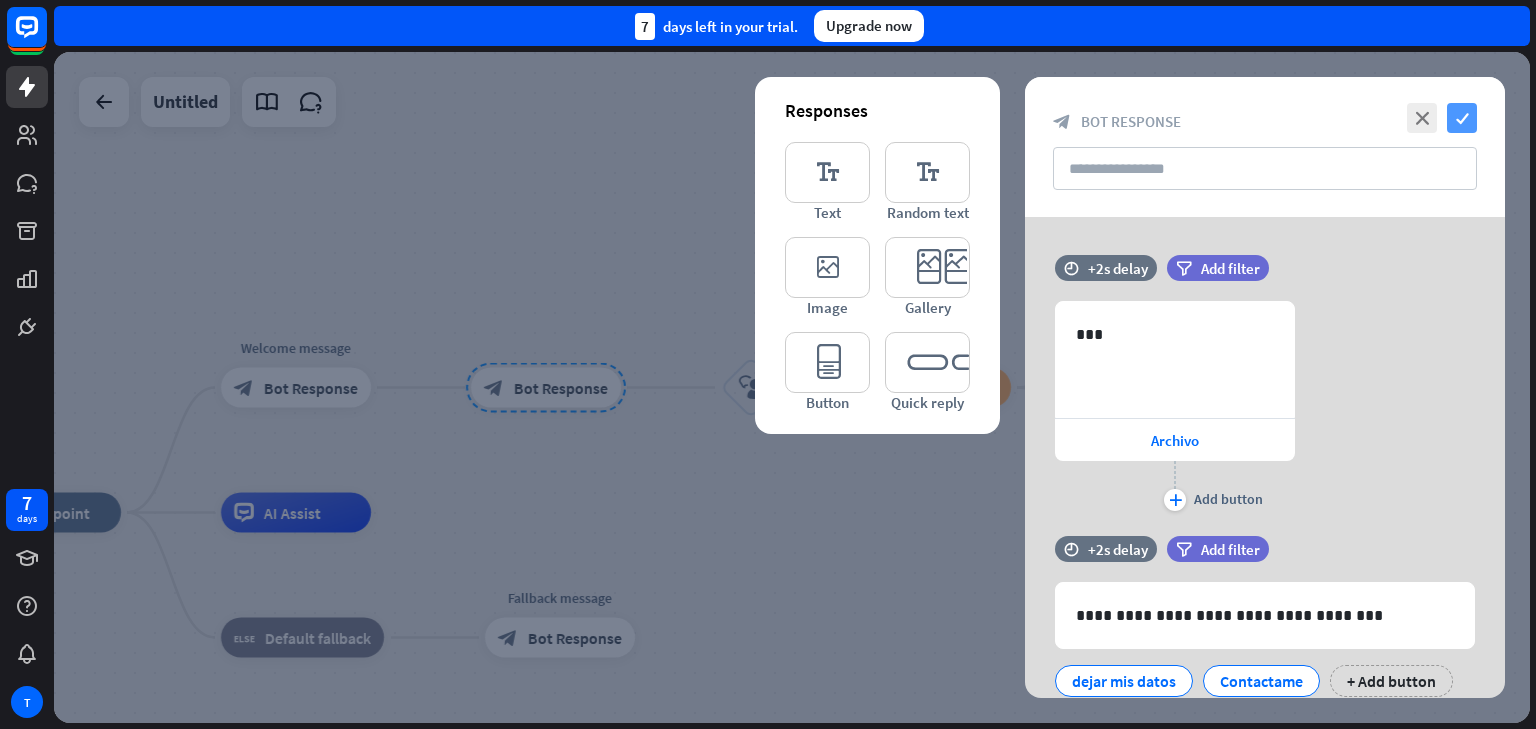 click on "check" at bounding box center (1462, 118) 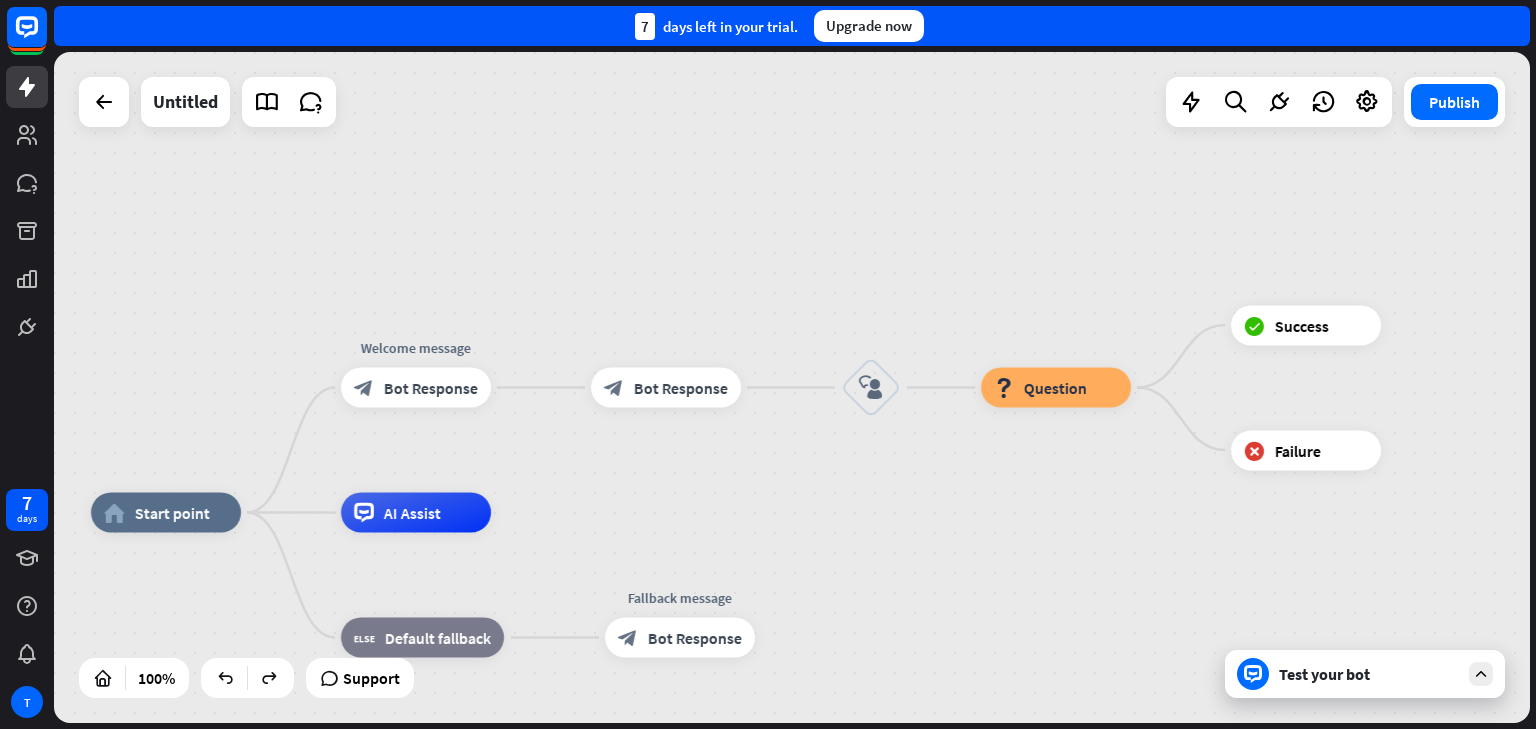 drag, startPoint x: 601, startPoint y: 476, endPoint x: 721, endPoint y: 476, distance: 120 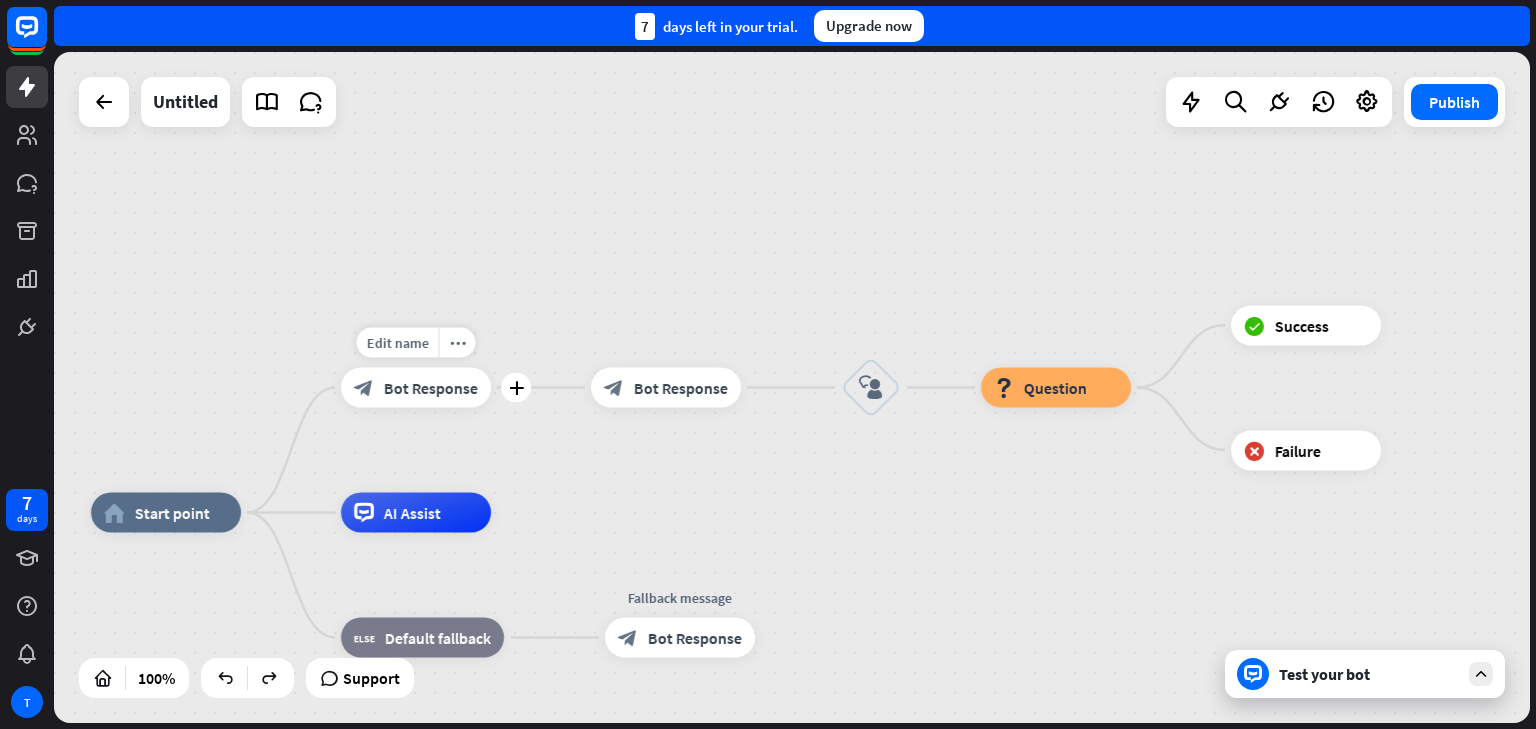 click on "block_bot_response   Bot Response" at bounding box center [416, 388] 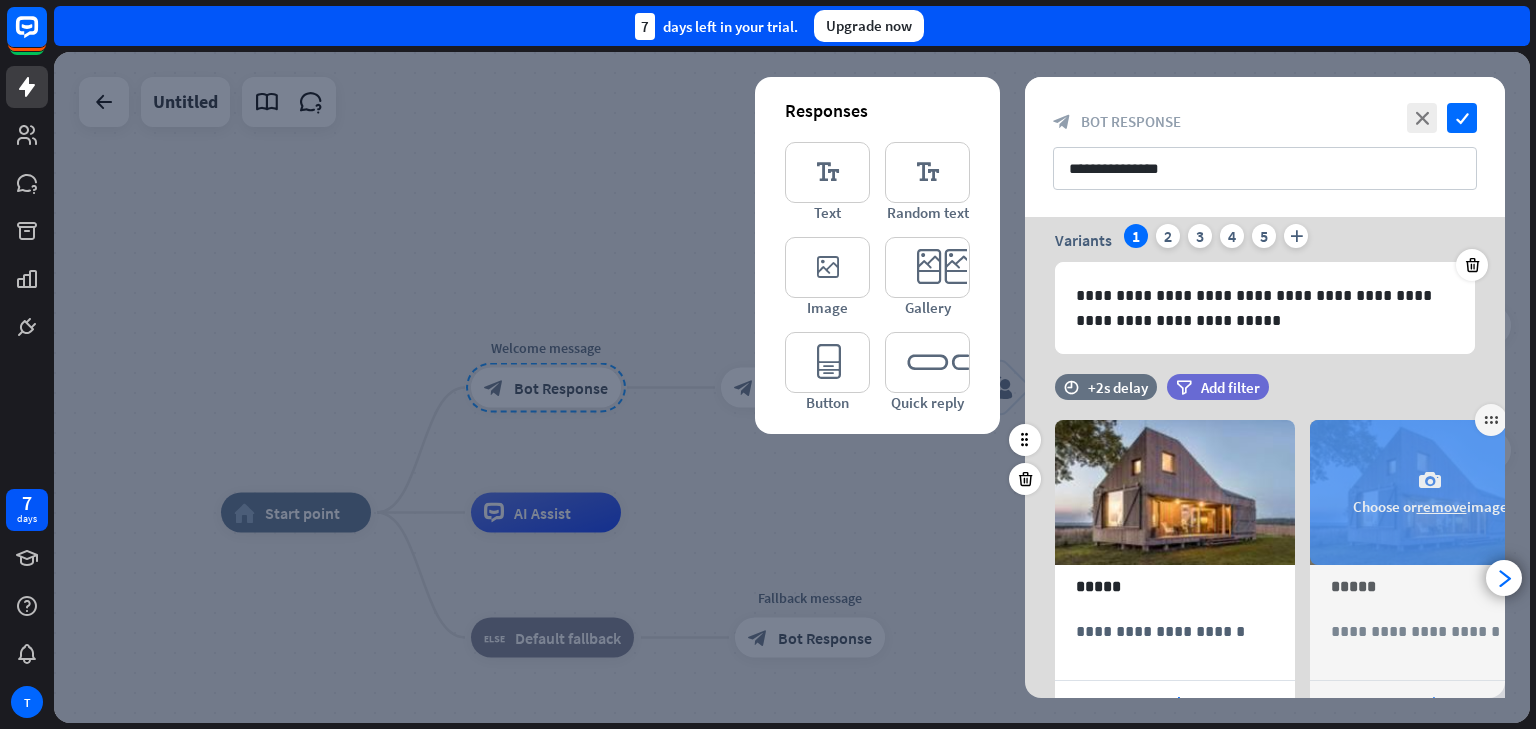 scroll, scrollTop: 225, scrollLeft: 0, axis: vertical 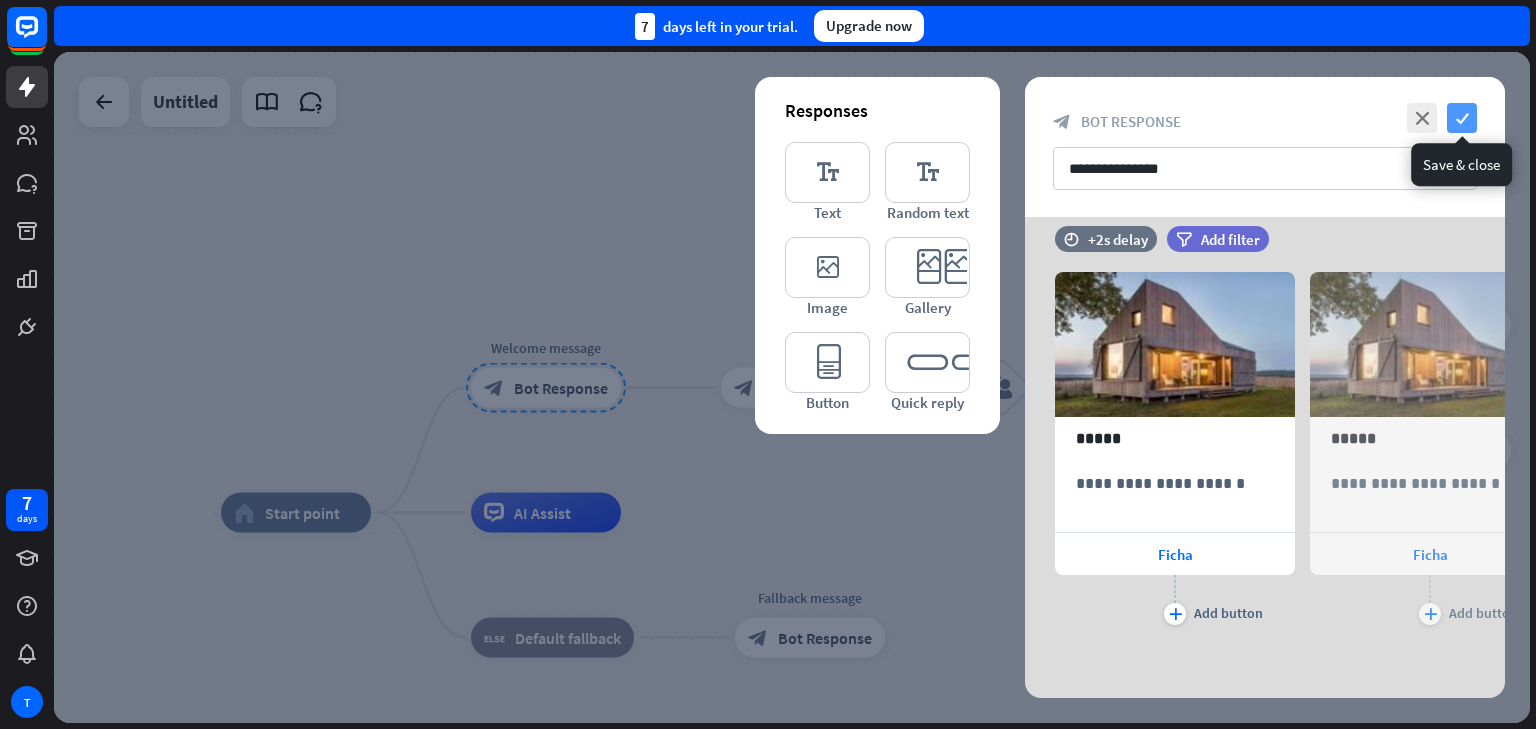 click on "check" at bounding box center [1462, 118] 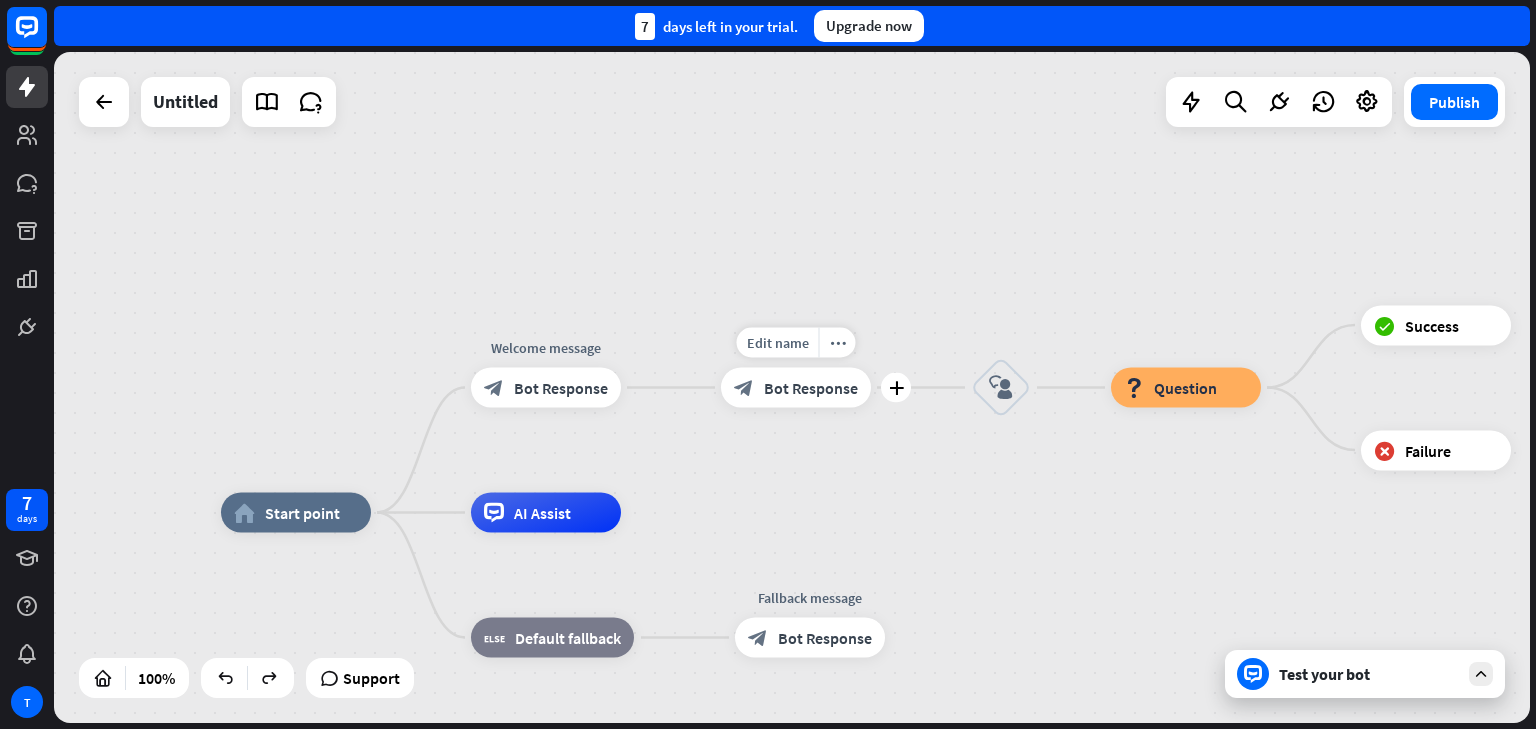 click on "Bot Response" at bounding box center (811, 388) 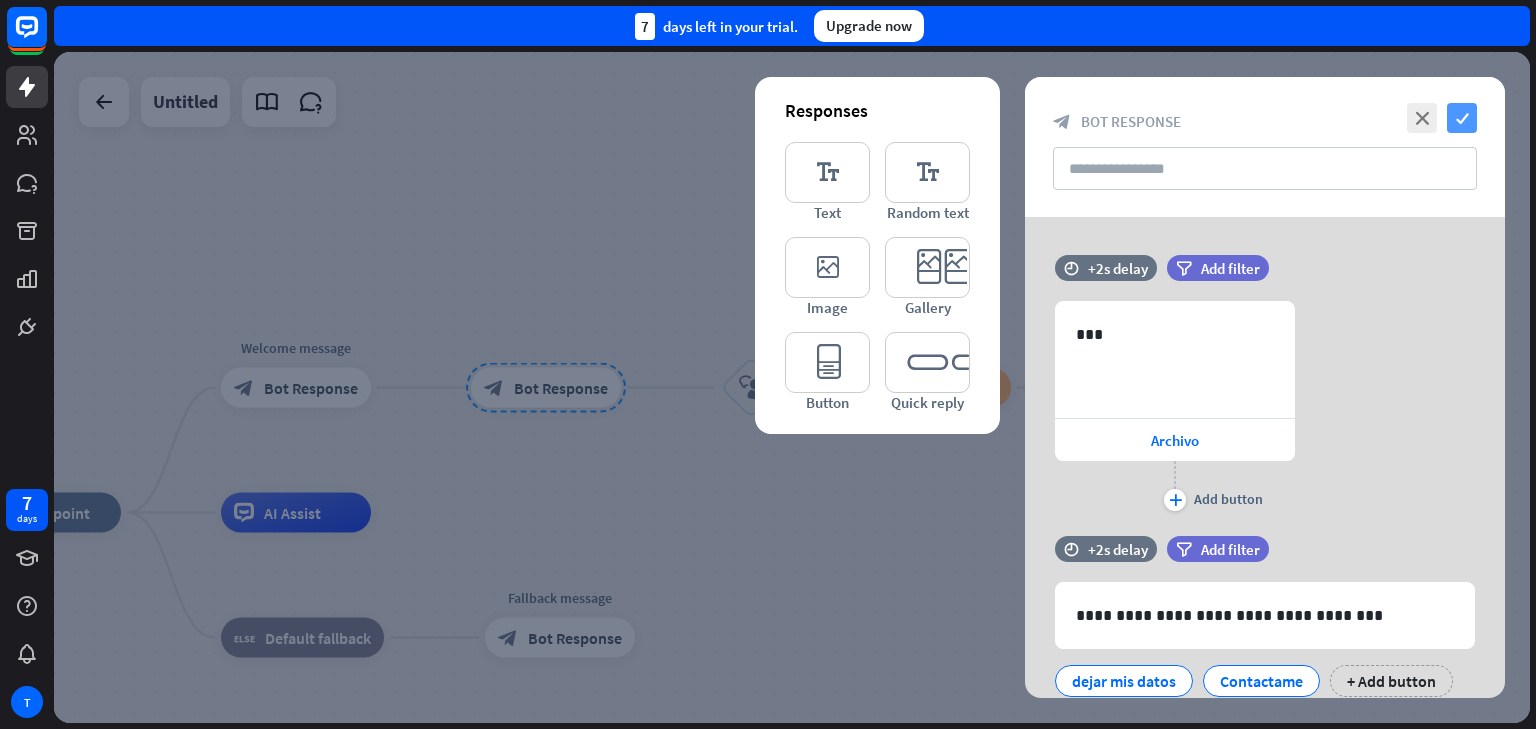click on "check" at bounding box center (1462, 118) 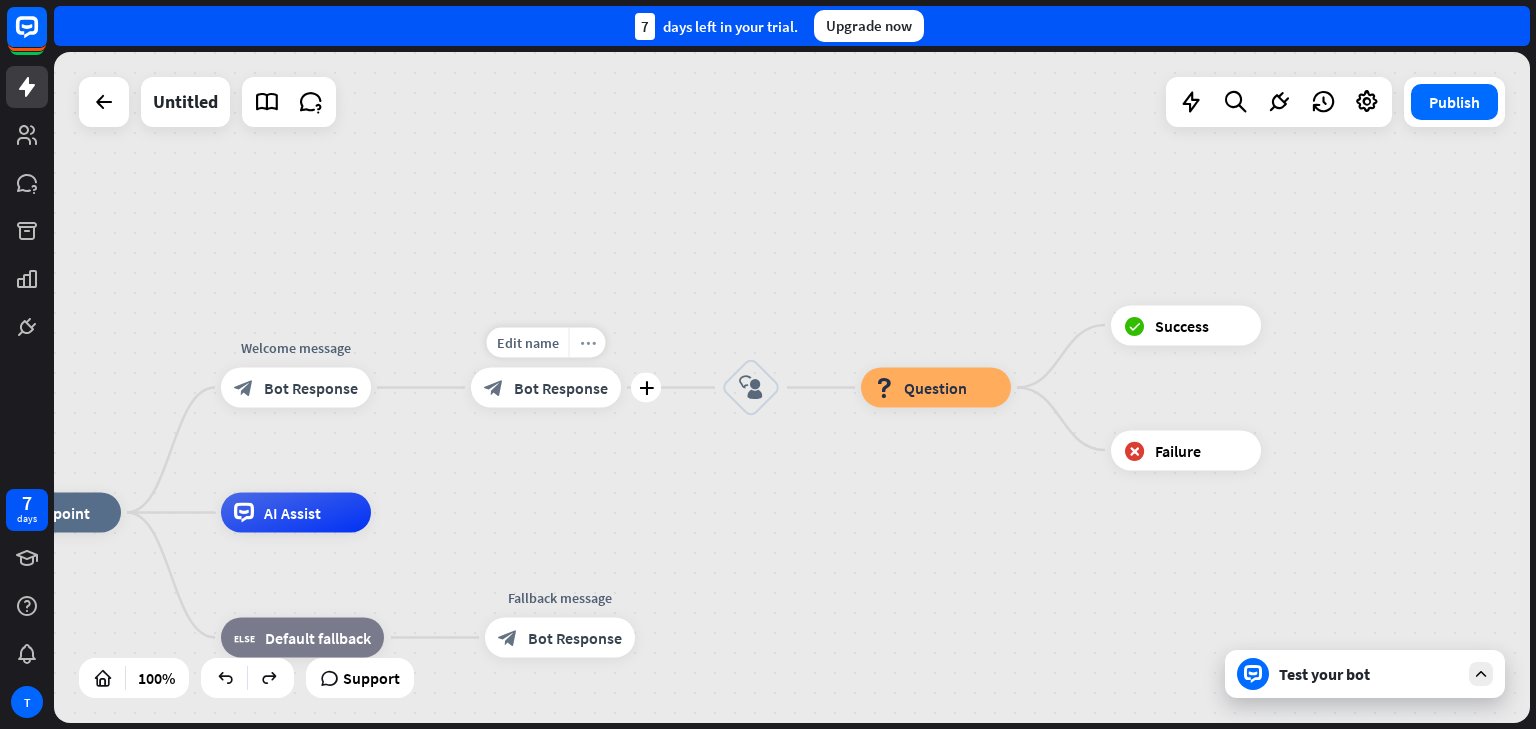 click on "more_horiz" at bounding box center [588, 342] 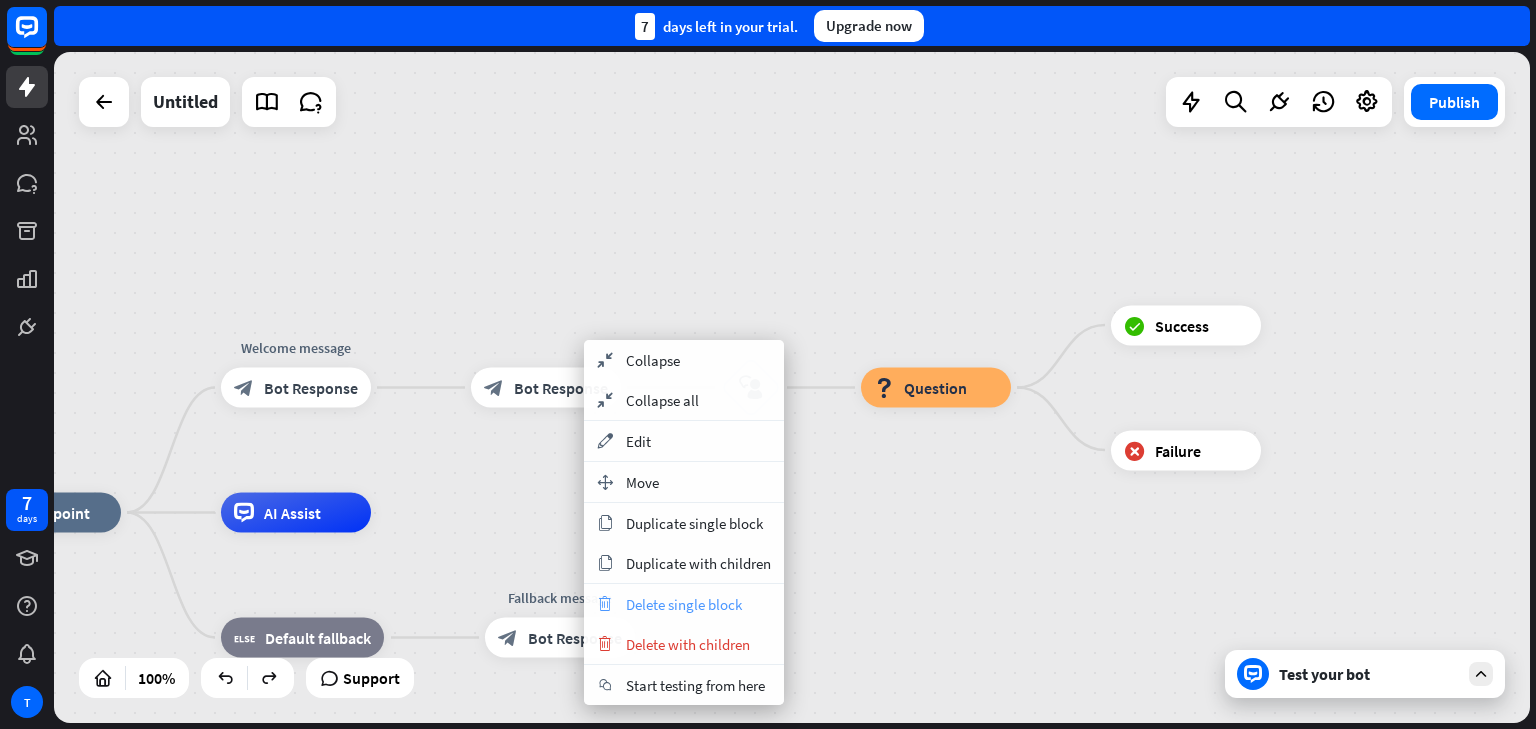 click on "Delete single block" at bounding box center [684, 604] 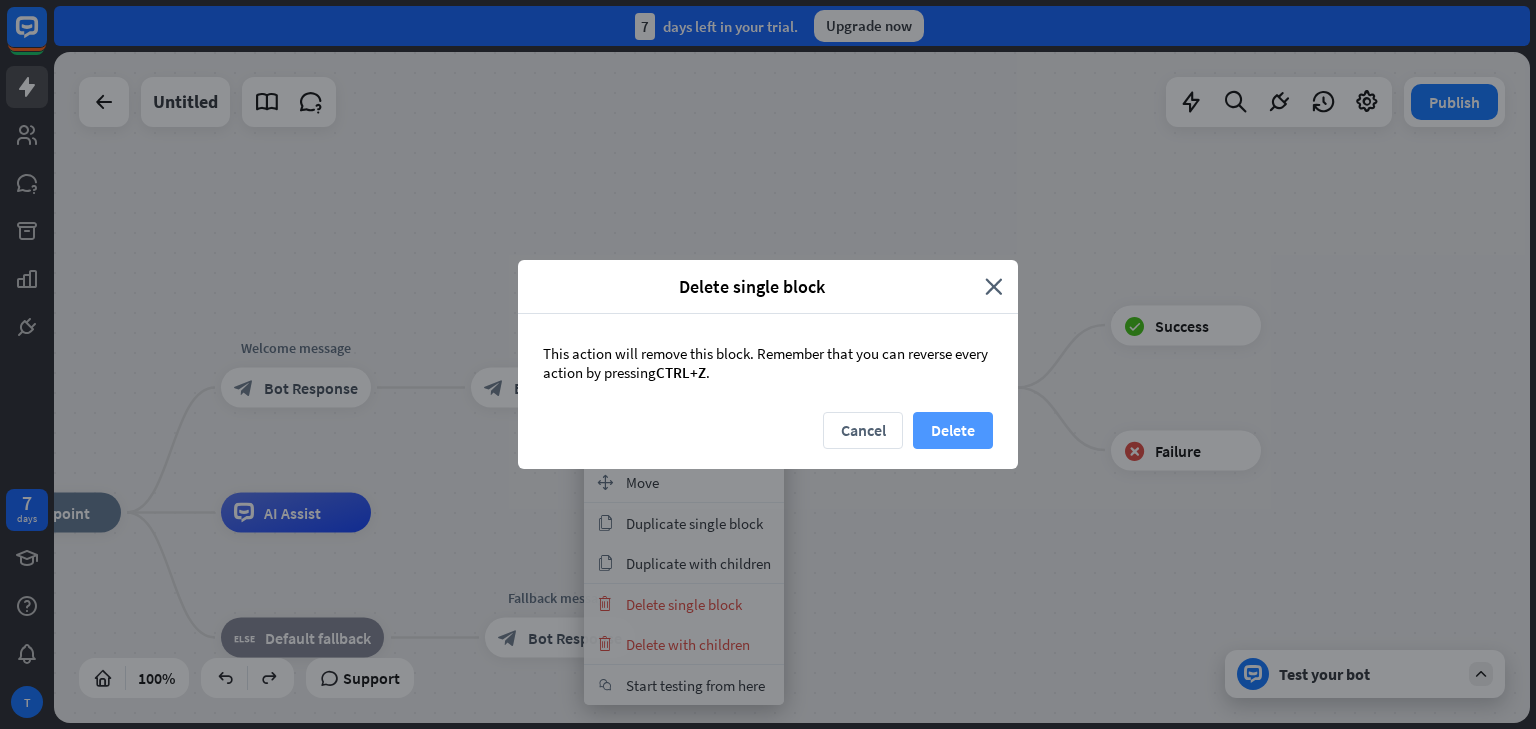 click on "Delete" at bounding box center (953, 430) 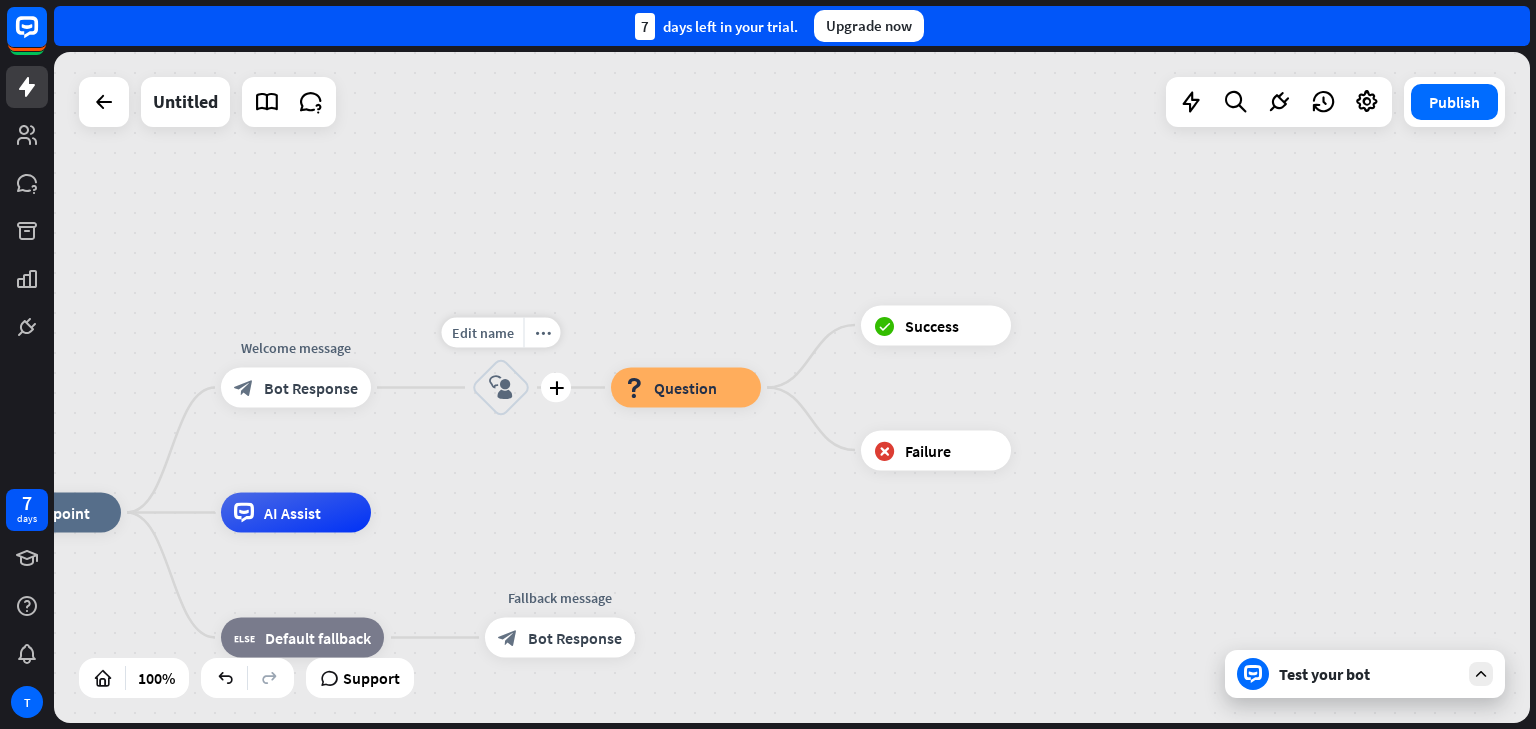 click on "block_user_input" at bounding box center (501, 388) 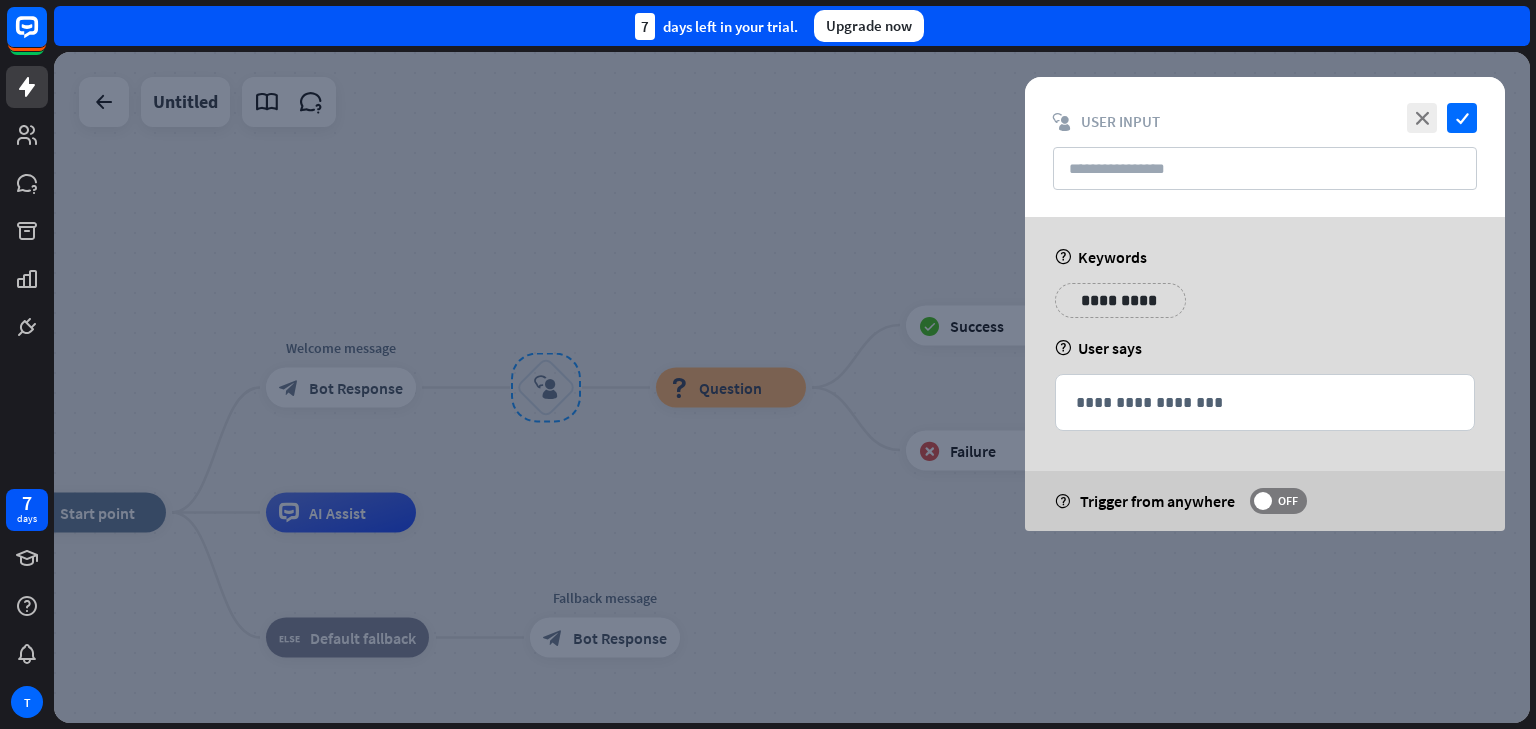 click on "**********" at bounding box center [1120, 300] 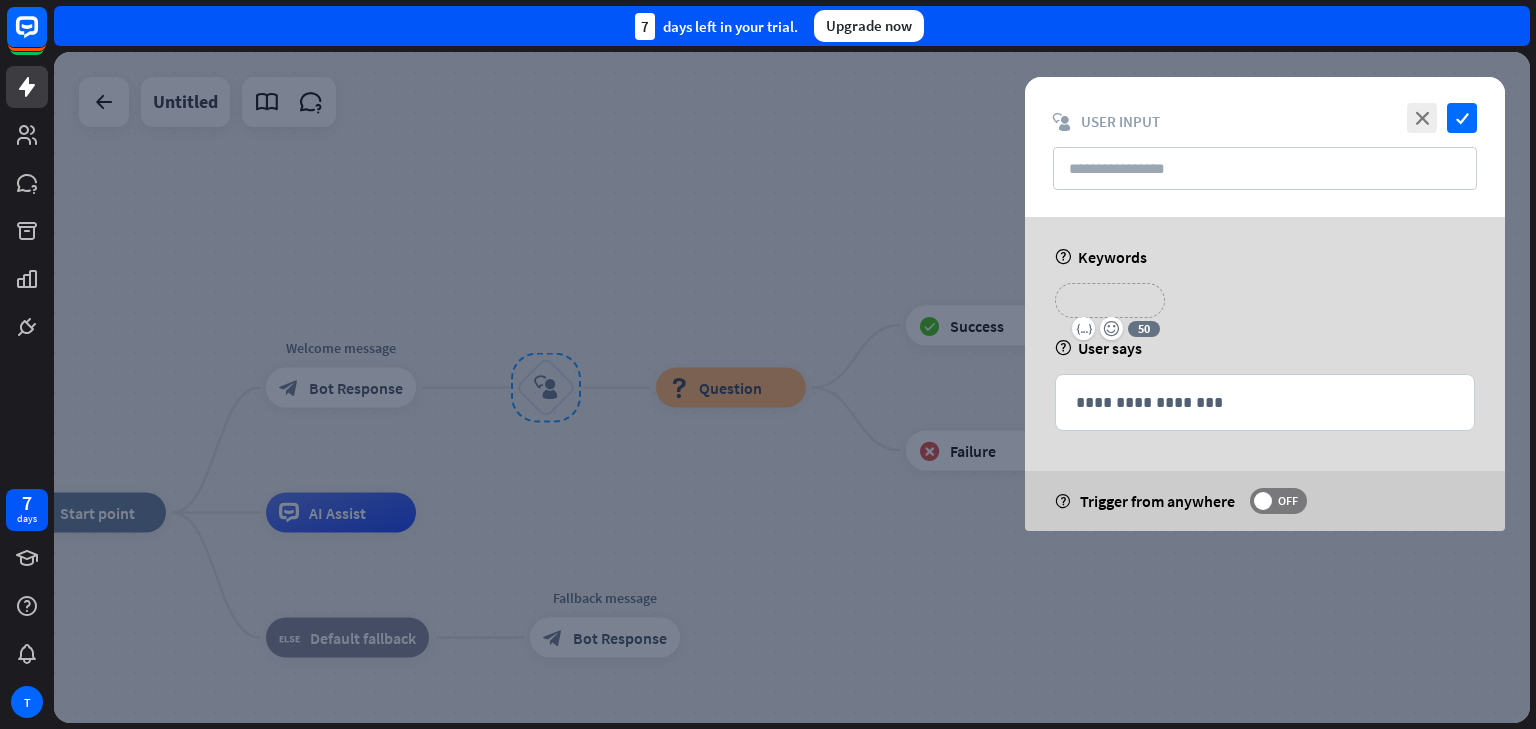 type 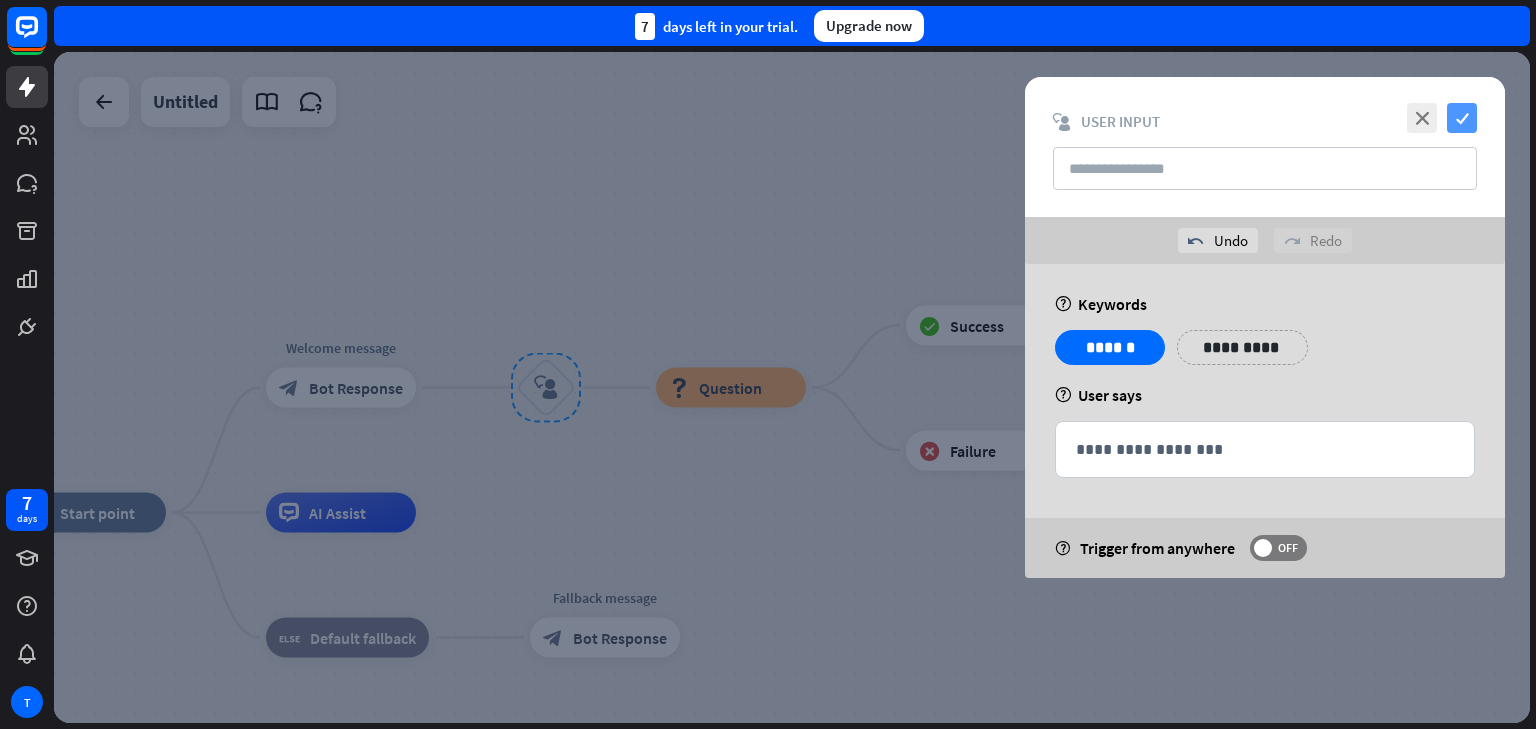 click on "check" at bounding box center (1462, 118) 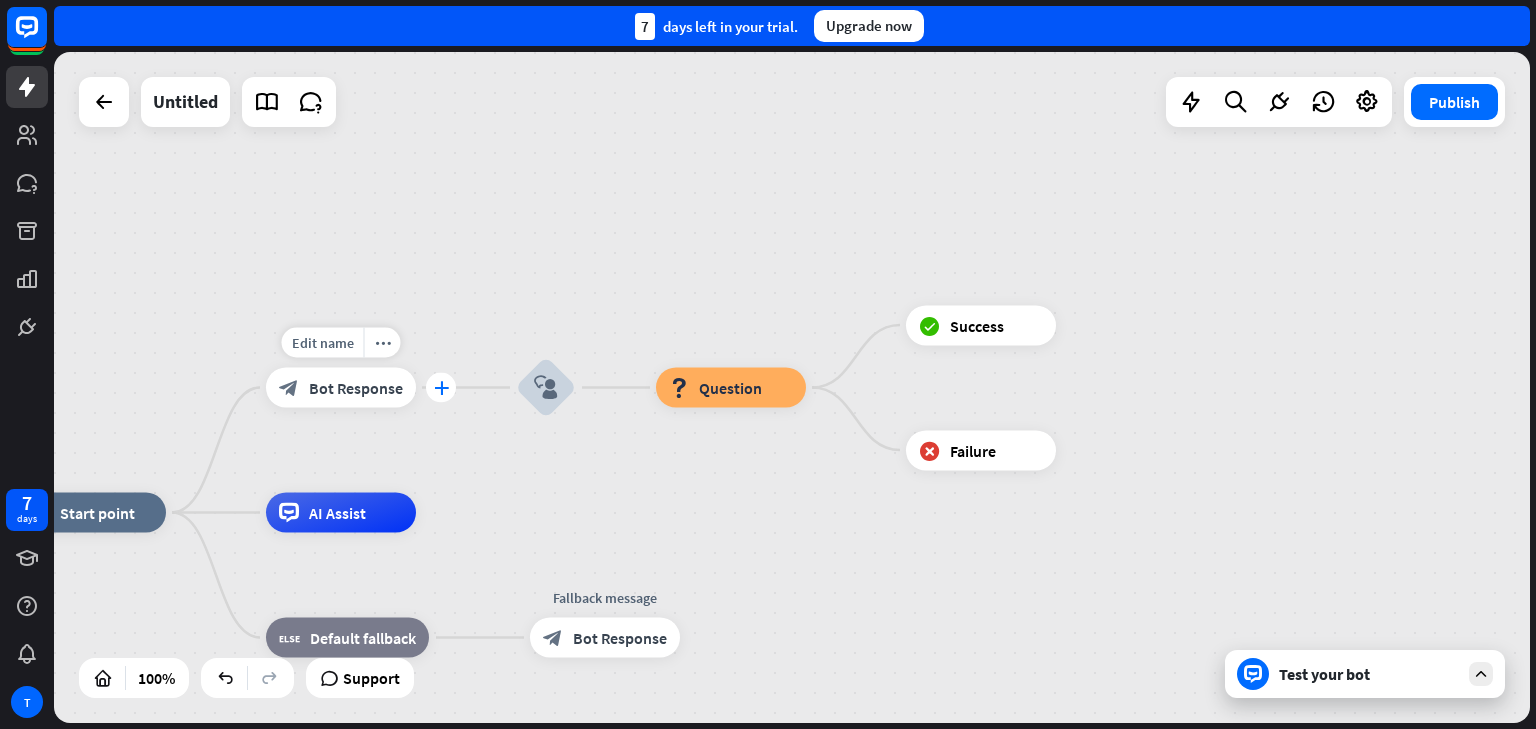 click on "plus" at bounding box center (441, 388) 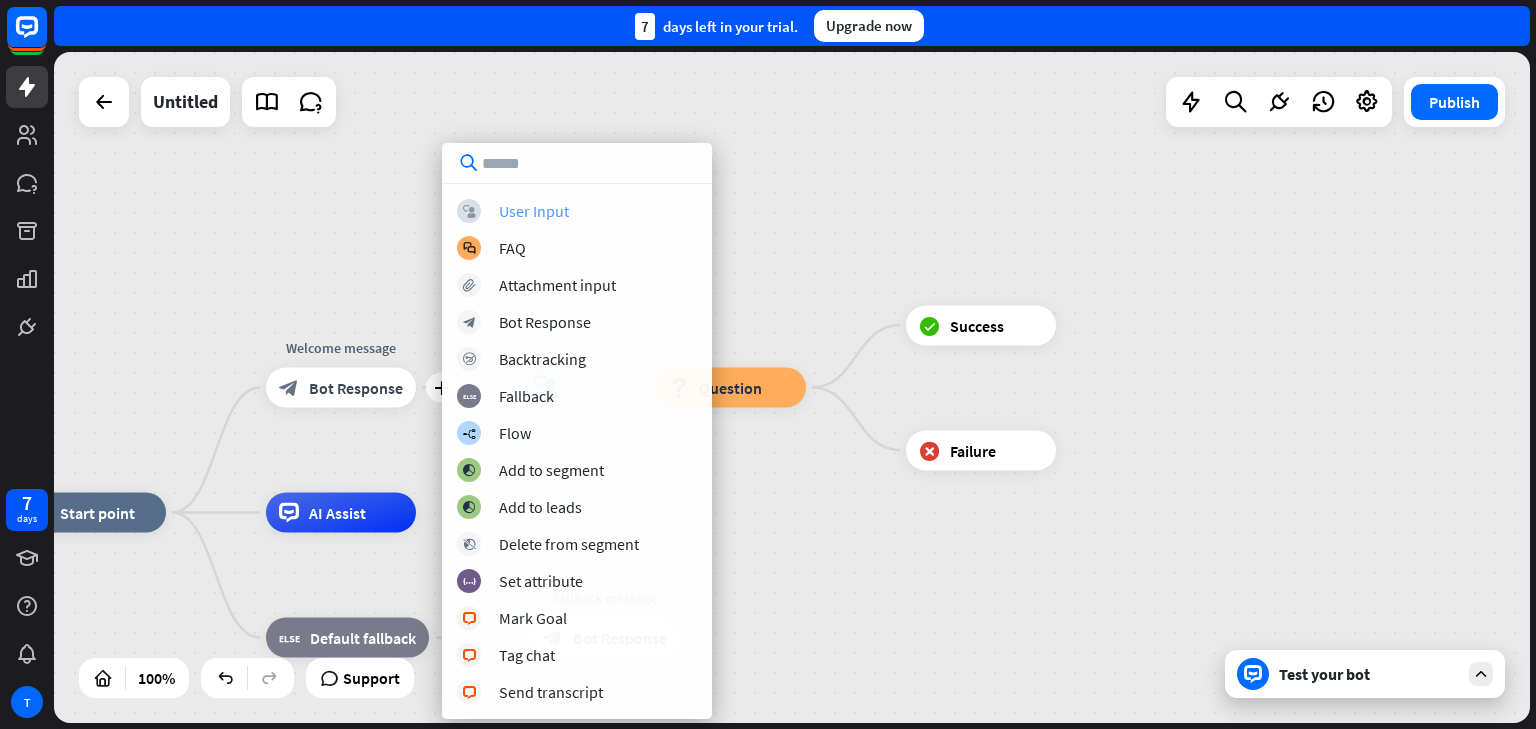click on "User Input" at bounding box center [534, 211] 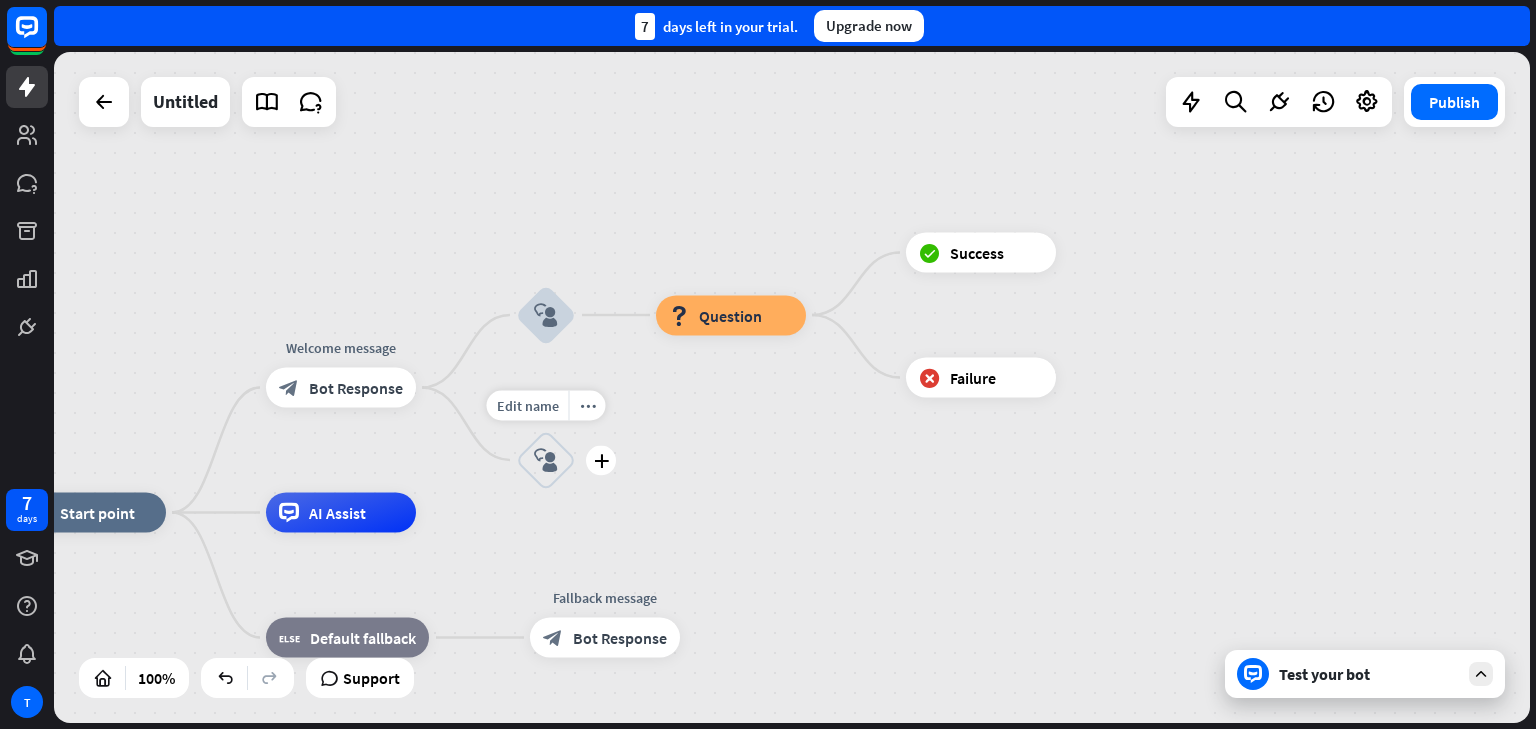 click on "block_user_input" at bounding box center (546, 460) 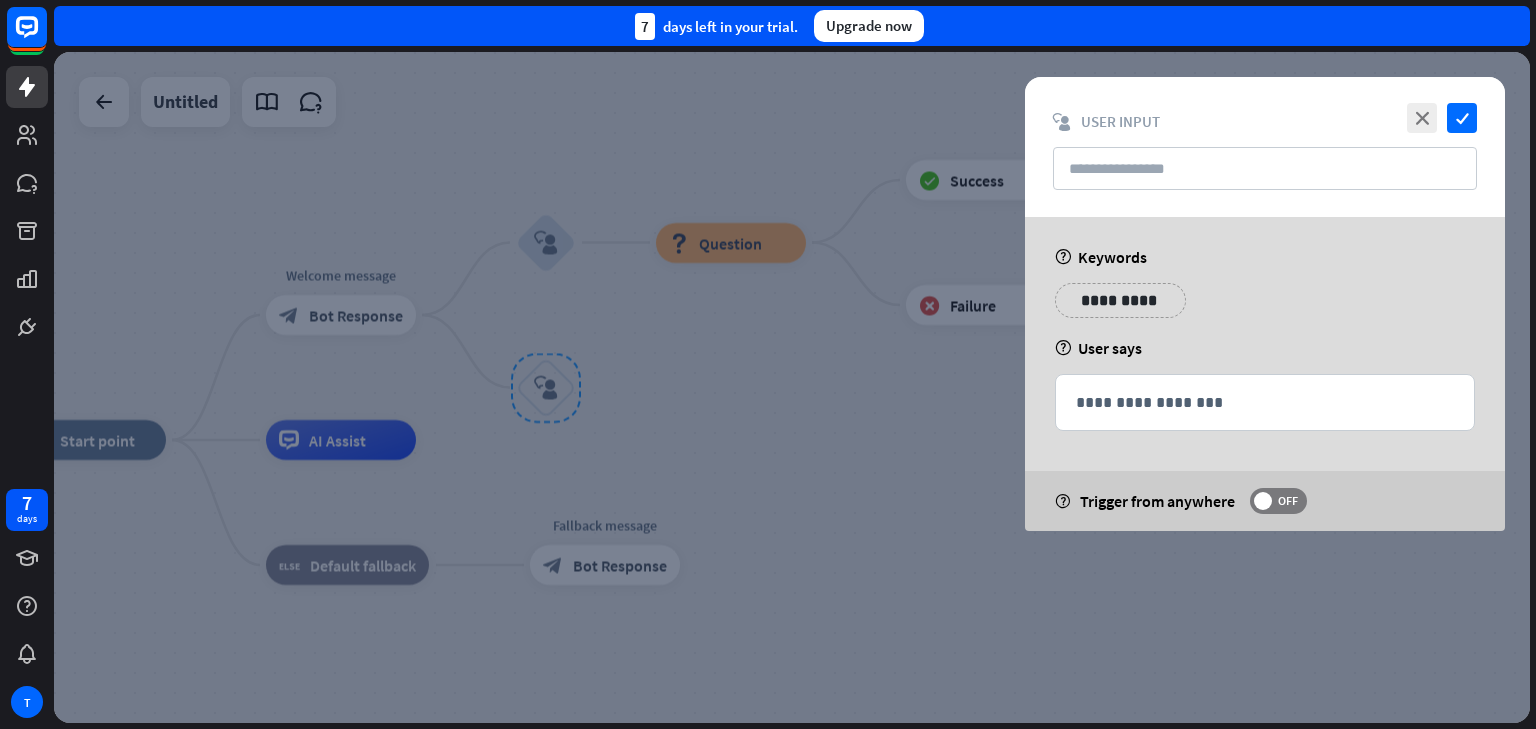 click on "**********" at bounding box center (1120, 300) 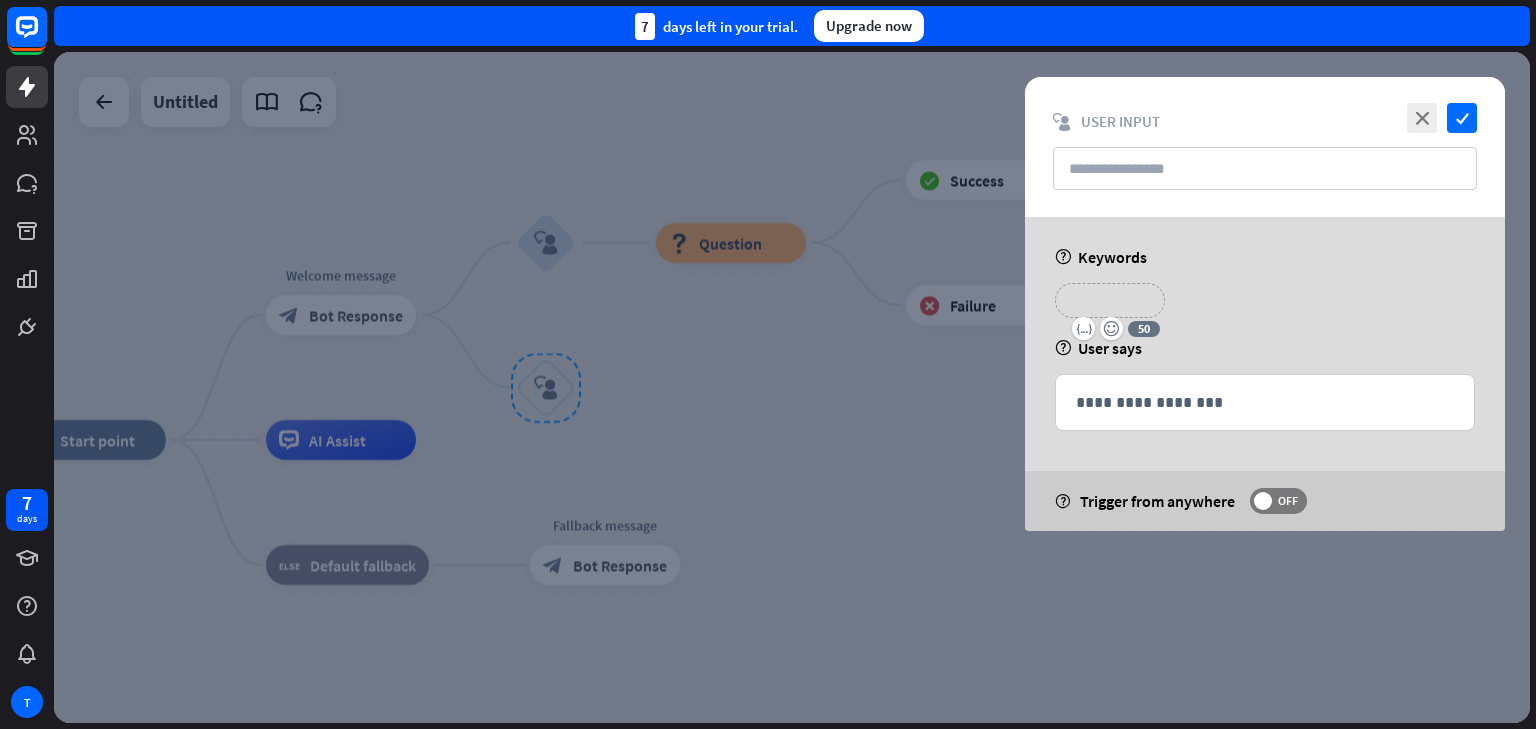 type 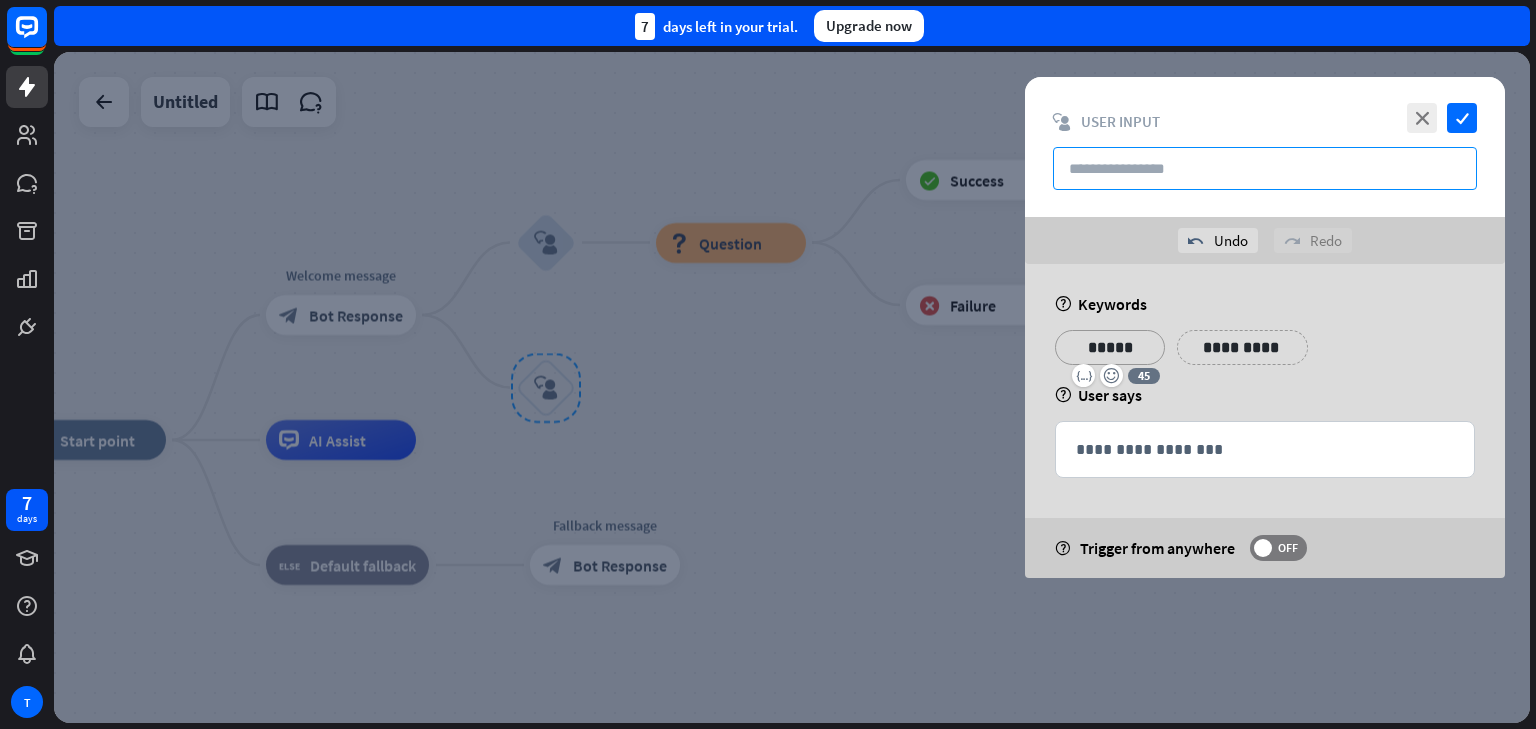 click at bounding box center (1265, 168) 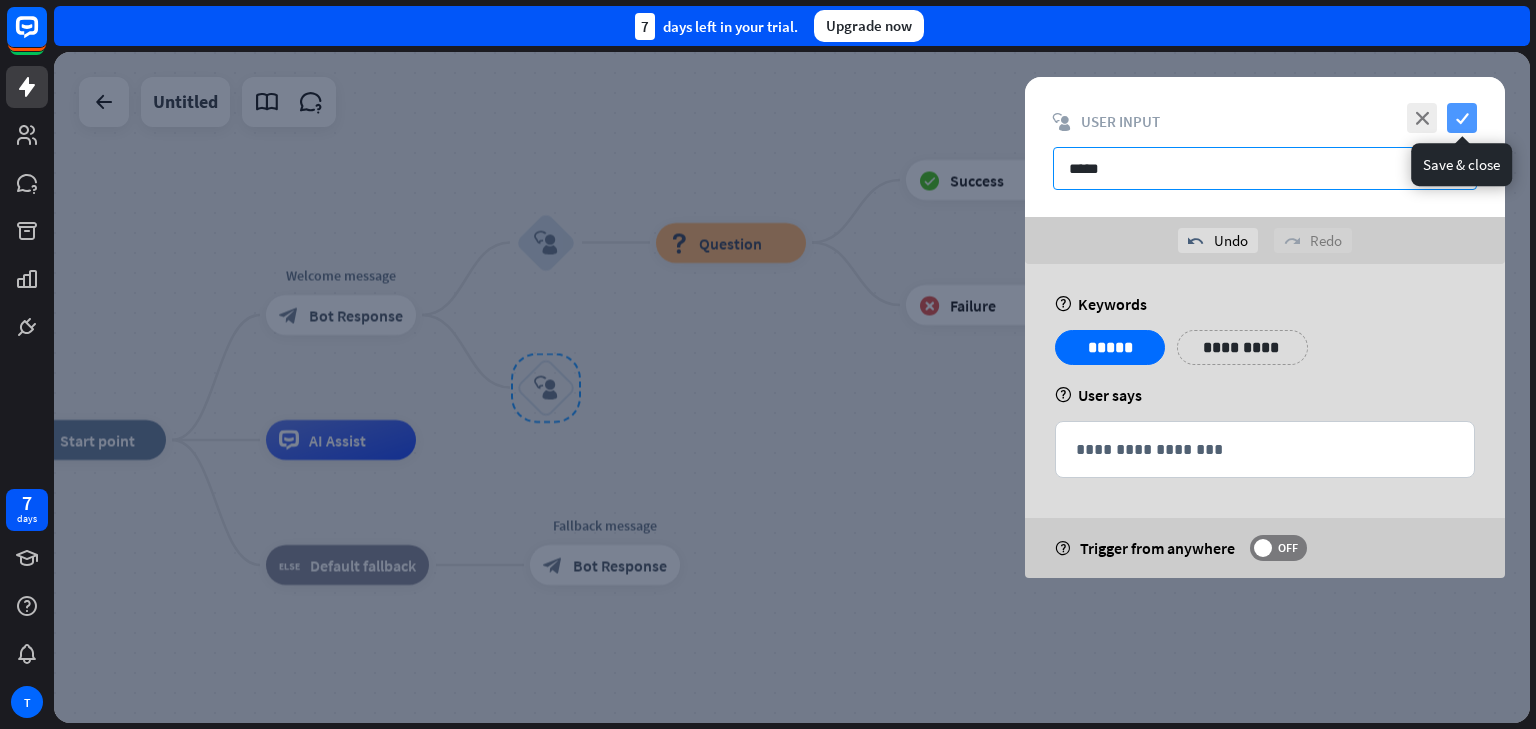 type on "*****" 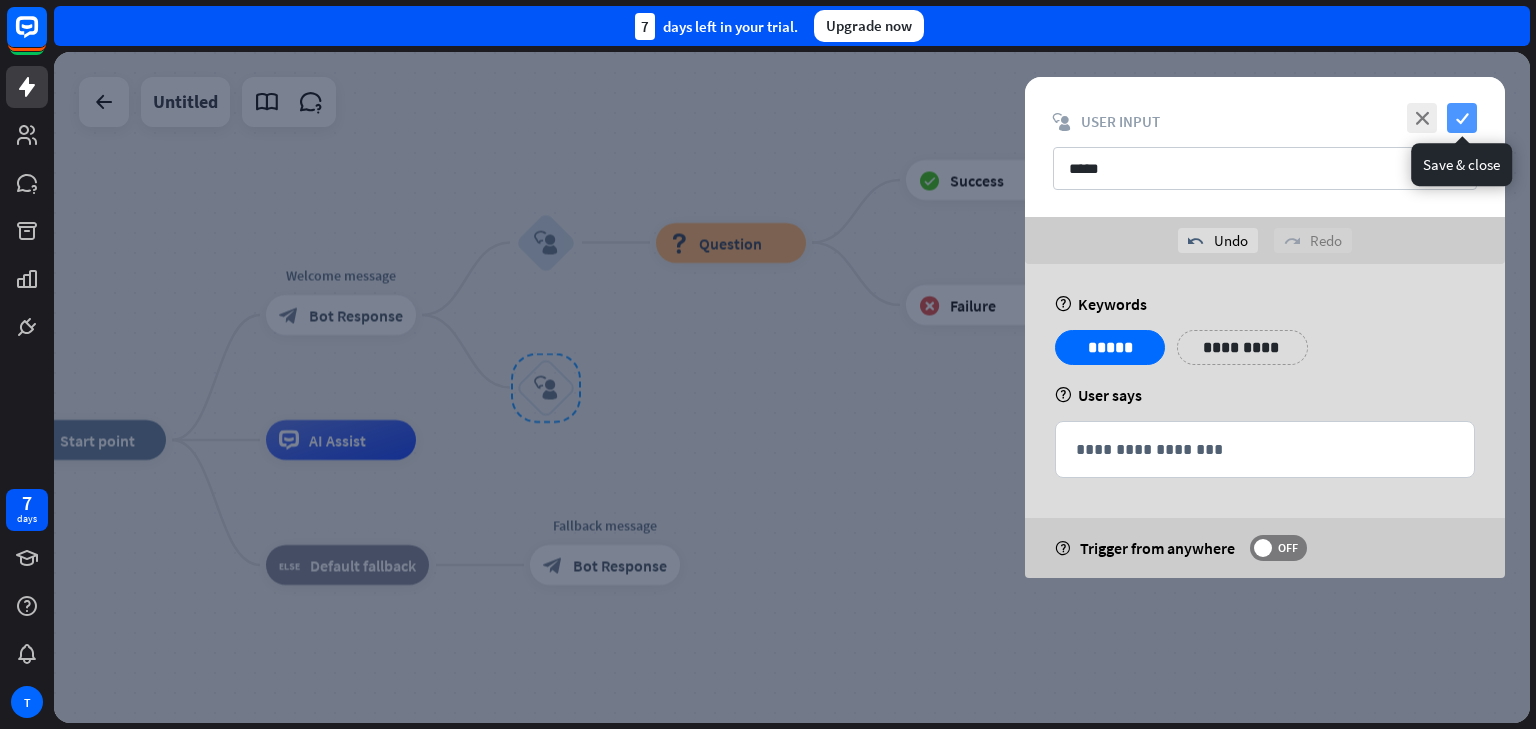 click on "check" at bounding box center [1462, 118] 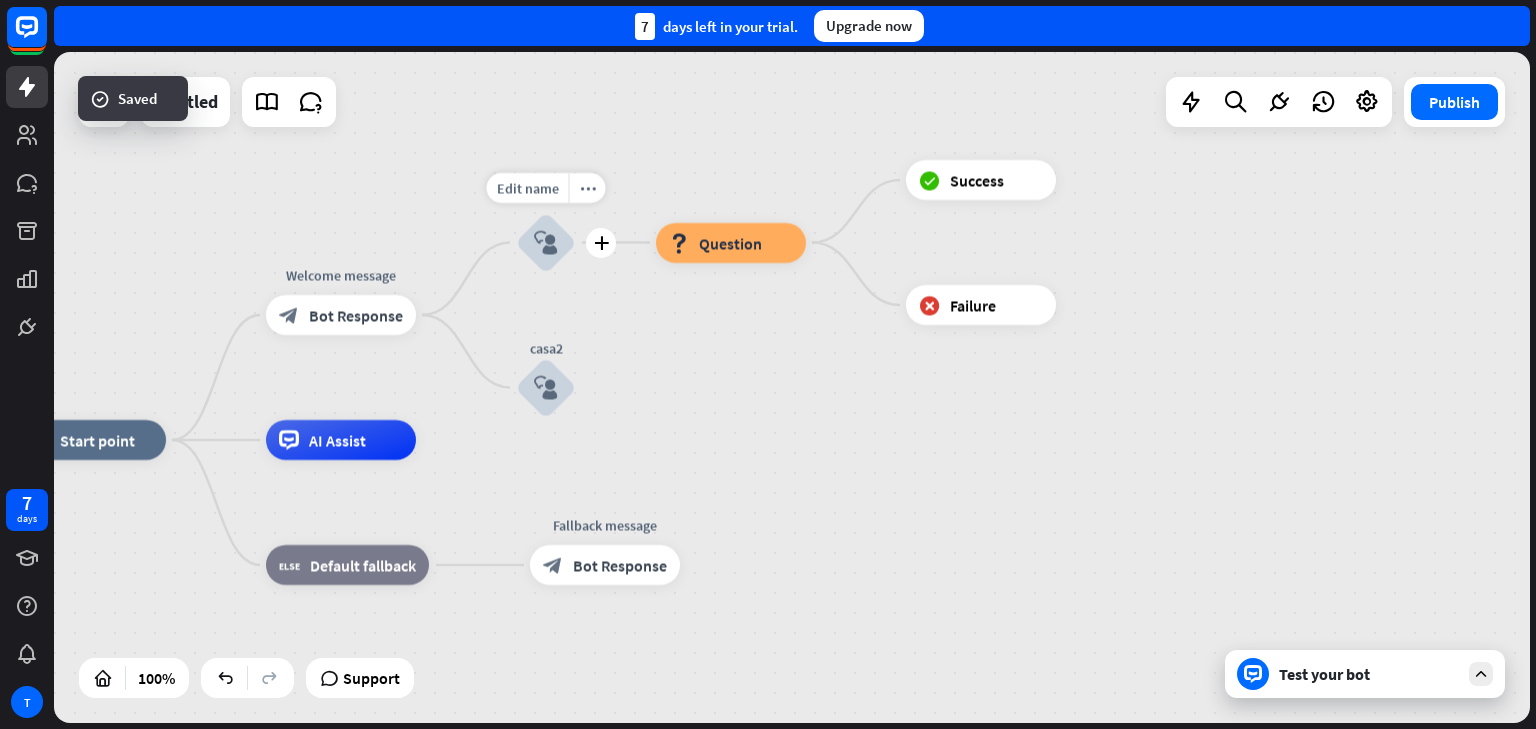 click on "block_user_input" at bounding box center [546, 243] 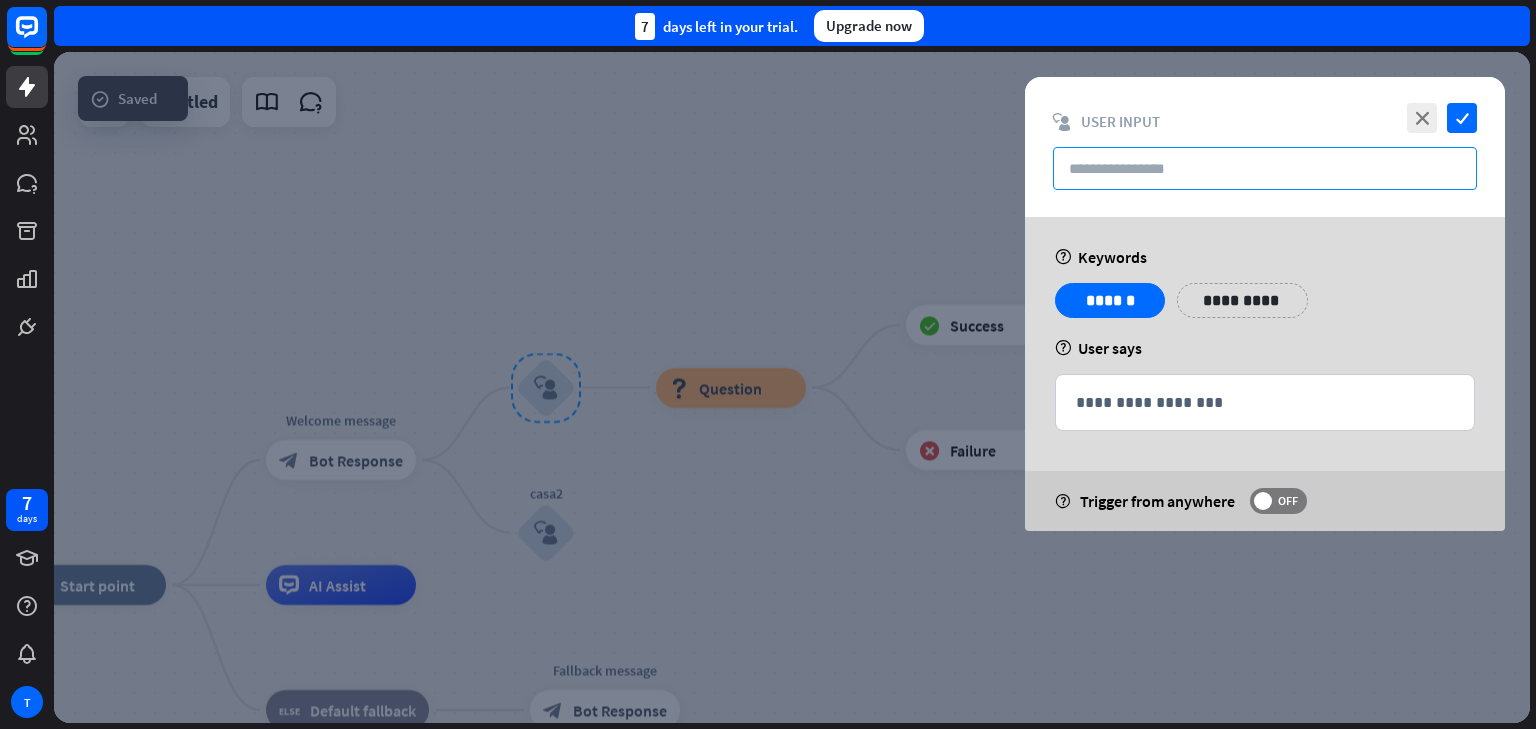 click at bounding box center [1265, 168] 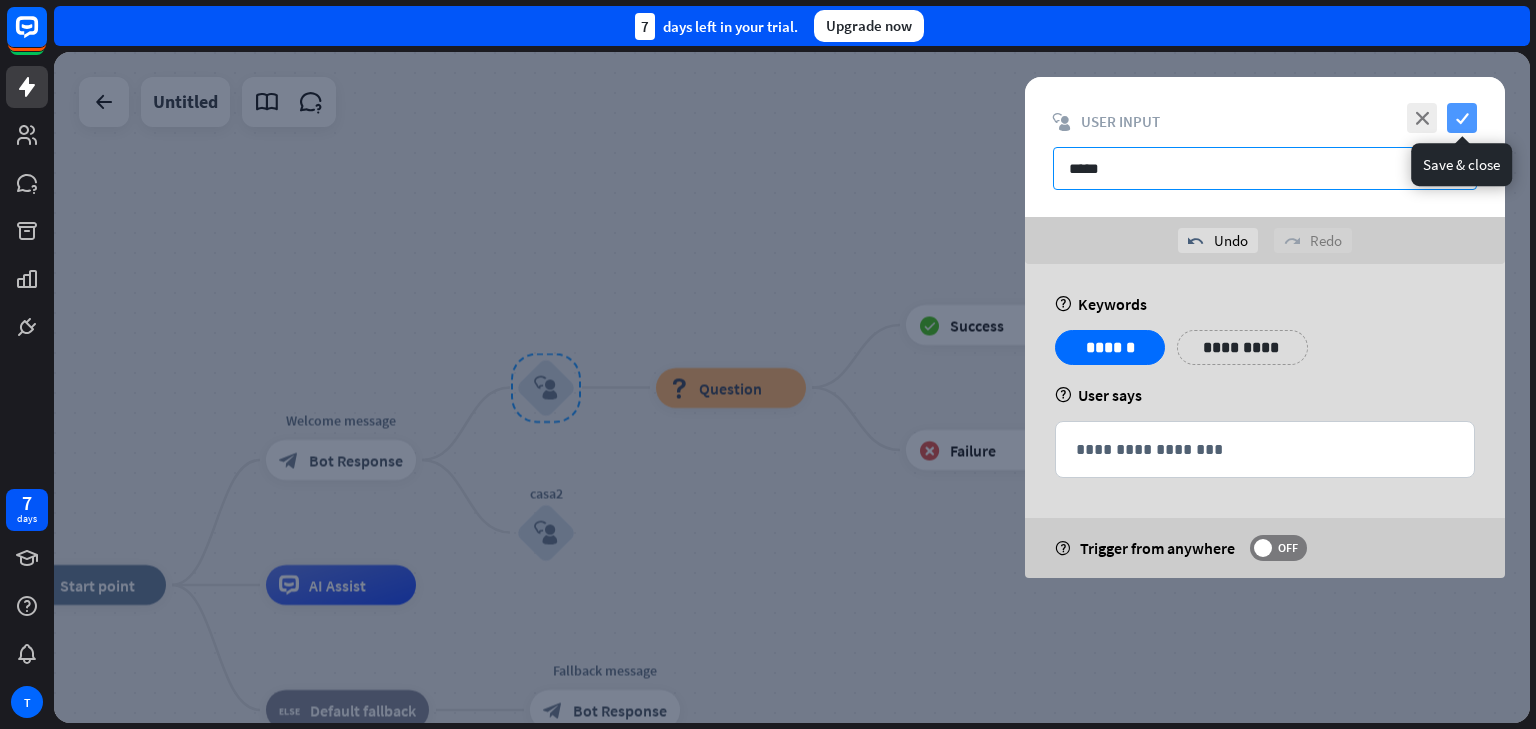 type on "*****" 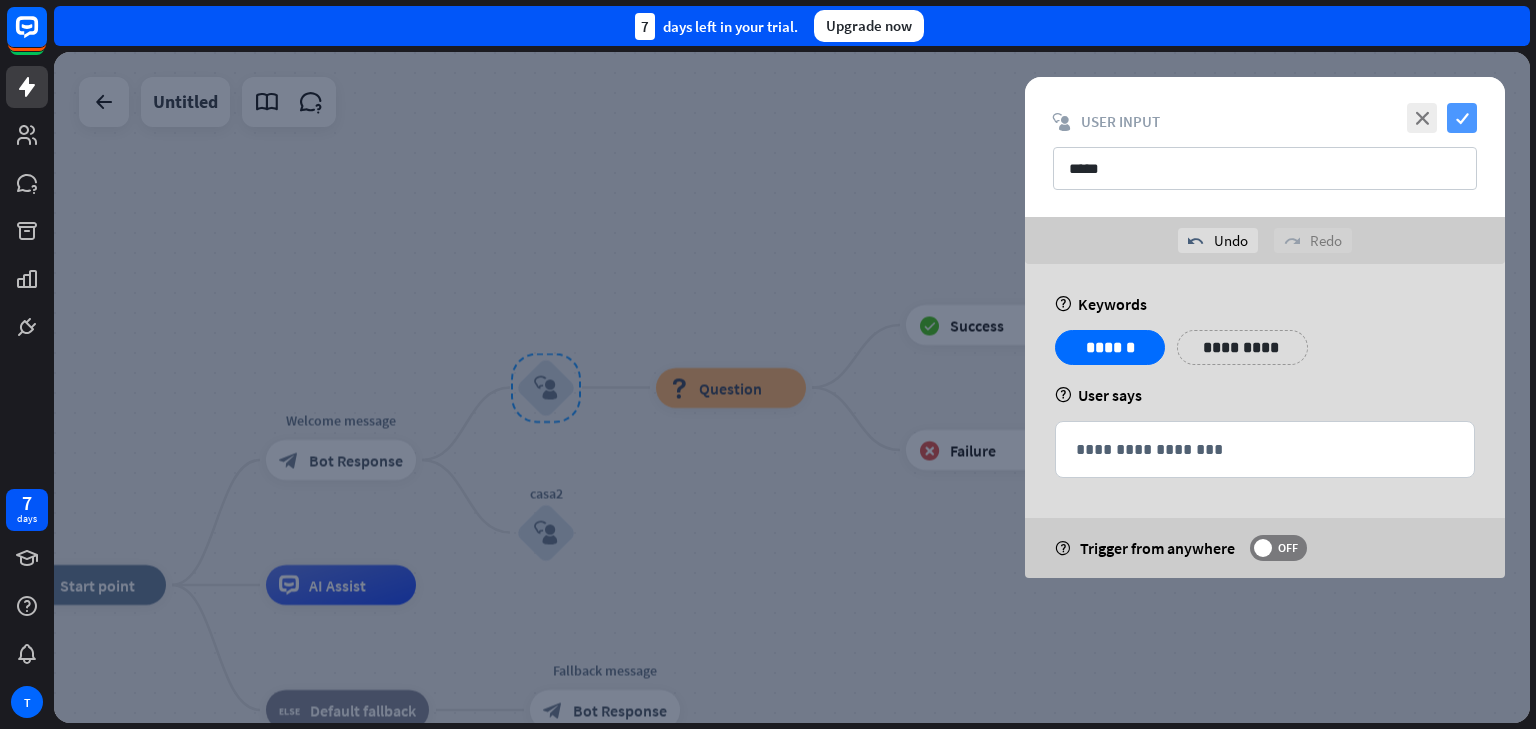 click on "check" at bounding box center (1462, 118) 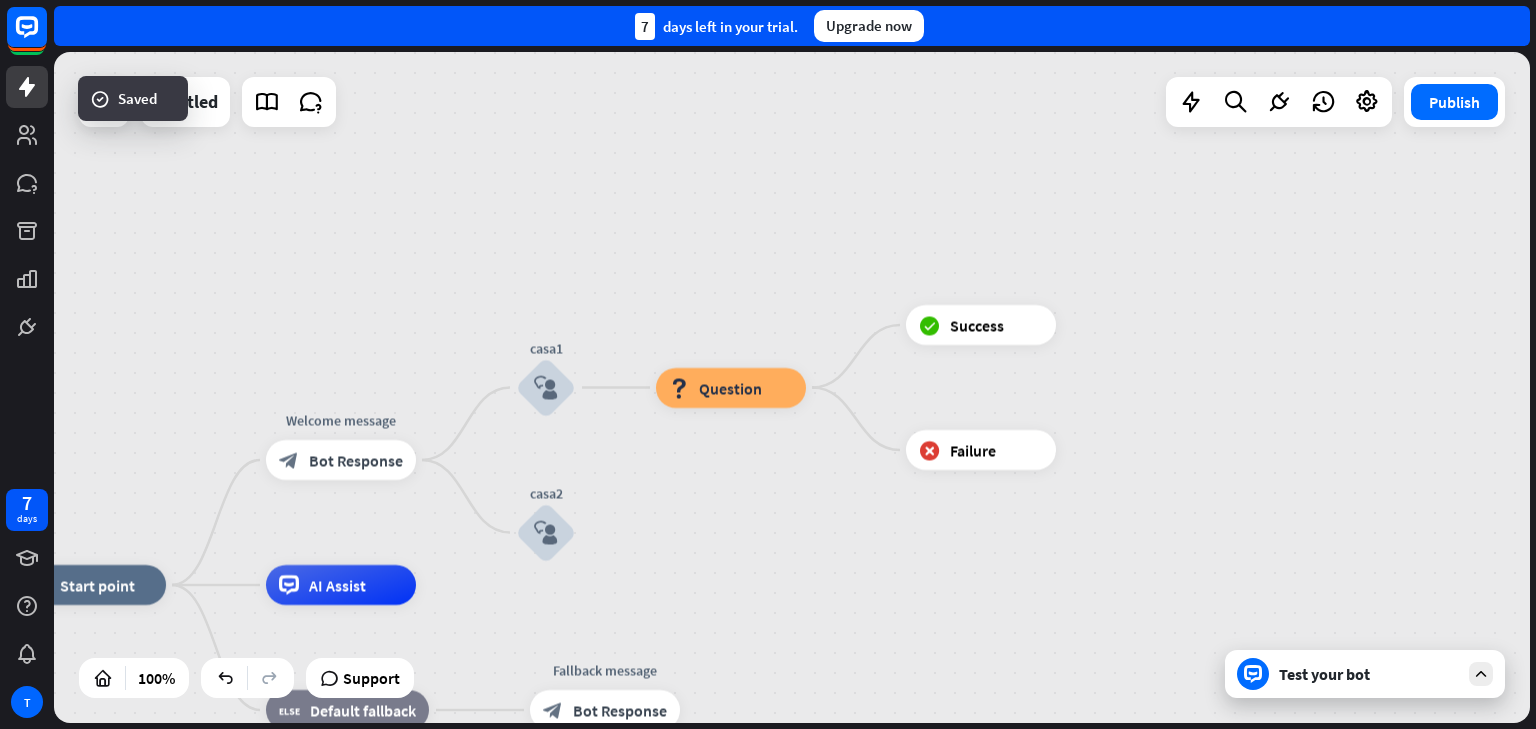 click on "Bot Response" at bounding box center (356, 460) 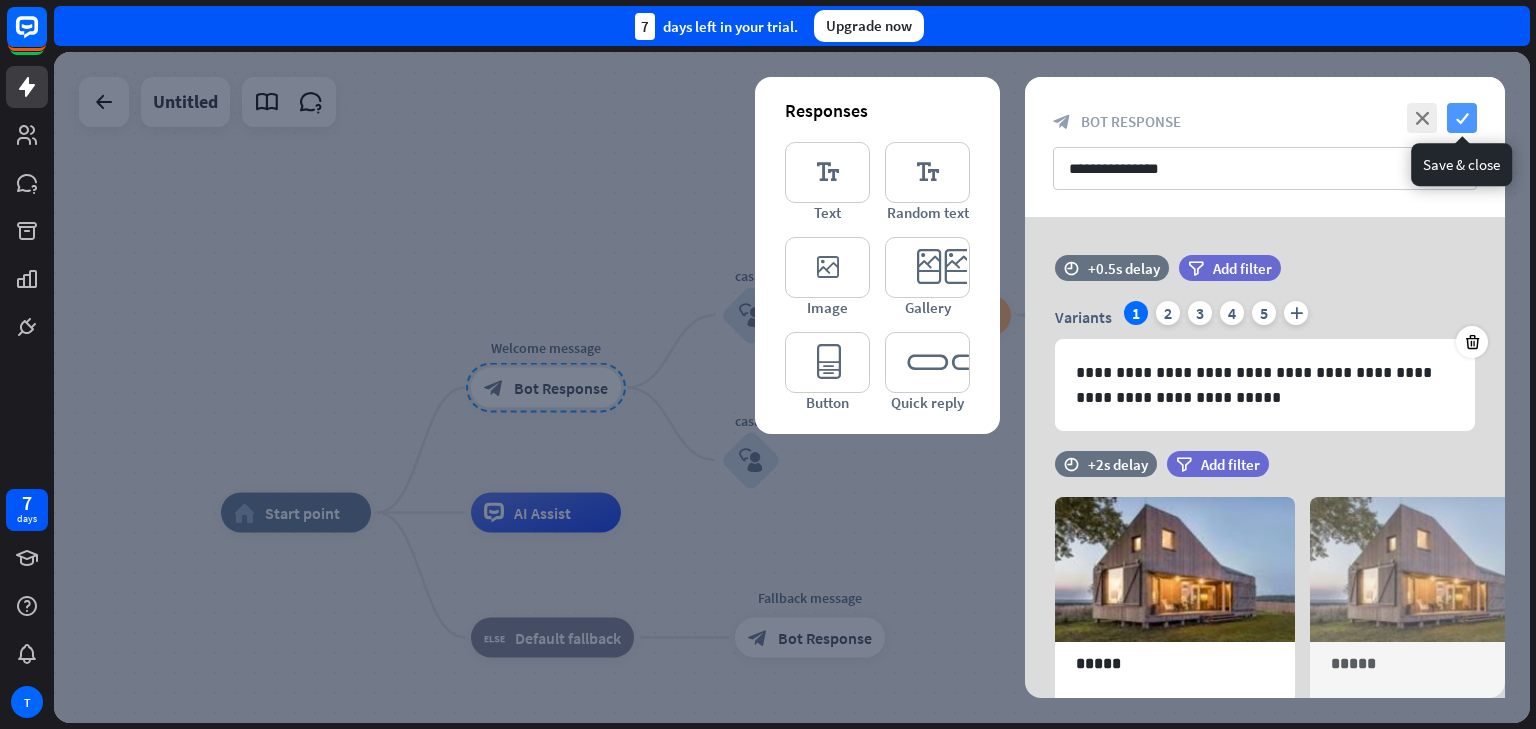 click on "check" at bounding box center (1462, 118) 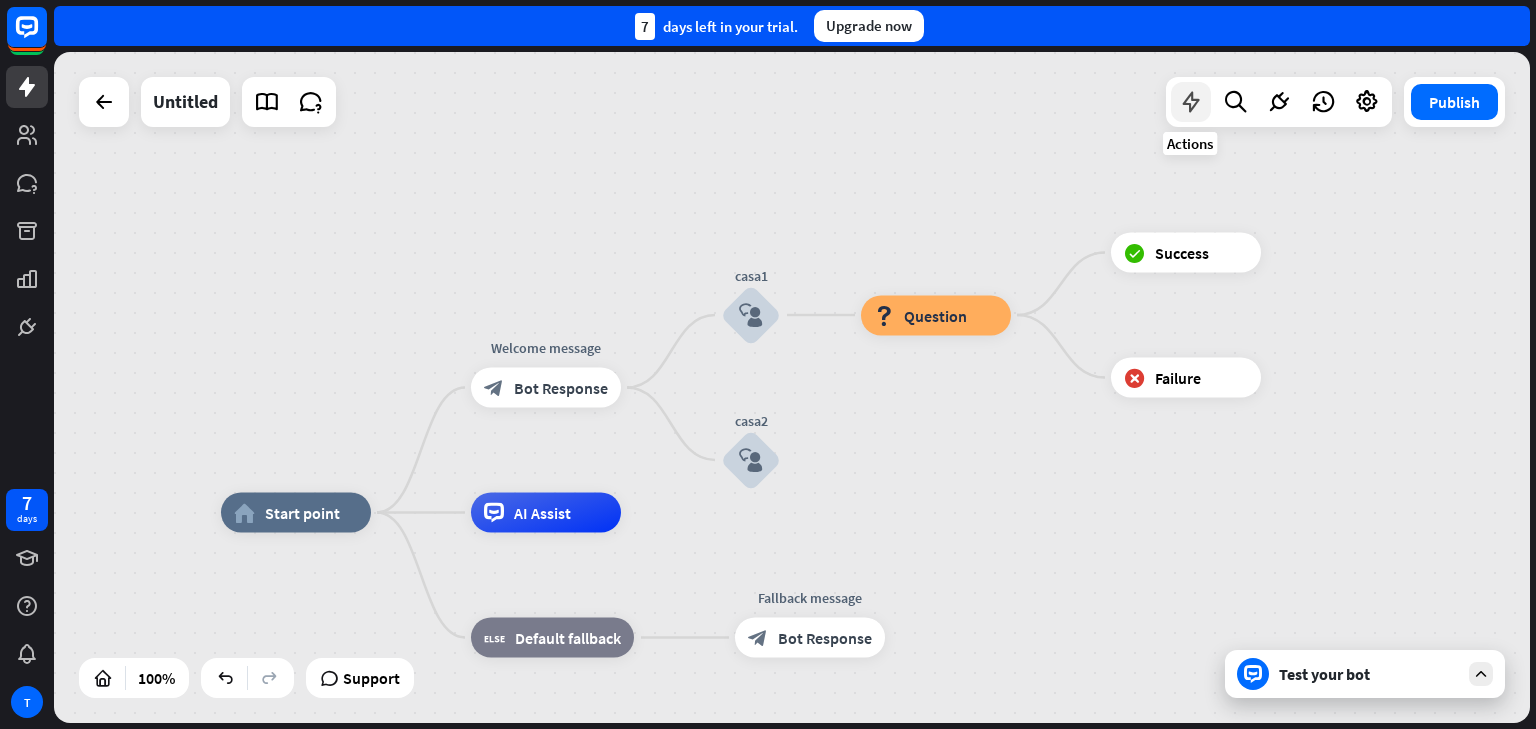 click at bounding box center [1191, 102] 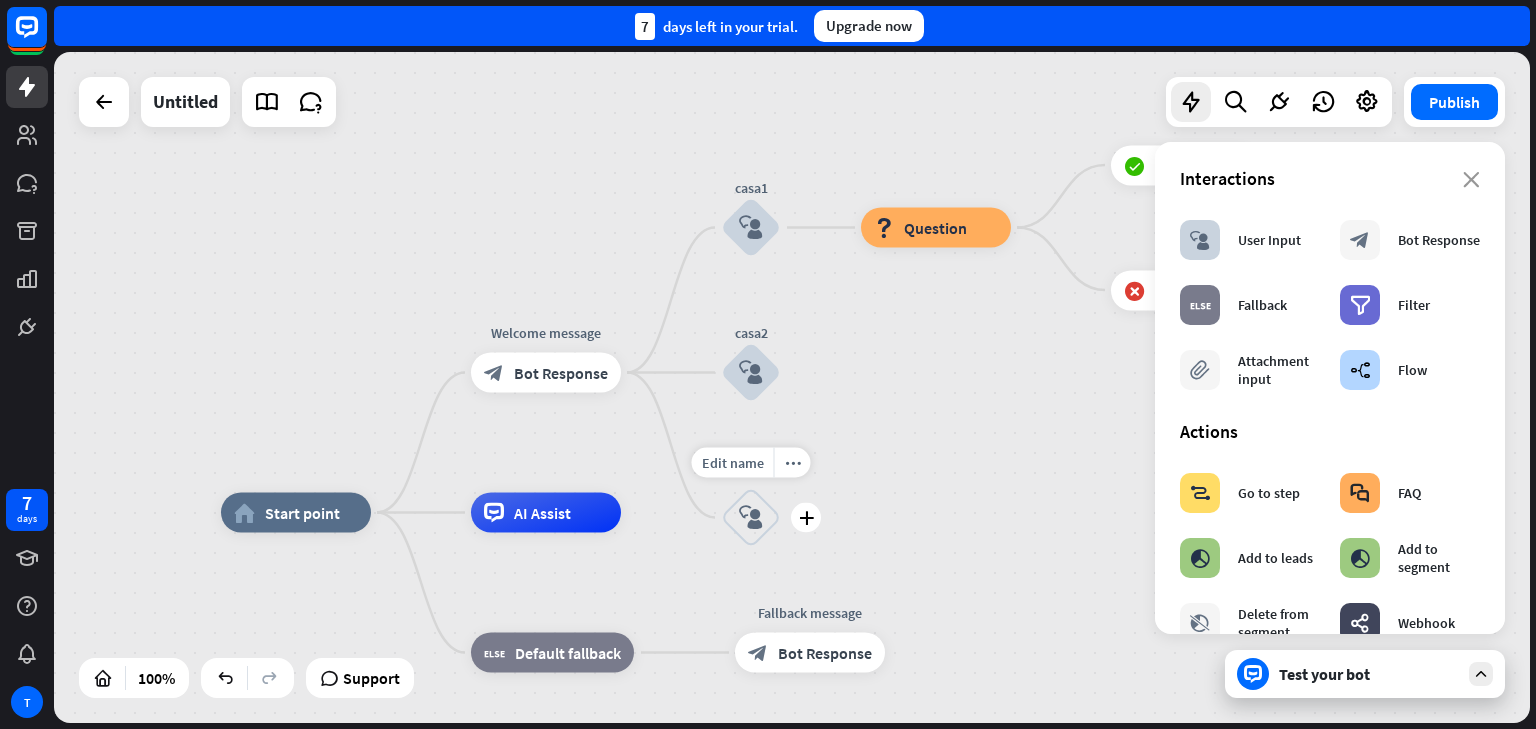 click on "block_user_input" at bounding box center (751, 518) 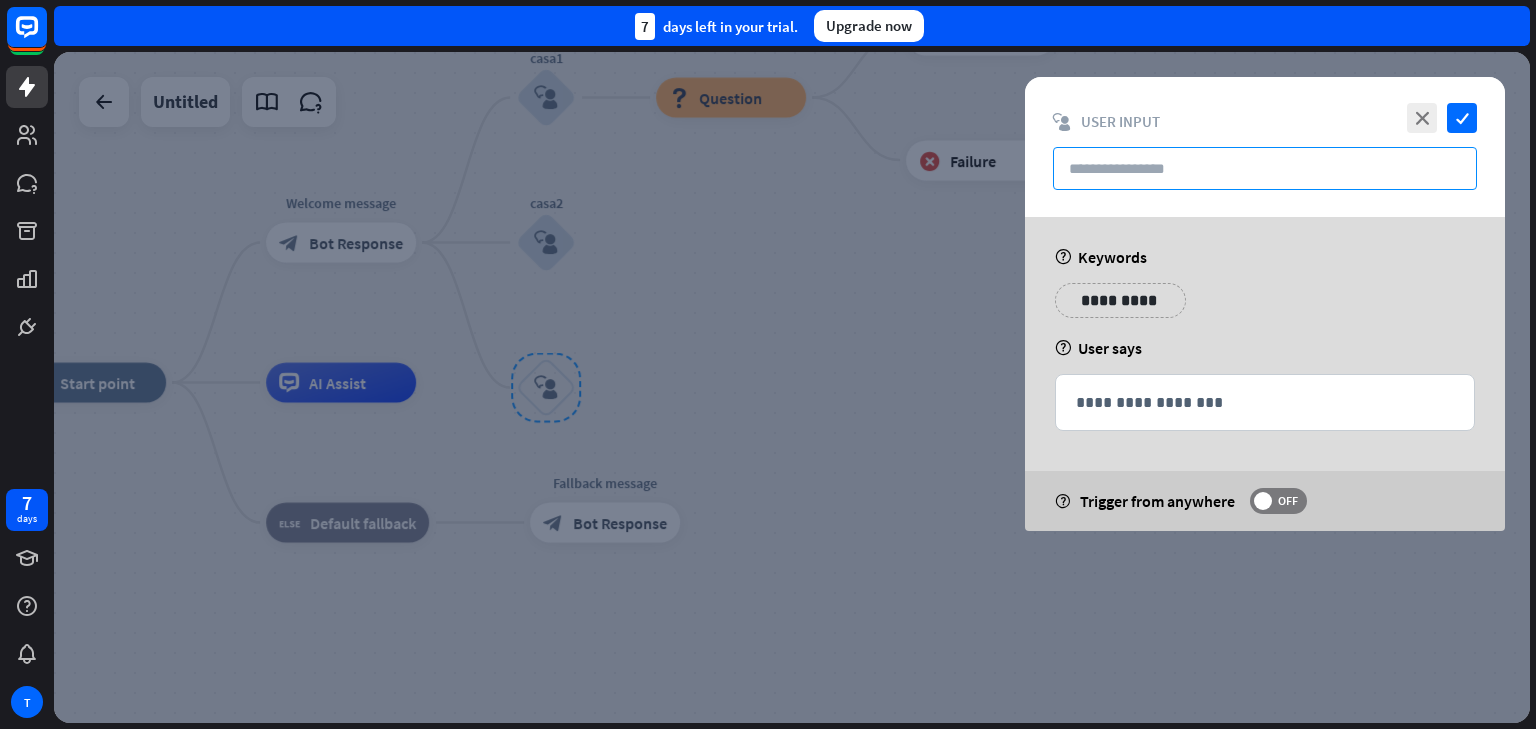 click at bounding box center [1265, 168] 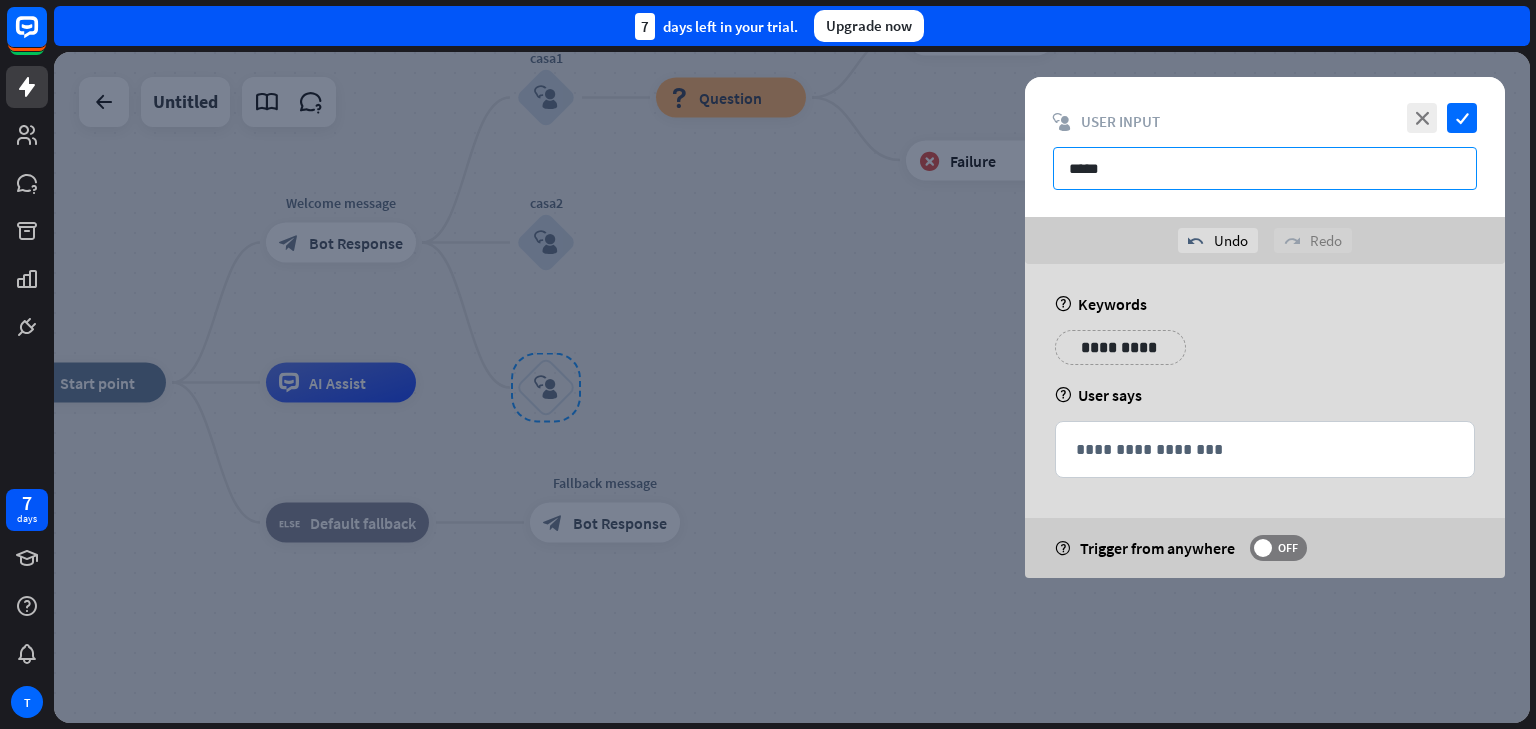 type on "*****" 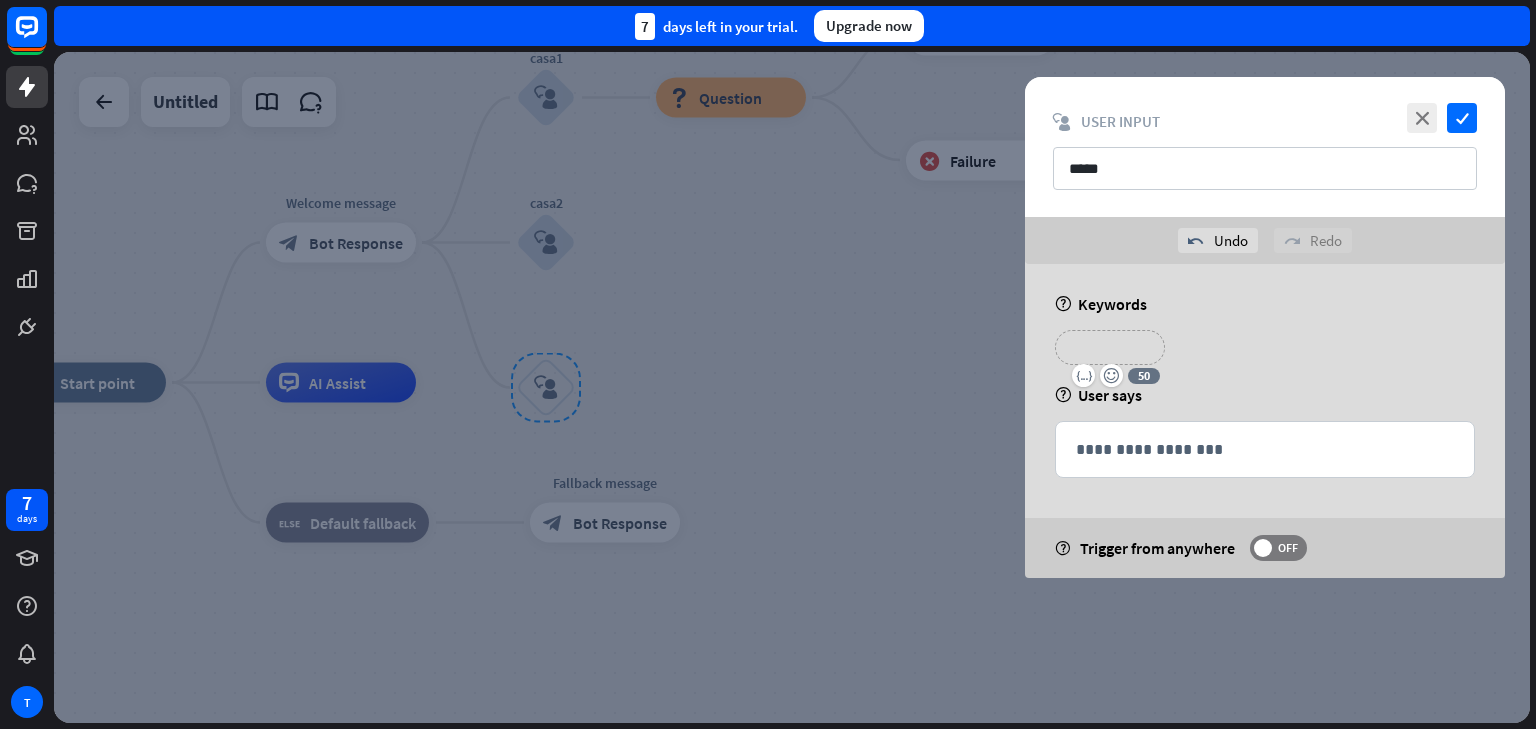 click on "**********" at bounding box center (1110, 347) 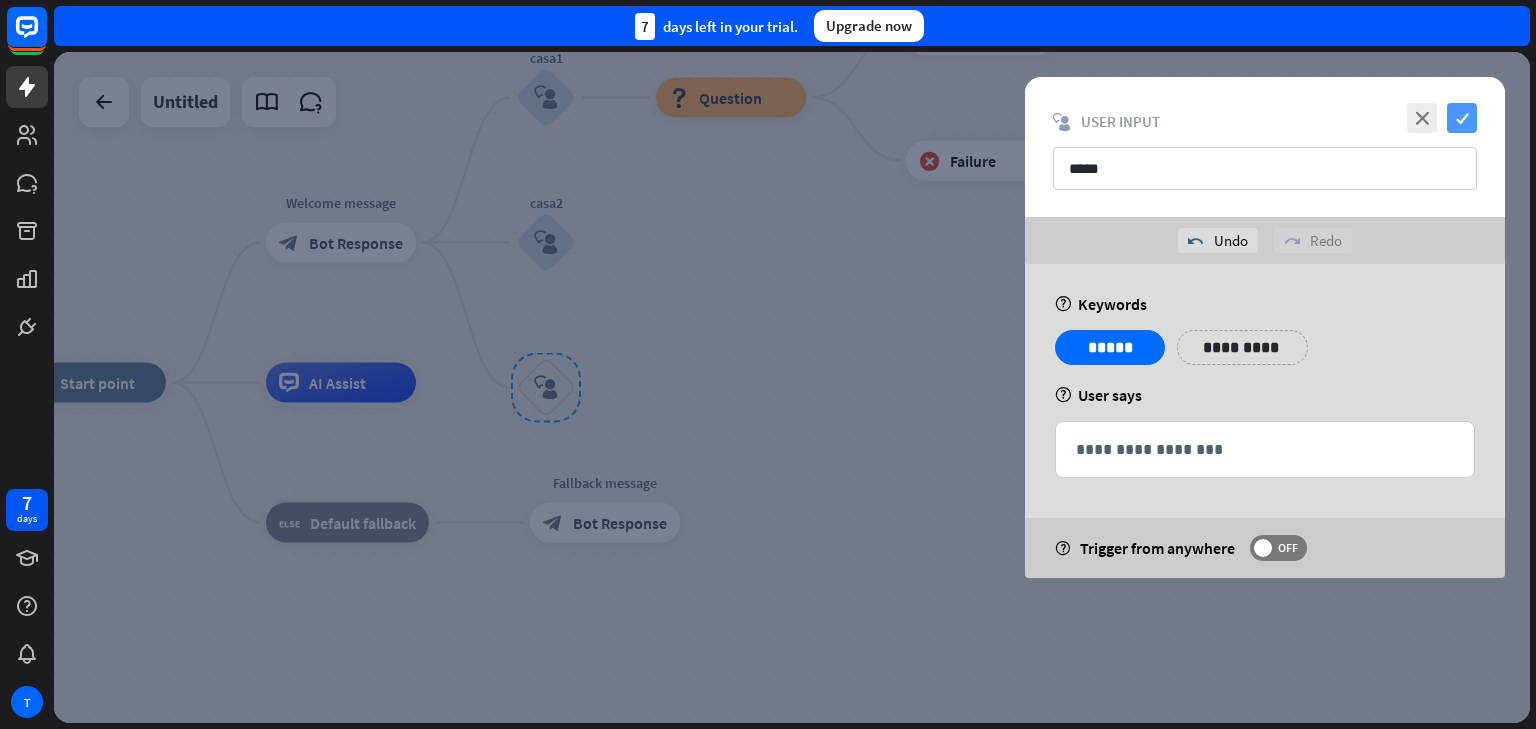 click on "check" at bounding box center [1462, 118] 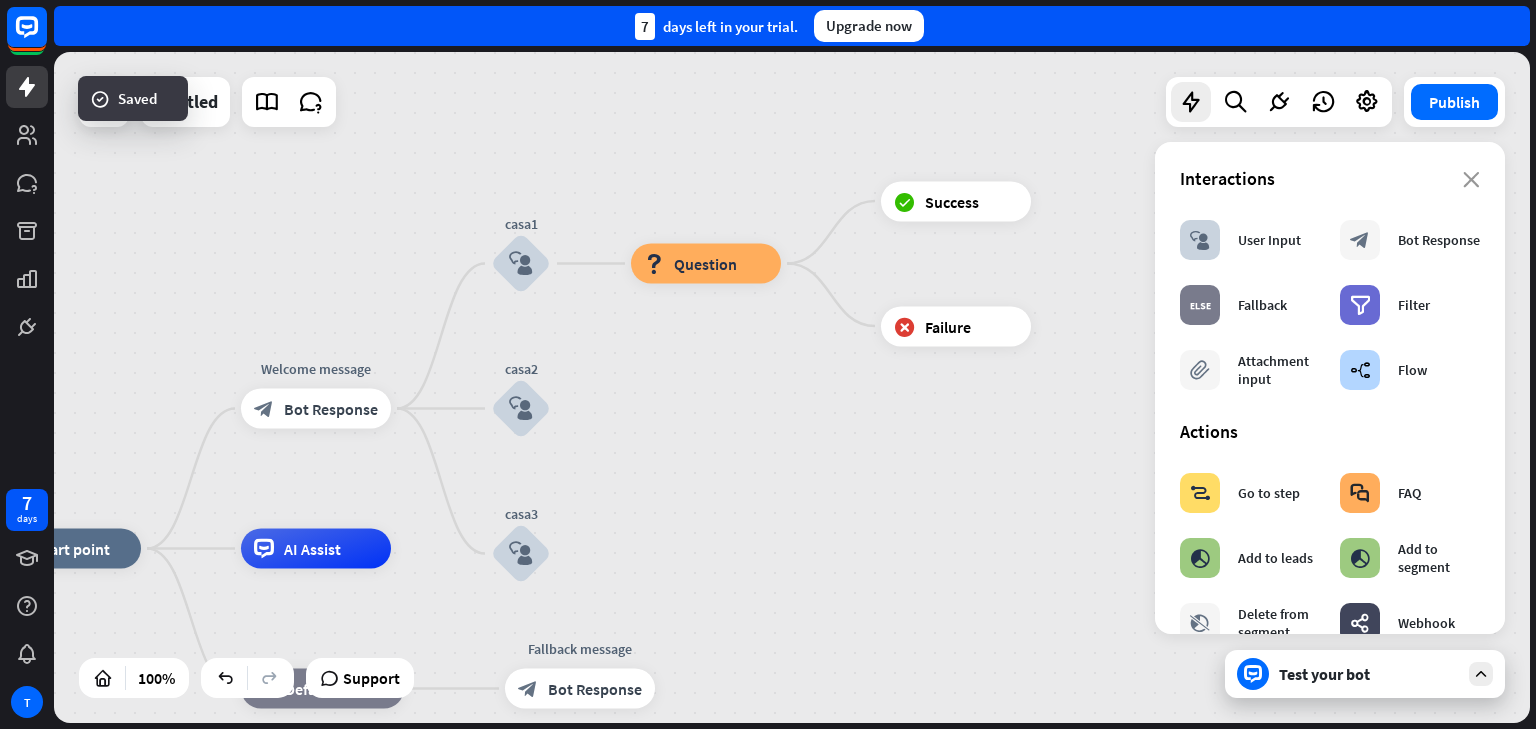 drag, startPoint x: 694, startPoint y: 262, endPoint x: 667, endPoint y: 423, distance: 163.24828 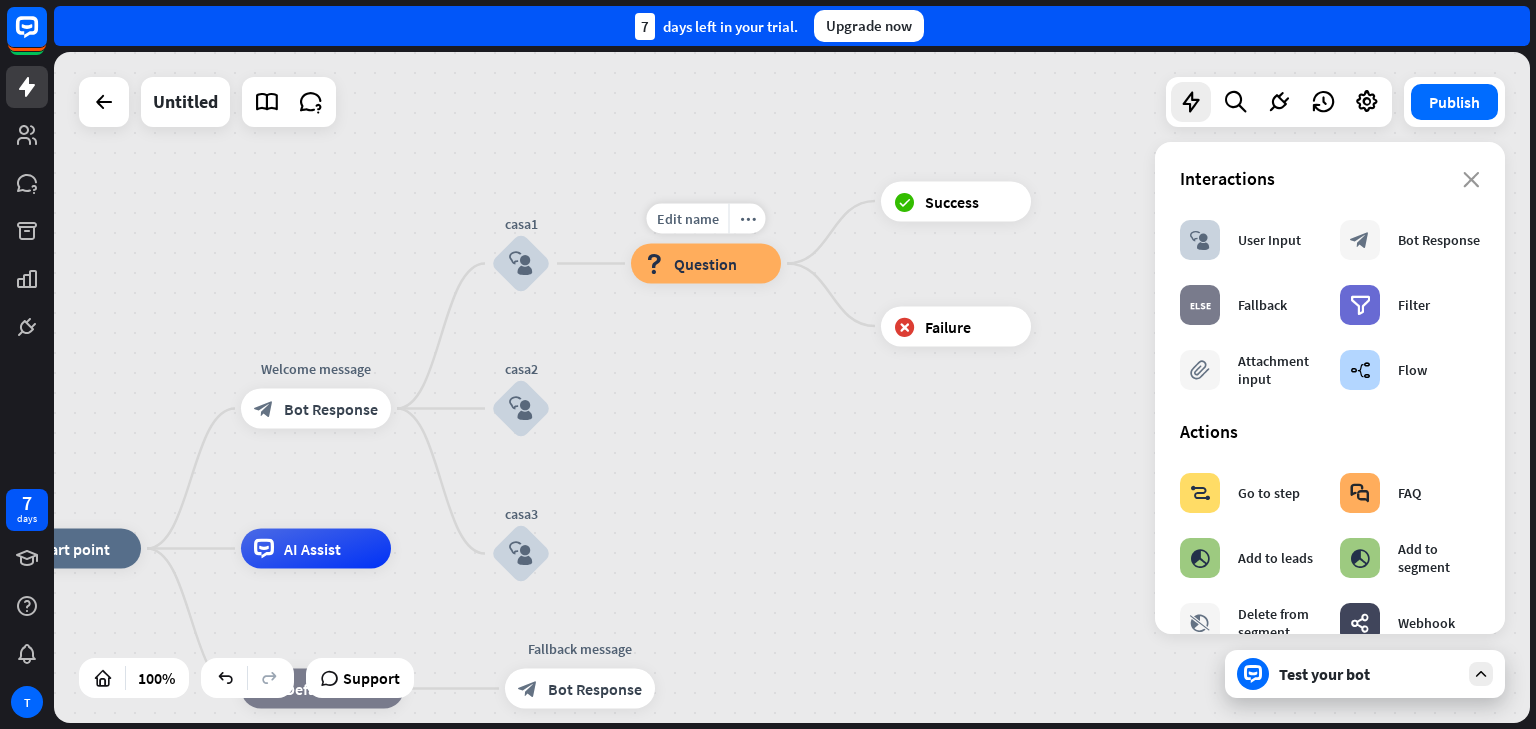 drag, startPoint x: 654, startPoint y: 271, endPoint x: 749, endPoint y: 270, distance: 95.005264 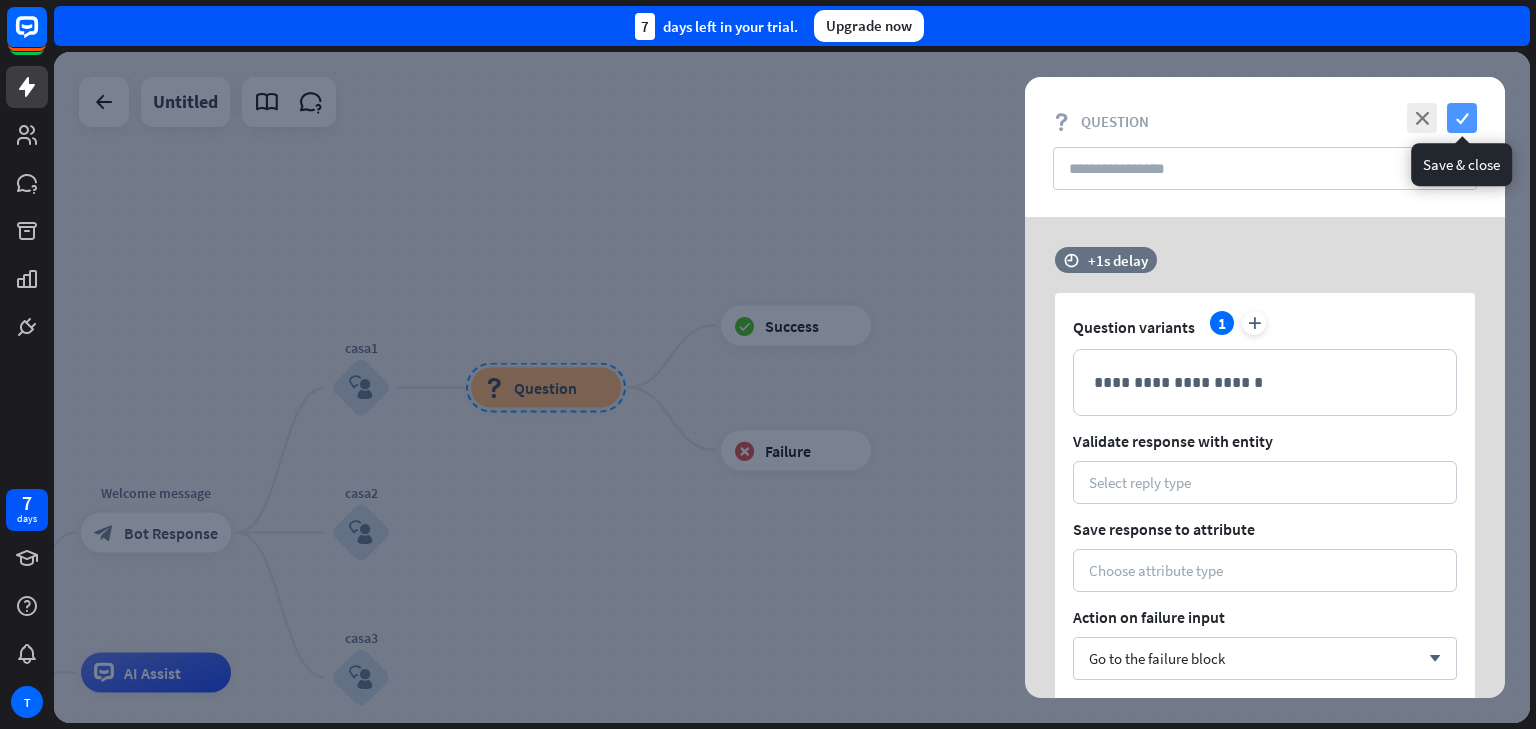 click on "check" at bounding box center (1462, 118) 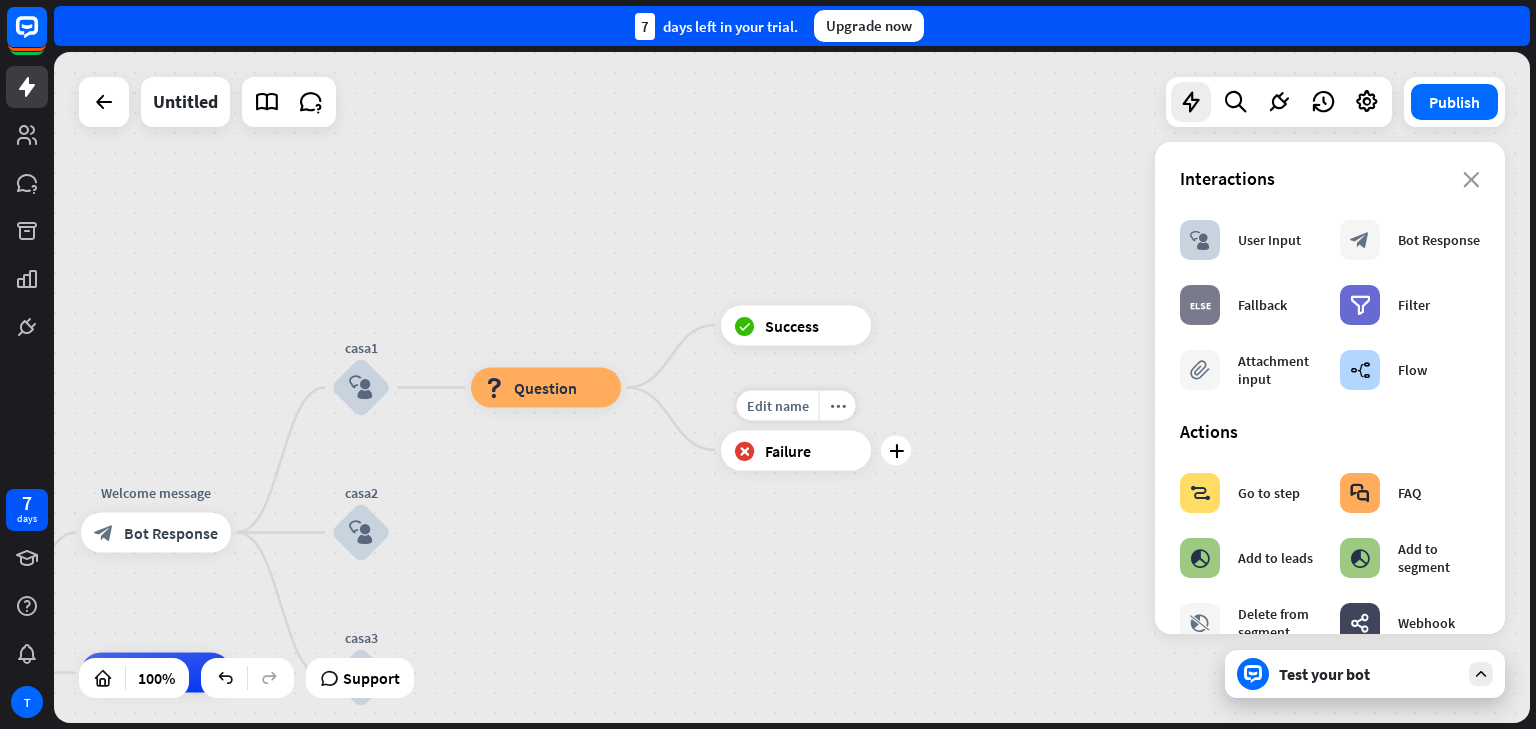 click on "Edit name   more_horiz         plus     block_failure   Failure" at bounding box center (796, 450) 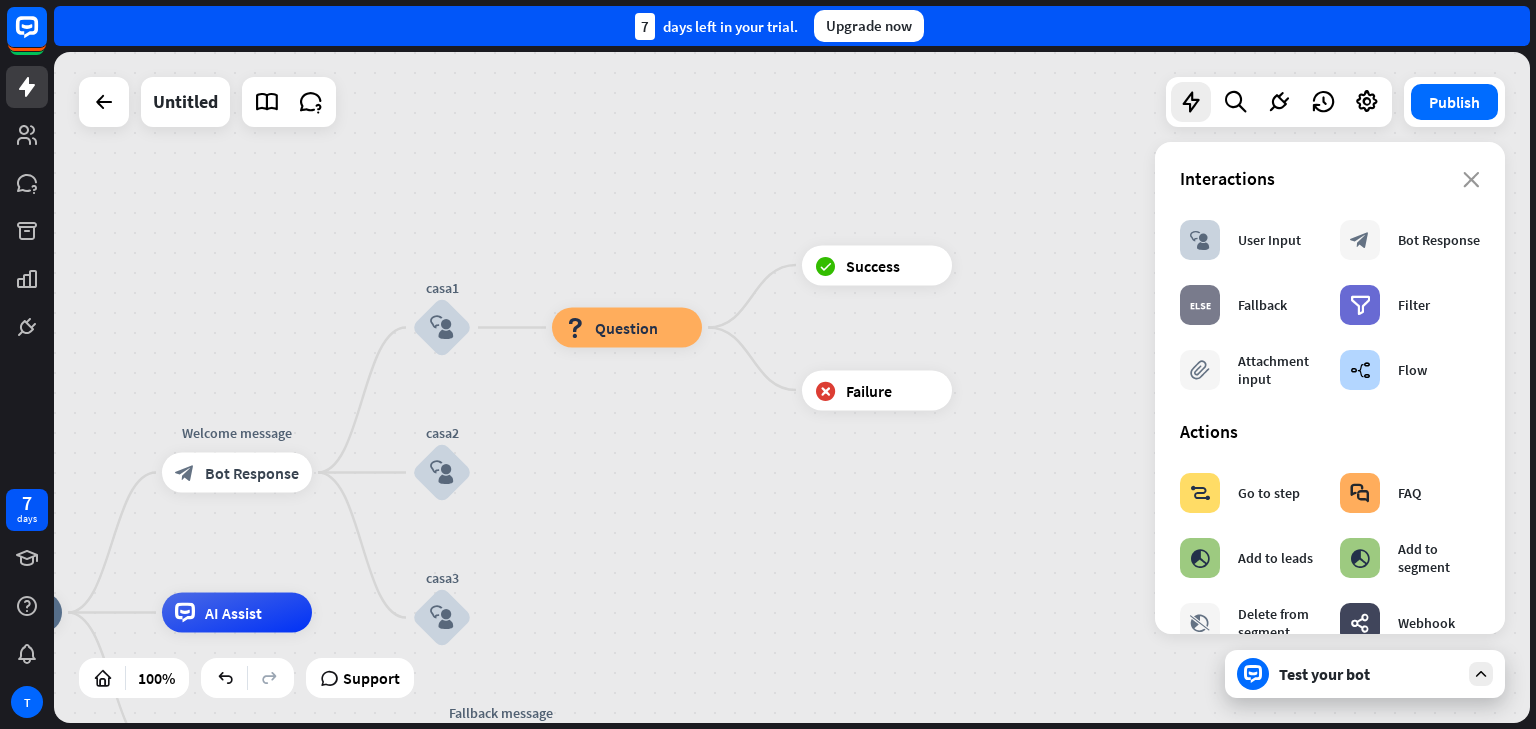 drag, startPoint x: 573, startPoint y: 480, endPoint x: 762, endPoint y: 344, distance: 232.84544 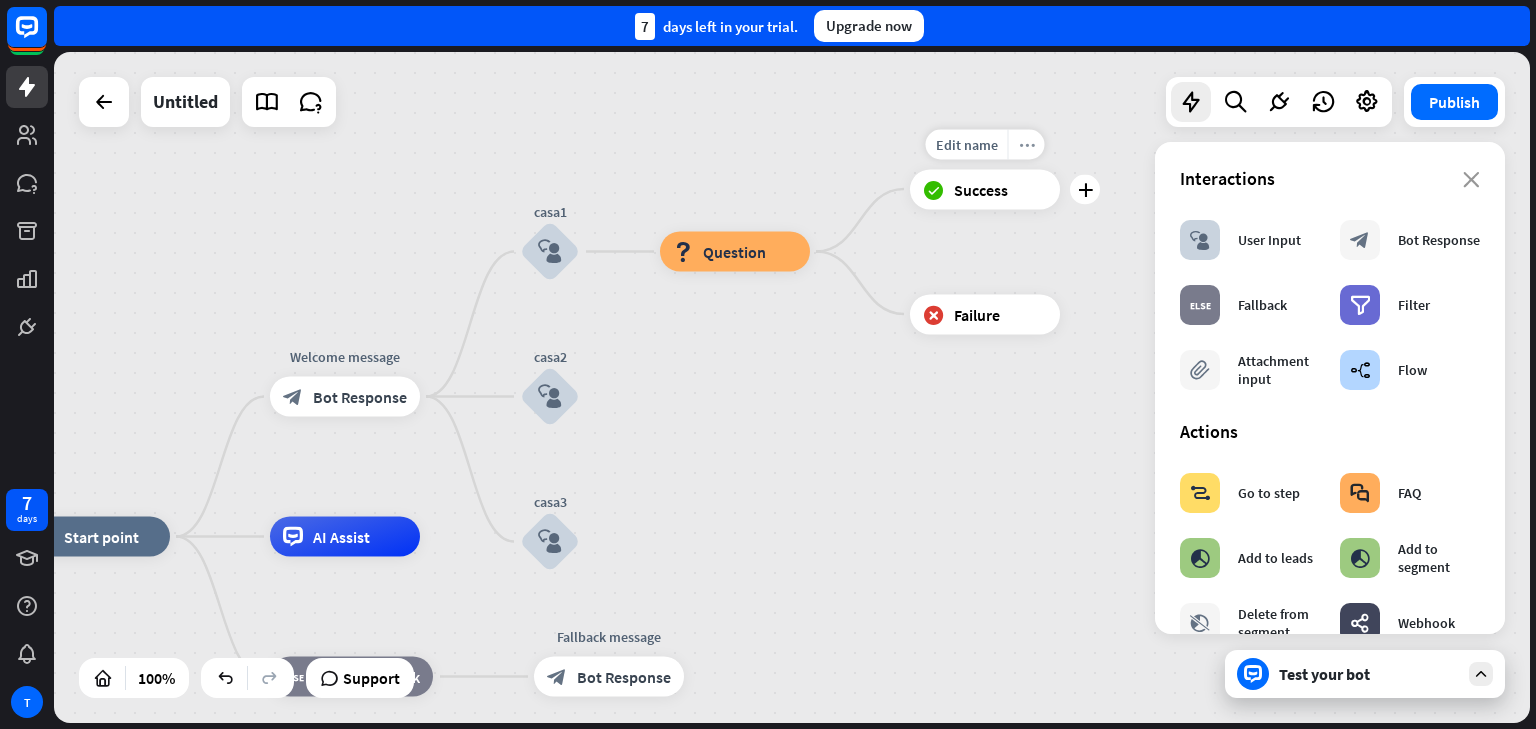 click on "more_horiz" at bounding box center [1027, 144] 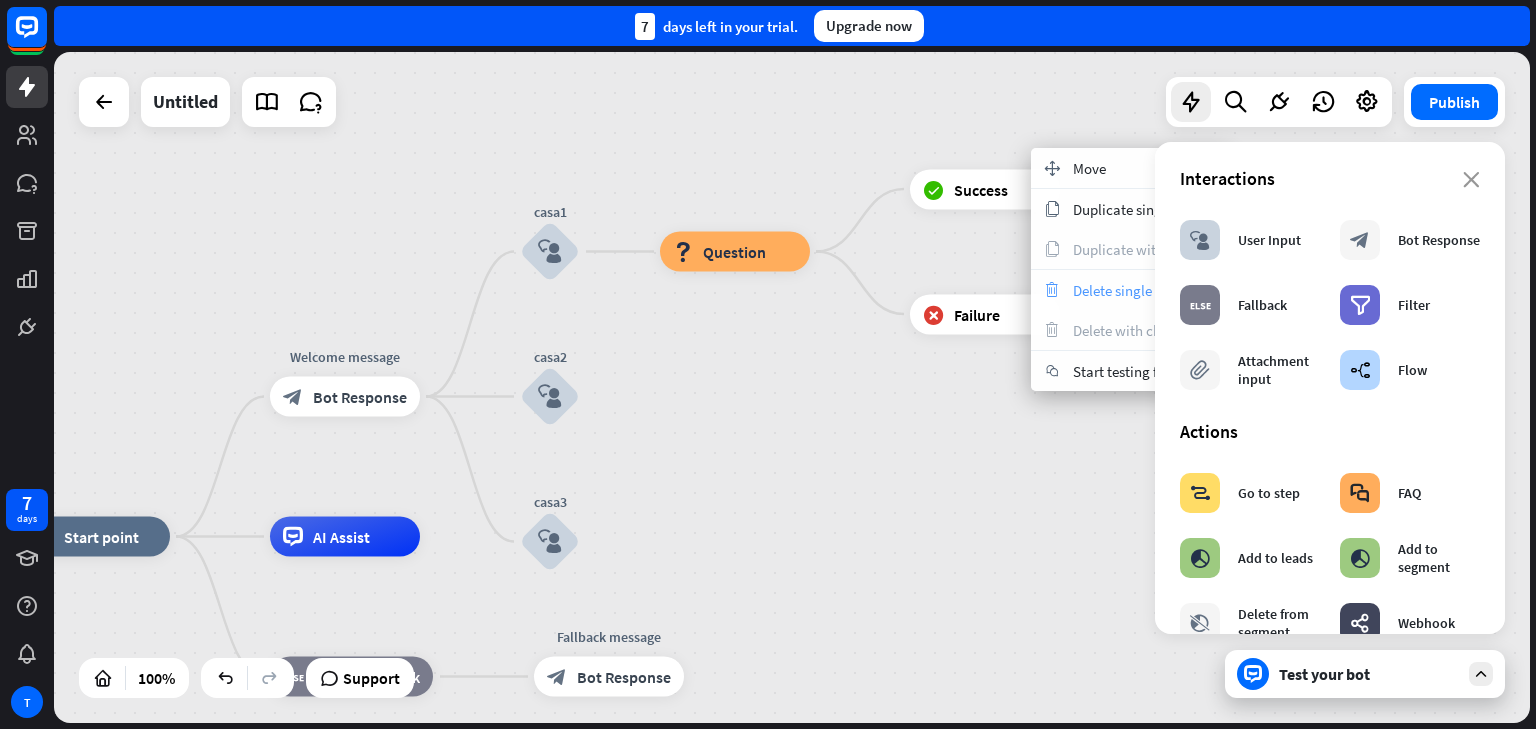click on "trash   Delete single block" at bounding box center [1131, 290] 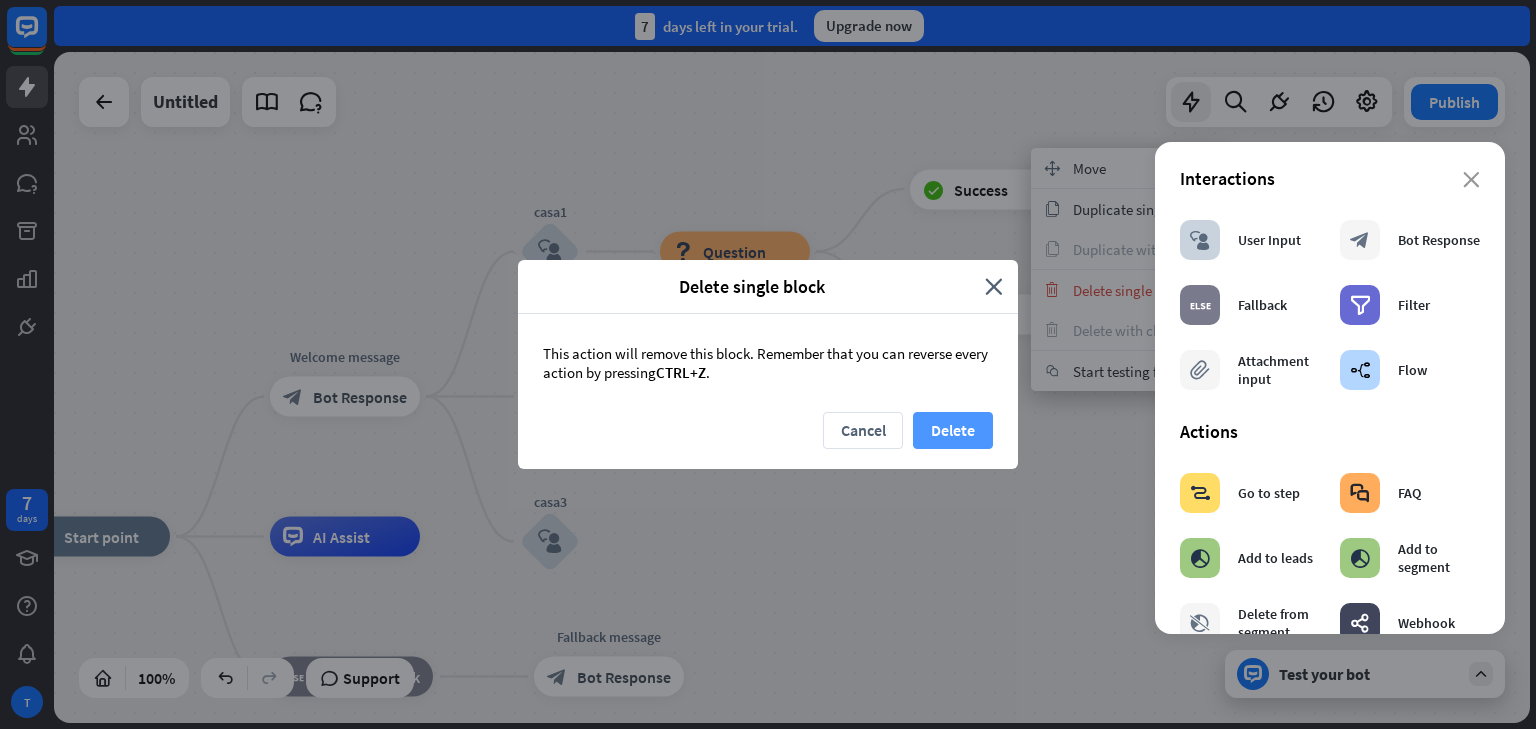 click on "Delete" at bounding box center (953, 430) 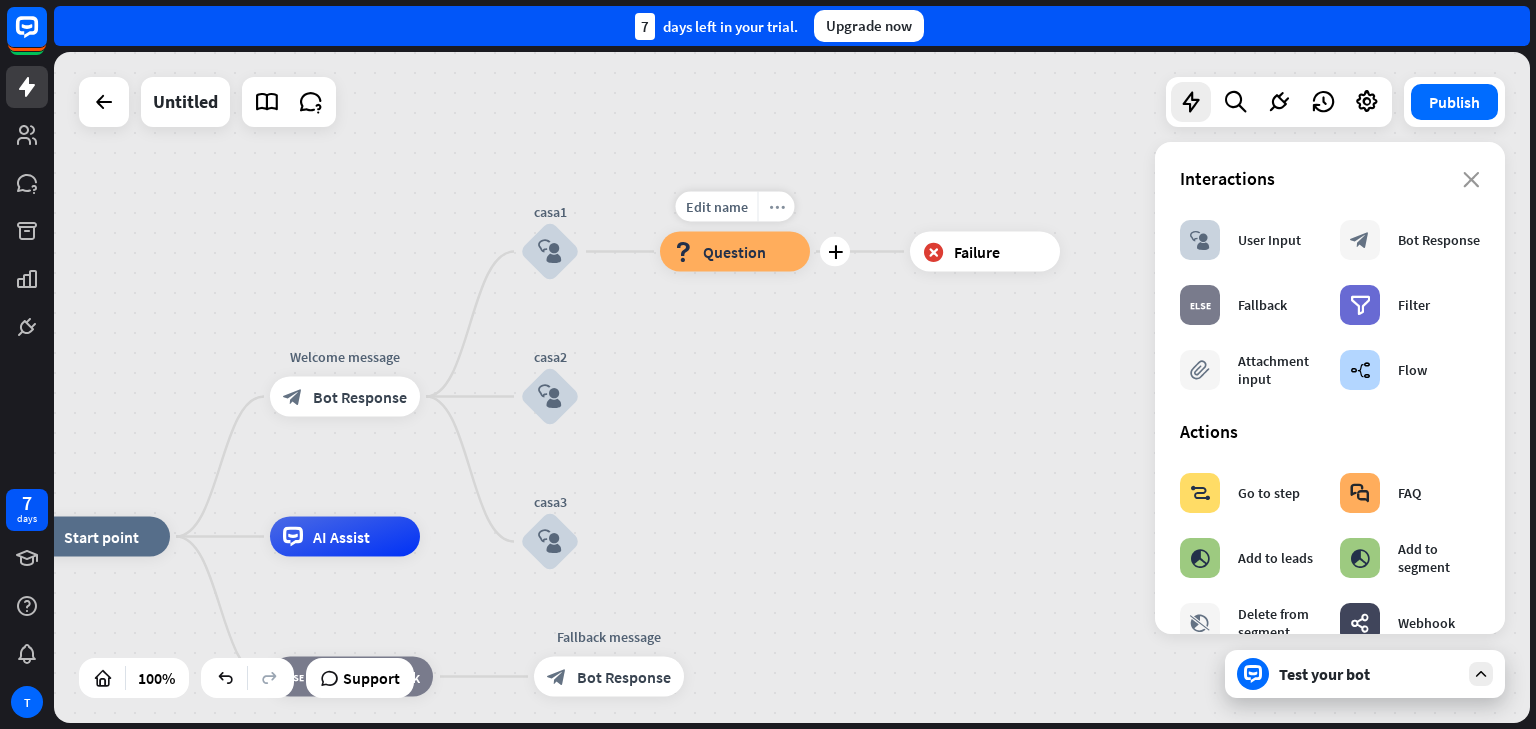 click on "more_horiz" at bounding box center (776, 207) 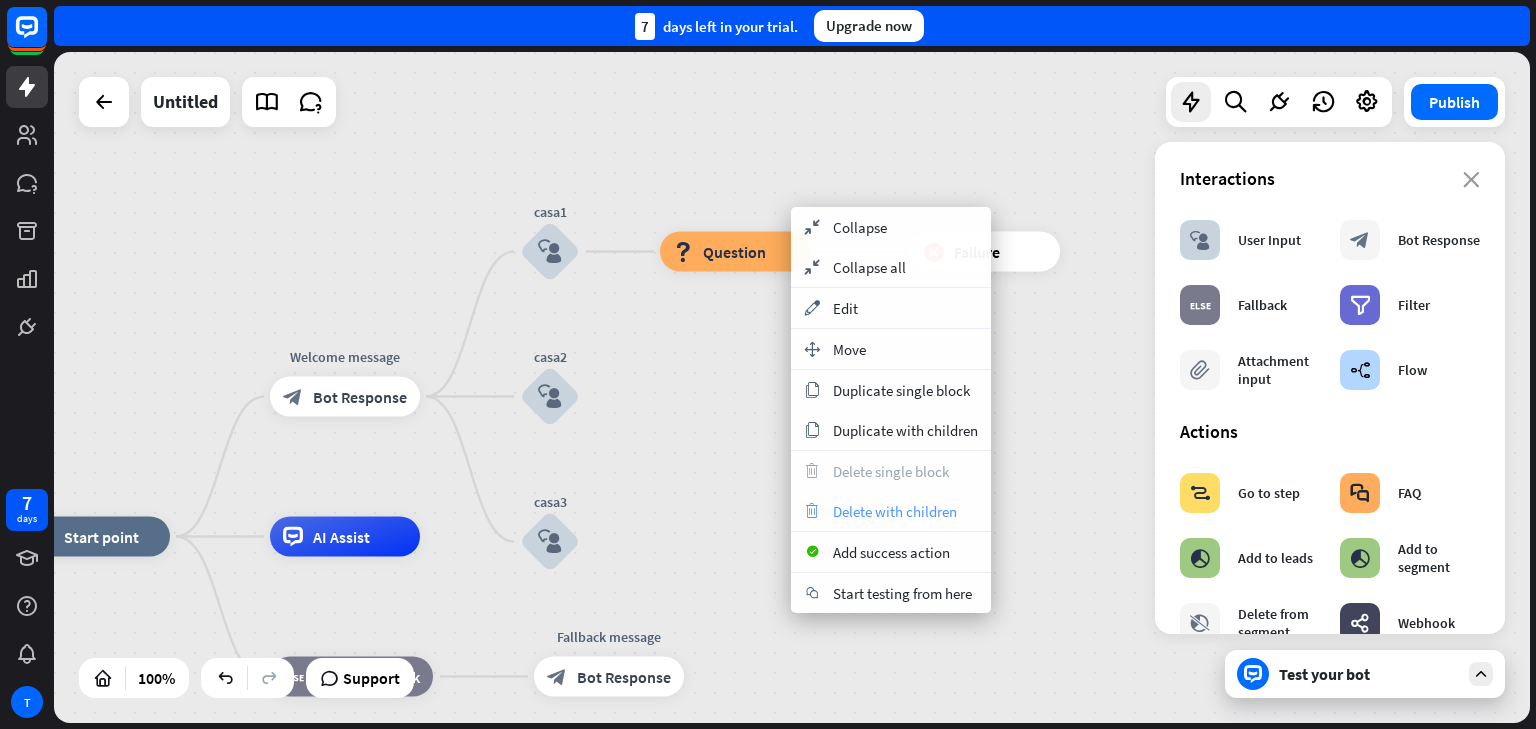 click on "Delete with children" at bounding box center [895, 511] 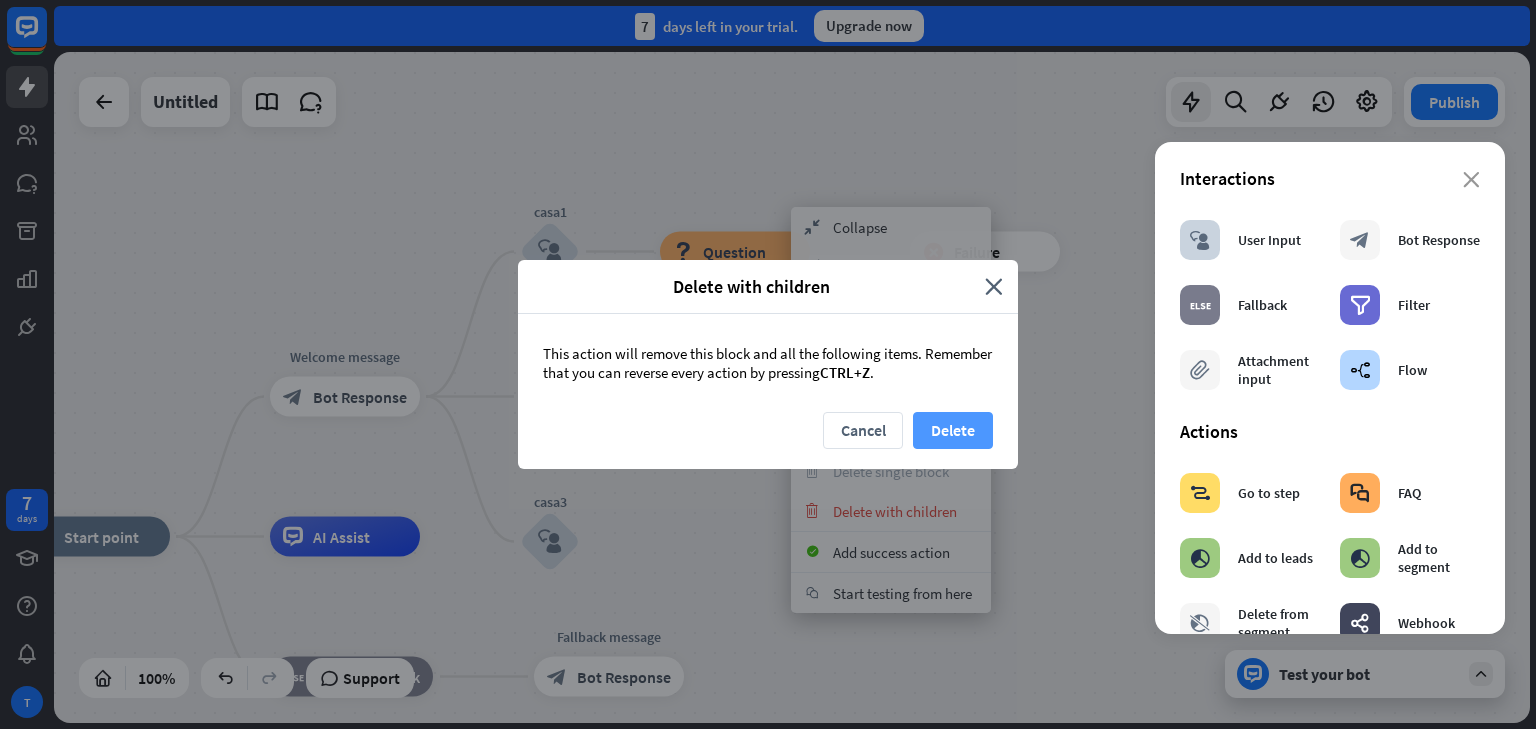 click on "Delete" at bounding box center [953, 430] 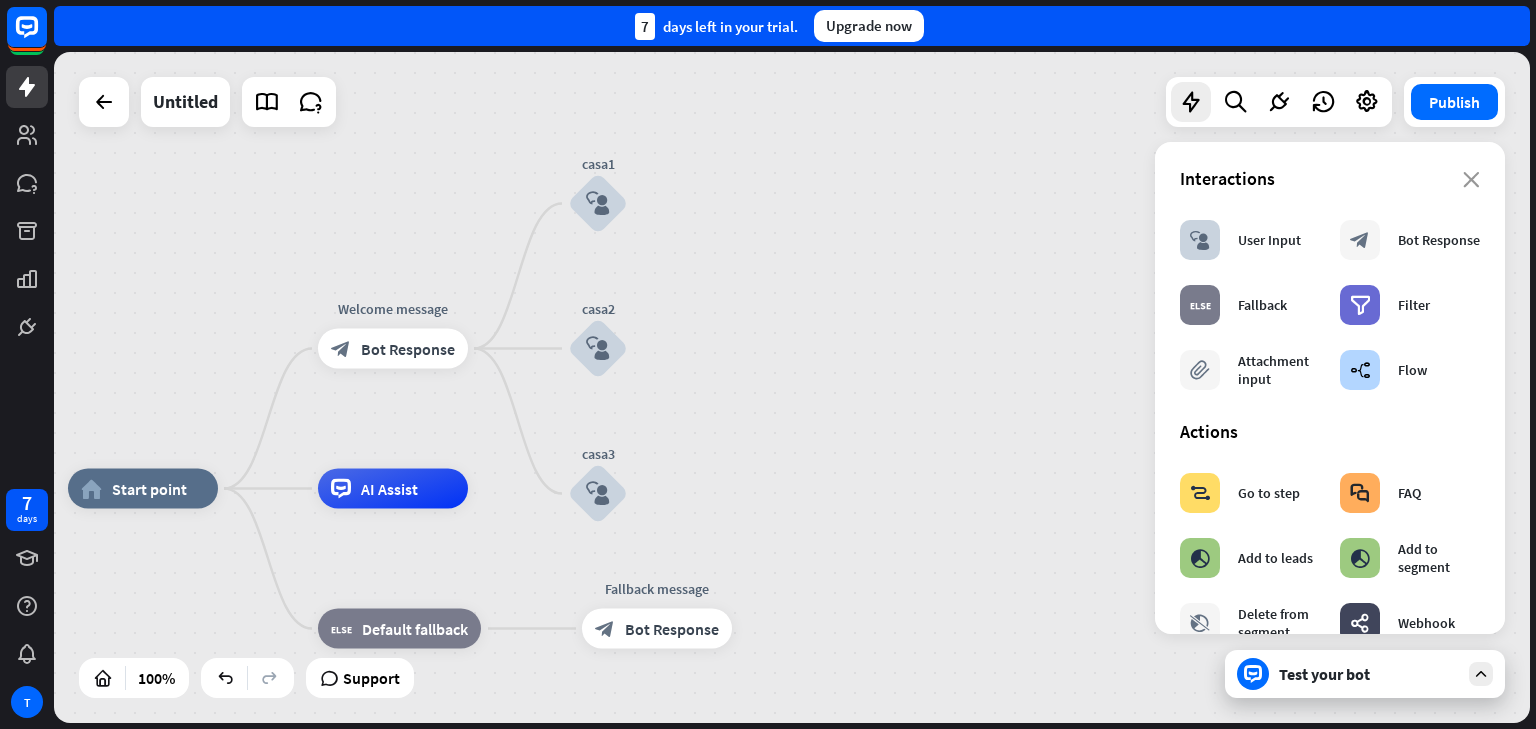 drag, startPoint x: 729, startPoint y: 405, endPoint x: 777, endPoint y: 357, distance: 67.88225 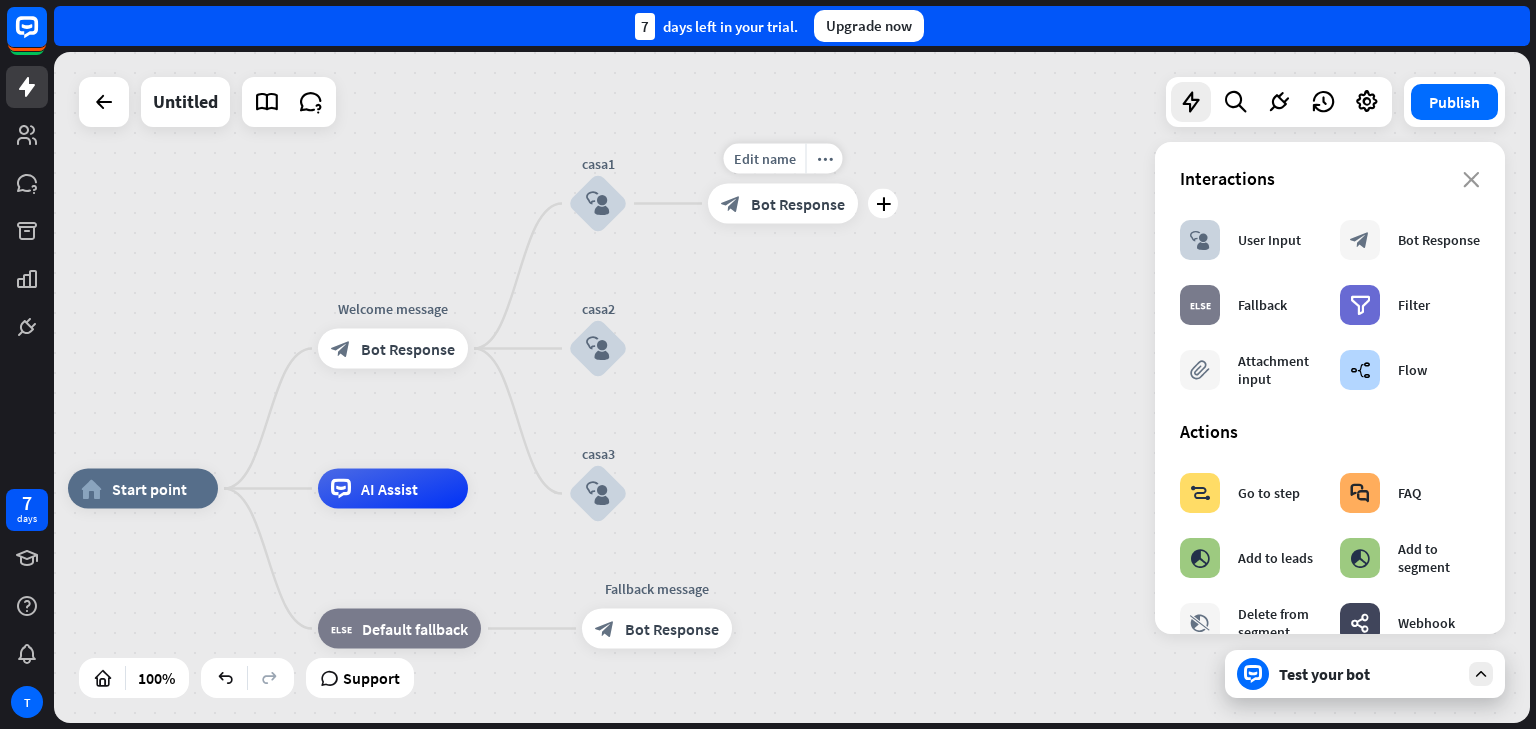 click on "Bot Response" at bounding box center (798, 204) 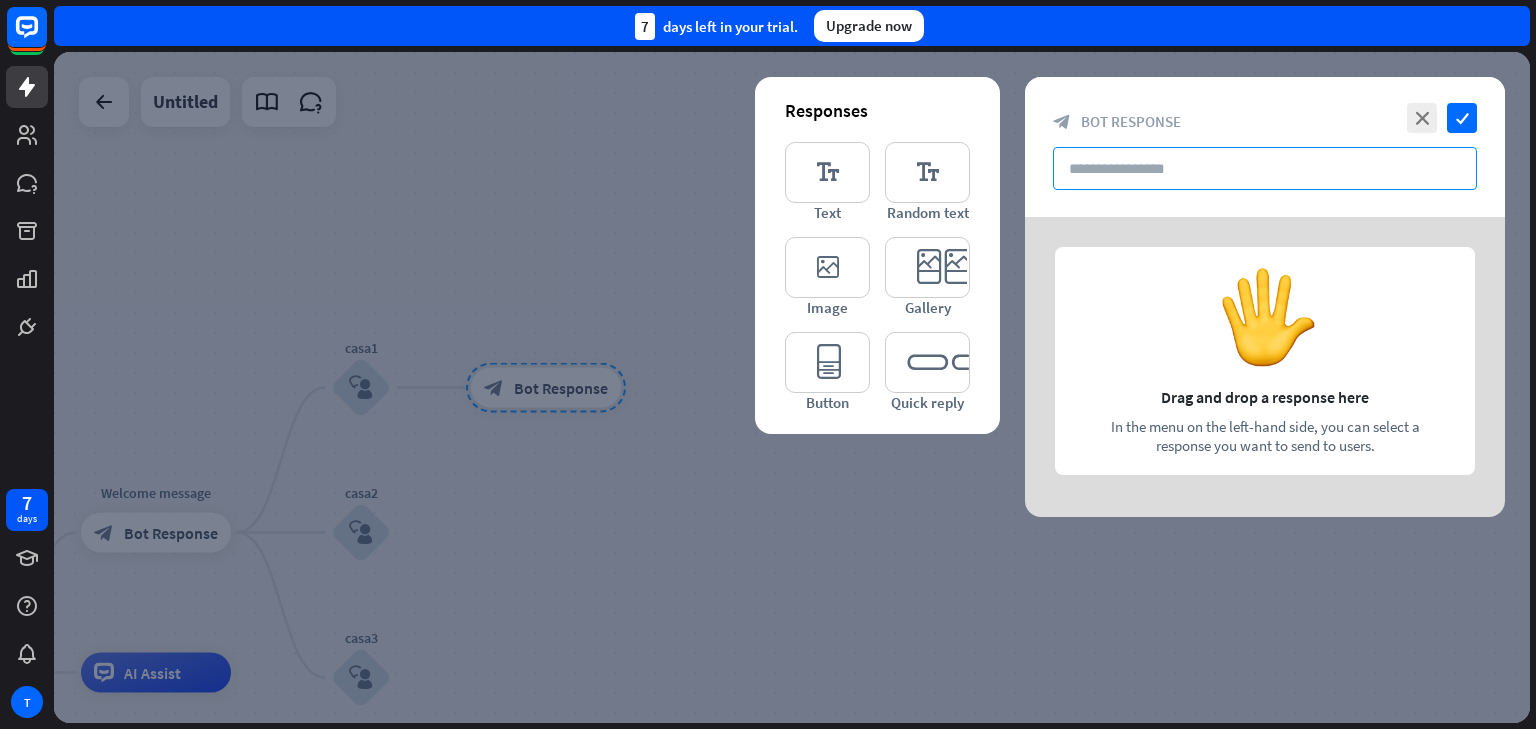 click at bounding box center (1265, 168) 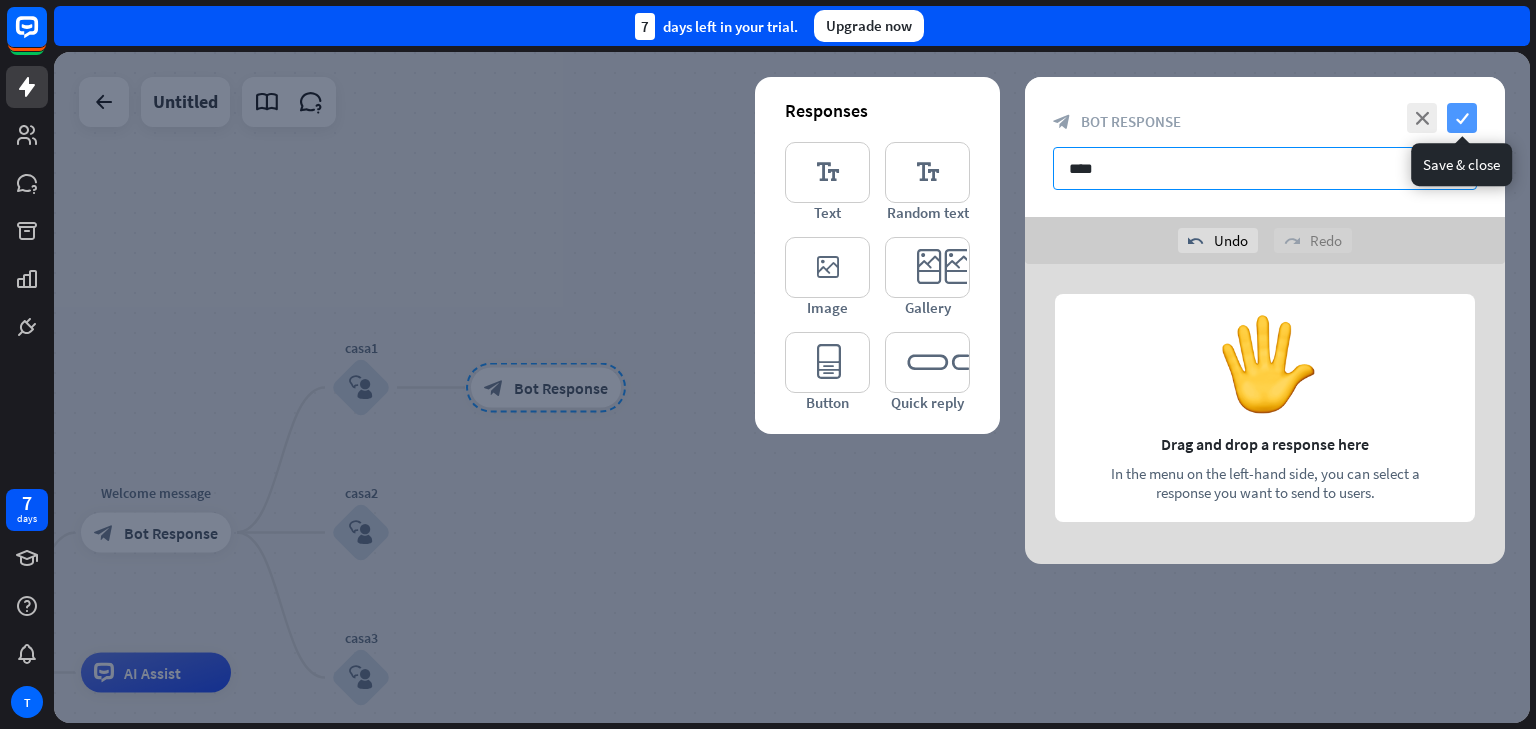 type on "****" 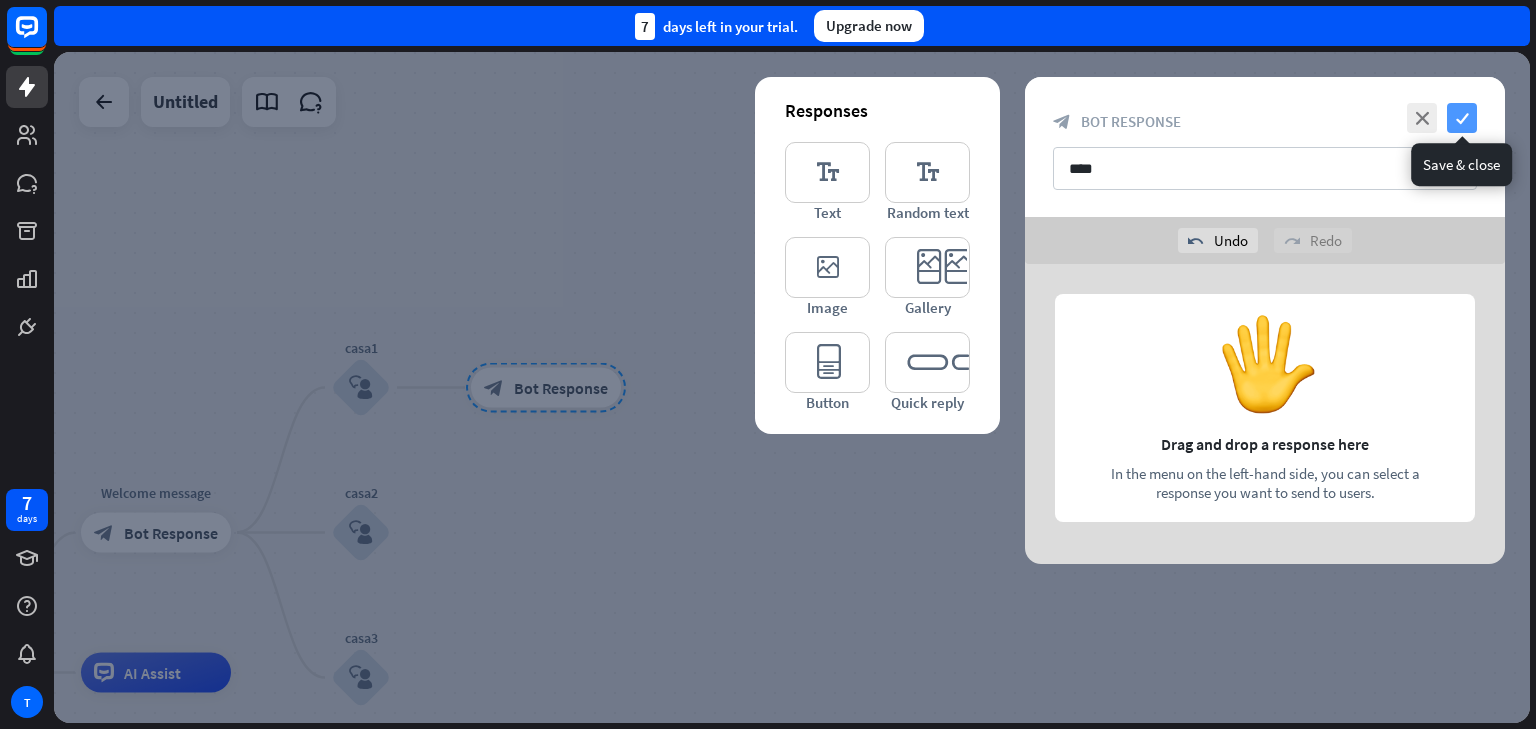 click on "check" at bounding box center (1462, 118) 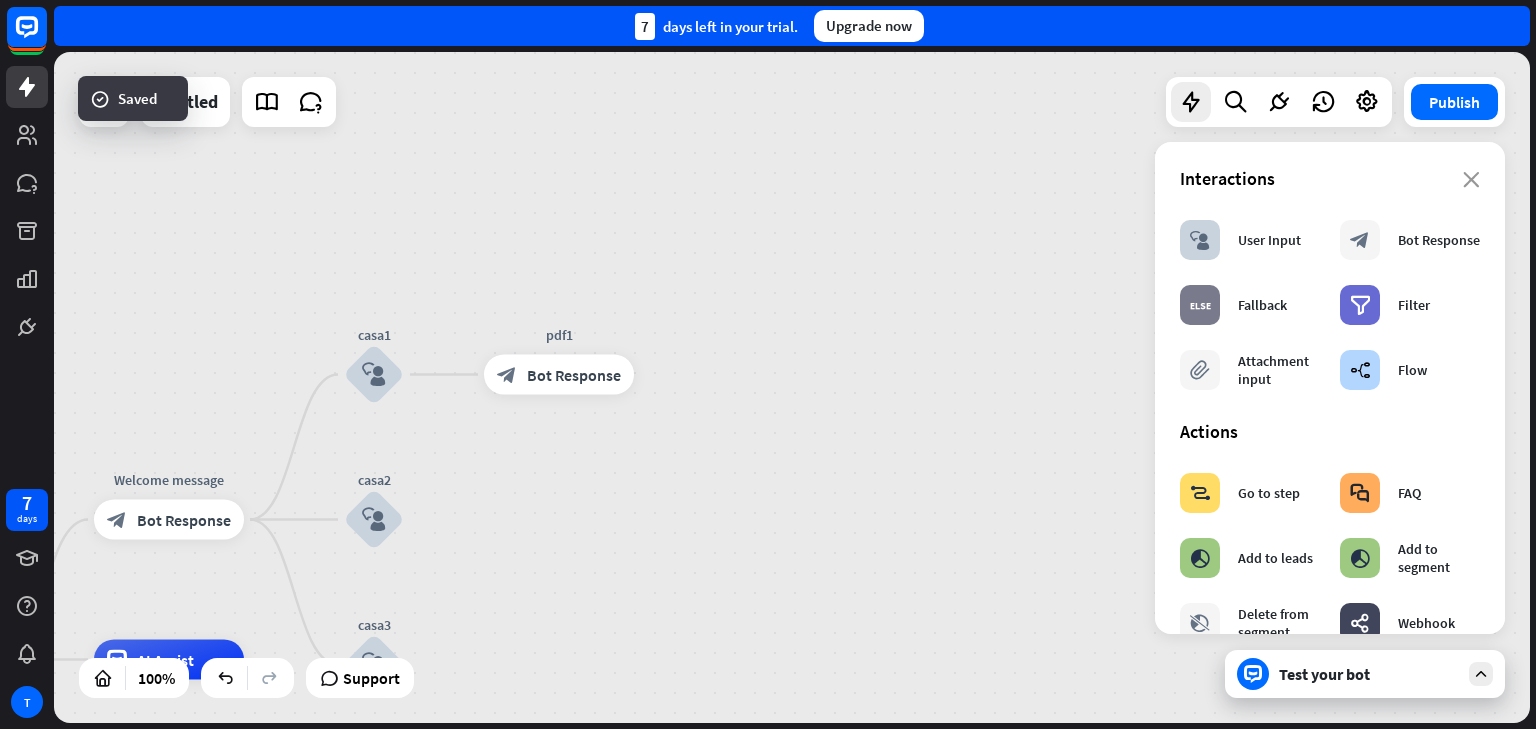 drag, startPoint x: 578, startPoint y: 458, endPoint x: 722, endPoint y: 369, distance: 169.28378 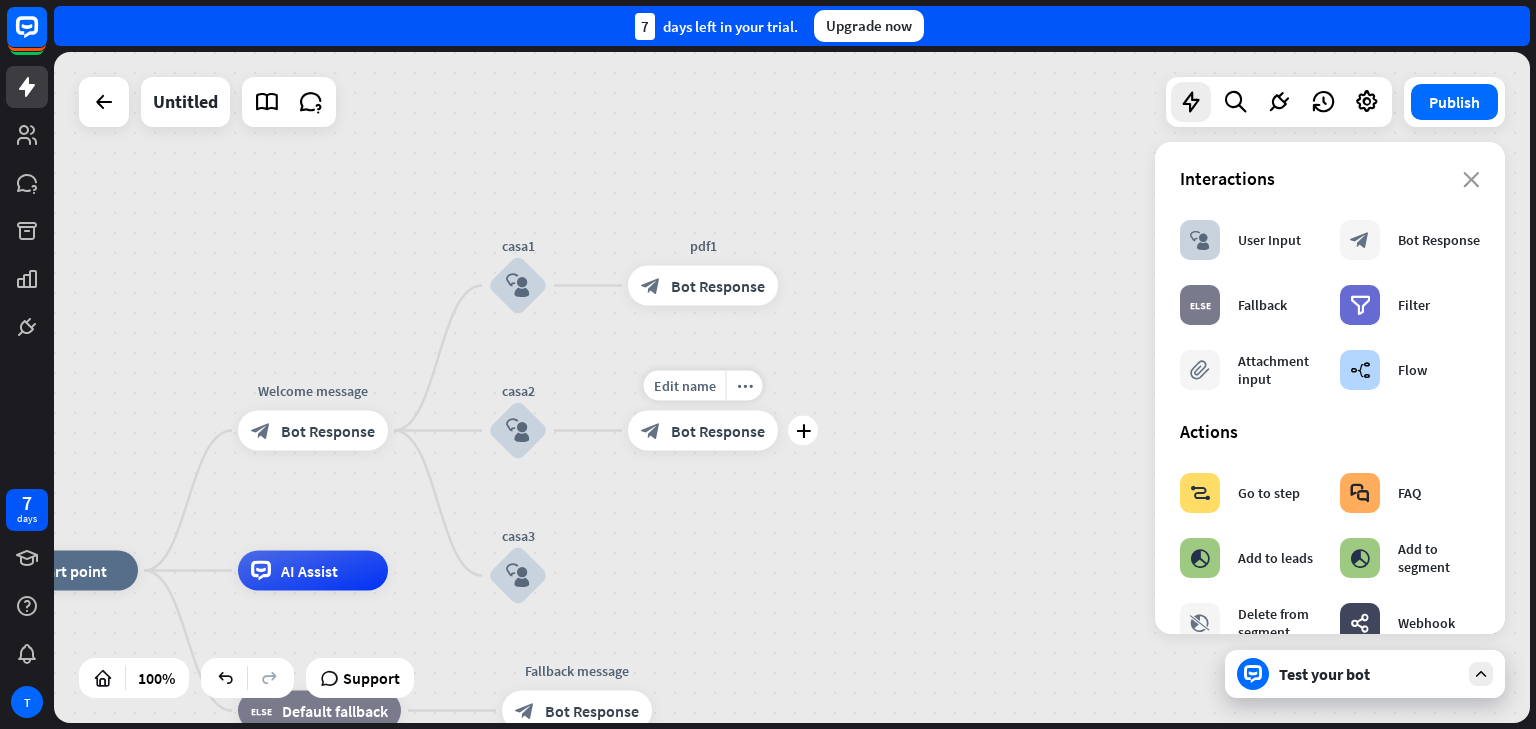 click on "Bot Response" at bounding box center [718, 431] 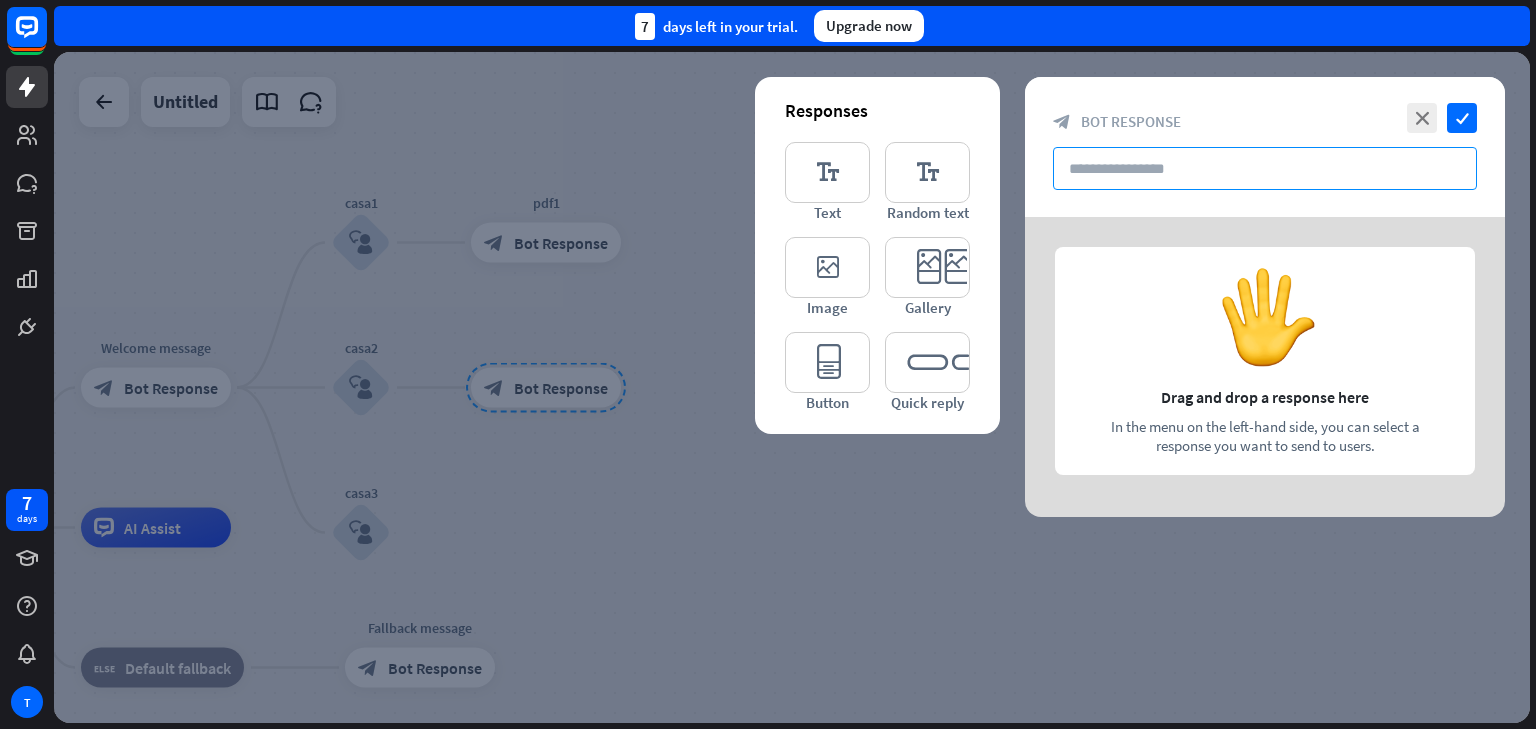 click at bounding box center (1265, 168) 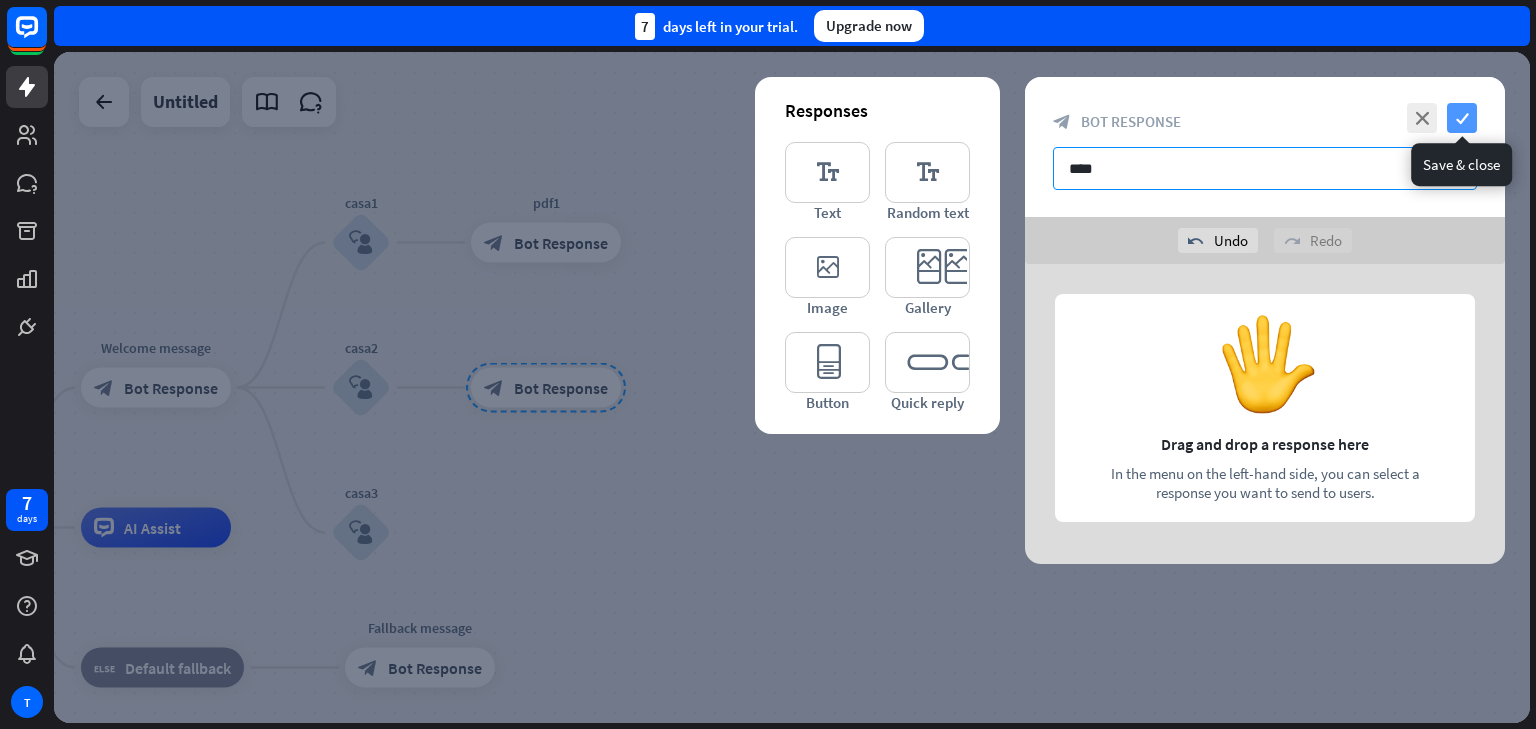 type on "****" 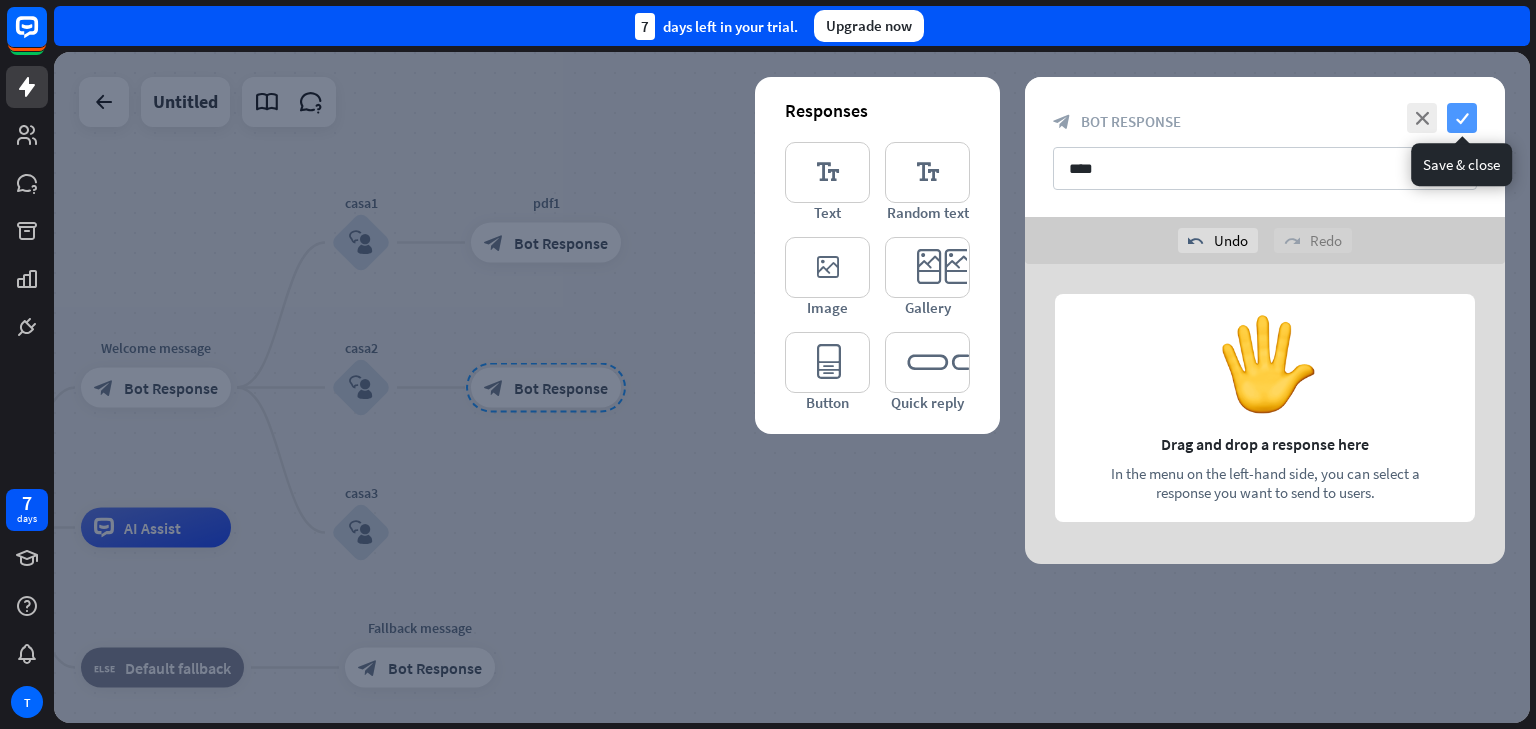 click on "check" at bounding box center [1462, 118] 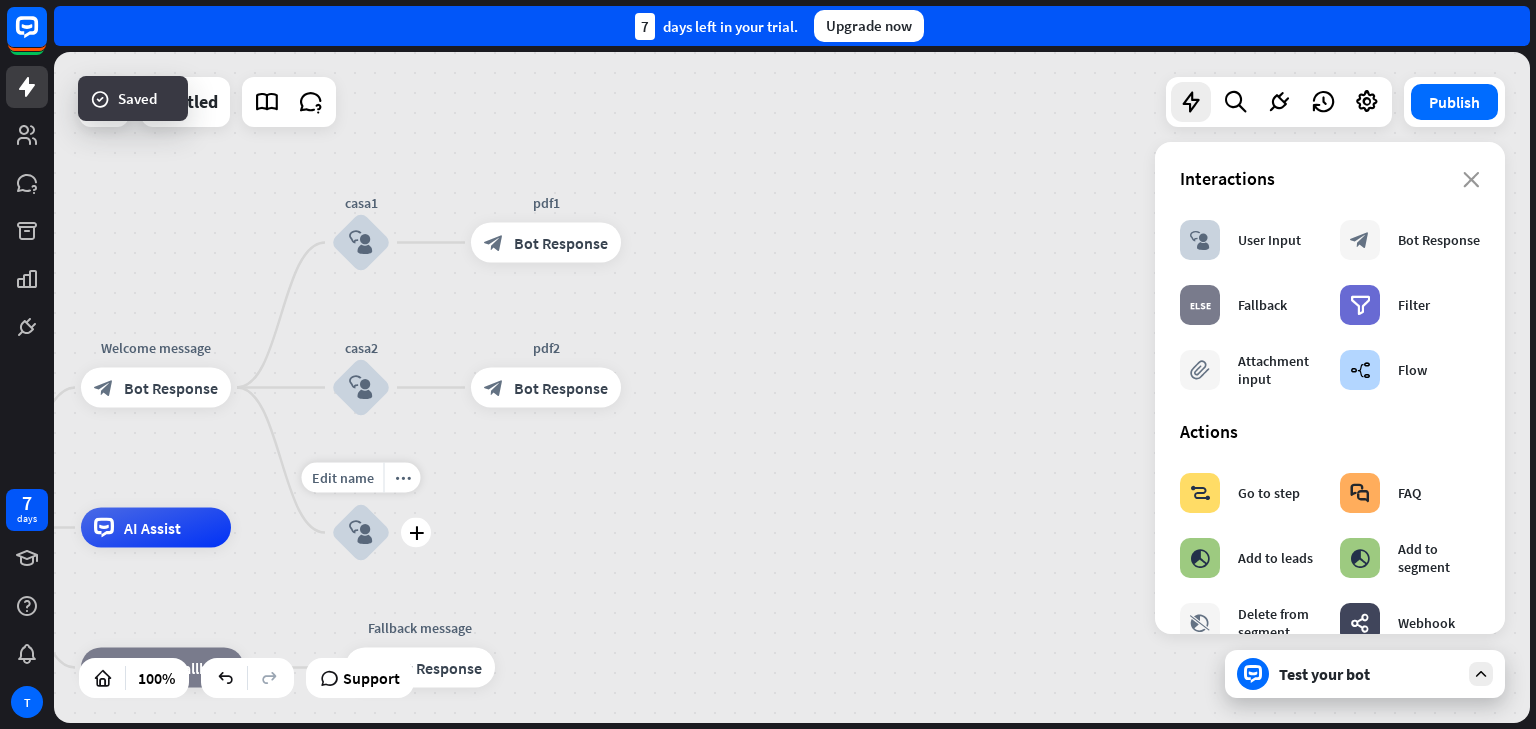 click on "block_user_input" at bounding box center (361, 533) 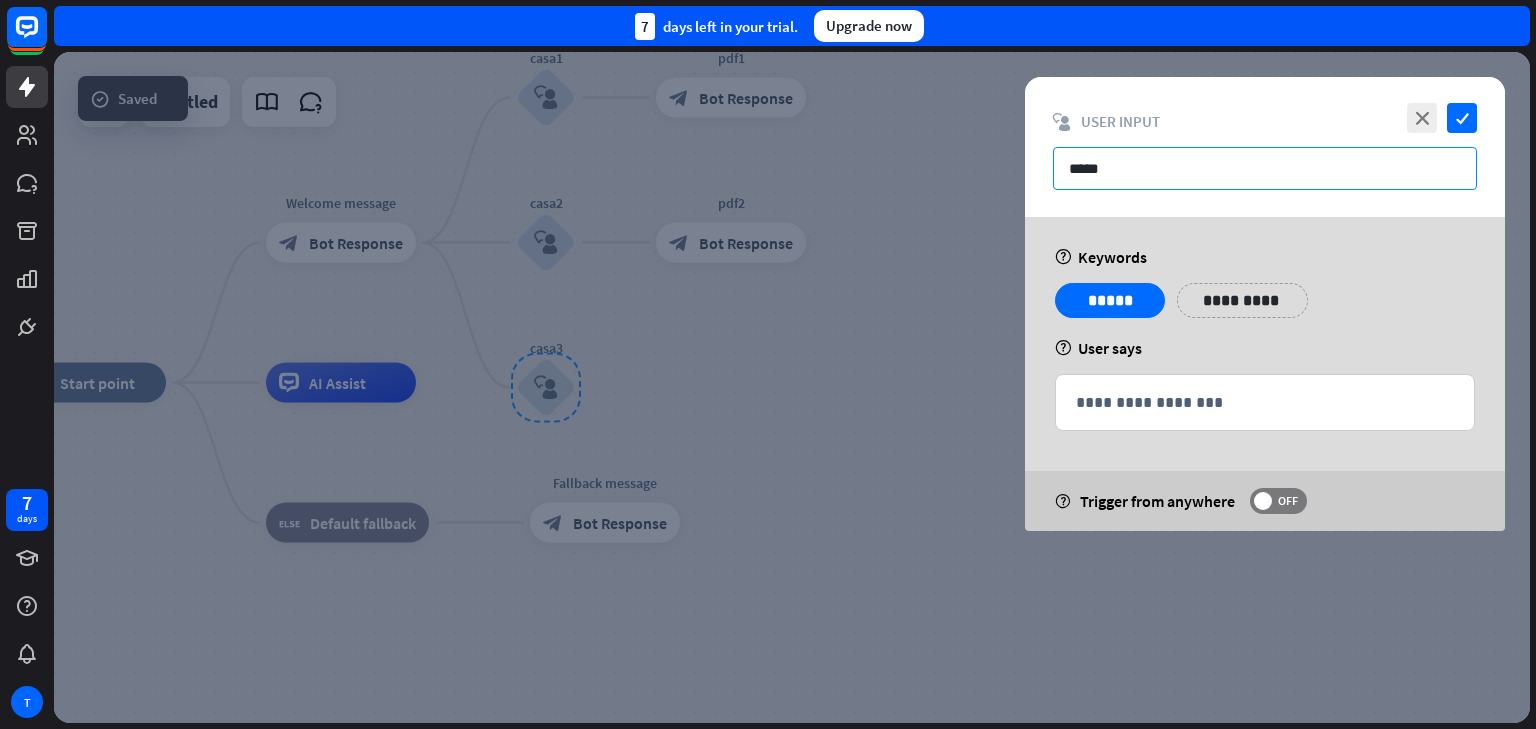 click on "*****" at bounding box center [1265, 168] 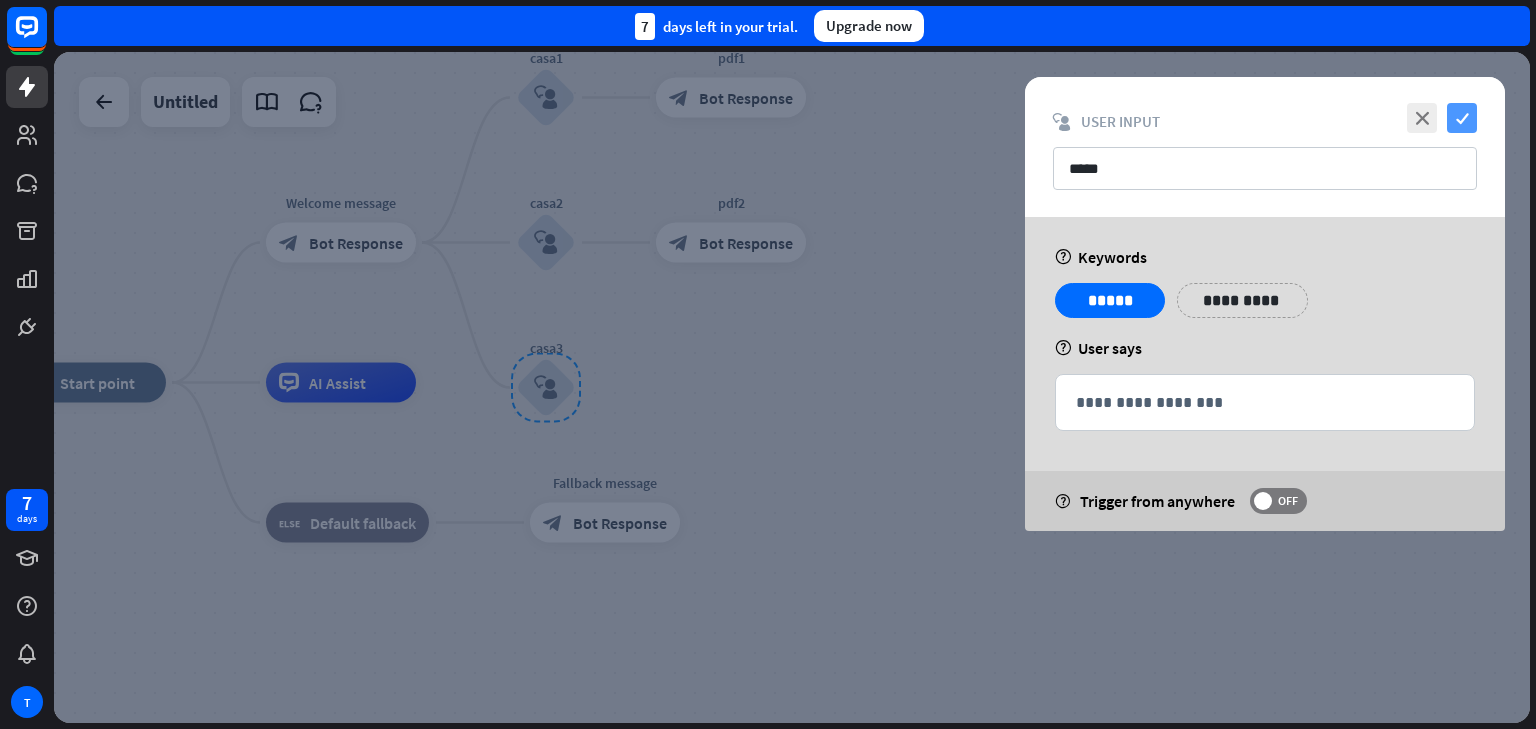 click on "check" at bounding box center [1462, 118] 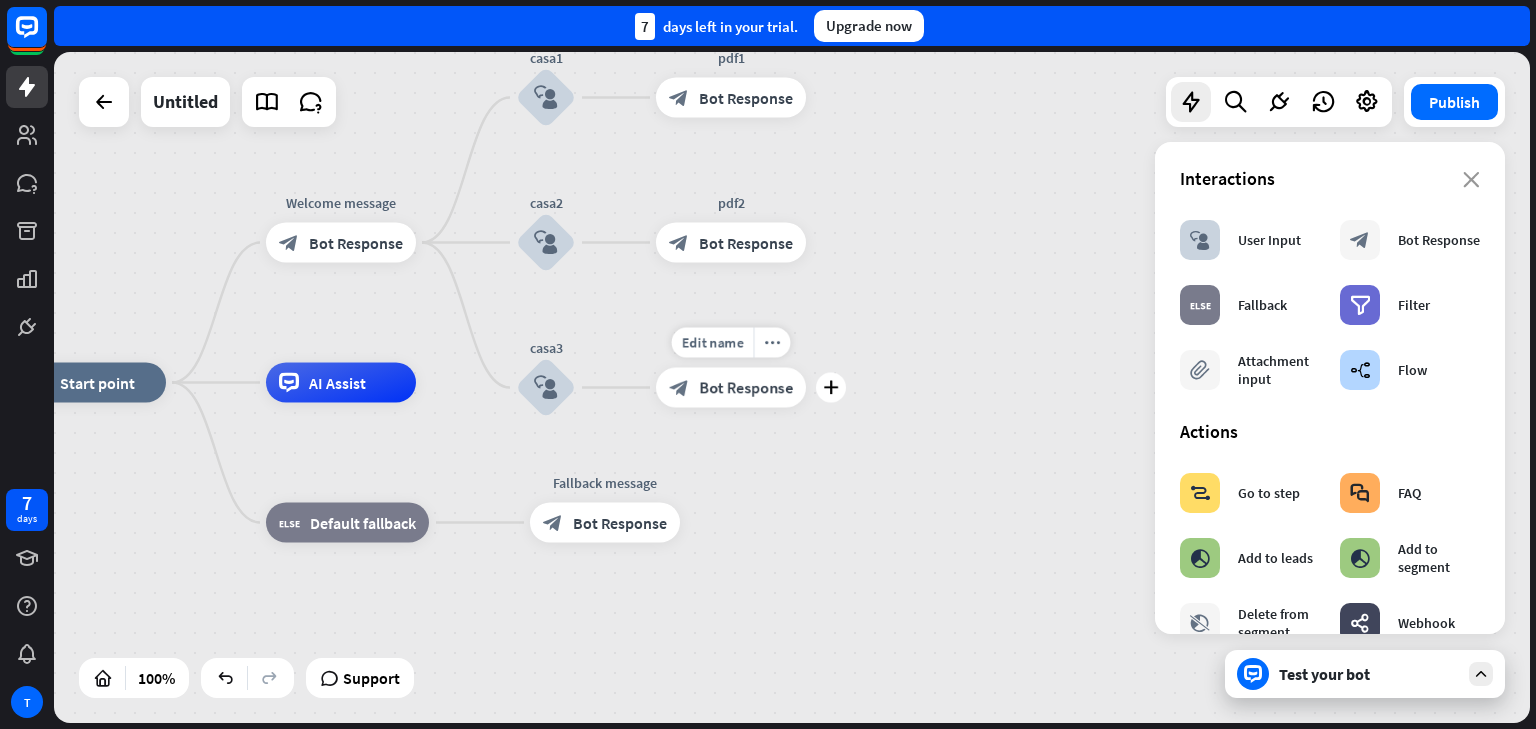 click on "Bot Response" at bounding box center [746, 388] 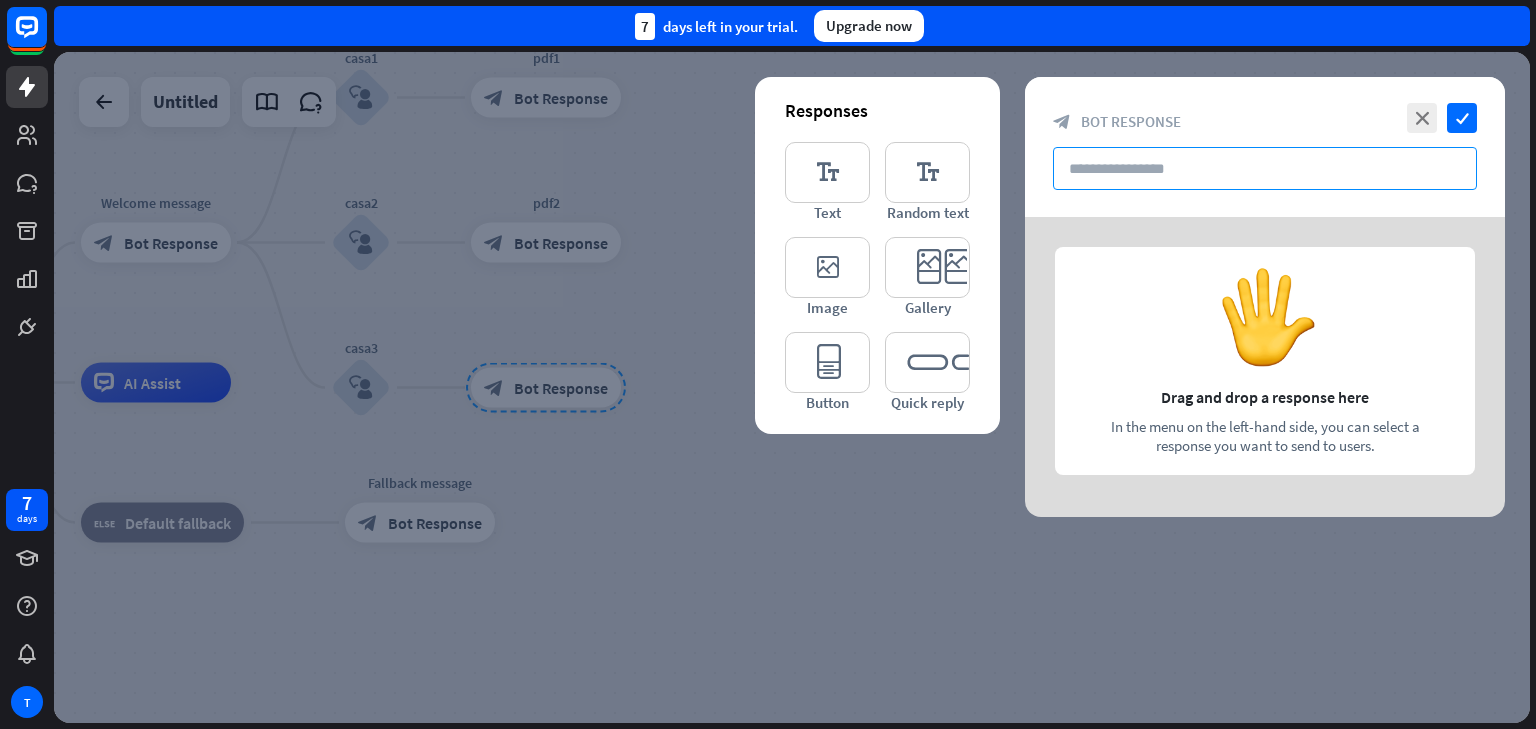 click at bounding box center [1265, 168] 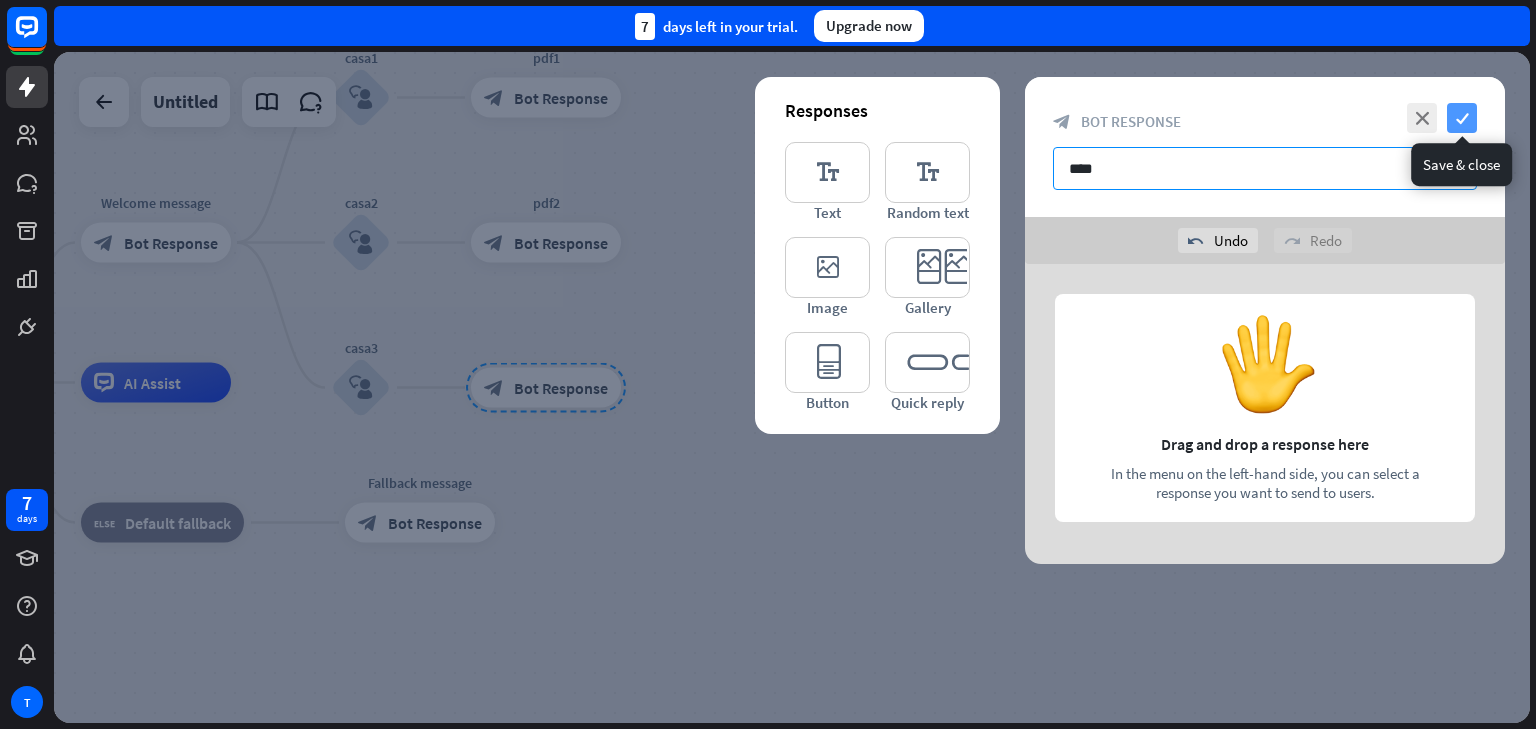 type on "****" 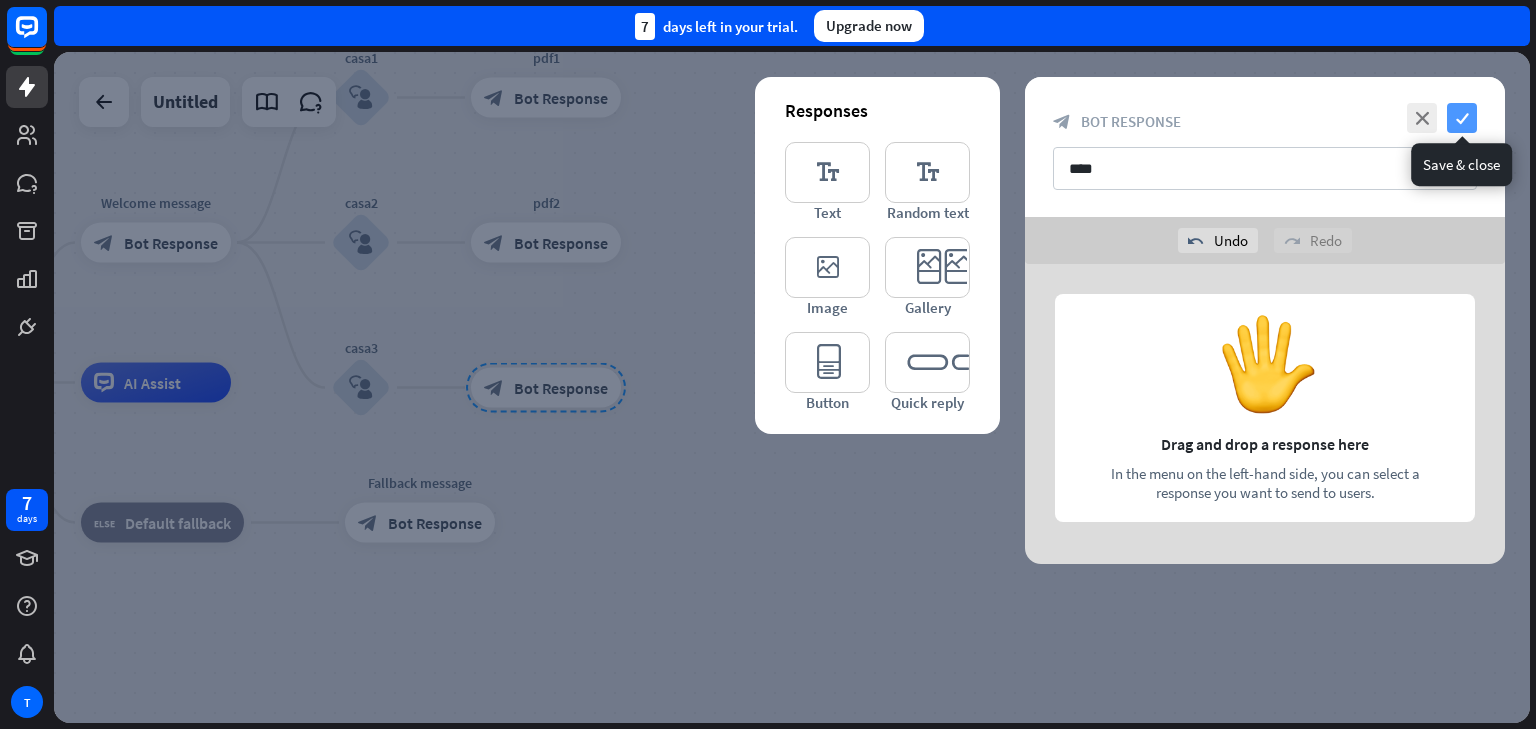 click on "check" at bounding box center (1462, 118) 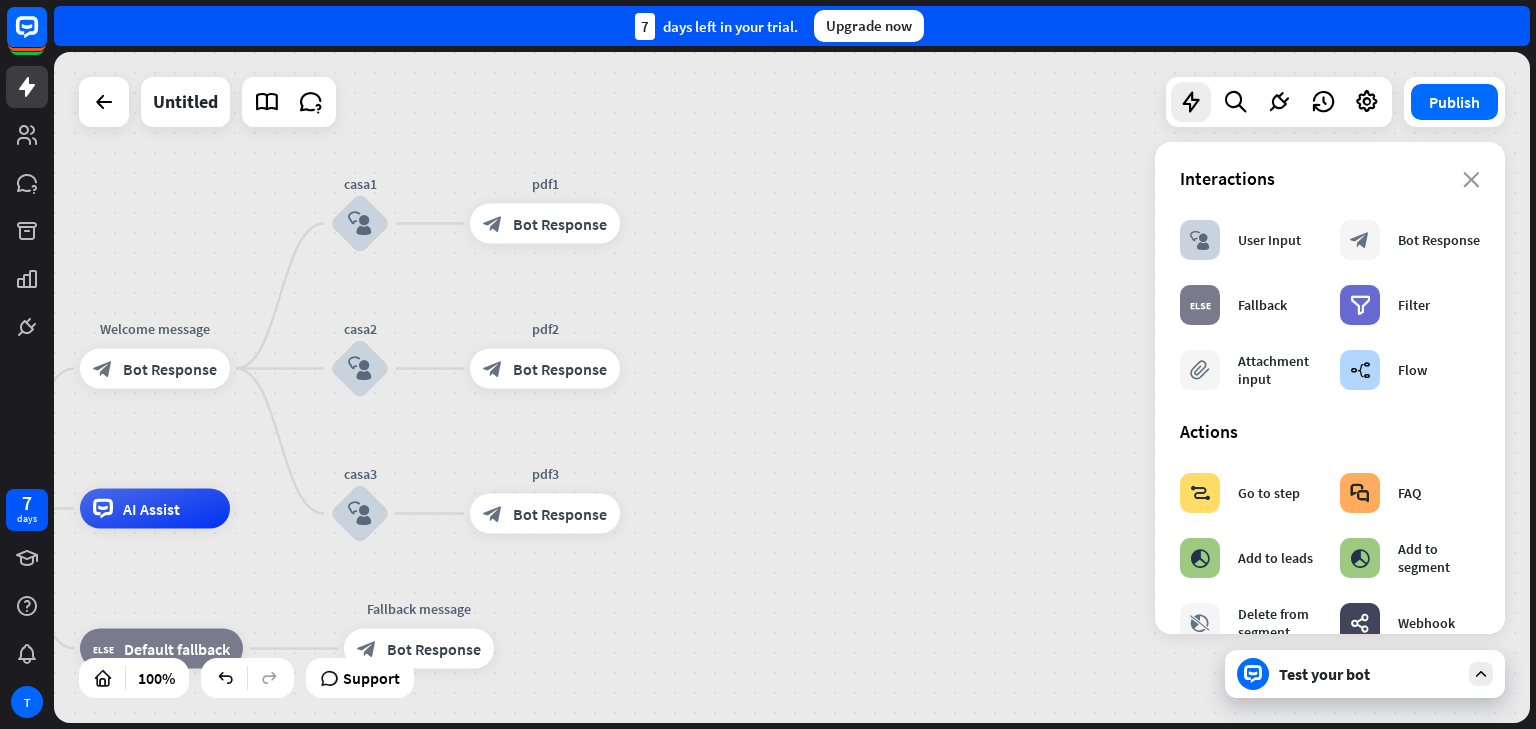 drag, startPoint x: 699, startPoint y: 328, endPoint x: 694, endPoint y: 453, distance: 125.09996 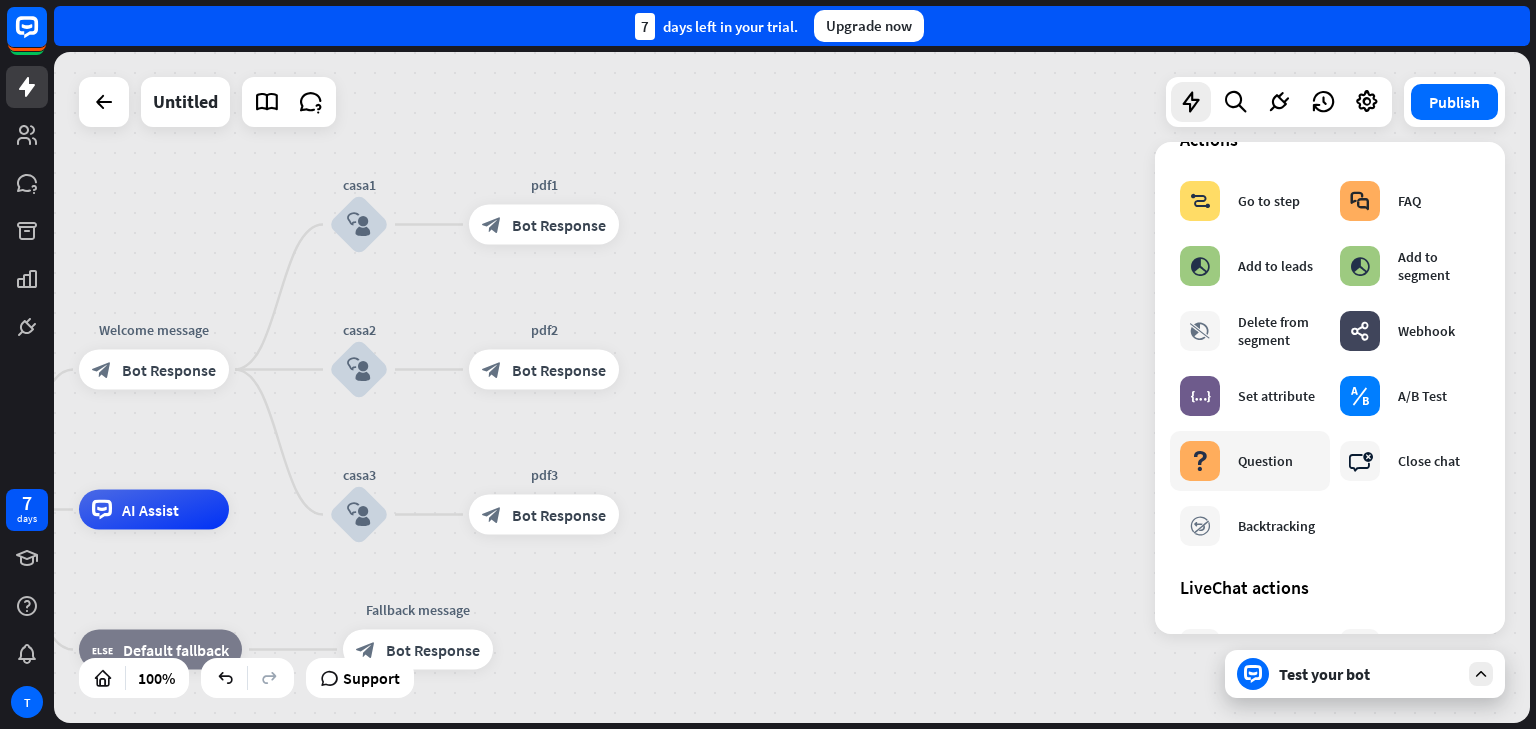 scroll, scrollTop: 320, scrollLeft: 0, axis: vertical 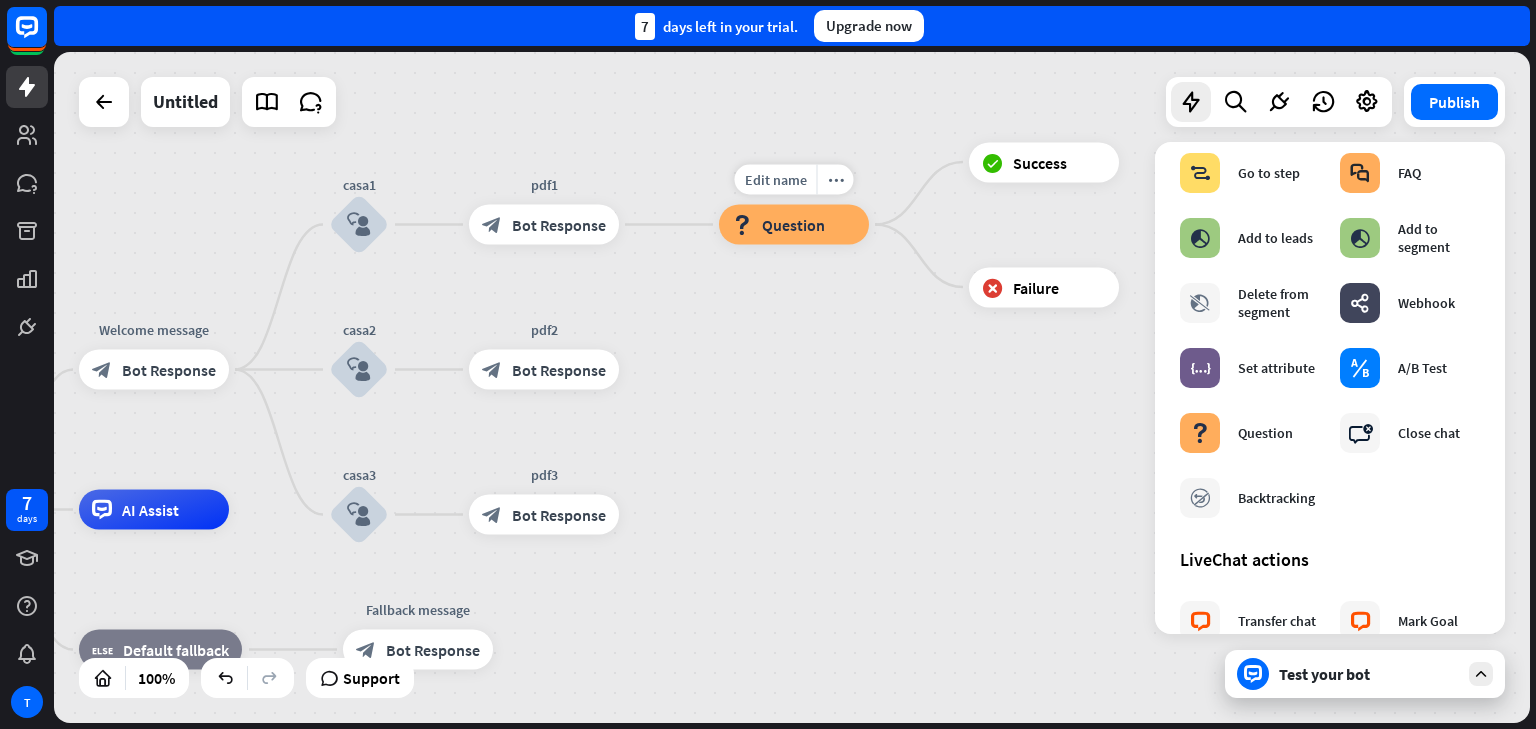 click on "Question" at bounding box center [793, 225] 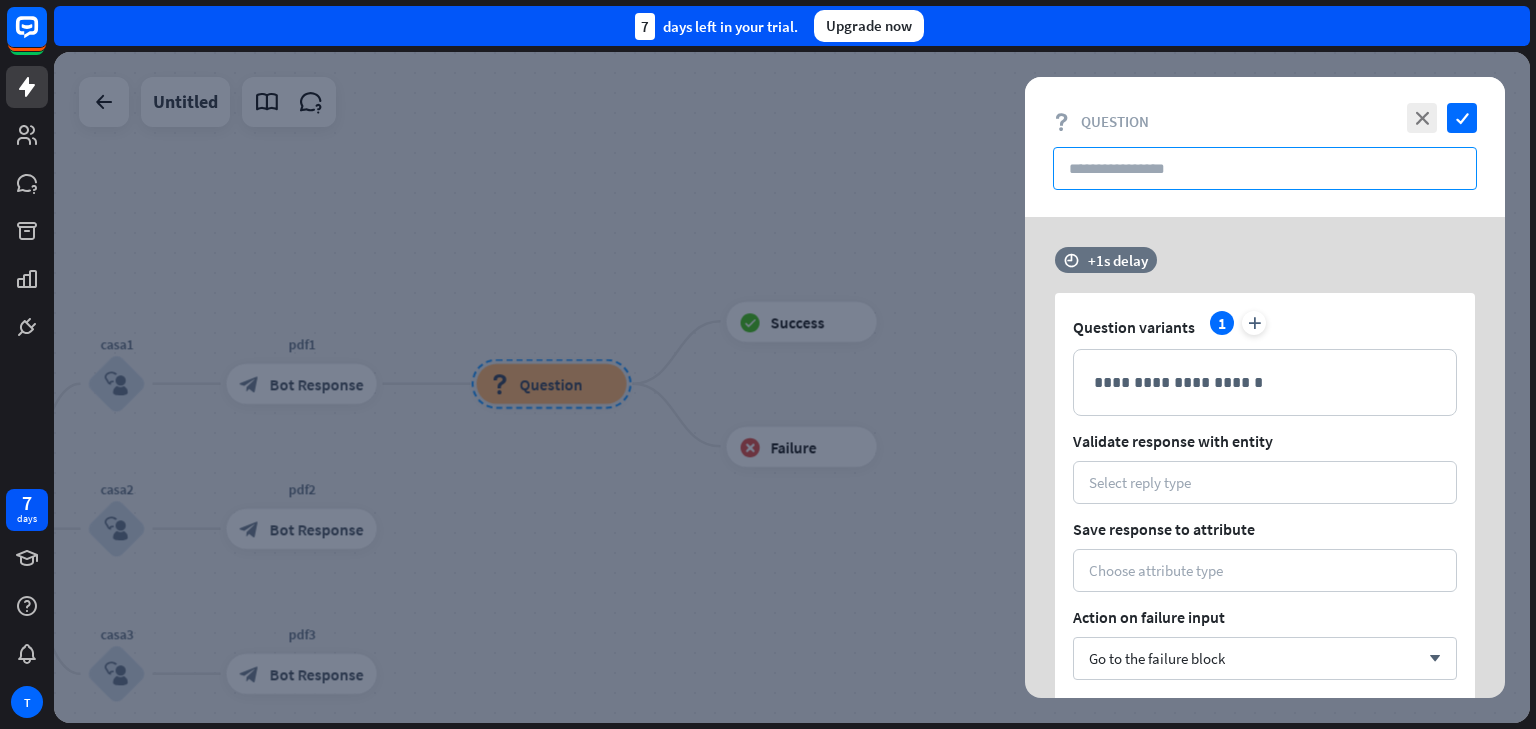 click at bounding box center [1265, 168] 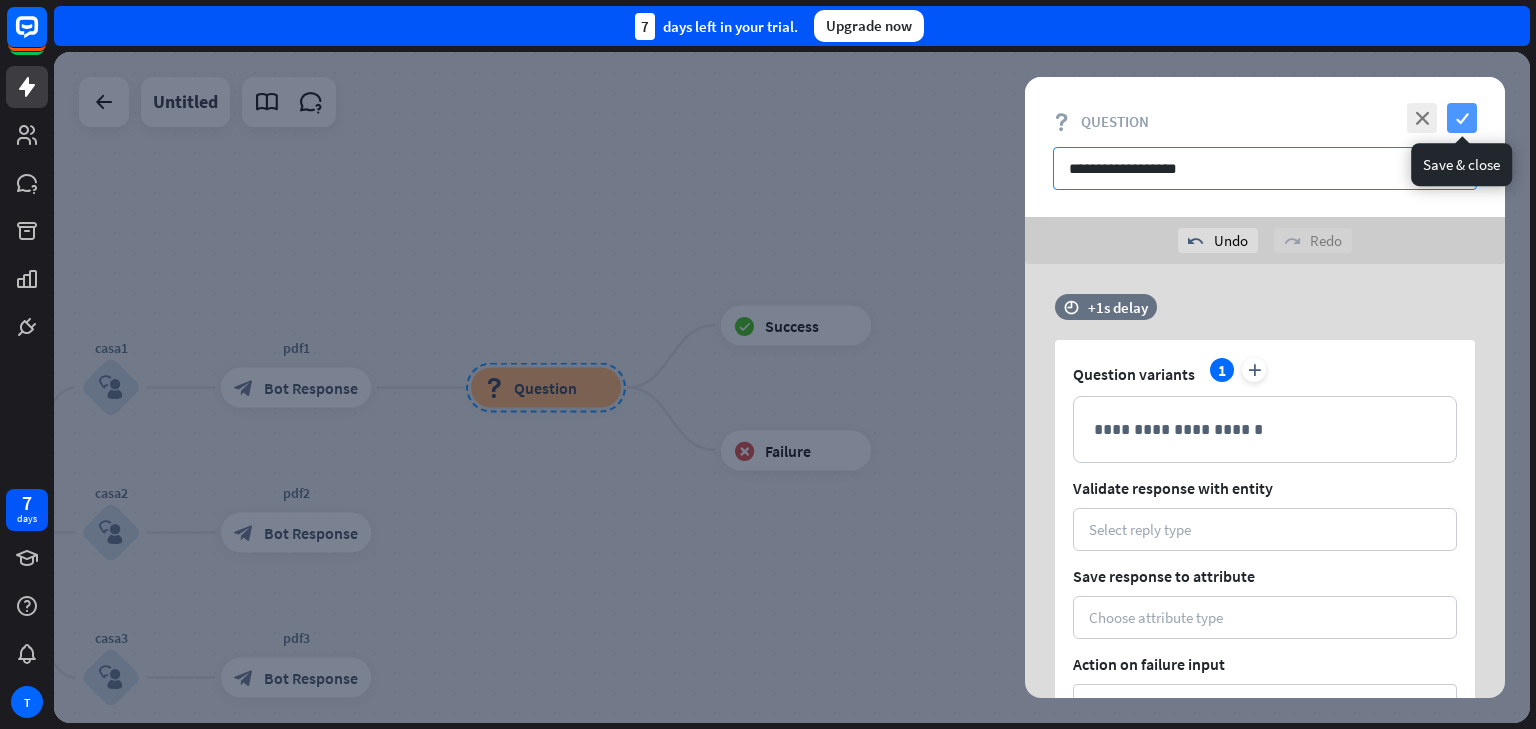 type on "**********" 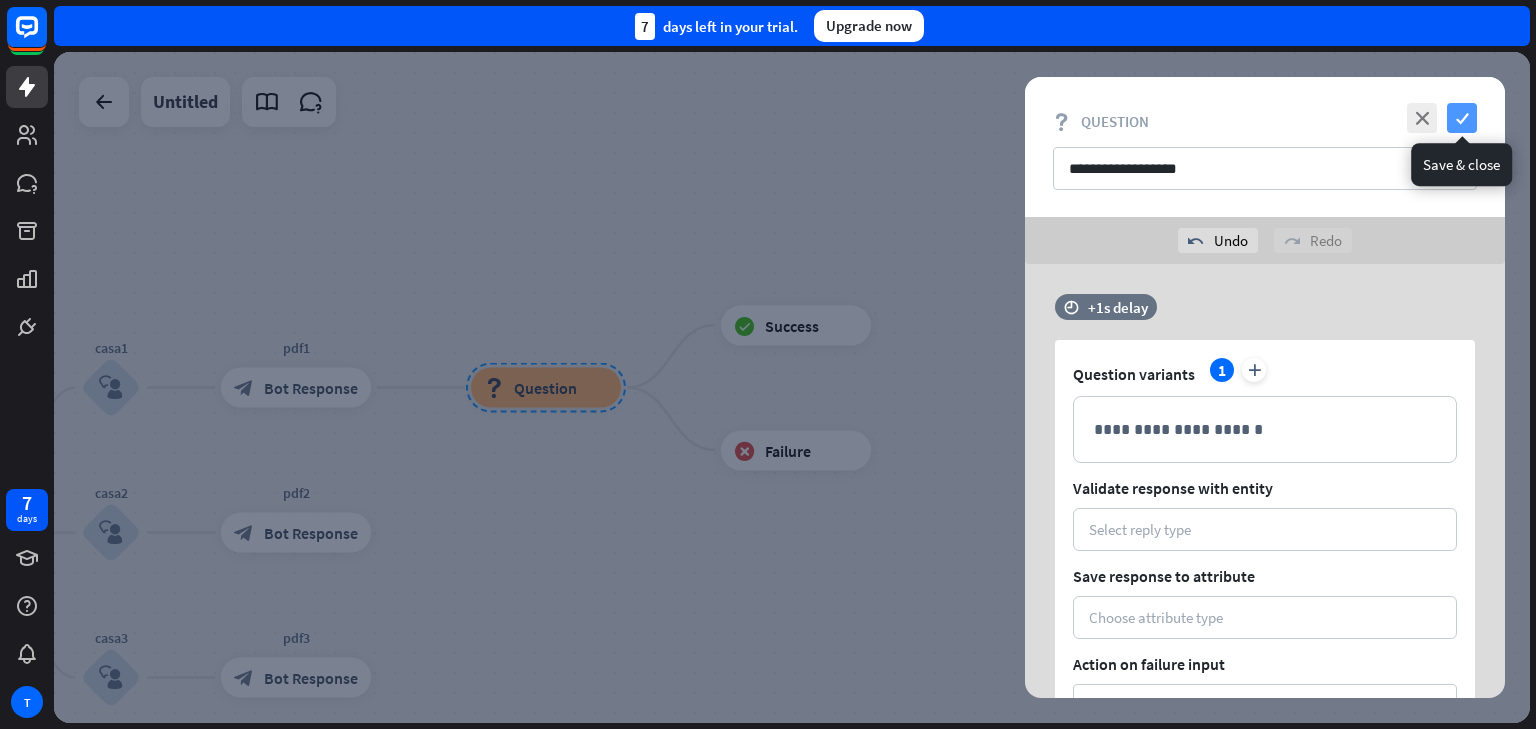 click on "check" at bounding box center [1462, 118] 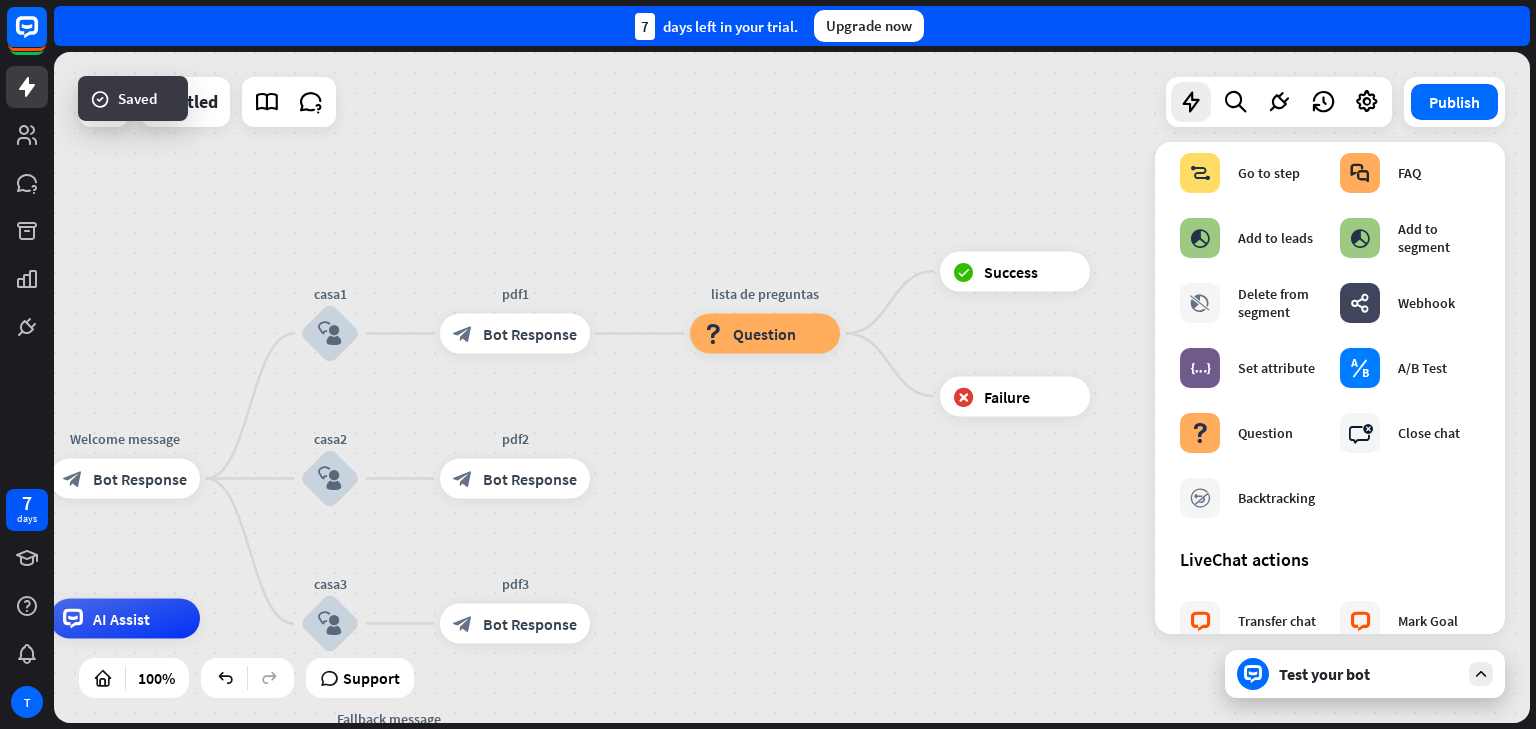 drag, startPoint x: 528, startPoint y: 496, endPoint x: 738, endPoint y: 444, distance: 216.34232 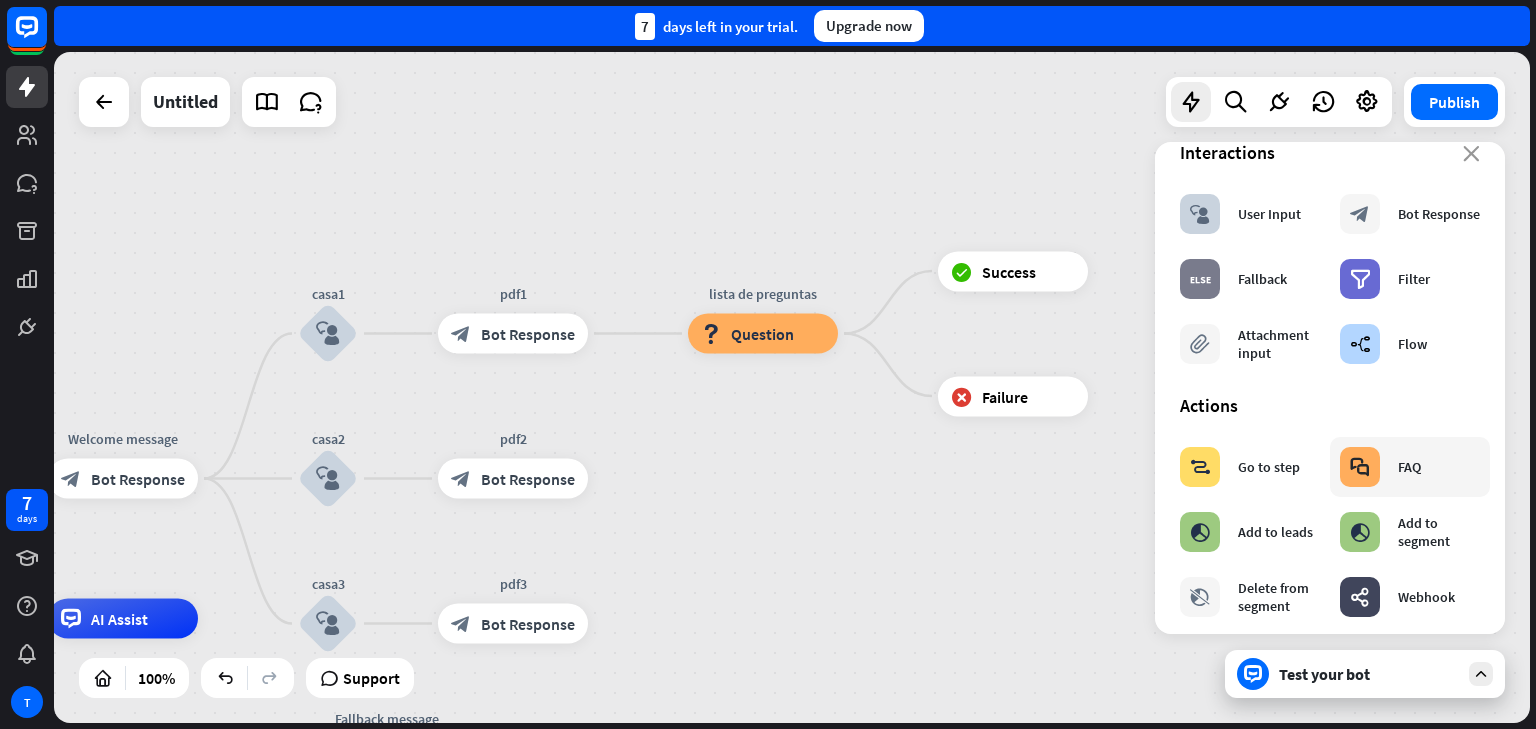 scroll, scrollTop: 80, scrollLeft: 0, axis: vertical 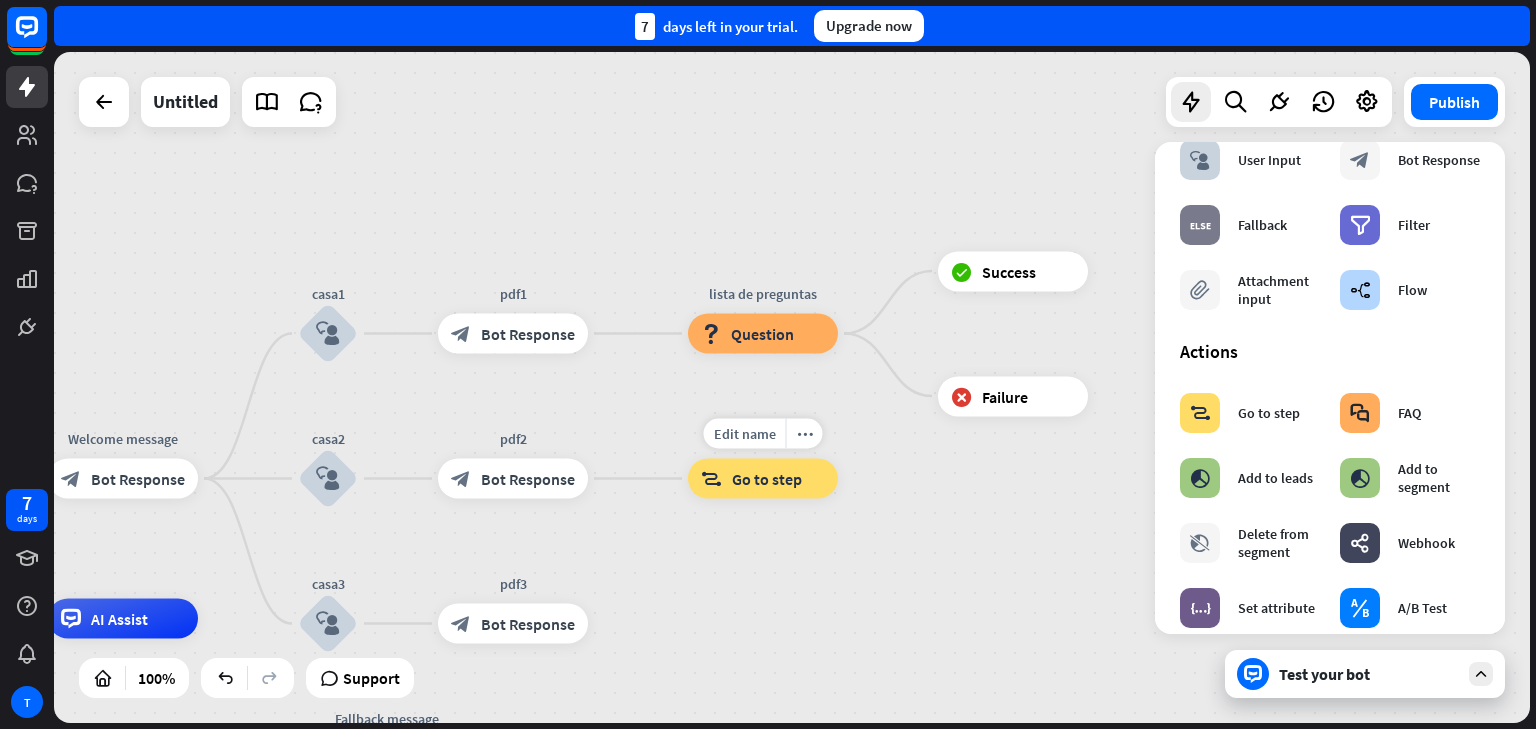 click on "Go to step" at bounding box center (767, 479) 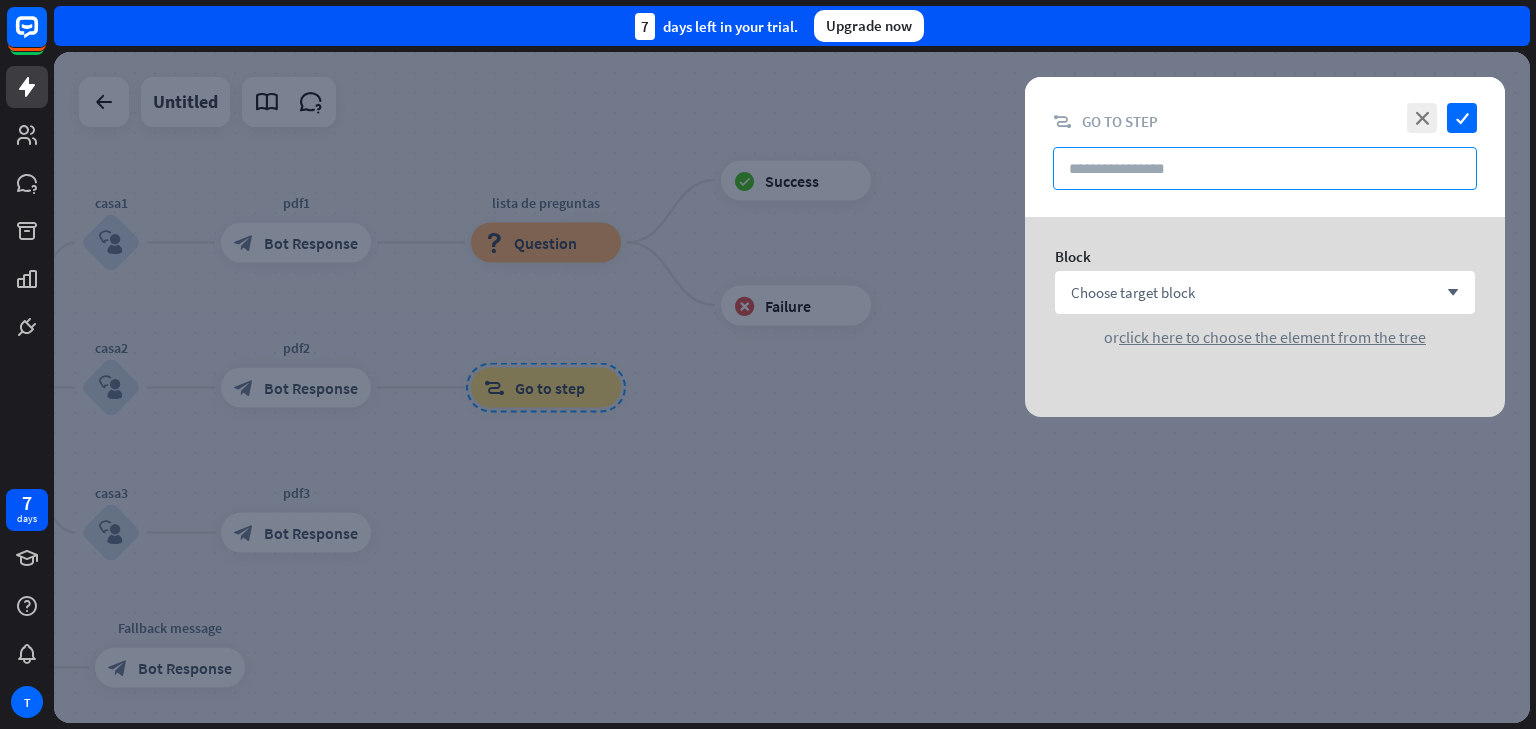click at bounding box center (1265, 168) 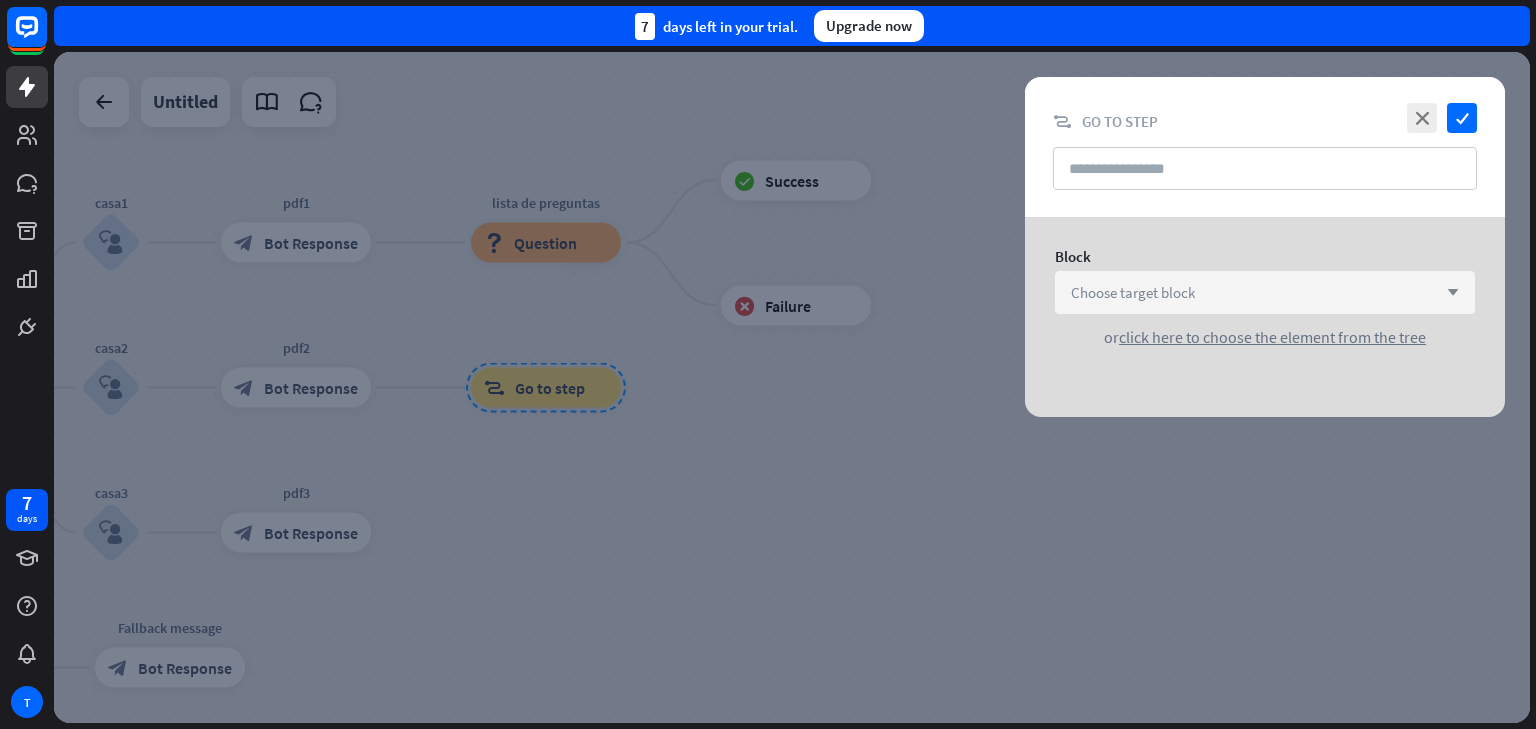 click on "Choose target block
arrow_down" at bounding box center (1265, 292) 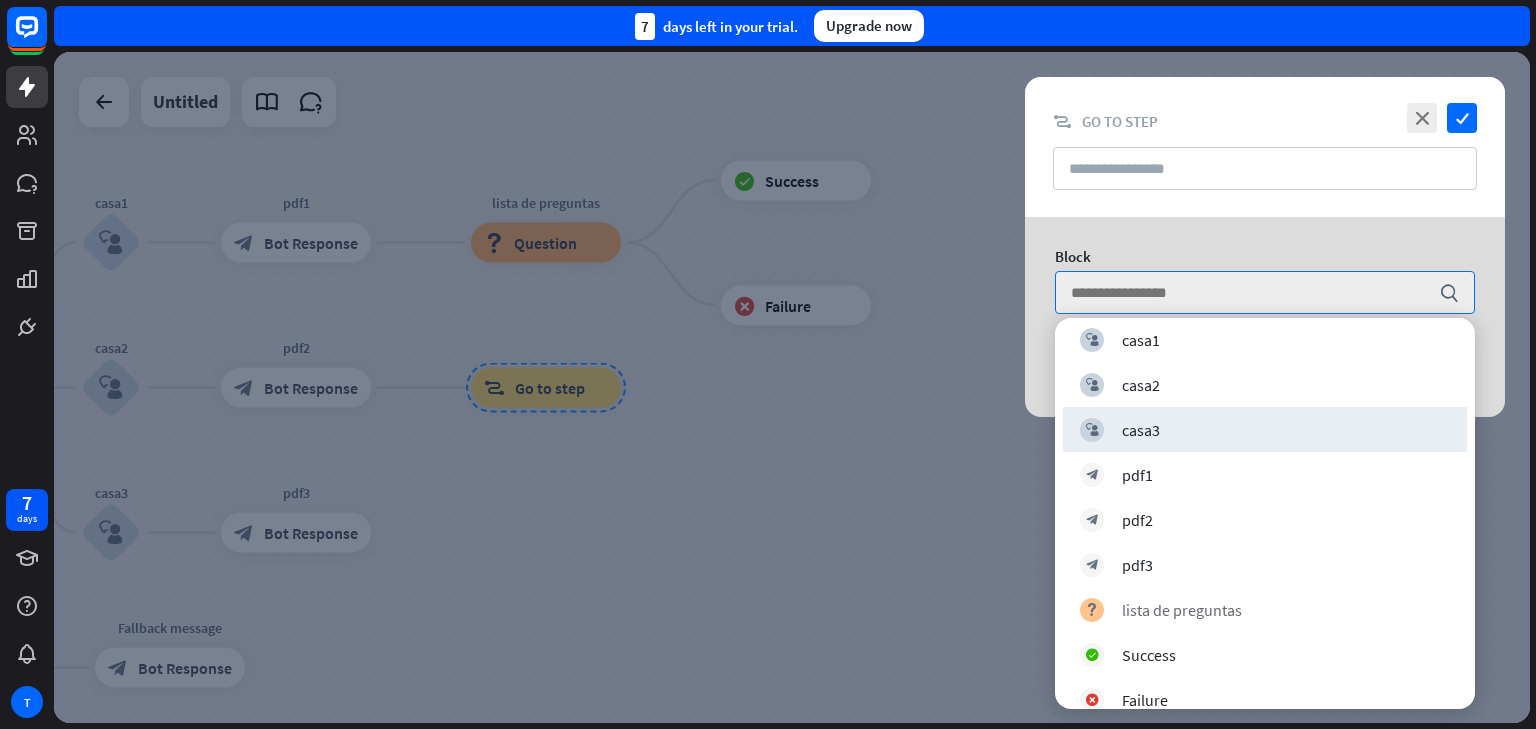 scroll, scrollTop: 256, scrollLeft: 0, axis: vertical 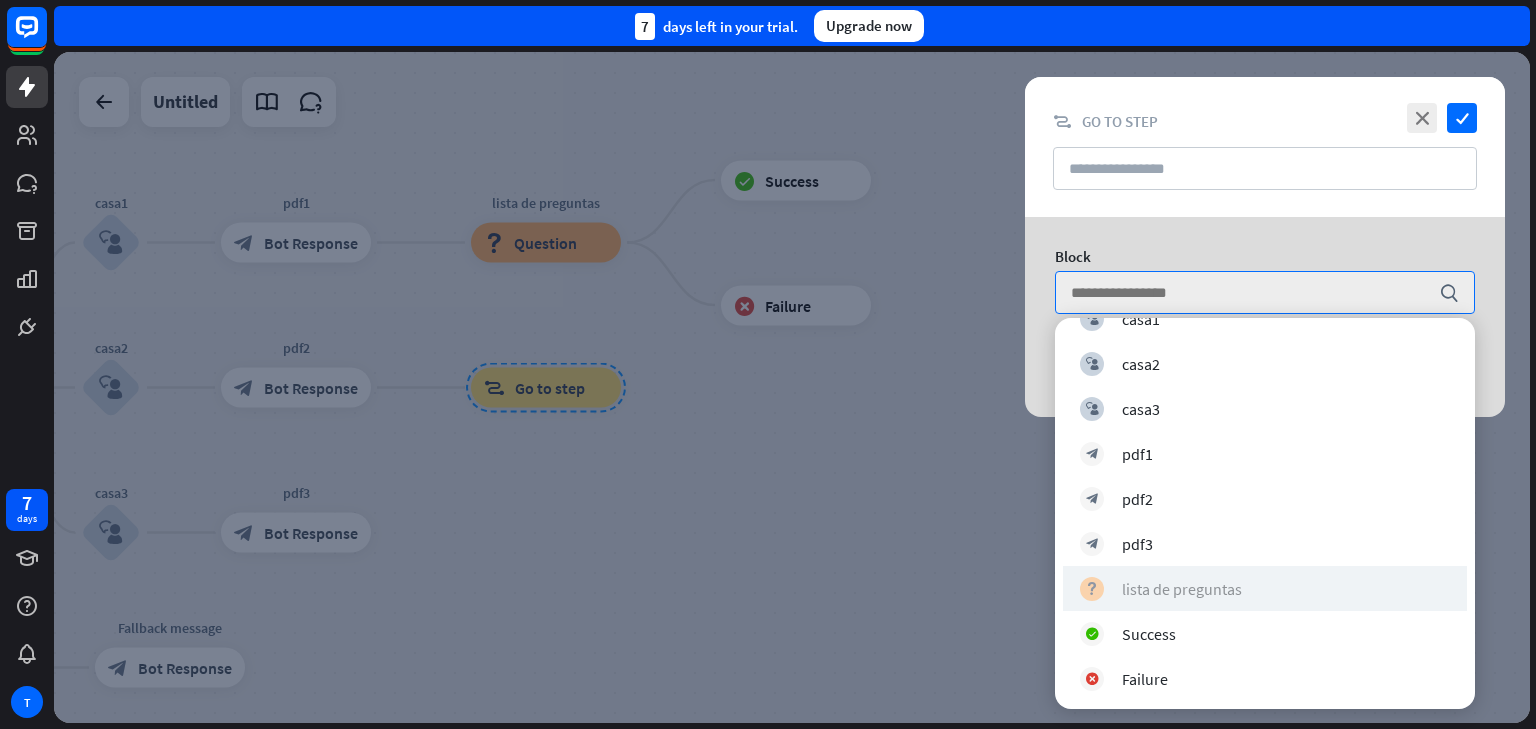 click on "lista de preguntas" at bounding box center [1182, 589] 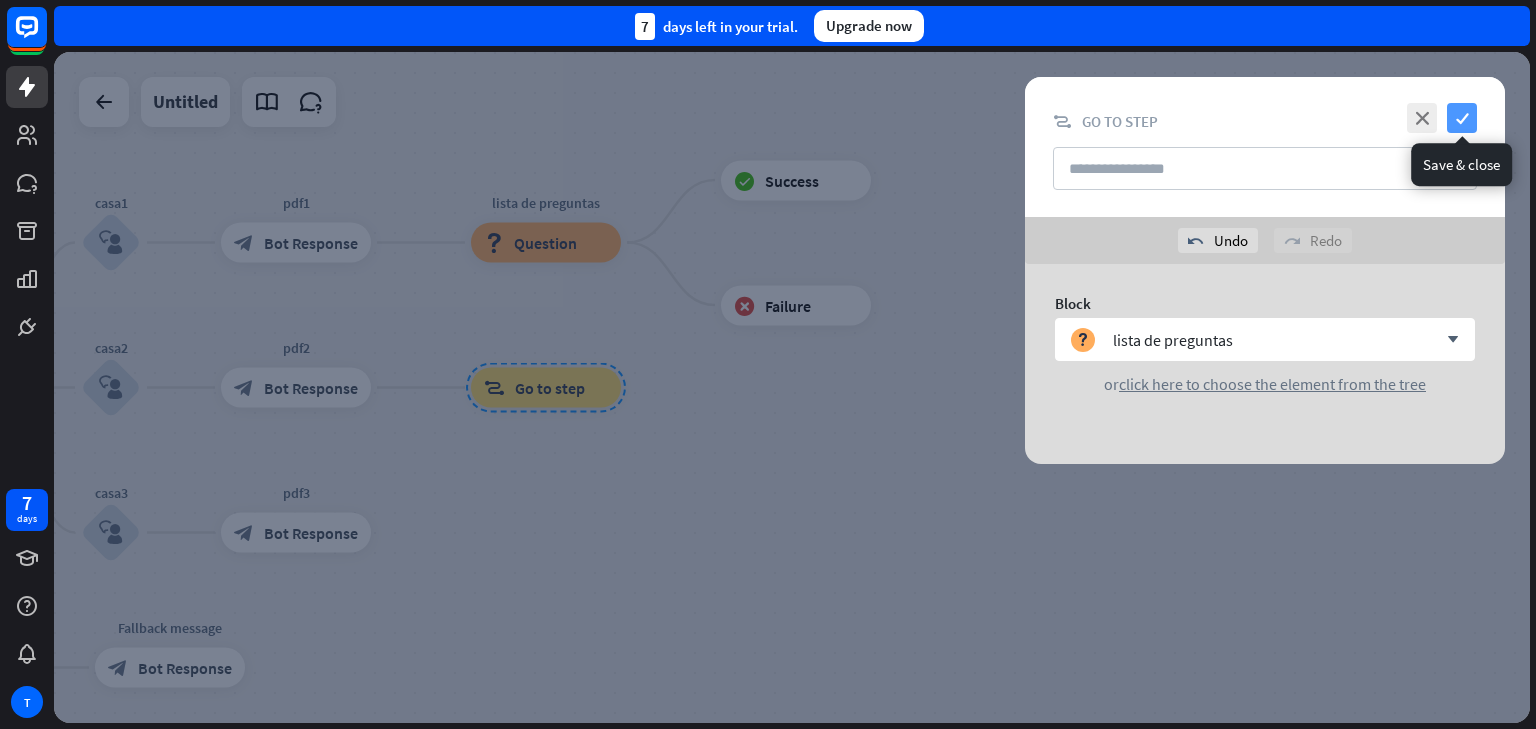 click on "check" at bounding box center [1462, 118] 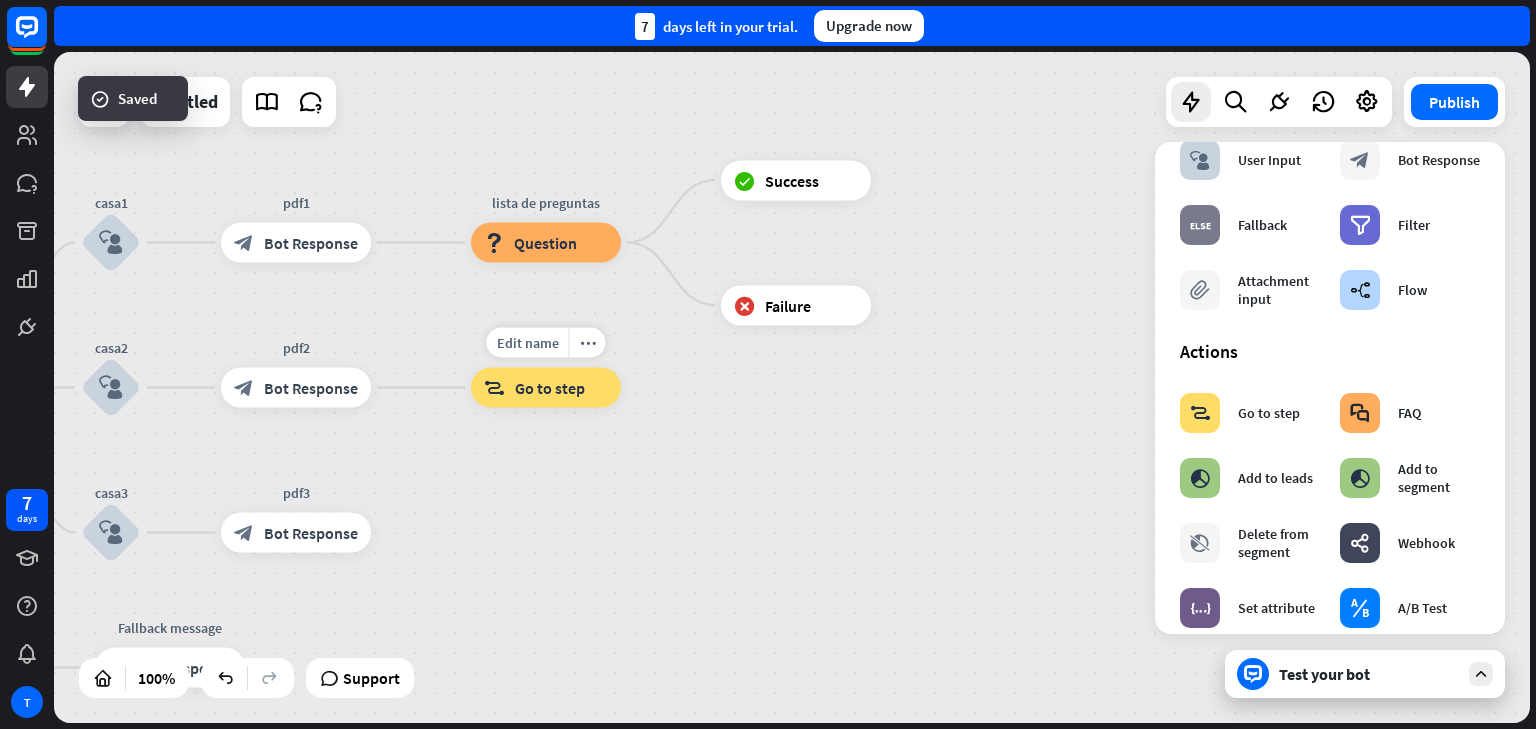 click on "Go to step" at bounding box center (550, 388) 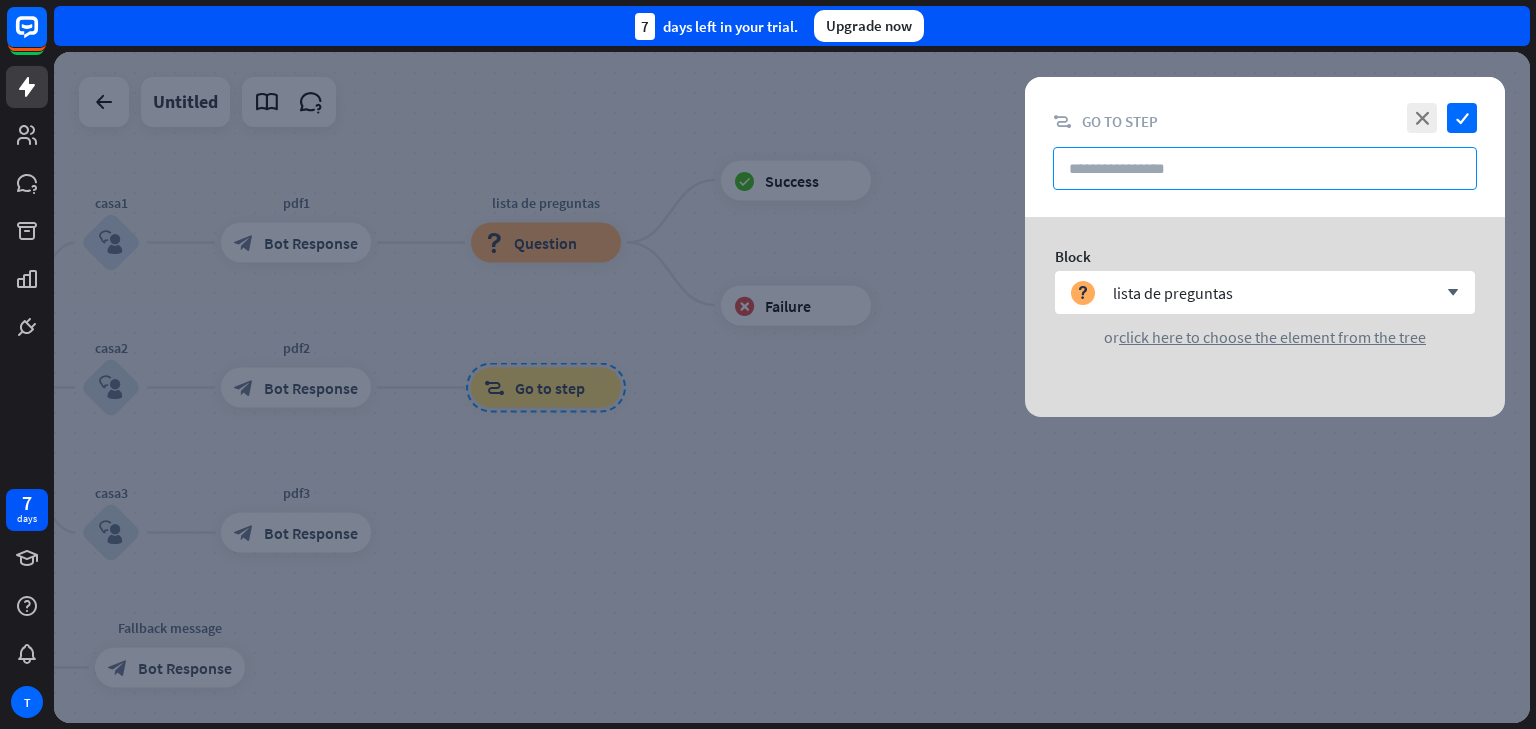 click at bounding box center (1265, 168) 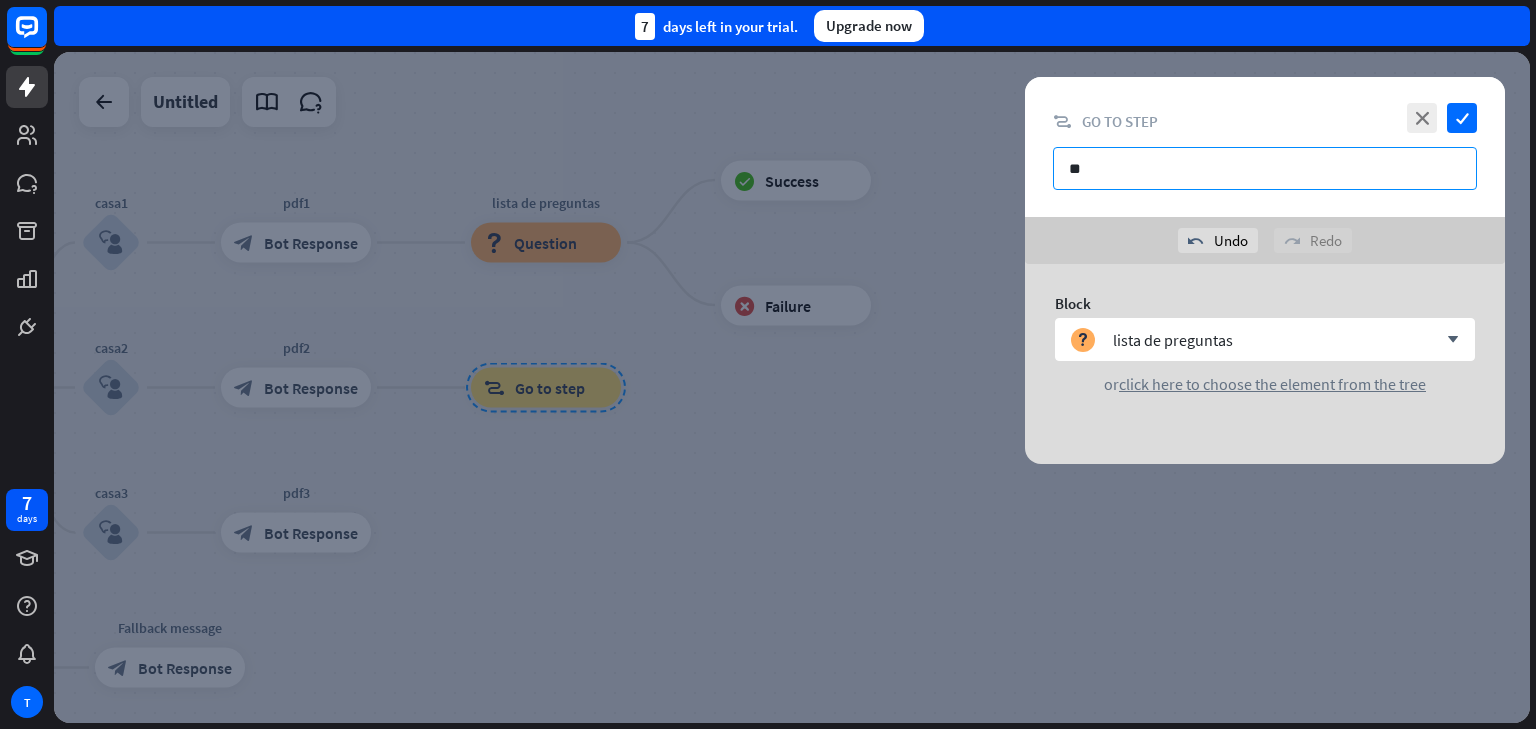 type on "*" 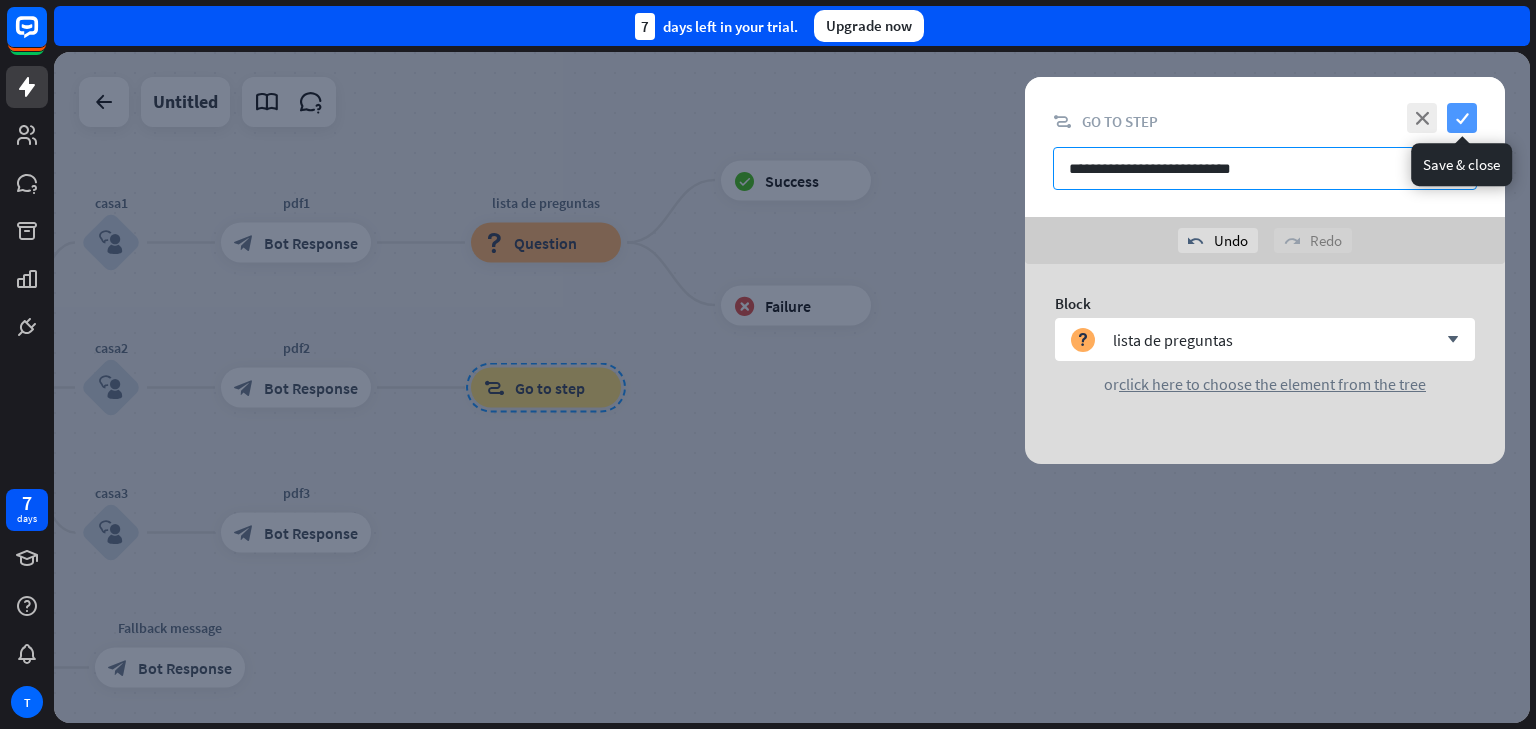 type on "**********" 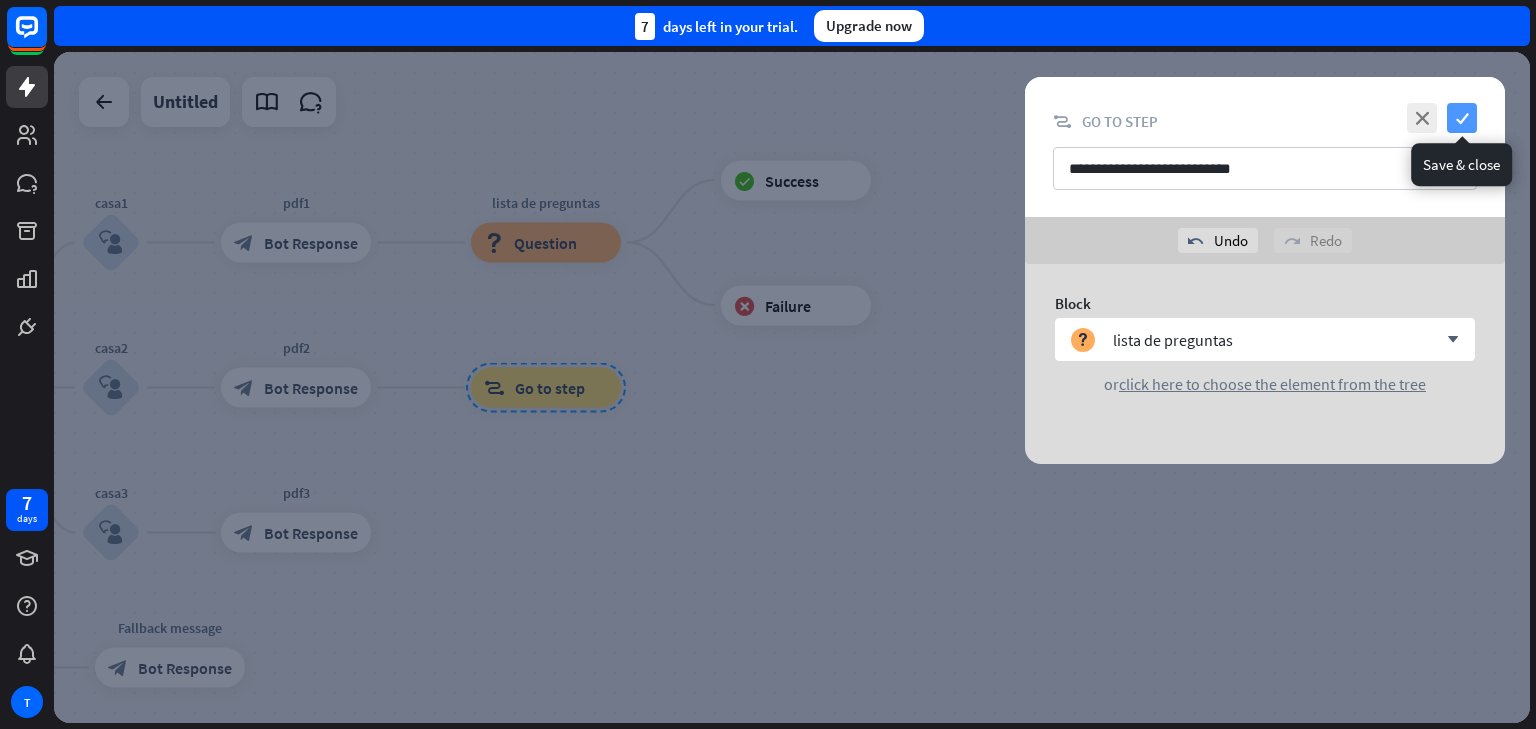 click on "check" at bounding box center [1462, 118] 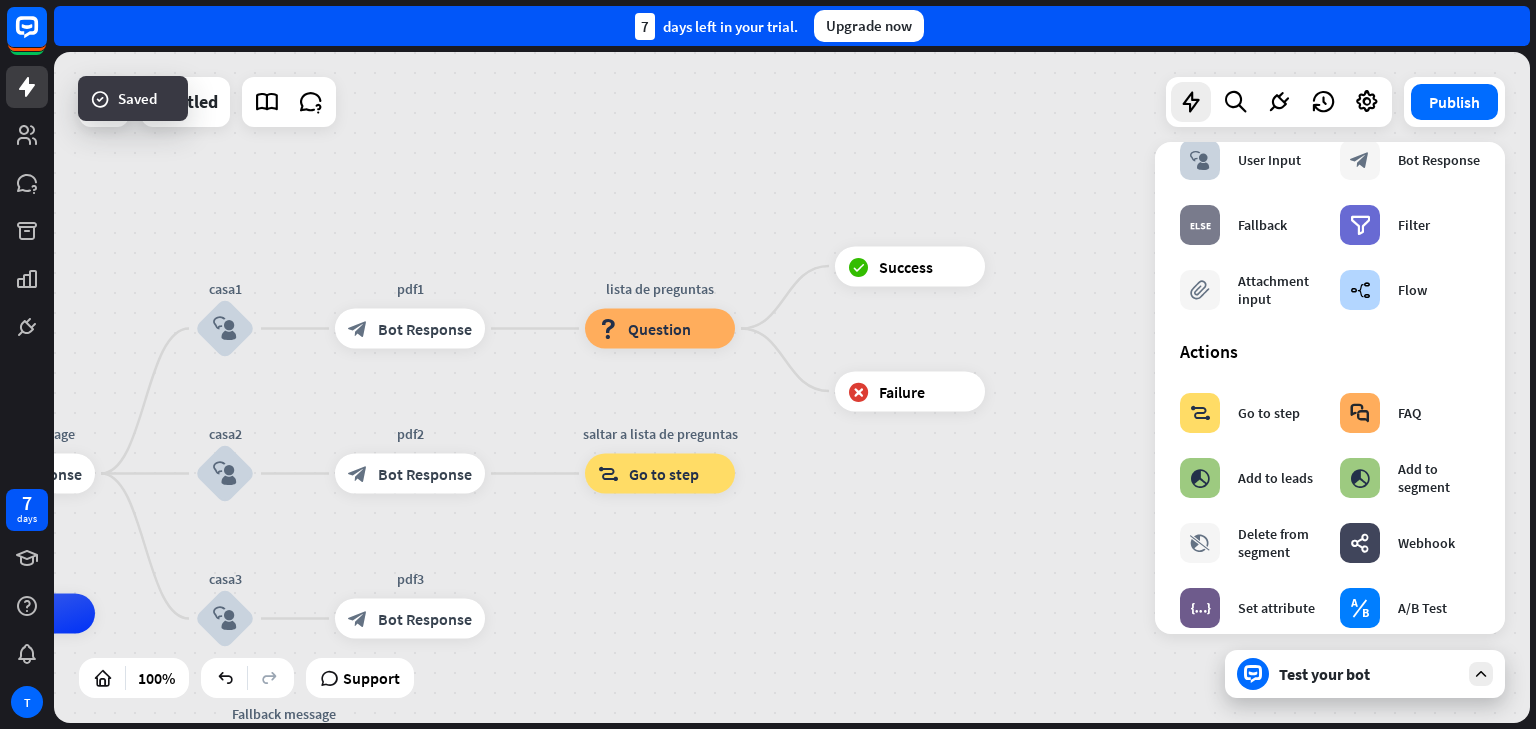 drag, startPoint x: 565, startPoint y: 508, endPoint x: 674, endPoint y: 592, distance: 137.61177 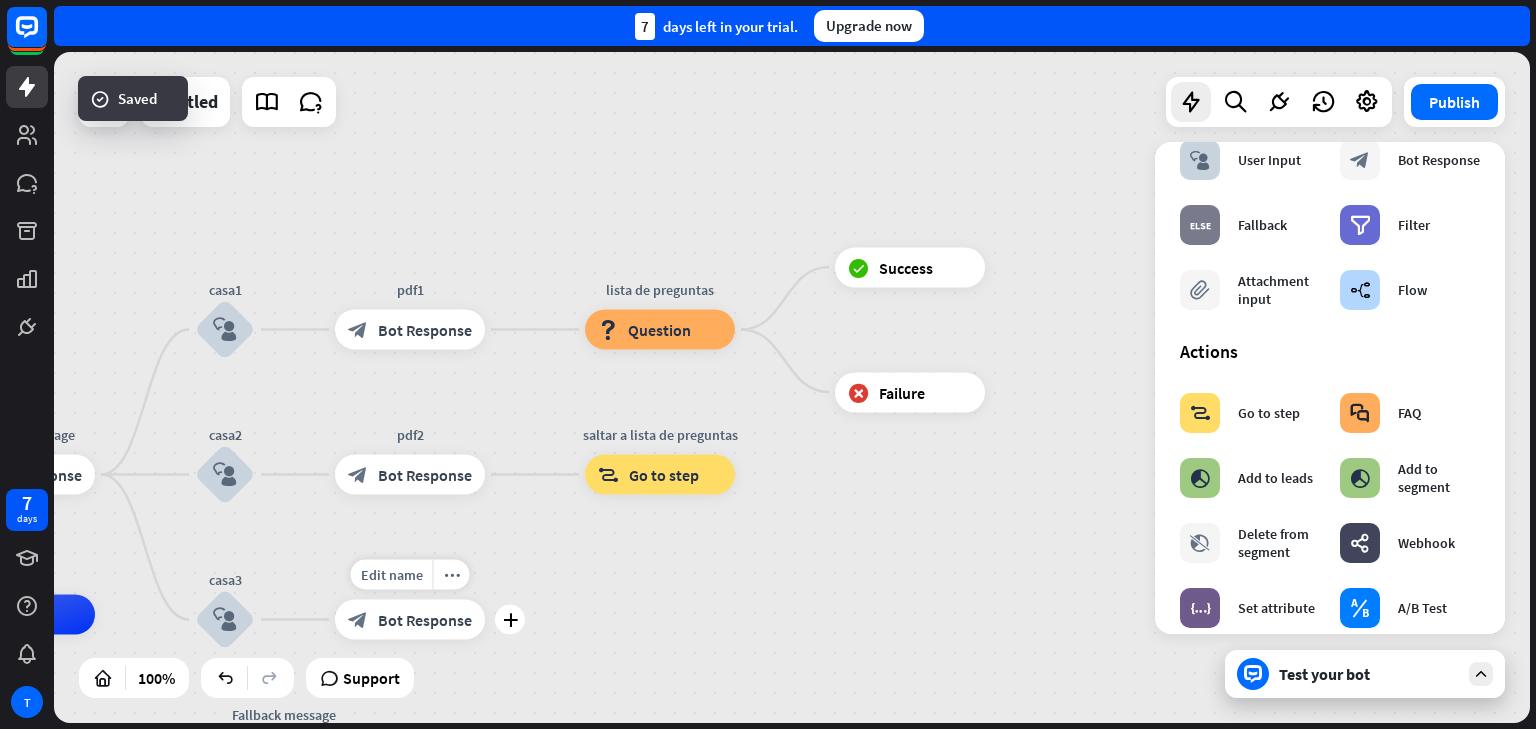 click on "Bot Response" at bounding box center [425, 620] 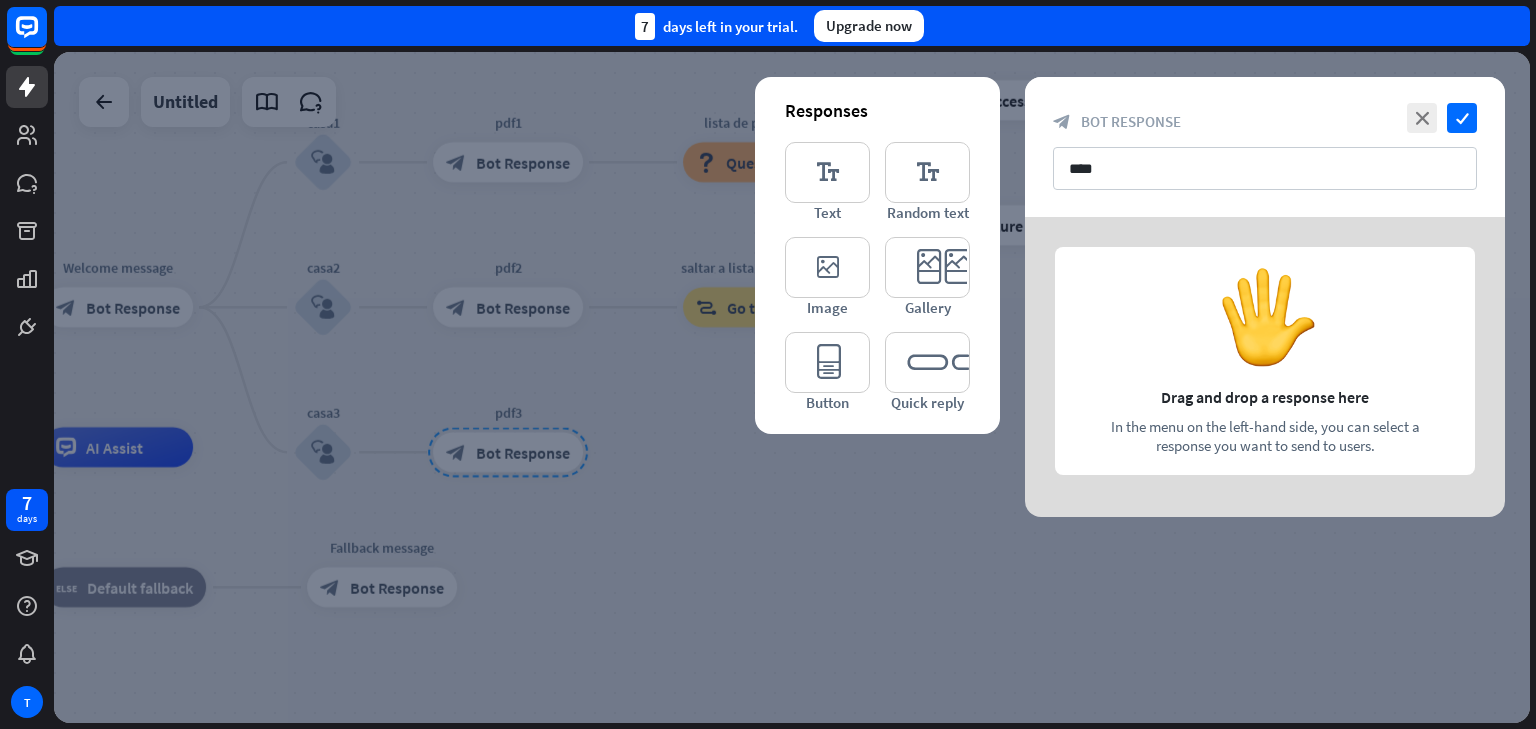 click at bounding box center [792, 387] 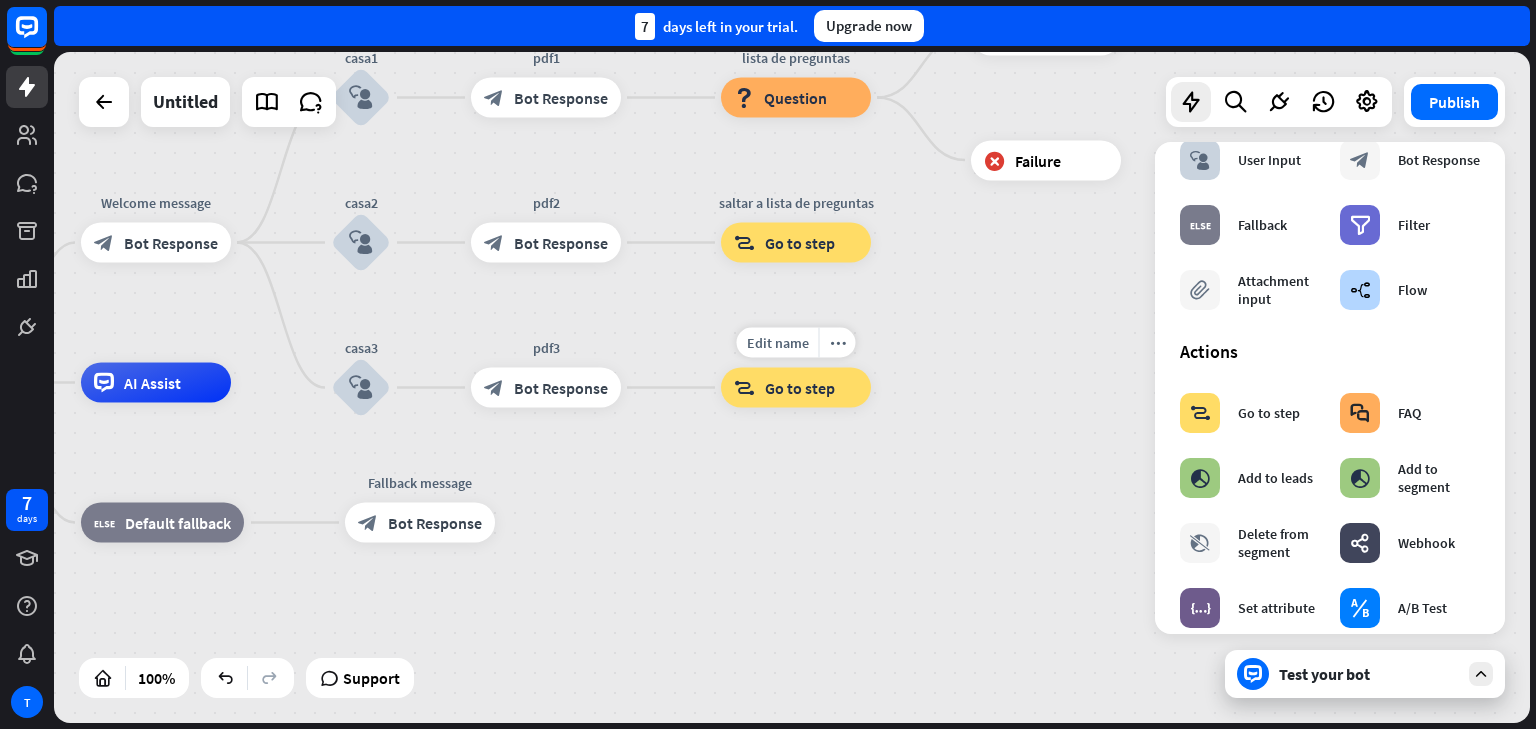 click on "Go to step" at bounding box center [800, 388] 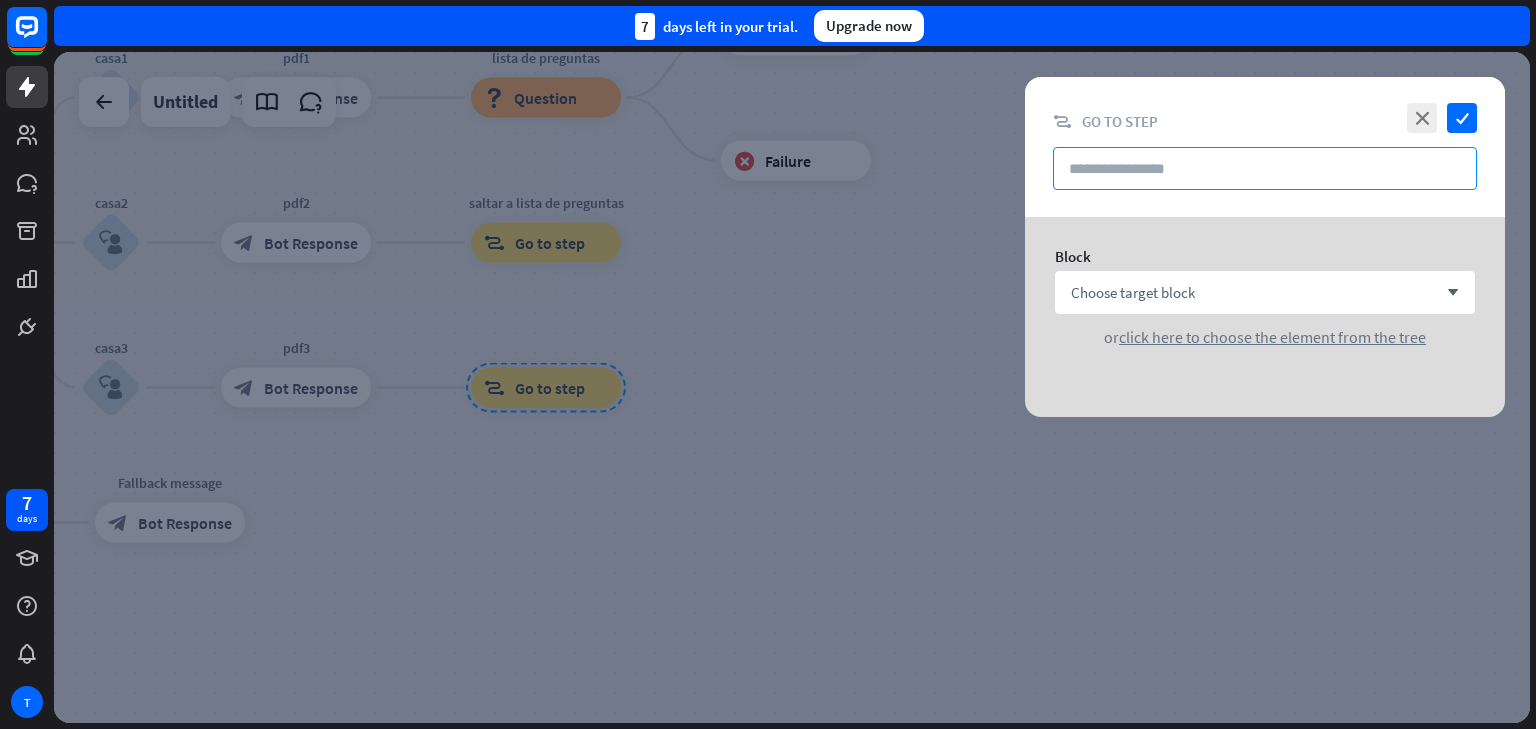 click at bounding box center [1265, 168] 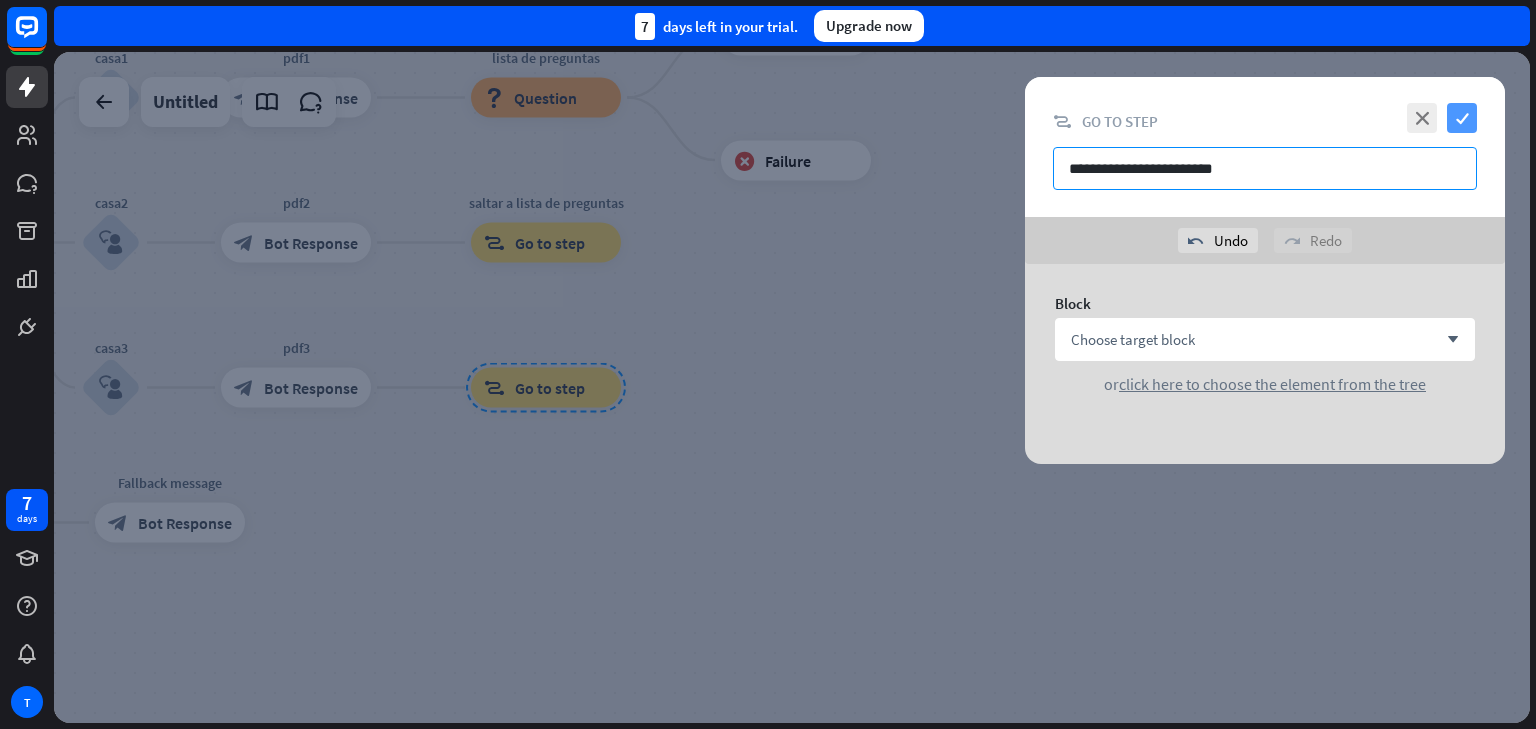 type on "**********" 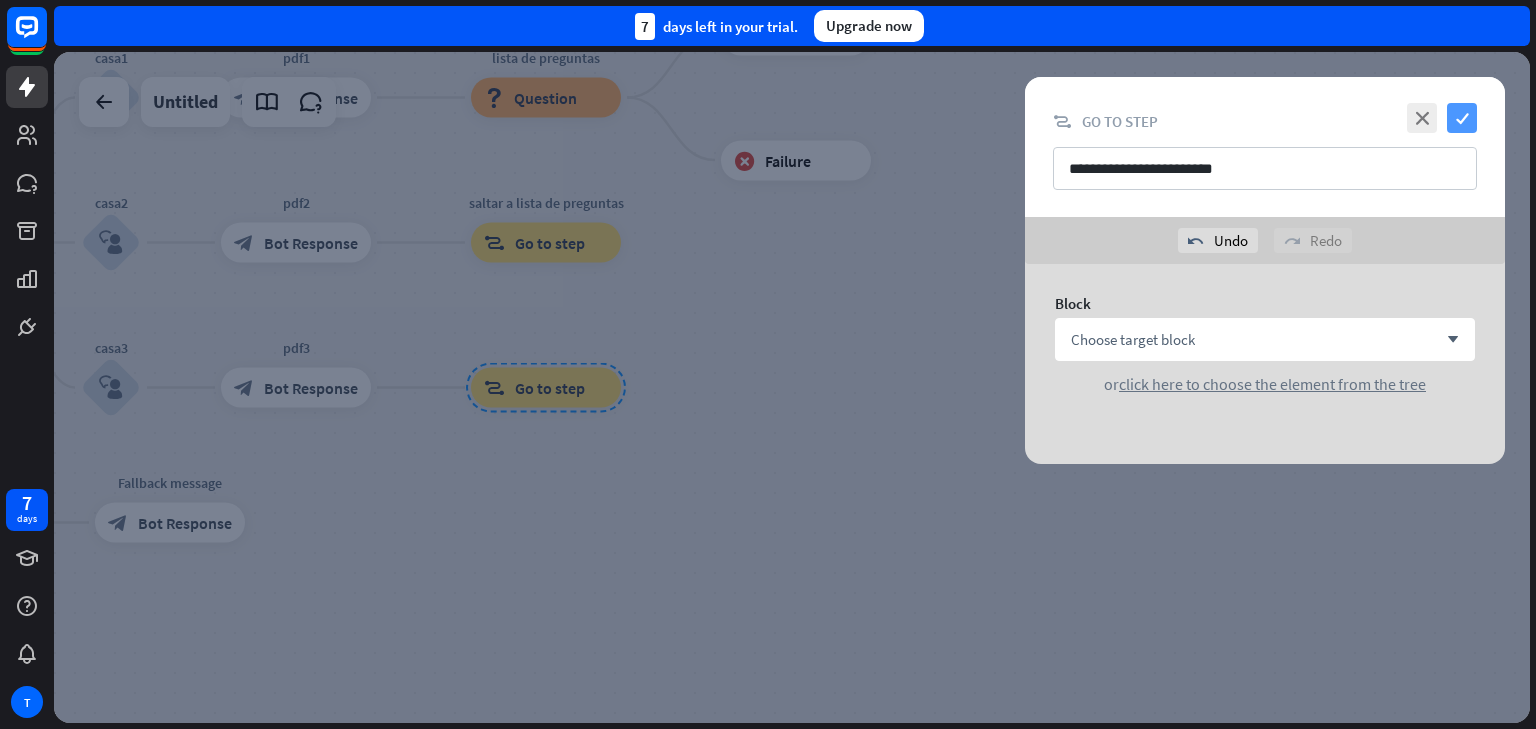 click on "check" at bounding box center [1462, 118] 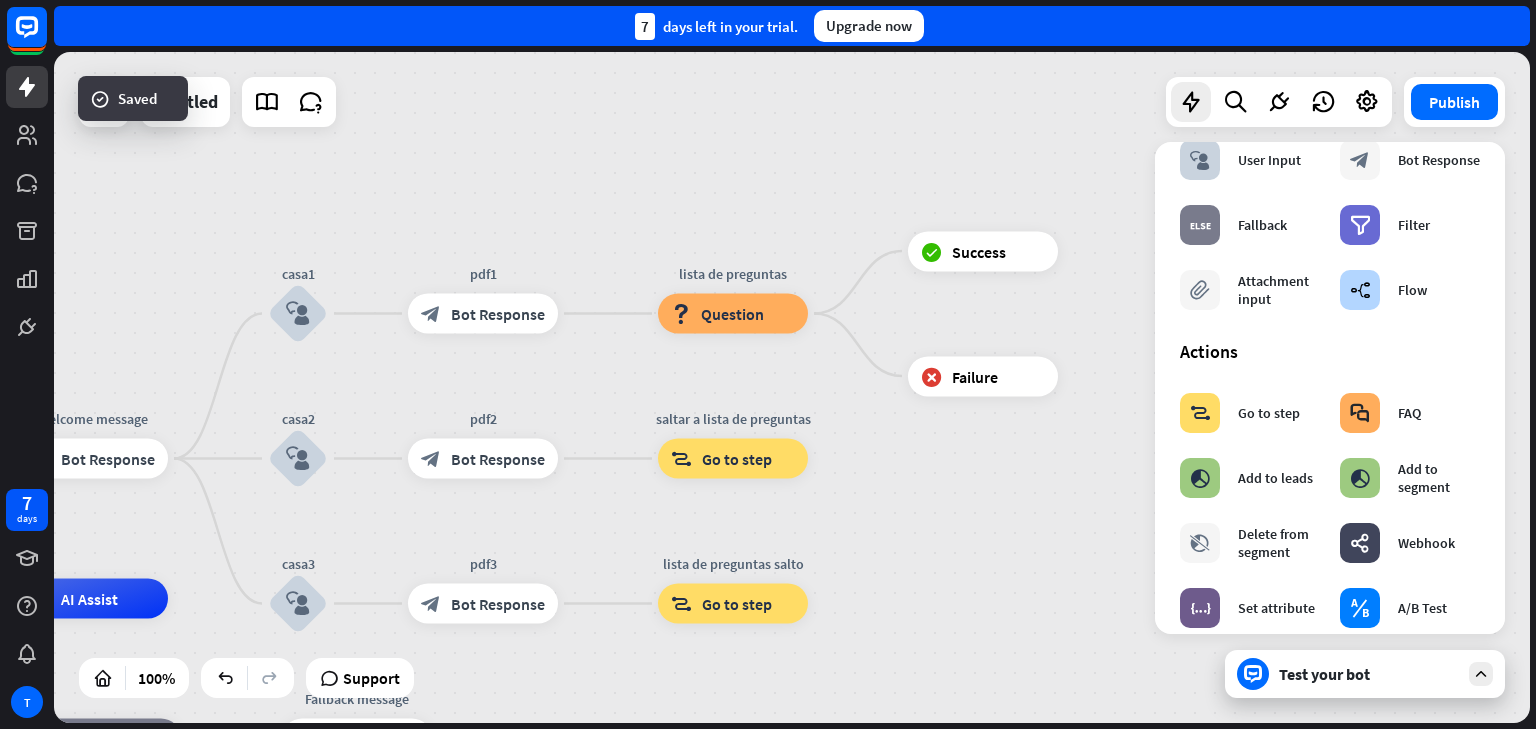 drag, startPoint x: 763, startPoint y: 367, endPoint x: 910, endPoint y: 564, distance: 245.80074 